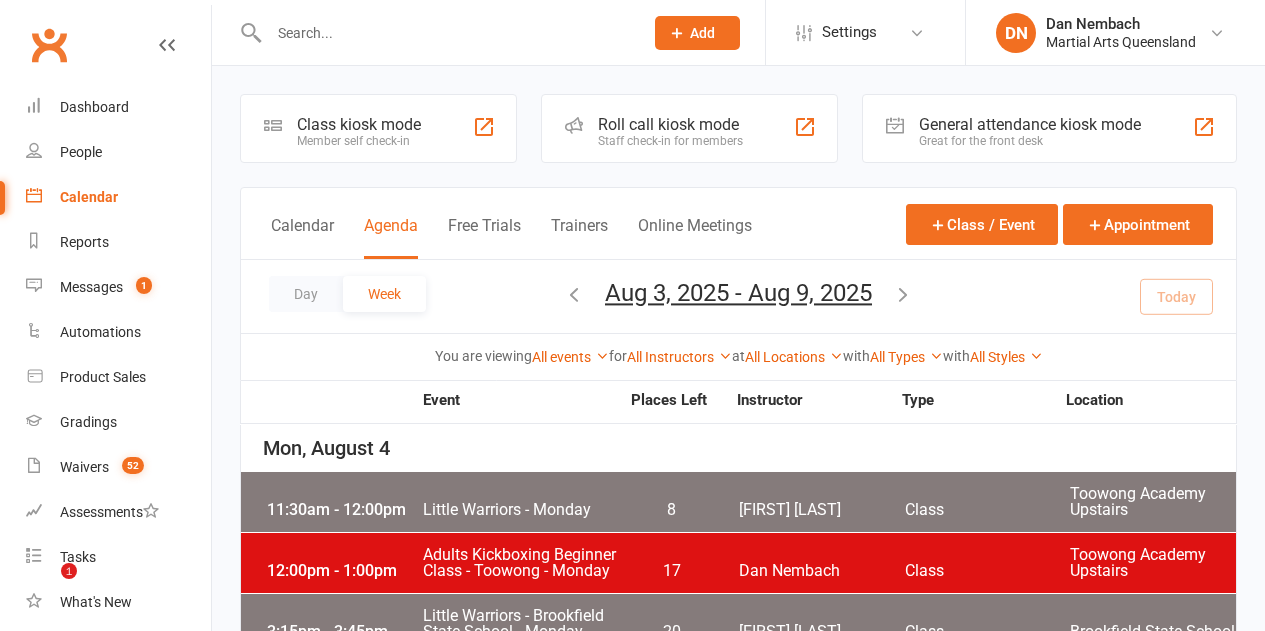 scroll, scrollTop: 300, scrollLeft: 0, axis: vertical 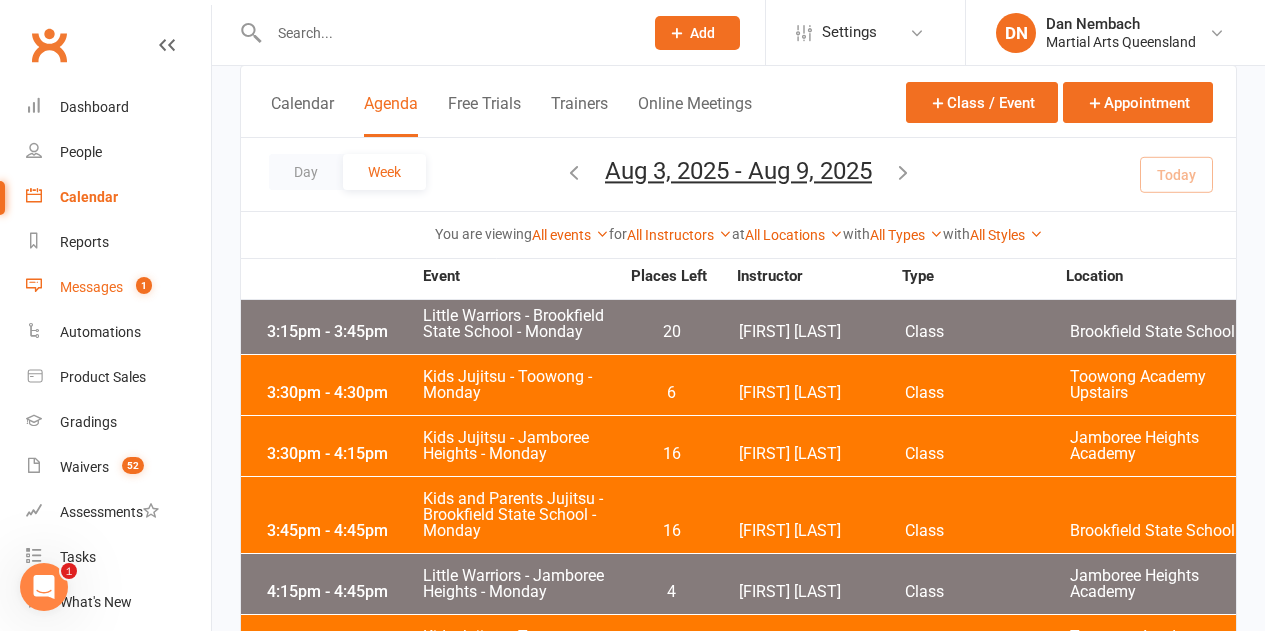 click on "Messages" at bounding box center [91, 287] 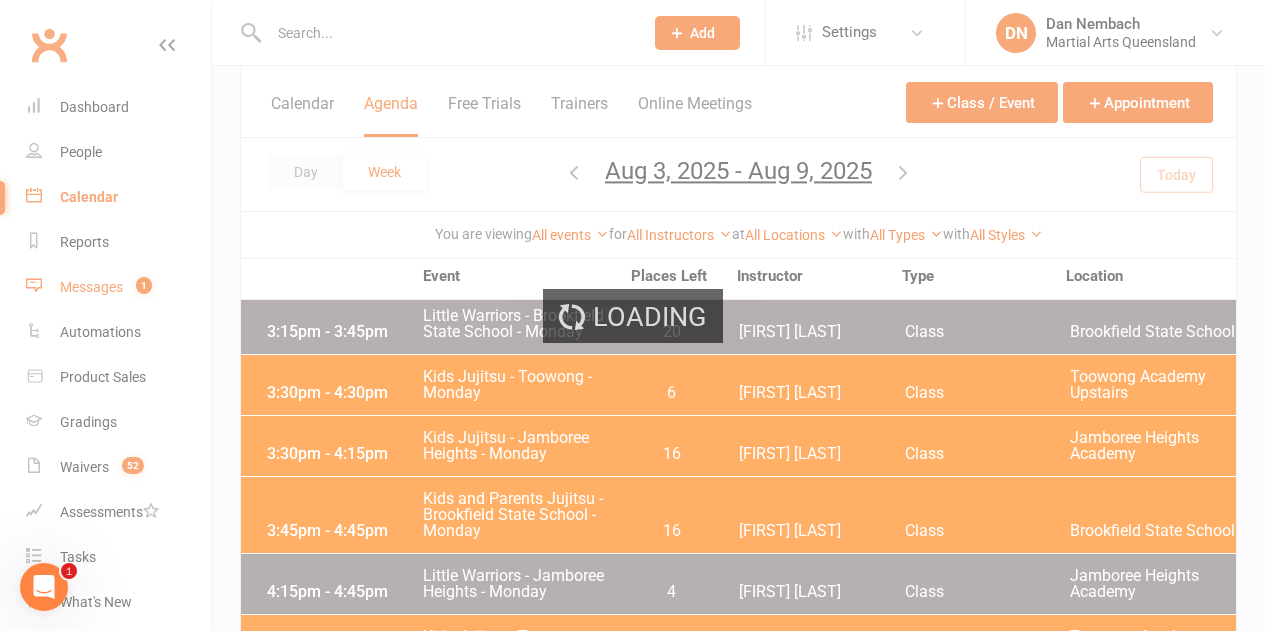 scroll, scrollTop: 0, scrollLeft: 0, axis: both 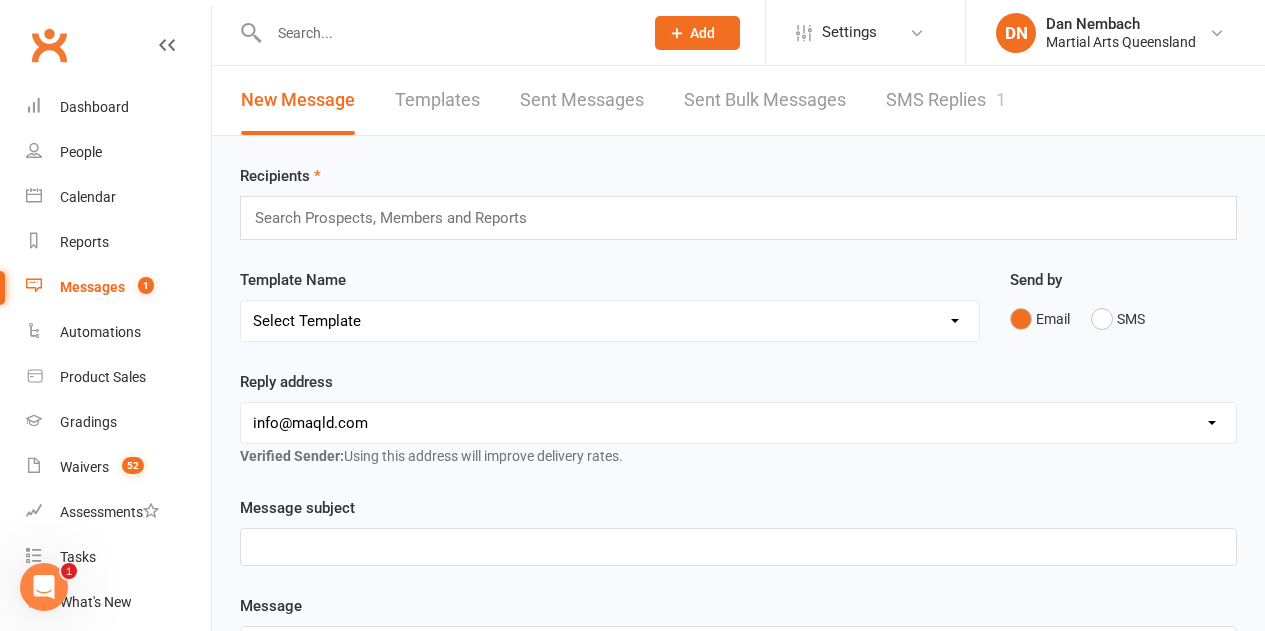 click on "SMS Replies  1" at bounding box center (946, 100) 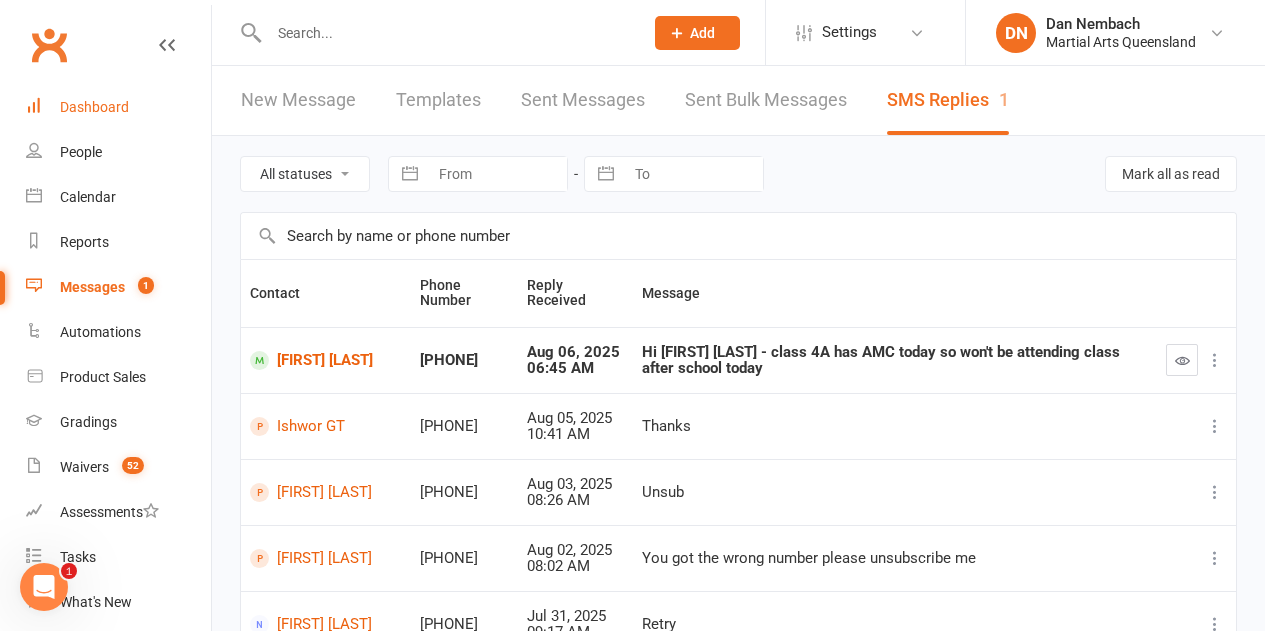 click on "Dashboard" at bounding box center (94, 107) 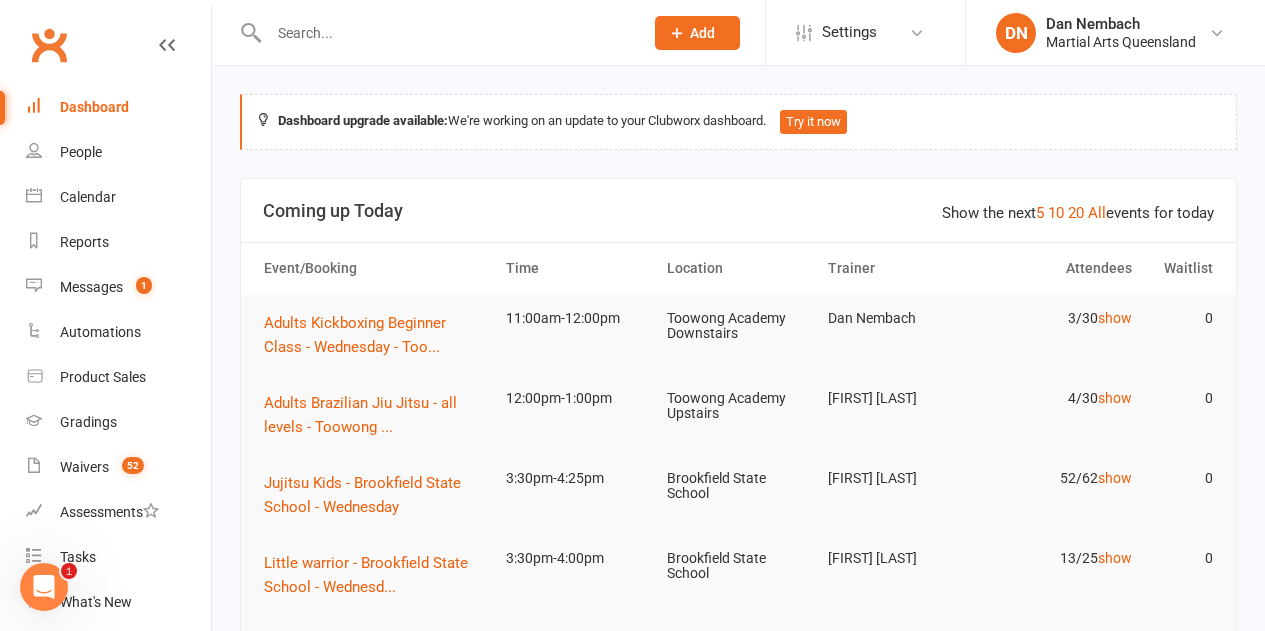 drag, startPoint x: 521, startPoint y: 12, endPoint x: 520, endPoint y: 24, distance: 12.0415945 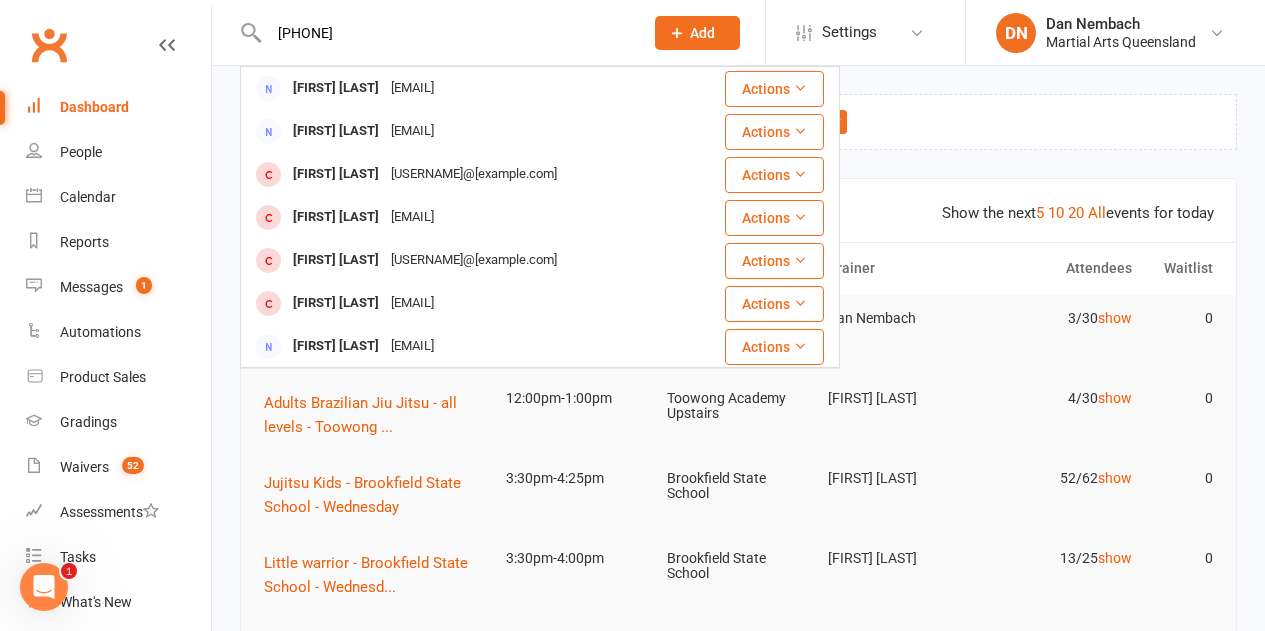 type on "0437974770" 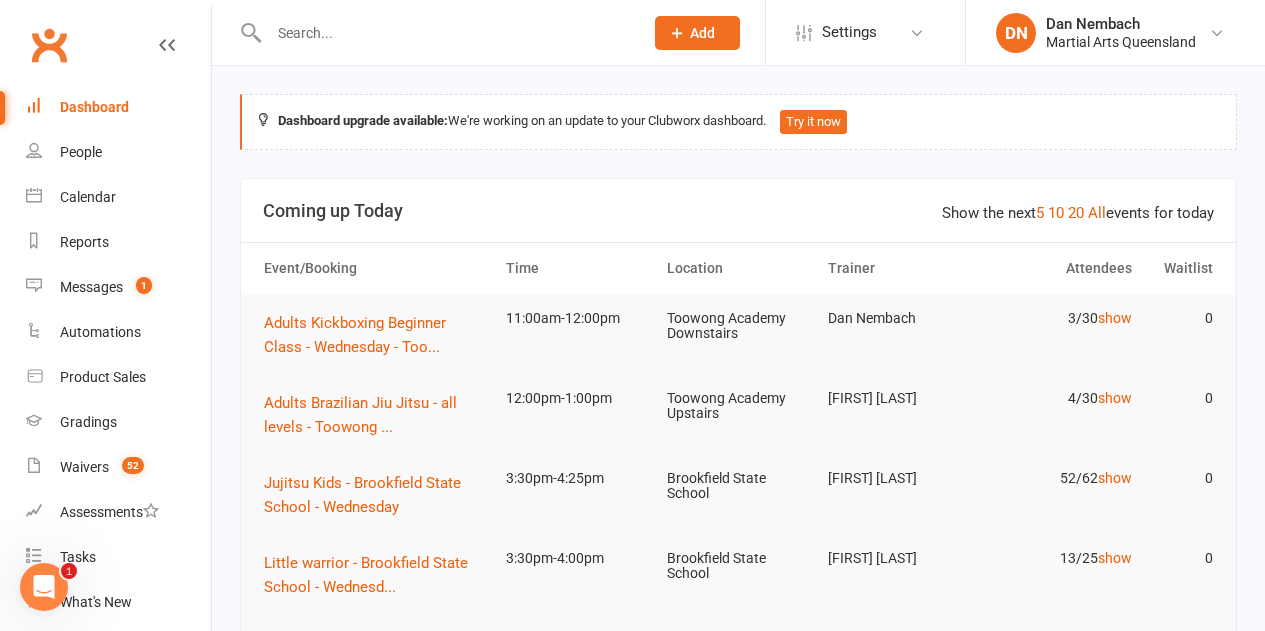click on "Dashboard upgrade available:  We're working on an update to your Clubworx dashboard. Try it now Show the next  5   10   20   All  events for today Coming up Today Event/Booking Time Location Trainer Attendees Waitlist Adults Kickboxing Beginner Class - Wednesday - Too...  11:00am-12:00pm Toowong Academy Downstairs Dan Nembach 3/30  show 0  Adults Brazilian Jiu Jitsu - all levels - Toowong ...  12:00pm-1:00pm Toowong Academy Upstairs Kieran Brammer 4/30  show 0  Jujitsu Kids - Brookfield State School - Wednesday  3:30pm-4:25pm Brookfield State School Robert Dupont 52/62  show 0  Little warrior - Brookfield State School - Wednesd...  3:30pm-4:00pm Brookfield State School Brandon McNamara 13/25  show 0  Kids Jujitsu - Jamboree Heights - Wednesday  3:30pm-4:15pm Jamboree Heights Academy Shane Philpot 17/35  show 0
Class kiosk mode Member self check-in Roll call kiosk mode Staff check-in for members General attendance kiosk mode Great for the front desk Kiosk modes:  General attendance  General attendance Class" at bounding box center (738, 1618) 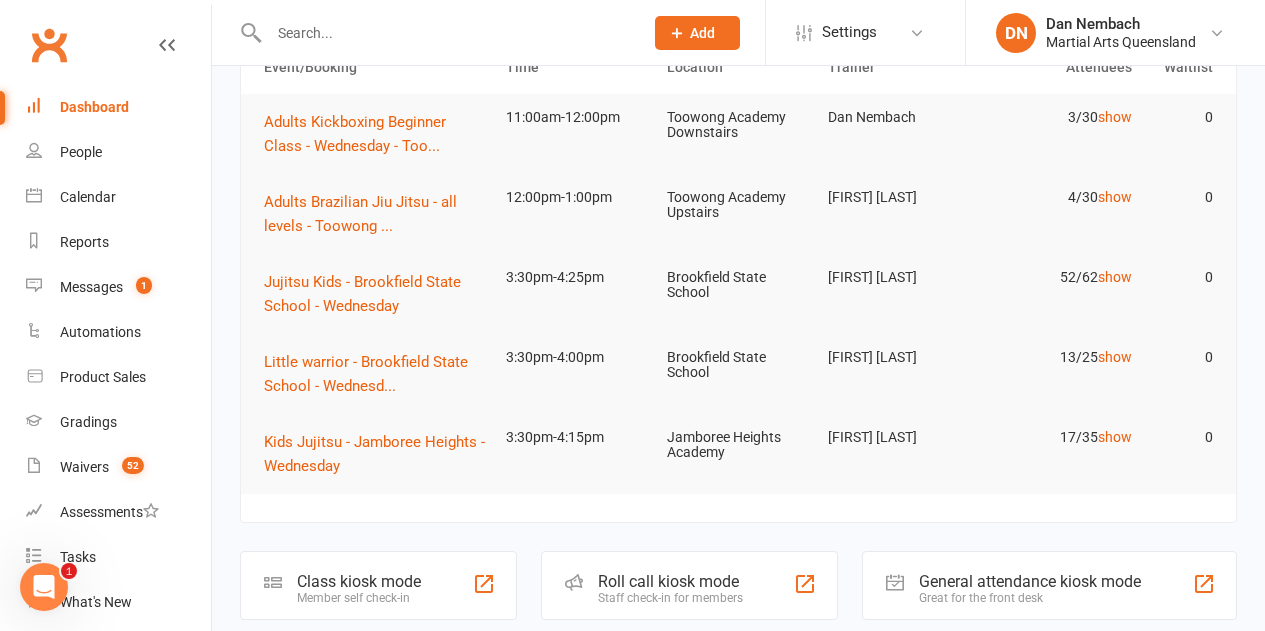 scroll, scrollTop: 212, scrollLeft: 0, axis: vertical 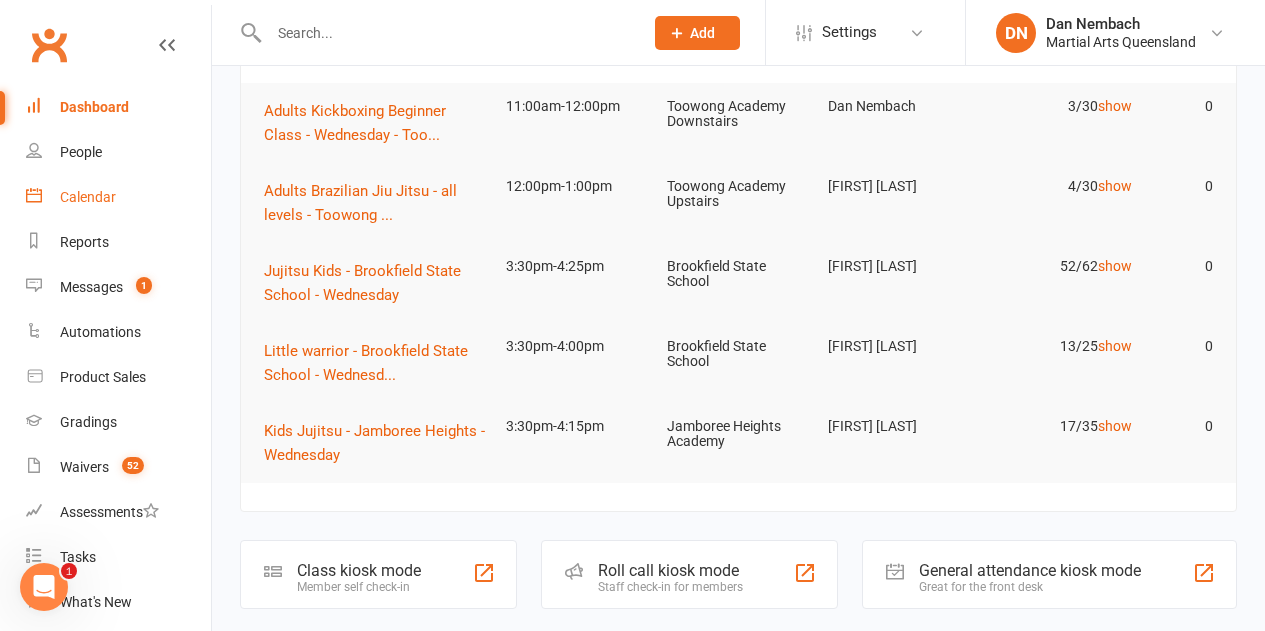 click on "Calendar" at bounding box center [118, 197] 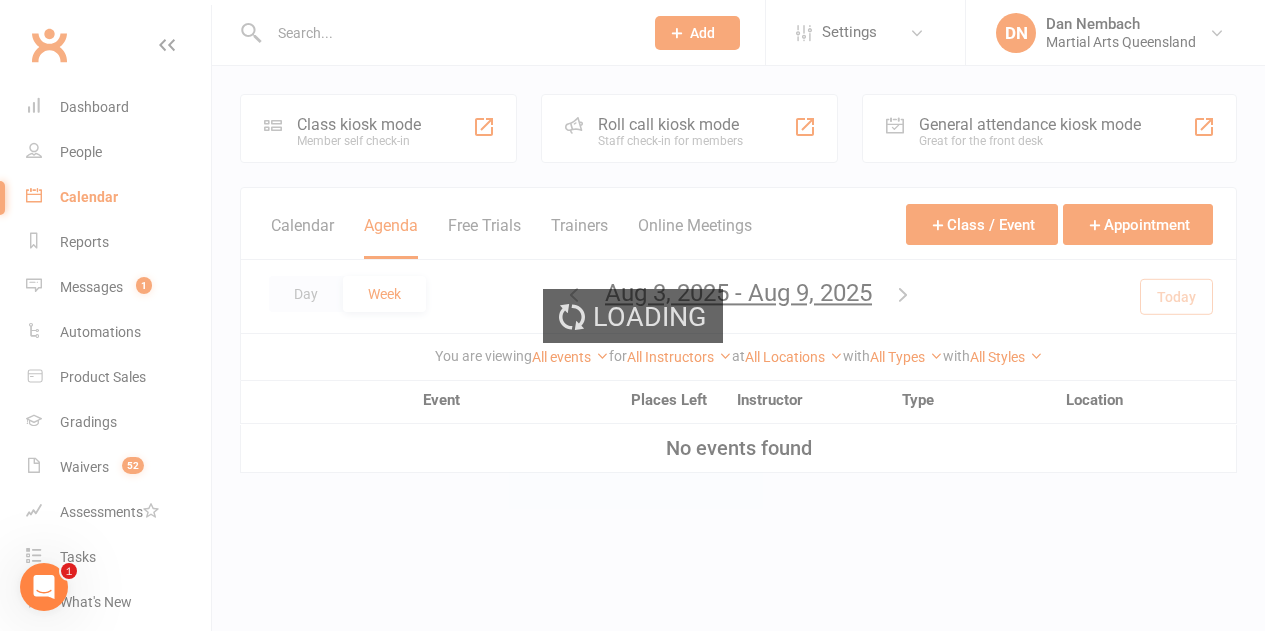 scroll, scrollTop: 0, scrollLeft: 0, axis: both 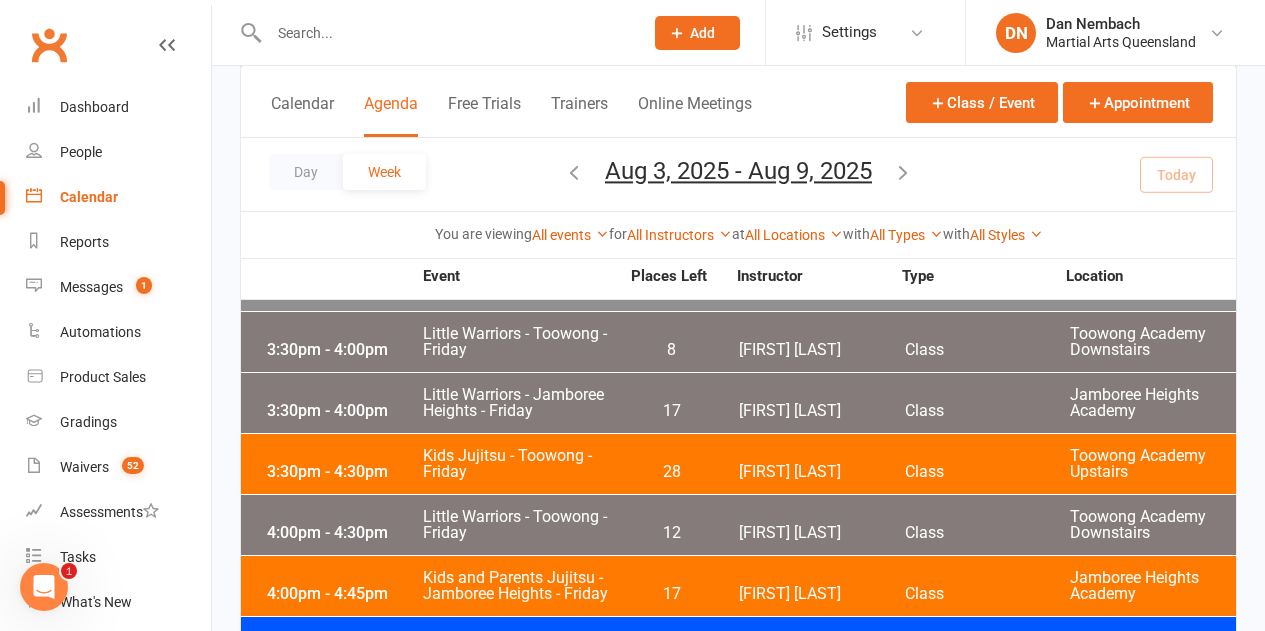 click on "Little Warriors - Toowong - Friday" at bounding box center (520, 525) 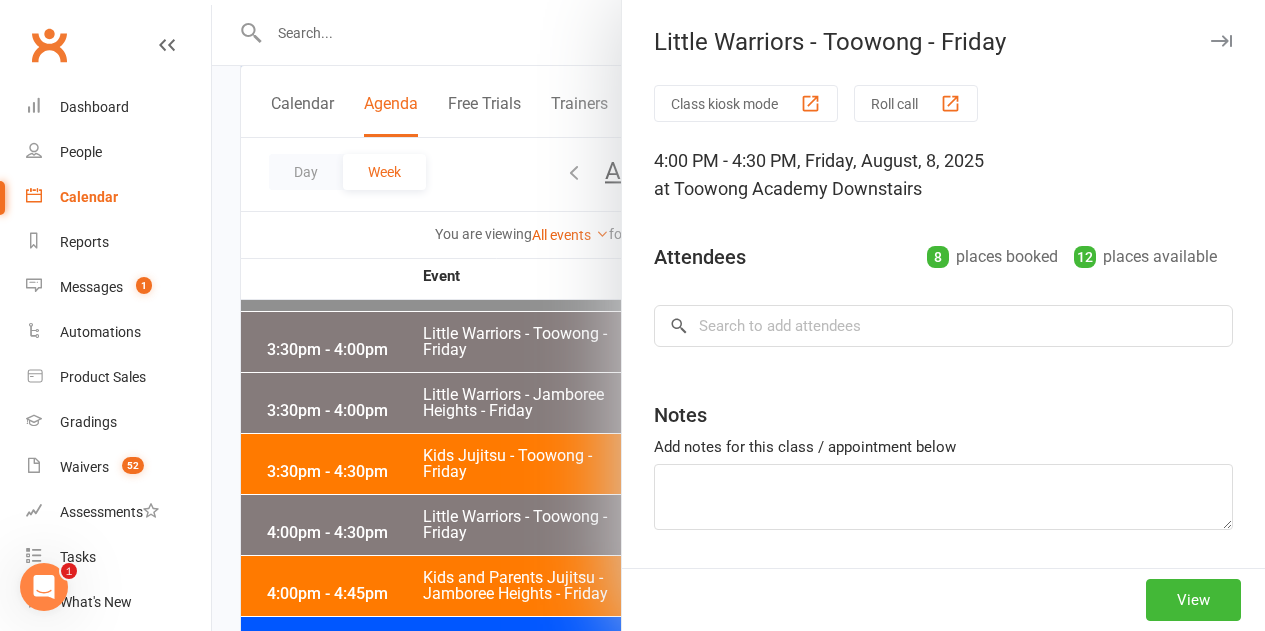 click at bounding box center [738, 315] 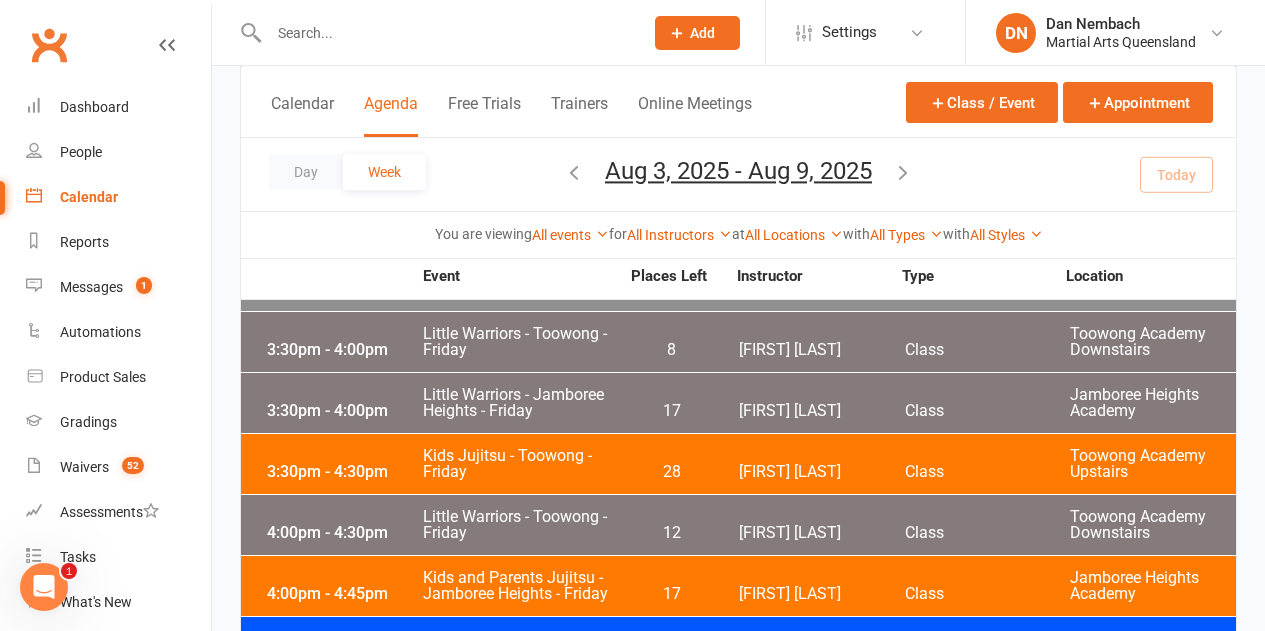 click on "3:30pm - 4:00pm Little Warriors - Toowong - Friday 8 Kyle Elkenhans Class Toowong Academy Downstairs" at bounding box center [738, 342] 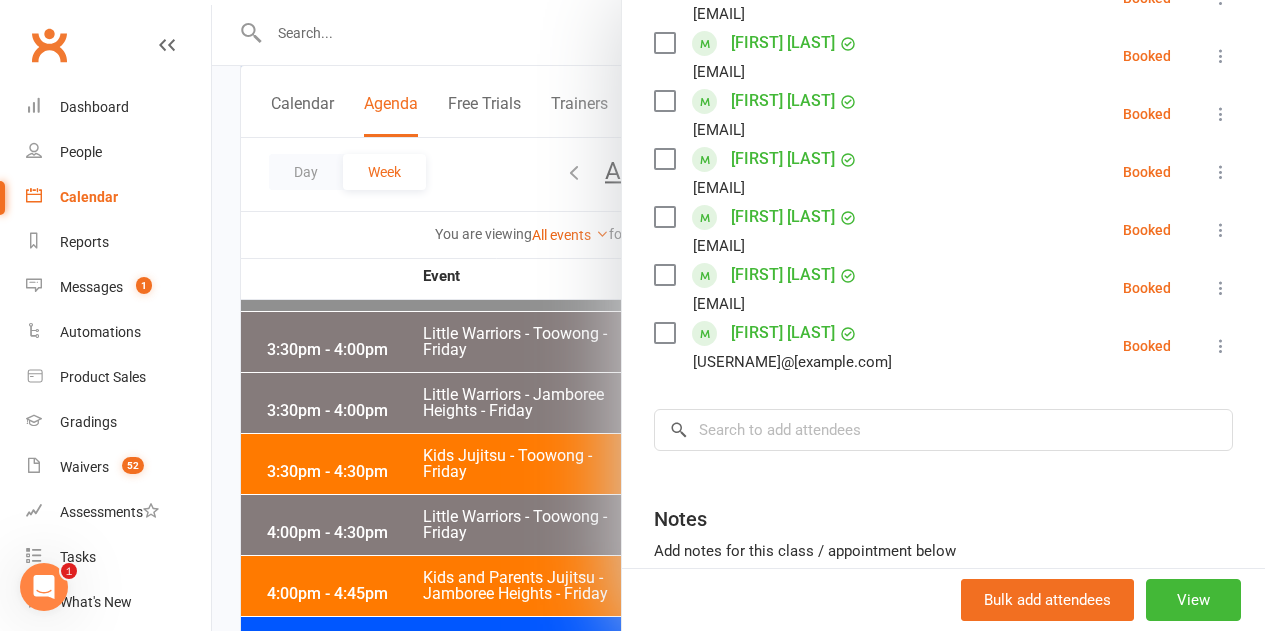 scroll, scrollTop: 700, scrollLeft: 0, axis: vertical 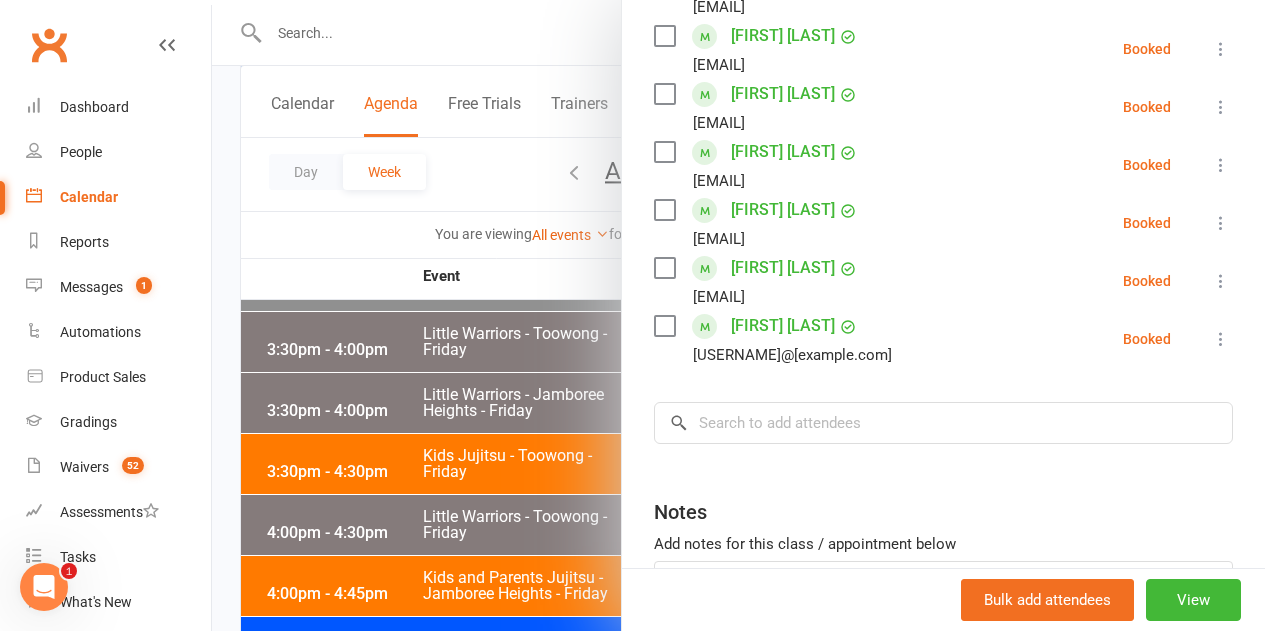 click at bounding box center [738, 315] 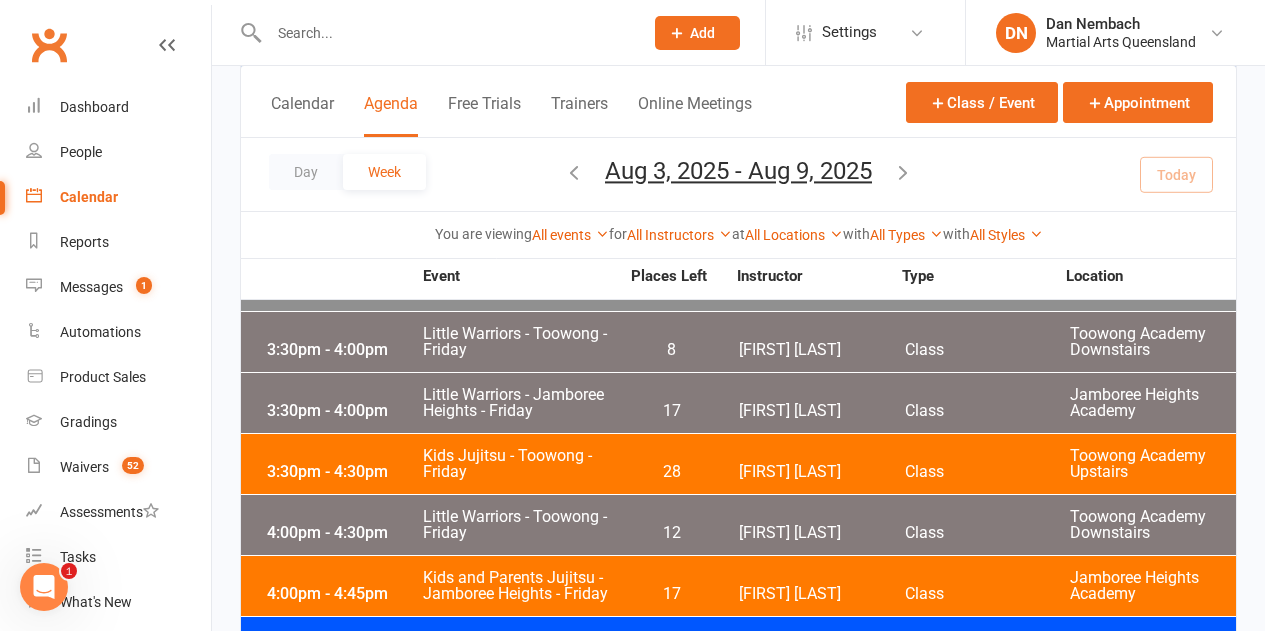 click at bounding box center (446, 33) 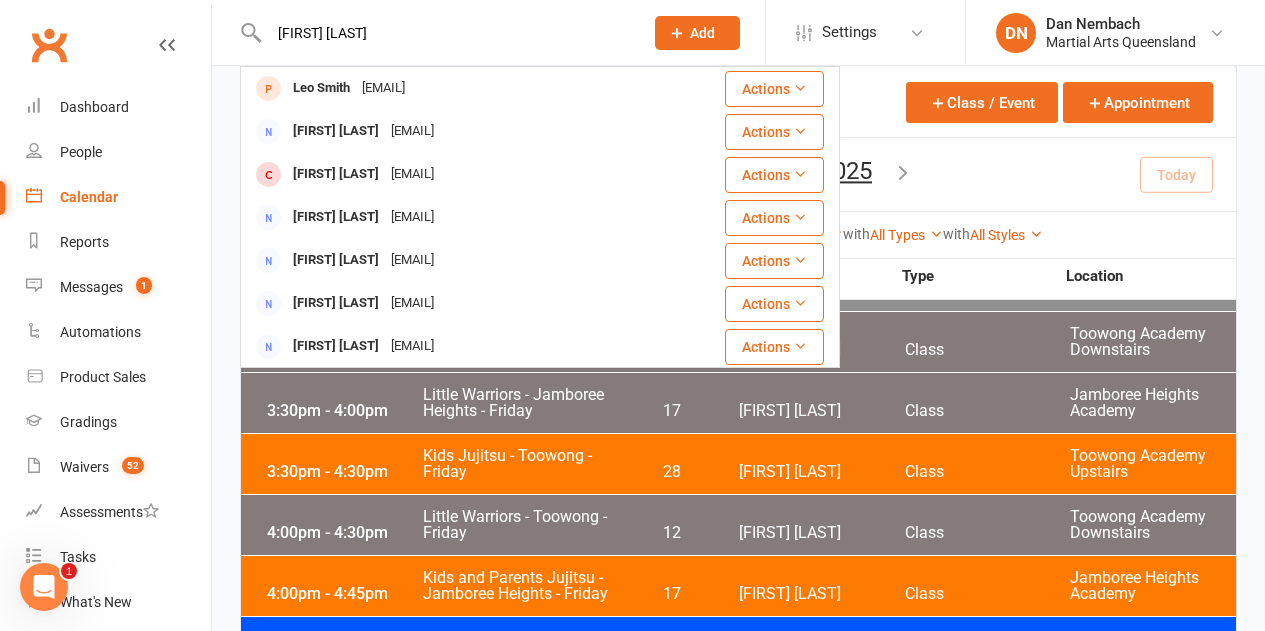 type on "leo smth" 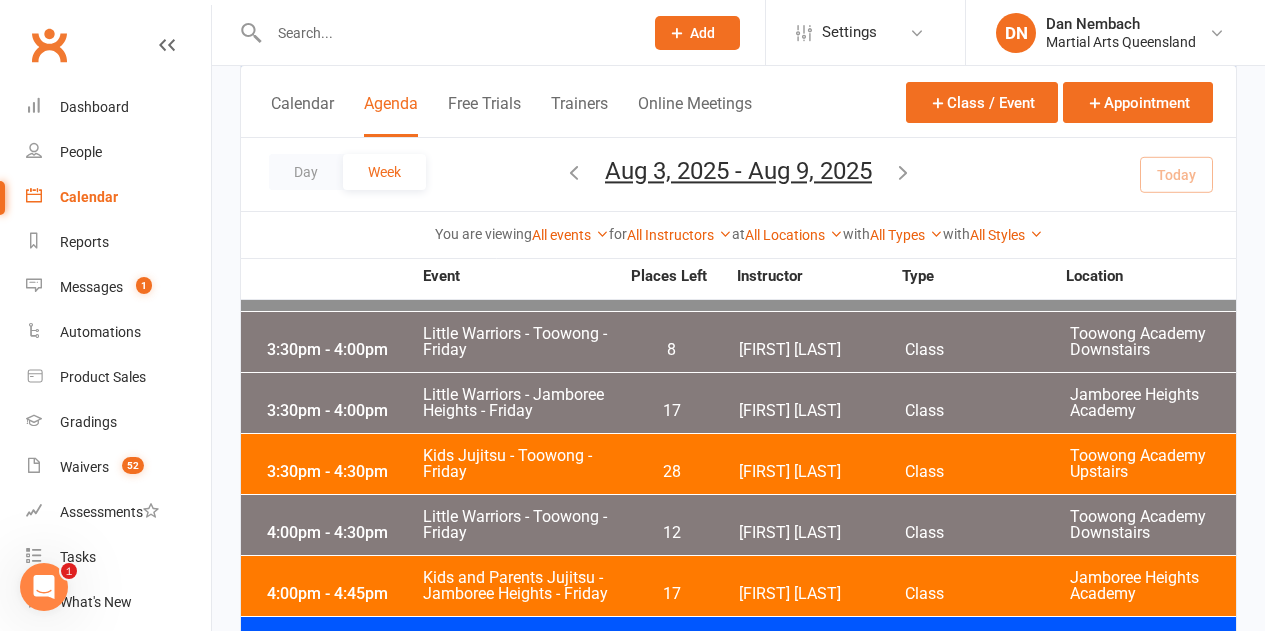 click on "Little Warriors - Toowong - Friday" at bounding box center (520, 342) 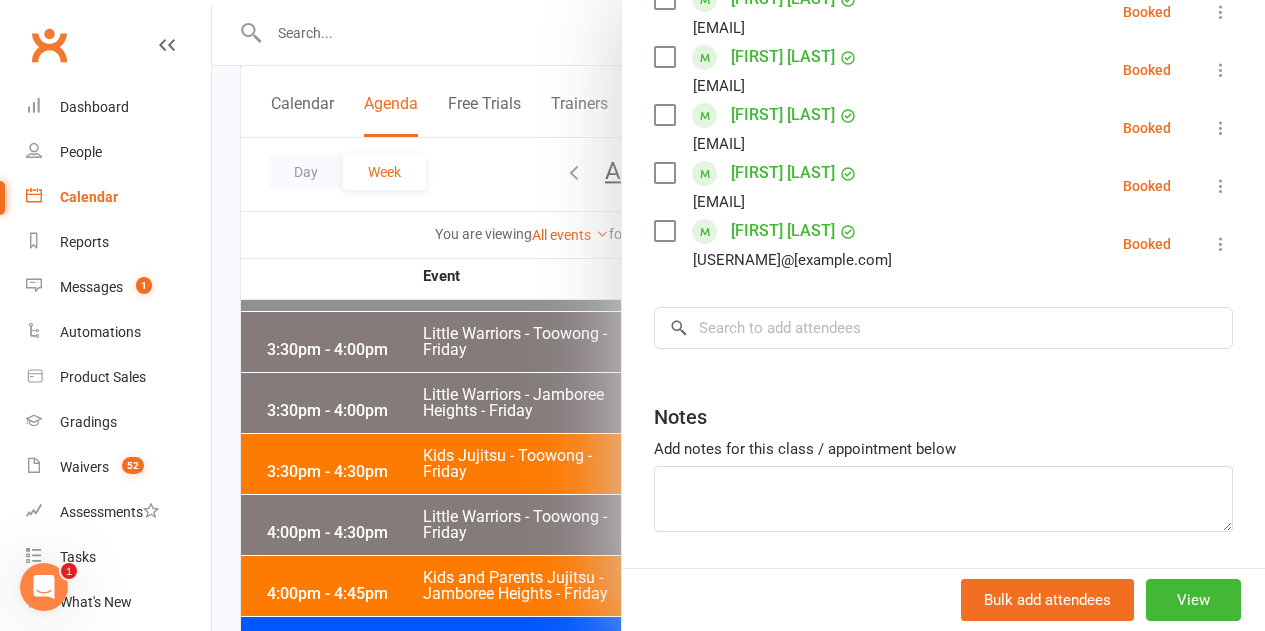 scroll, scrollTop: 859, scrollLeft: 0, axis: vertical 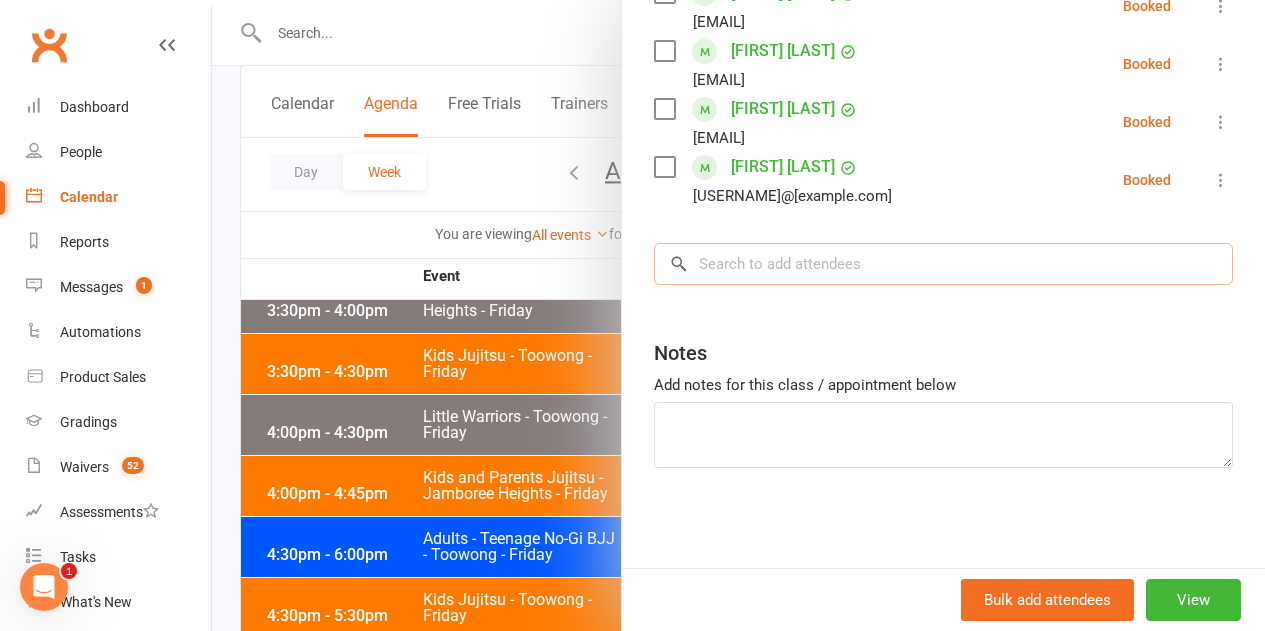 click at bounding box center (943, 264) 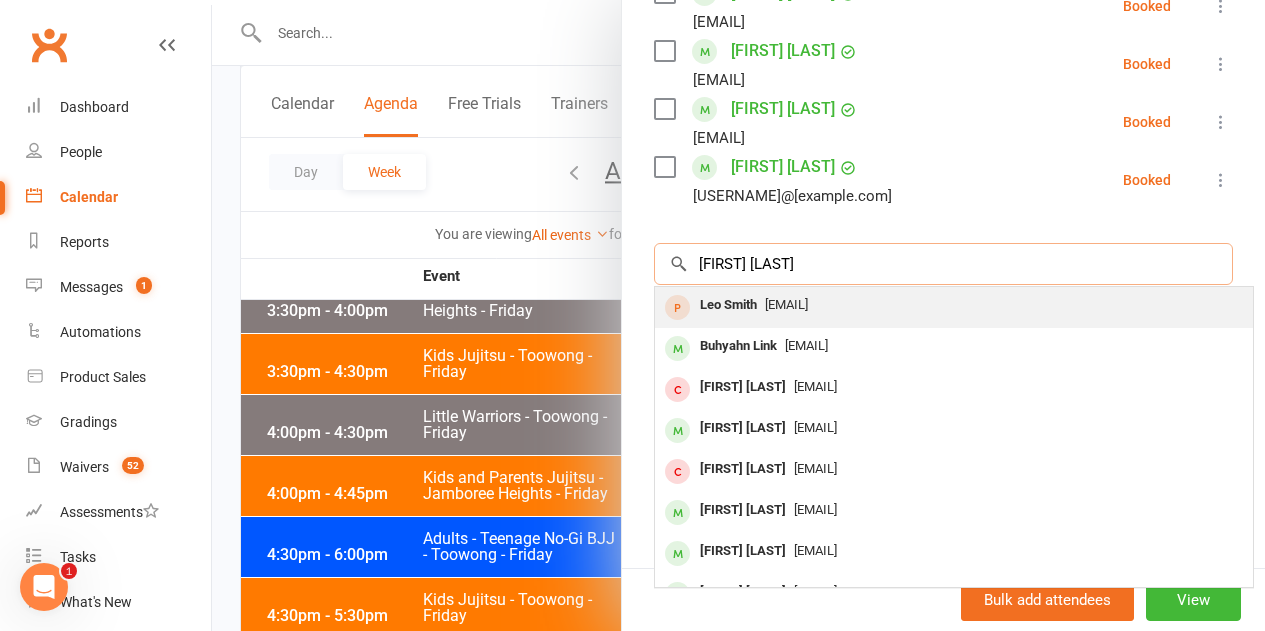 type on "leo smith" 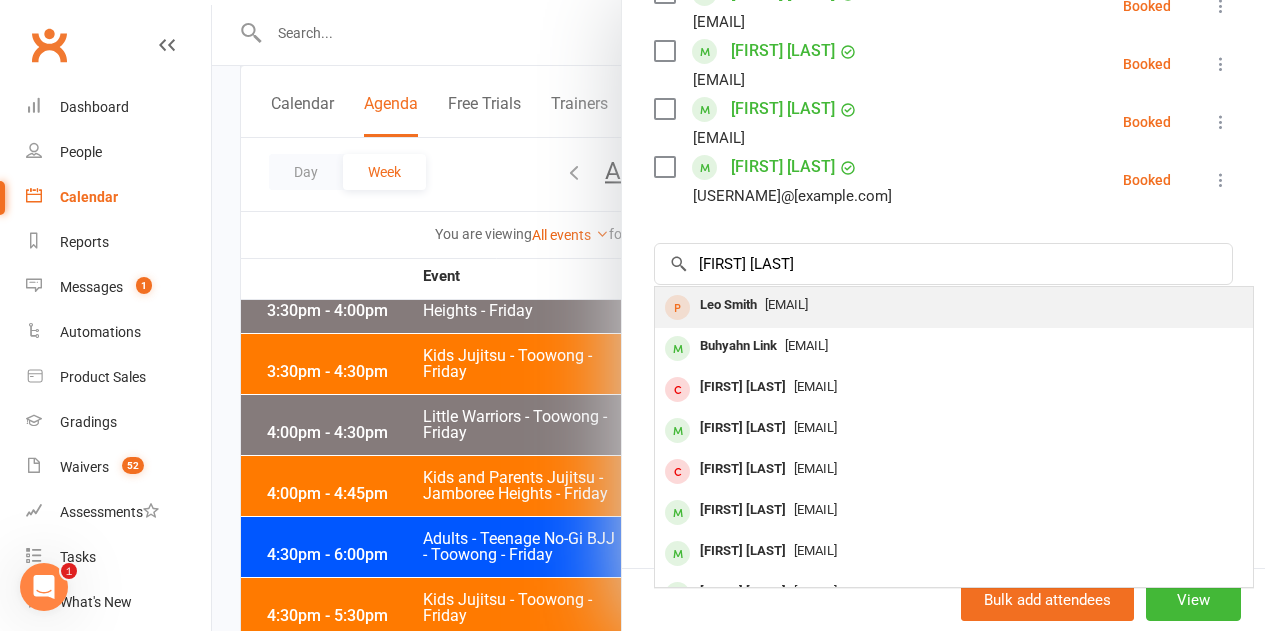 click on "2020mrandmrssmith@gmail.com" at bounding box center [786, 304] 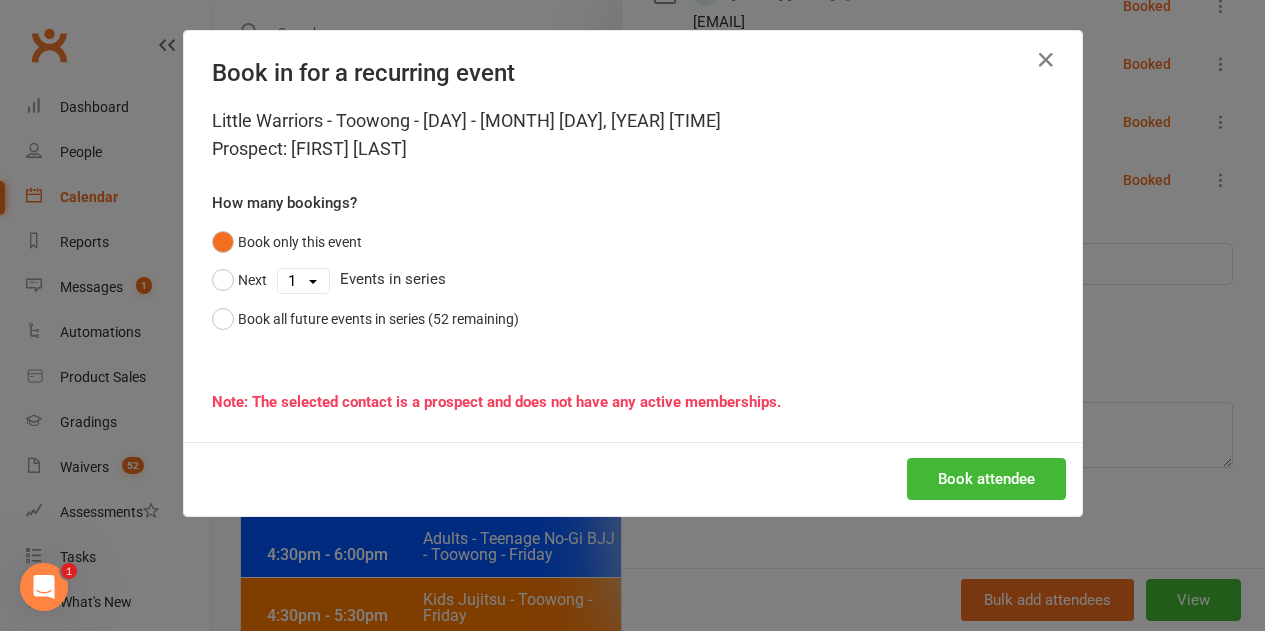 click on "Book in for a recurring event Little Warriors - Toowong - Friday - Aug 8, 2025 3:30pm Prospect: Leo Smith How many bookings? Book only this event Next 1 2 3 4 5 6 7 8 9 10 11 12 13 14 15 16 17 18 19 20 21 22 23 24 25 26 27 28 29 30 31 32 33 34 35 36 37 38 39 40 41 42 43 44 45 46 47 48 49 50 51 52 Events in series Book all future events in series (52 remaining) Note: The selected contact is a prospect and does not have any active memberships. Book attendee" at bounding box center (632, 315) 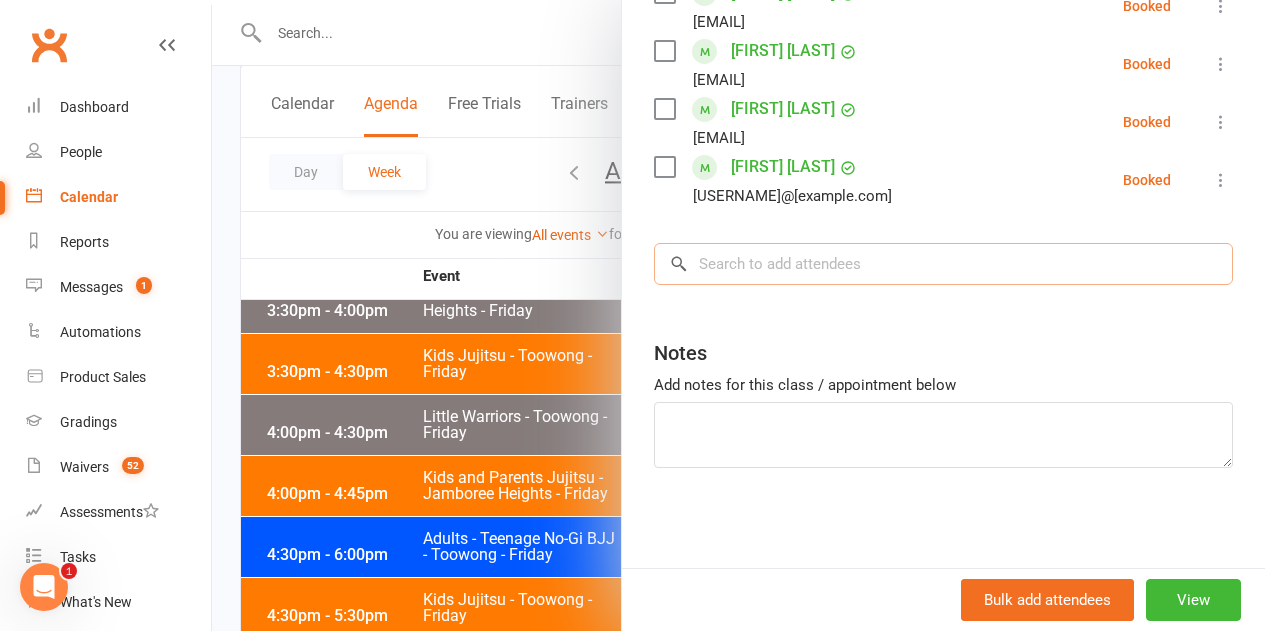 click at bounding box center (943, 264) 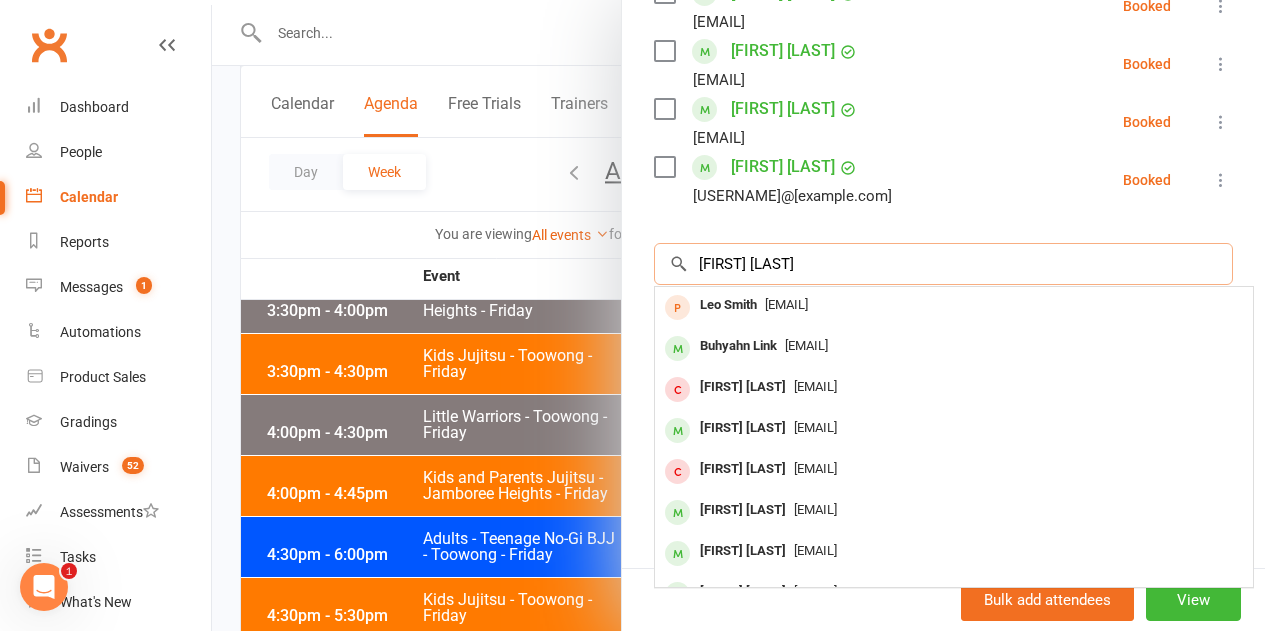 type on "leo smith" 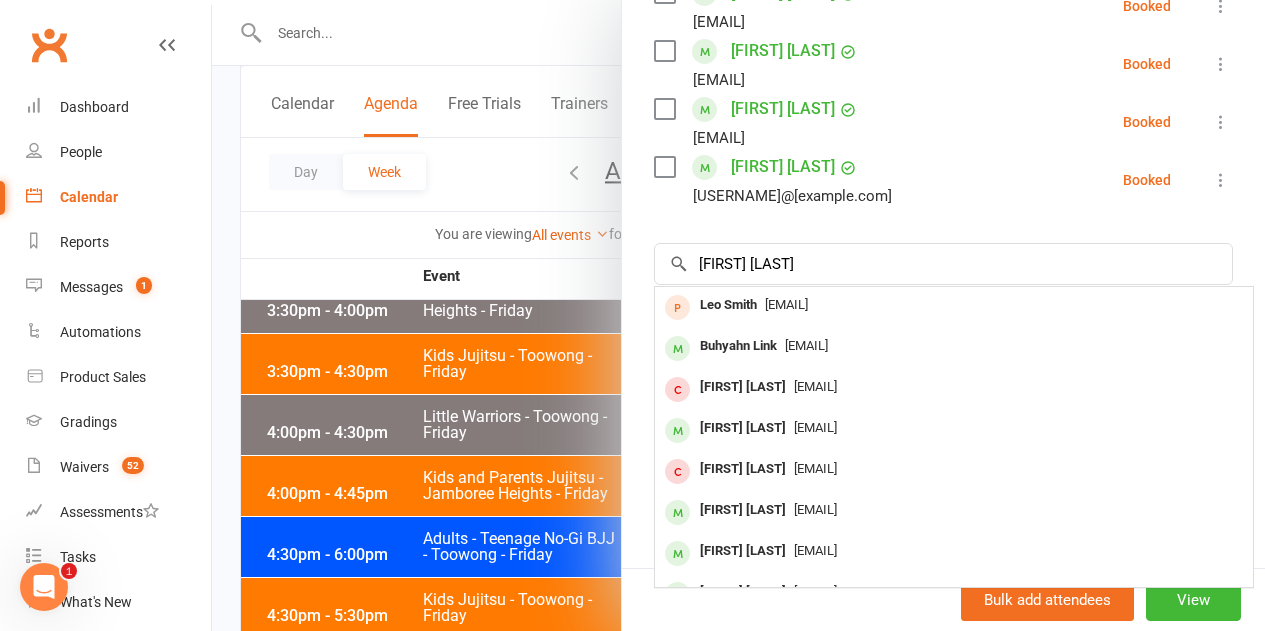 click on "2020mrandmrssmith@gmail.com" at bounding box center (786, 304) 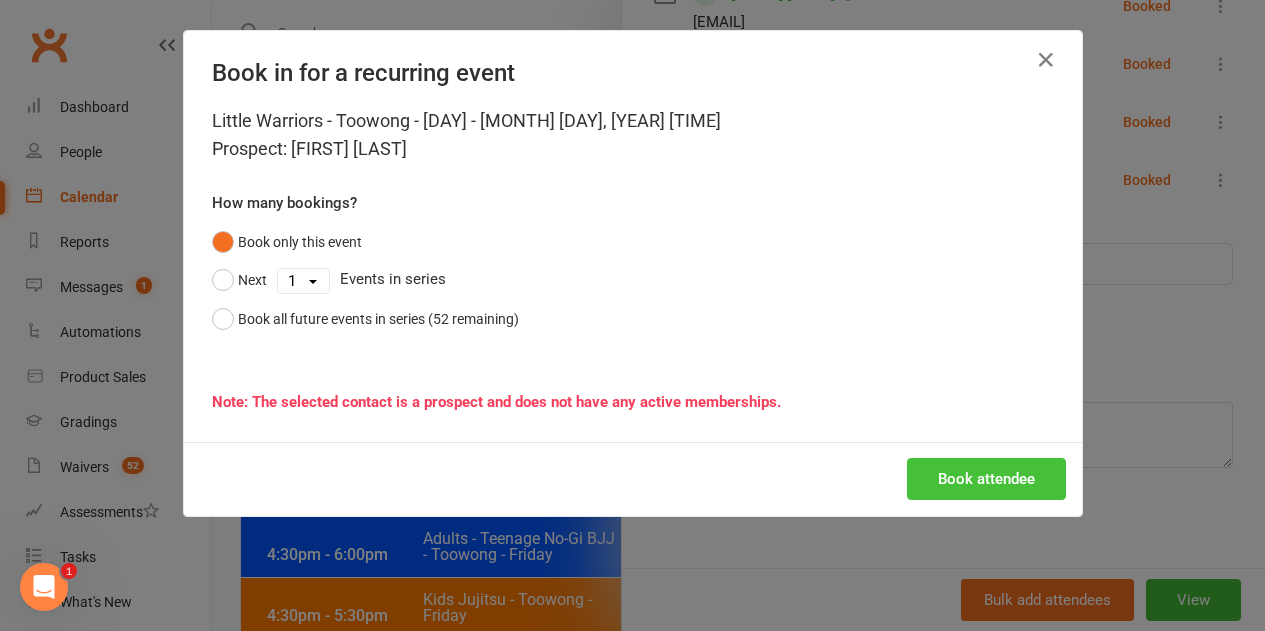 click on "Book attendee" at bounding box center (986, 479) 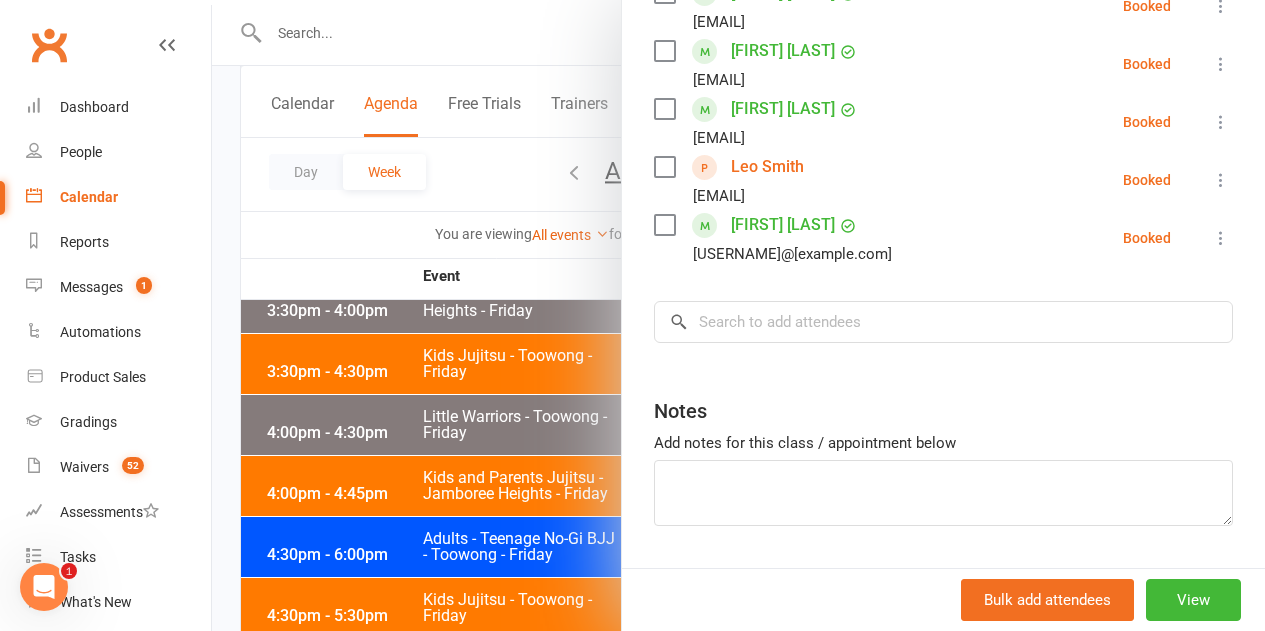 click on "Leo Smith" at bounding box center (767, 167) 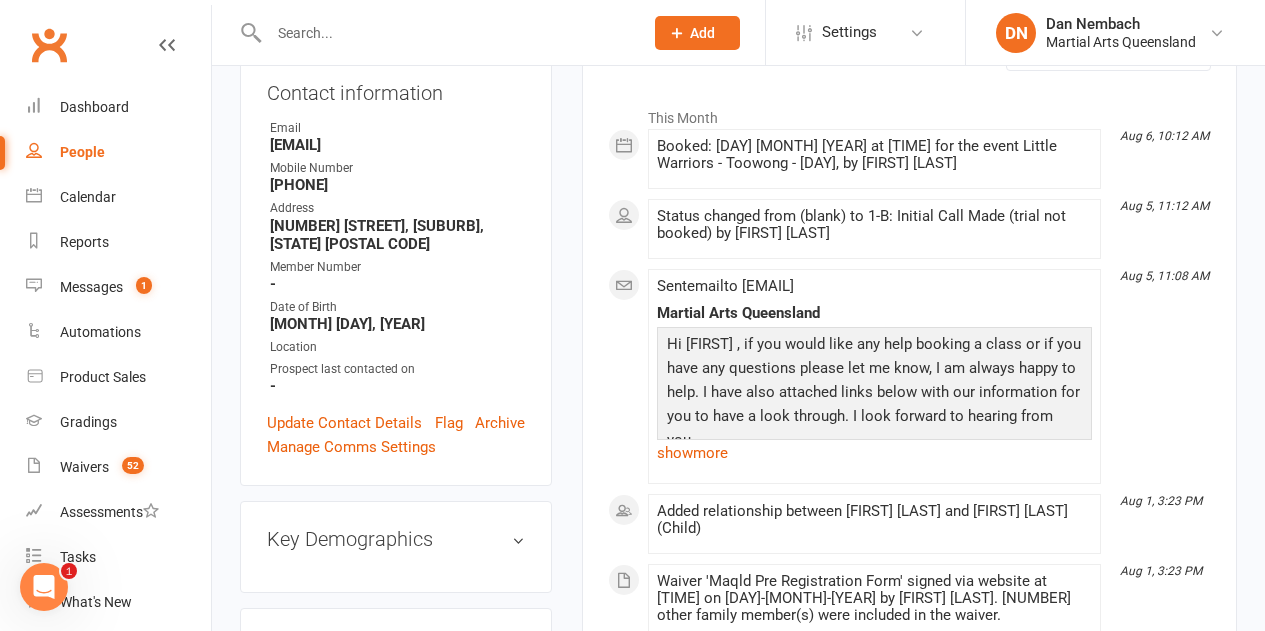 scroll, scrollTop: 300, scrollLeft: 0, axis: vertical 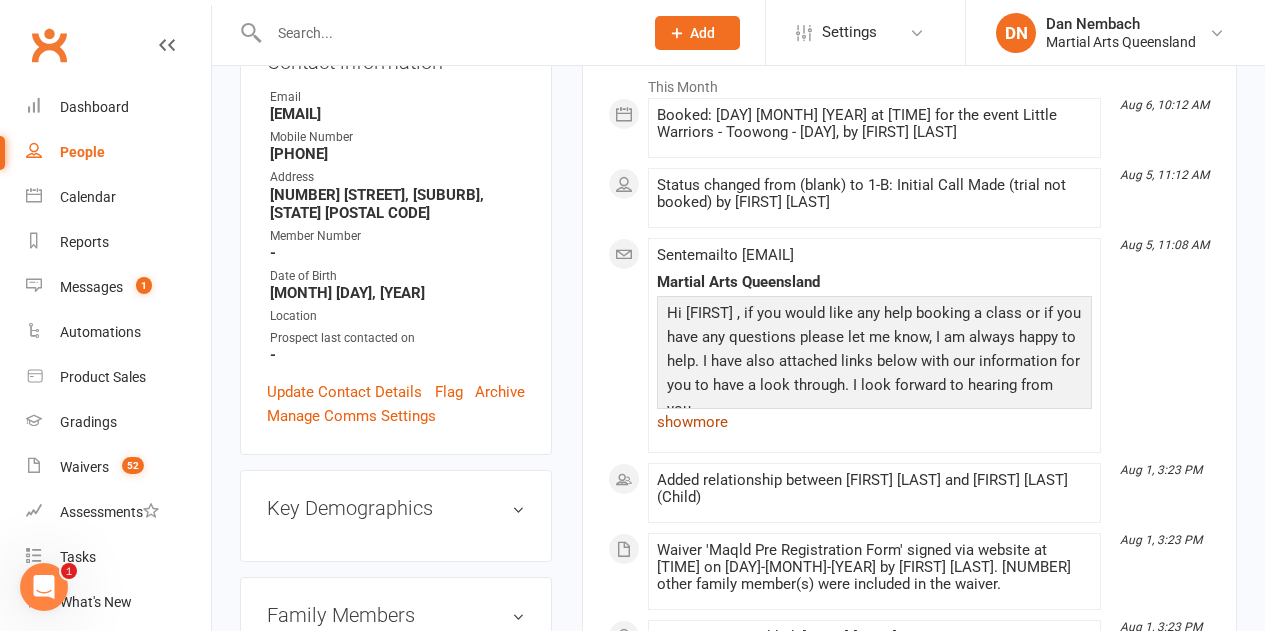 click on "show  more" at bounding box center (874, 422) 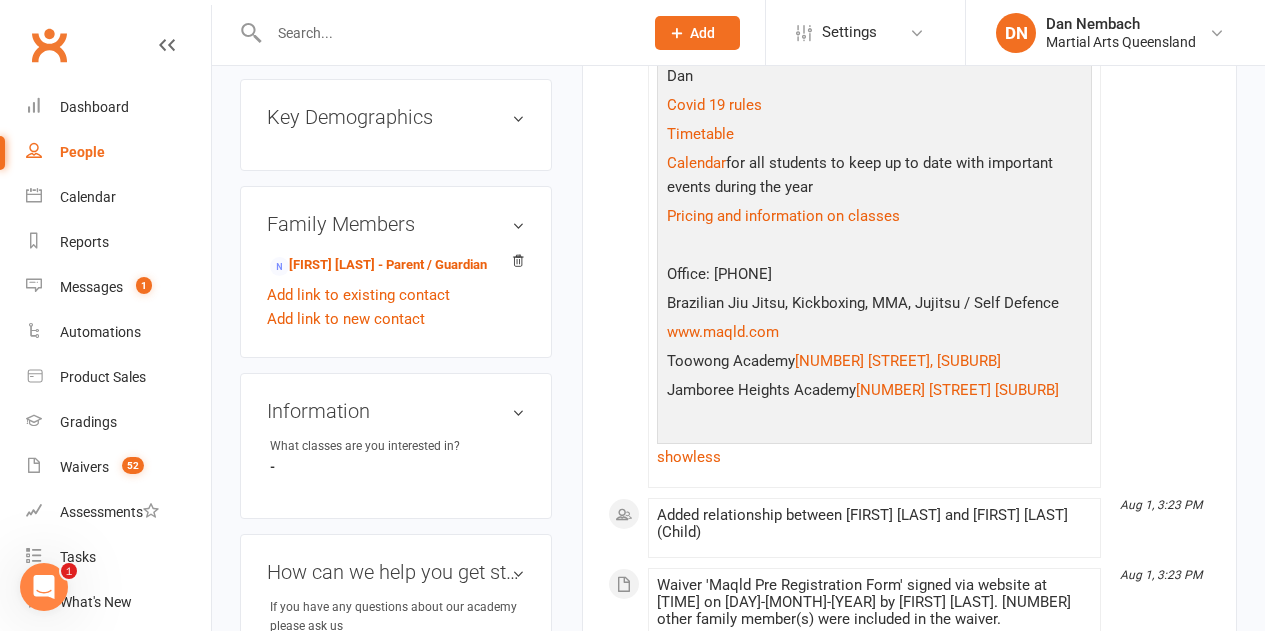 scroll, scrollTop: 700, scrollLeft: 0, axis: vertical 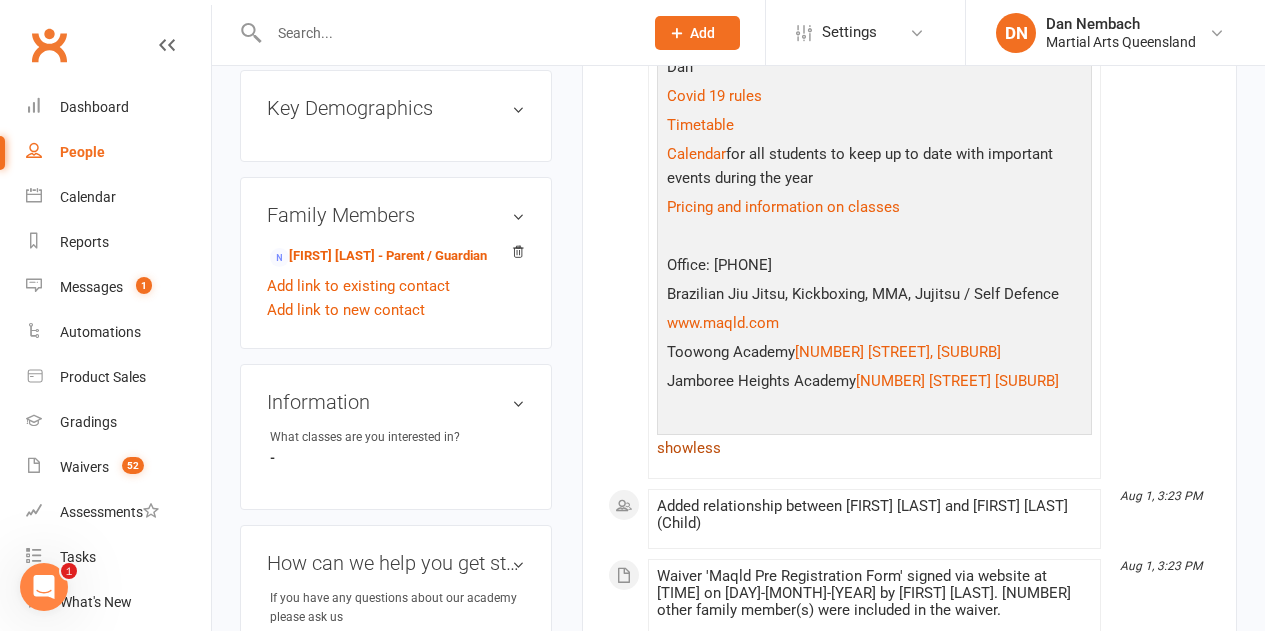 click on "show  less" at bounding box center (874, 448) 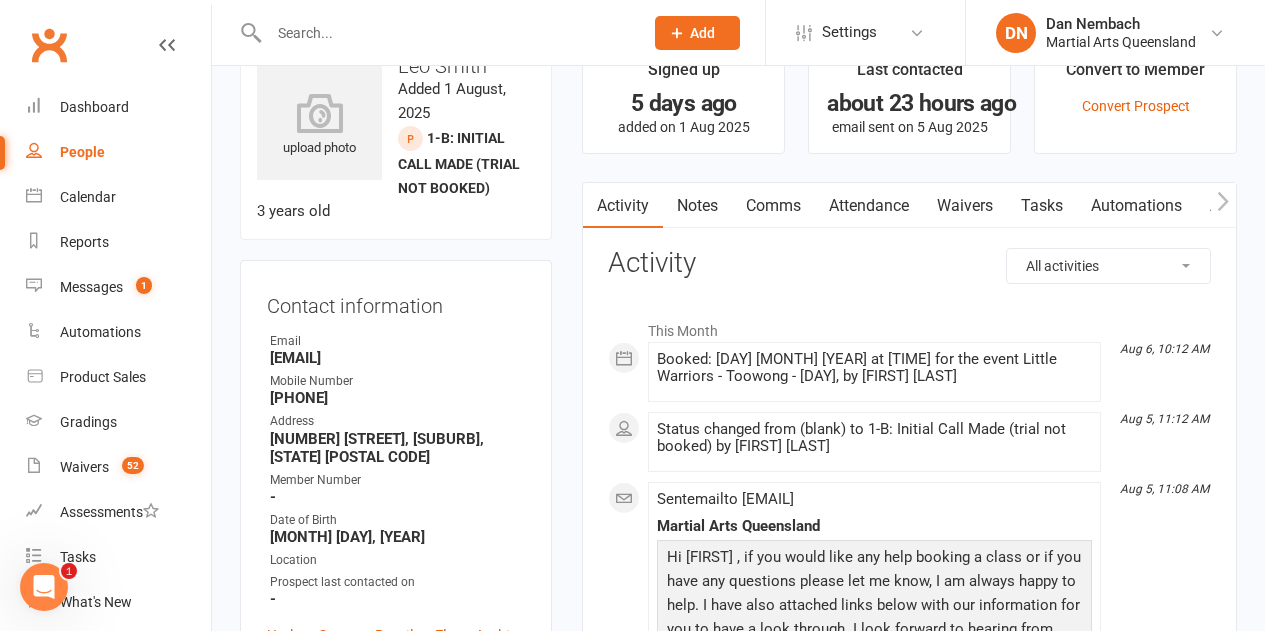 scroll, scrollTop: 0, scrollLeft: 0, axis: both 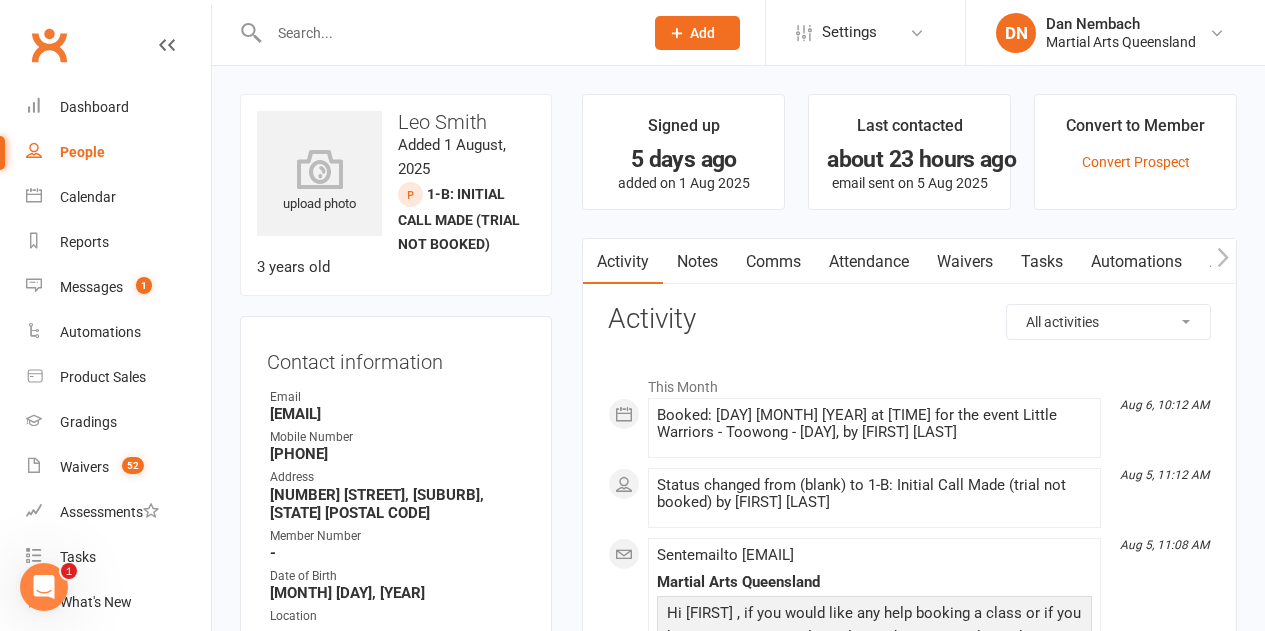 click on "Notes" at bounding box center [697, 262] 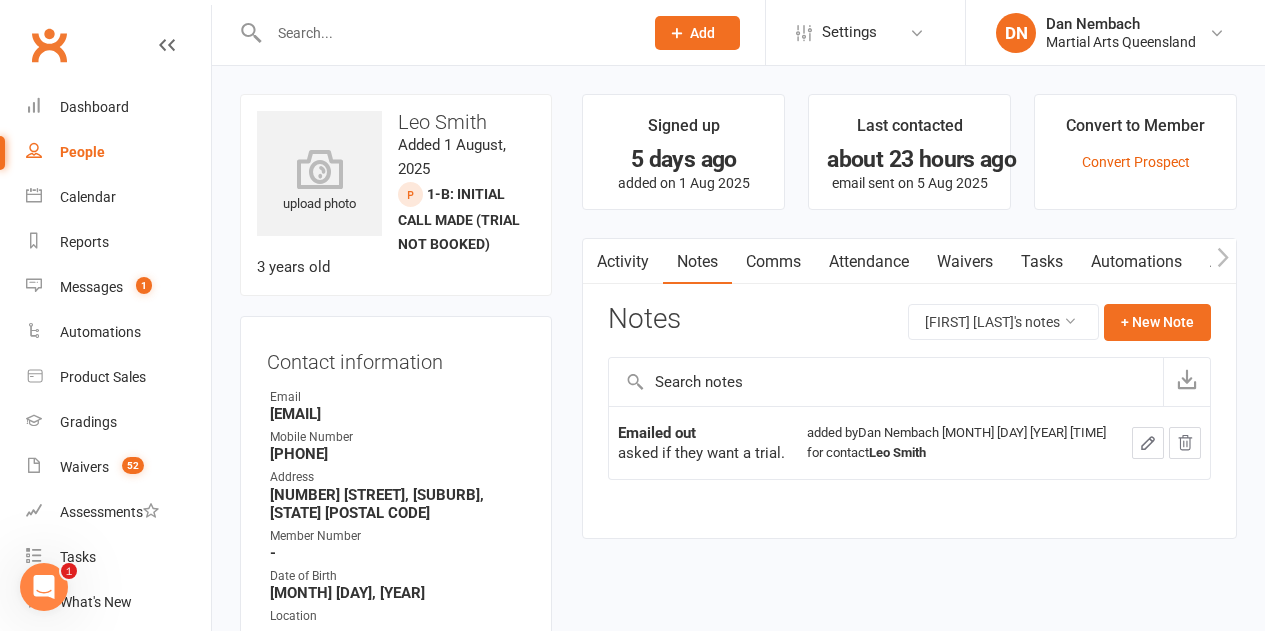 click on "Activity" at bounding box center (623, 262) 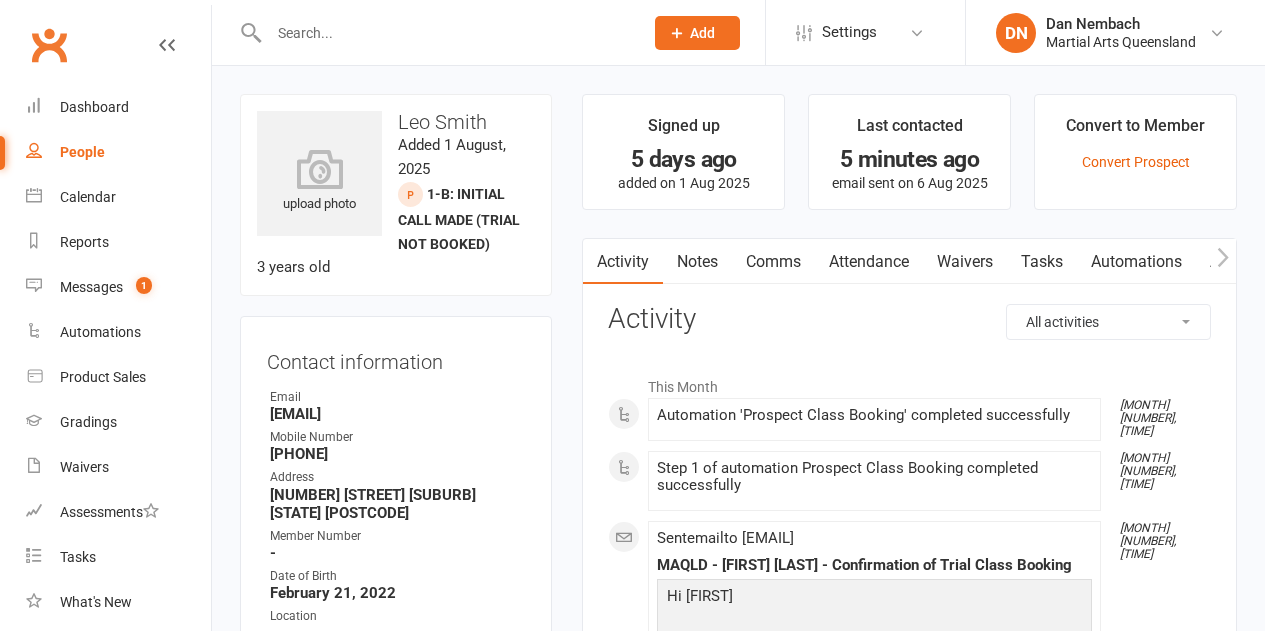 scroll, scrollTop: 0, scrollLeft: 0, axis: both 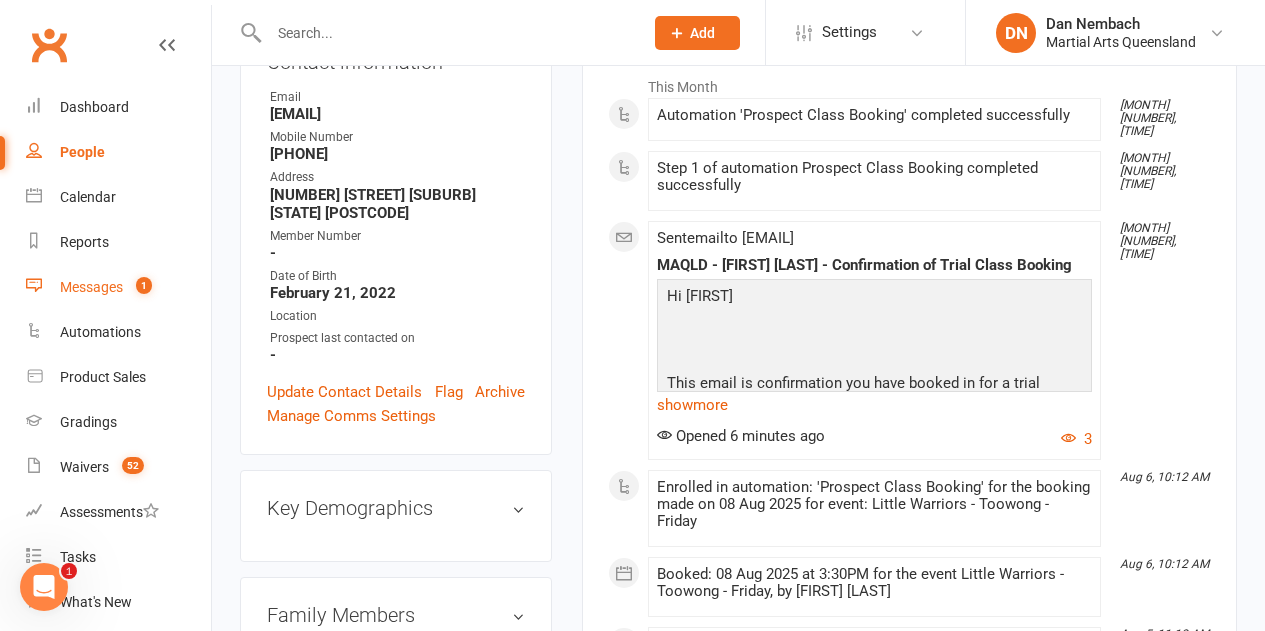 click on "Messages   1" at bounding box center [118, 287] 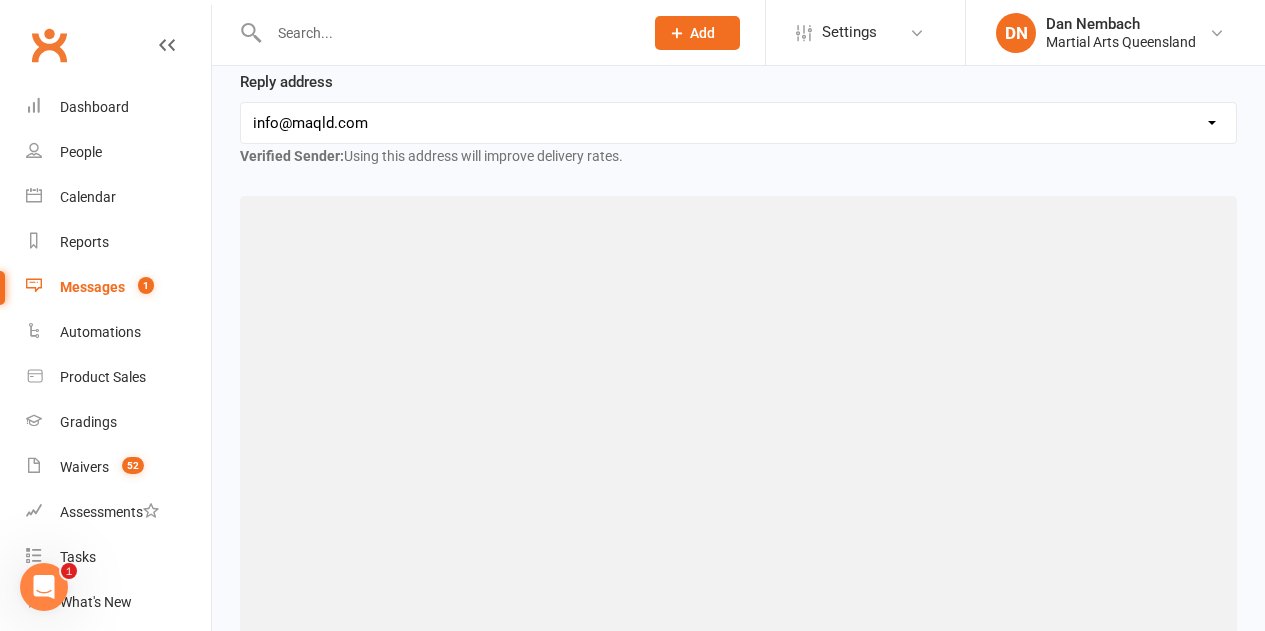scroll, scrollTop: 0, scrollLeft: 0, axis: both 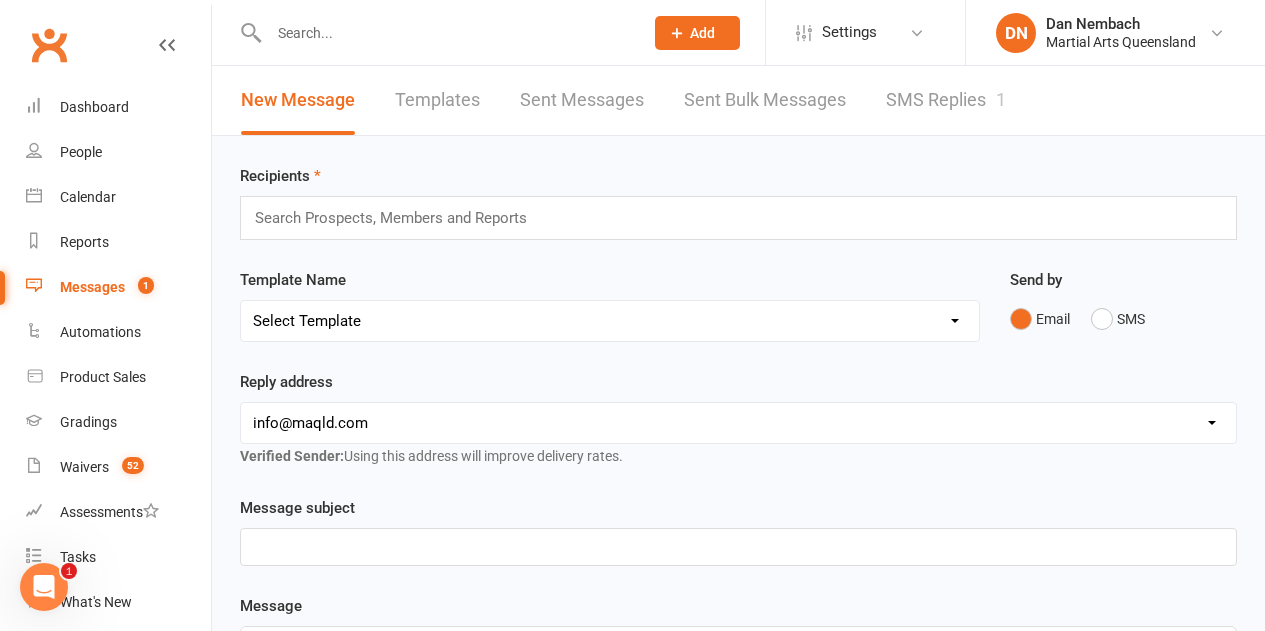click on "SMS Replies  1" at bounding box center (946, 100) 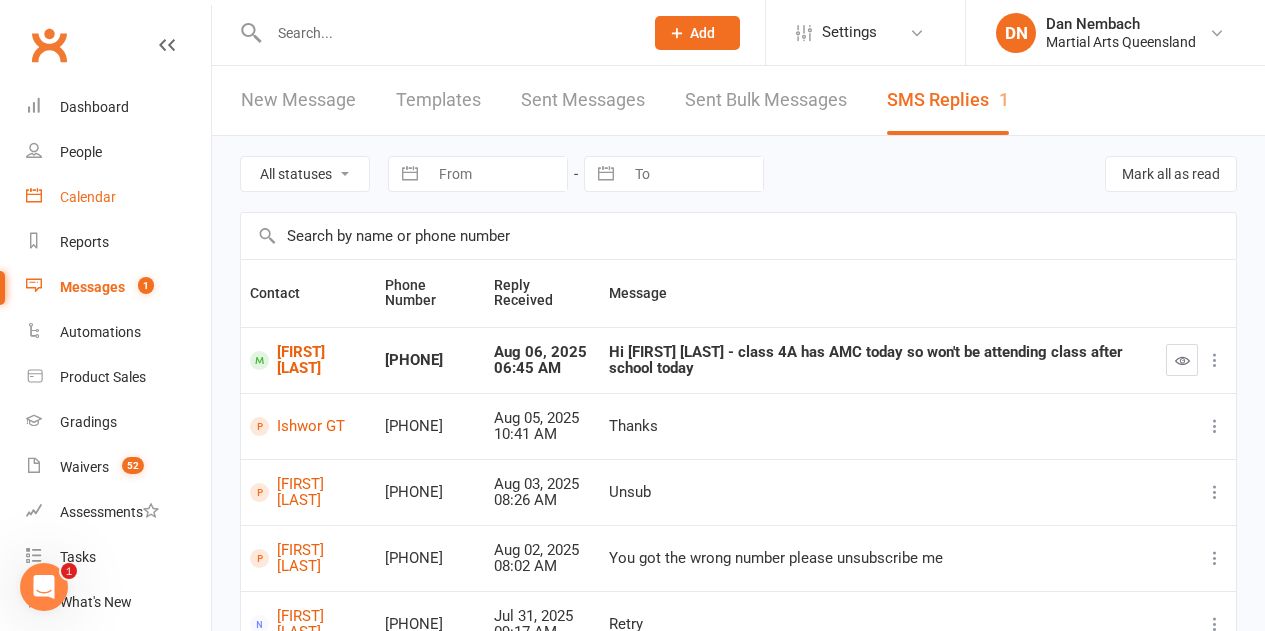 click on "Calendar" at bounding box center [88, 197] 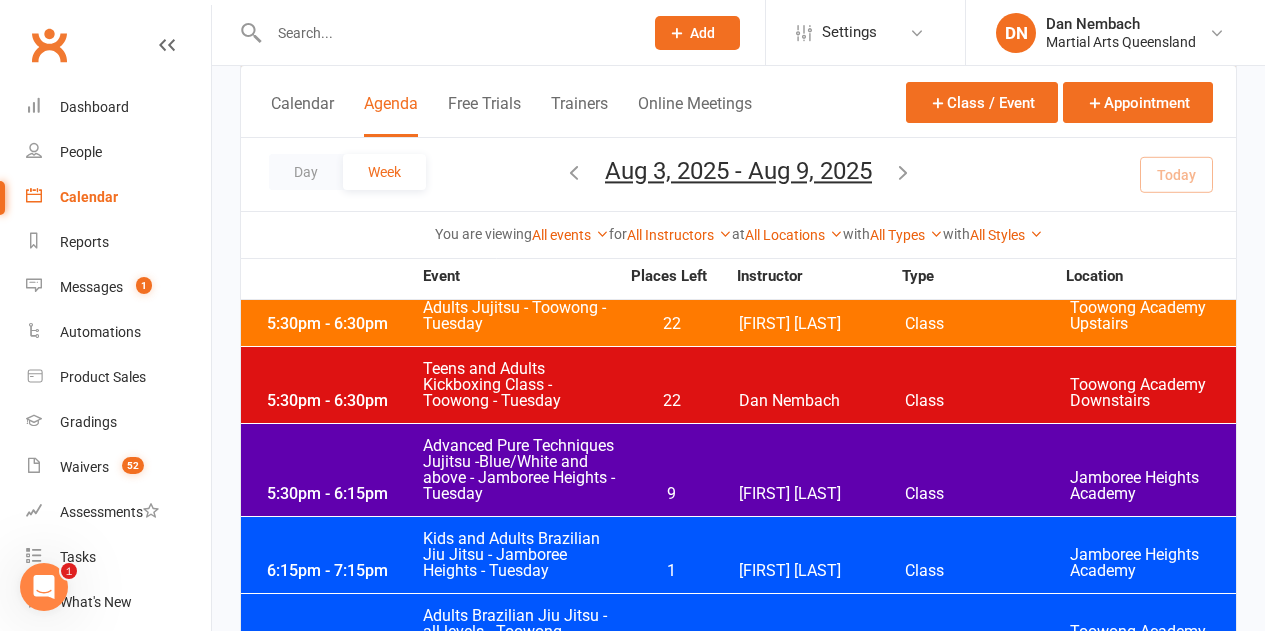 scroll, scrollTop: 1900, scrollLeft: 0, axis: vertical 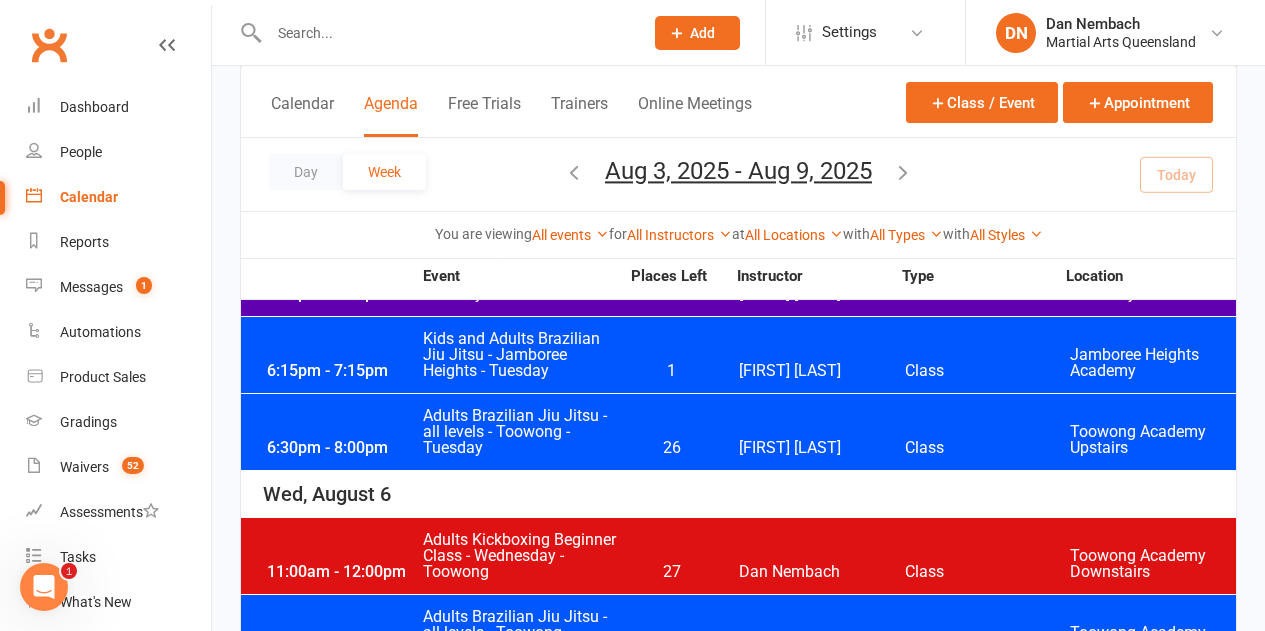 click on "1" at bounding box center [671, 371] 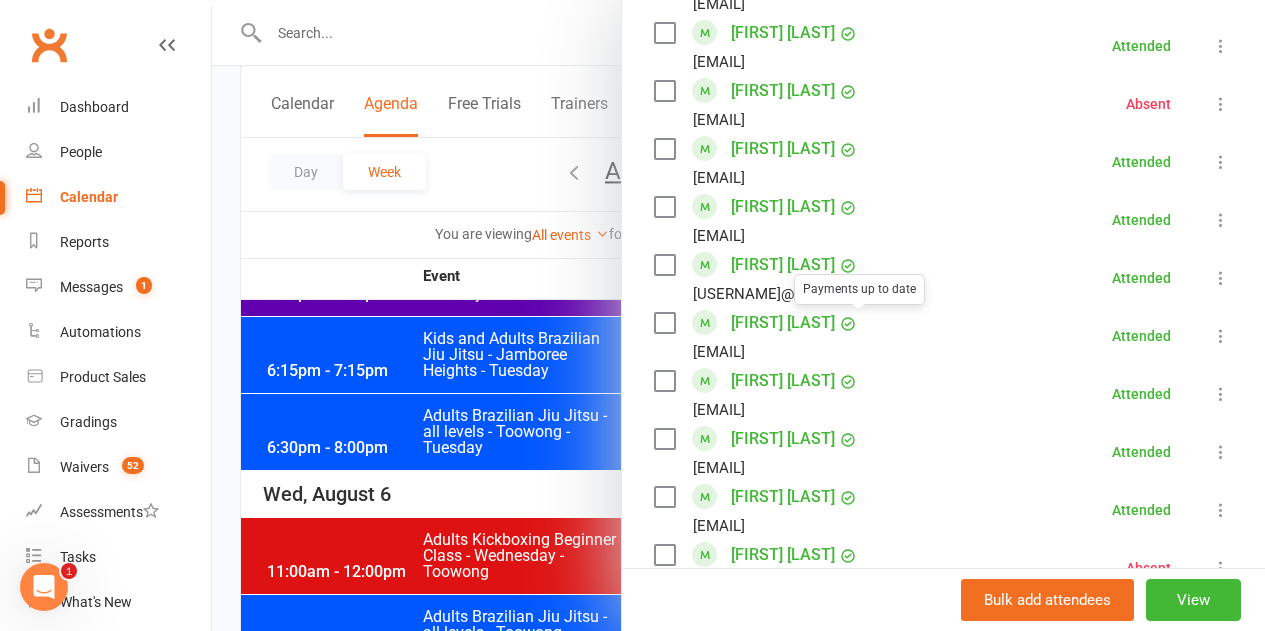 scroll, scrollTop: 1500, scrollLeft: 0, axis: vertical 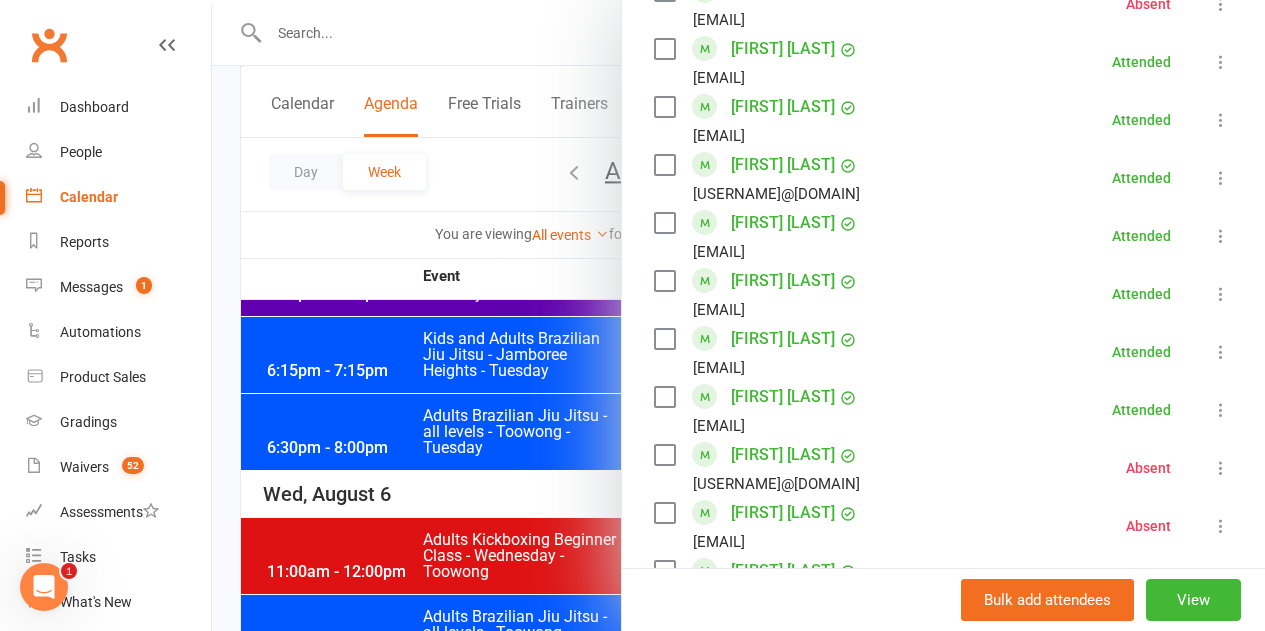 click at bounding box center [738, 315] 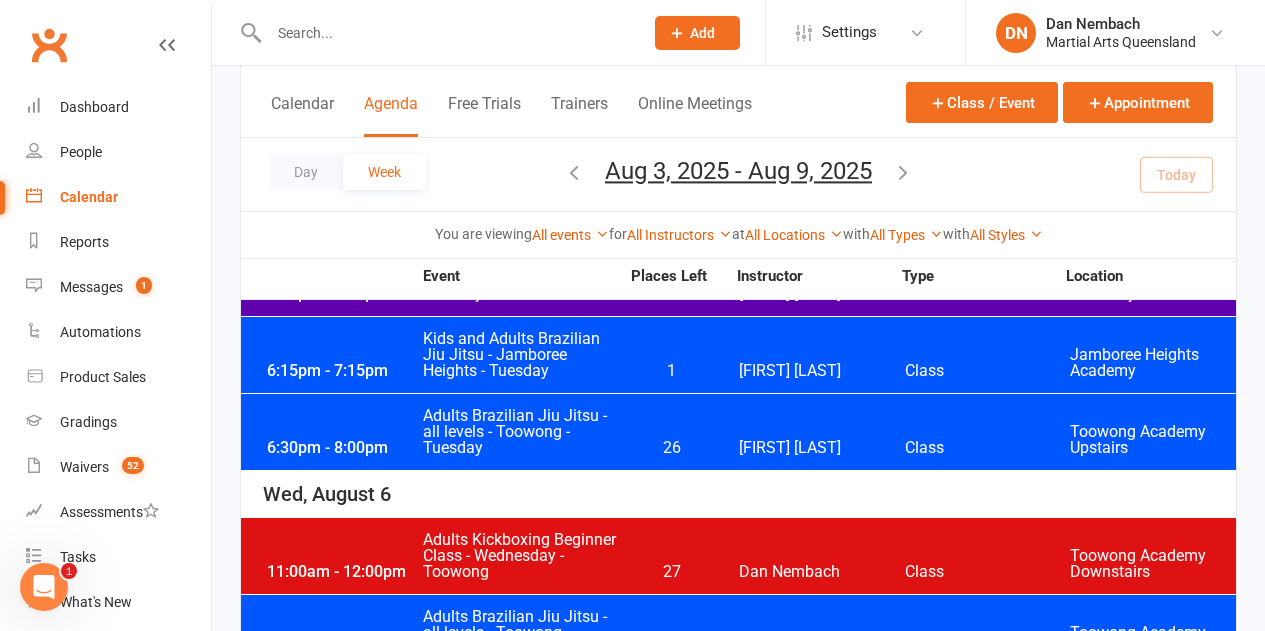 click at bounding box center (446, 33) 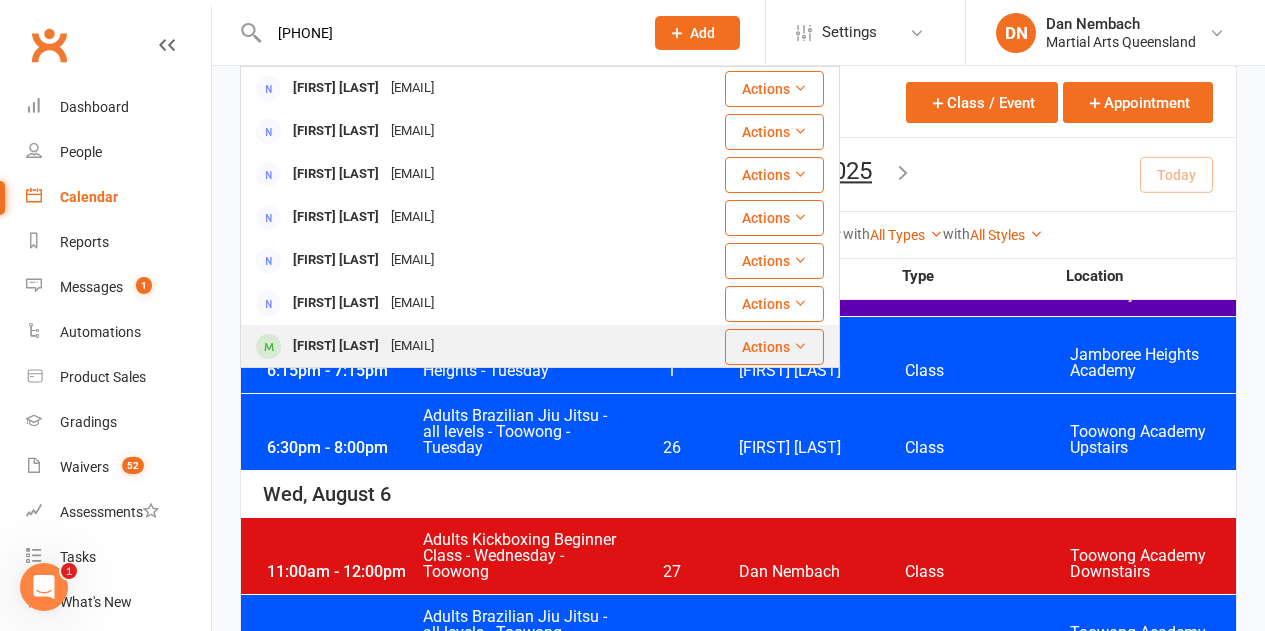 type on "0422444999" 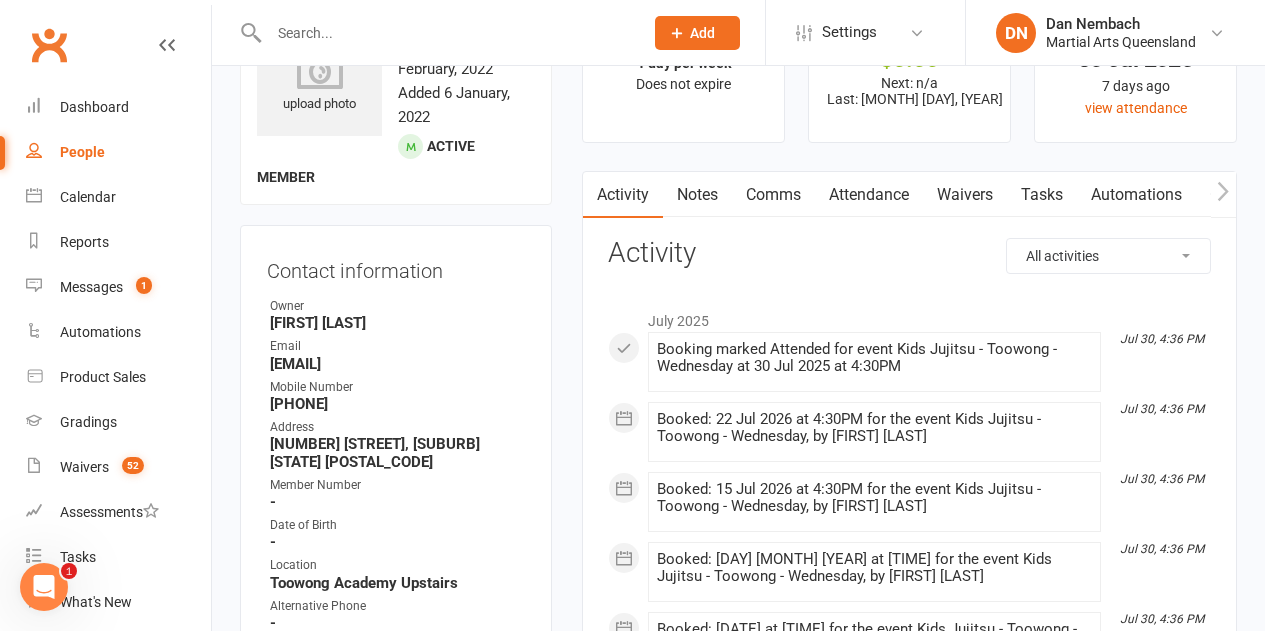 scroll, scrollTop: 0, scrollLeft: 0, axis: both 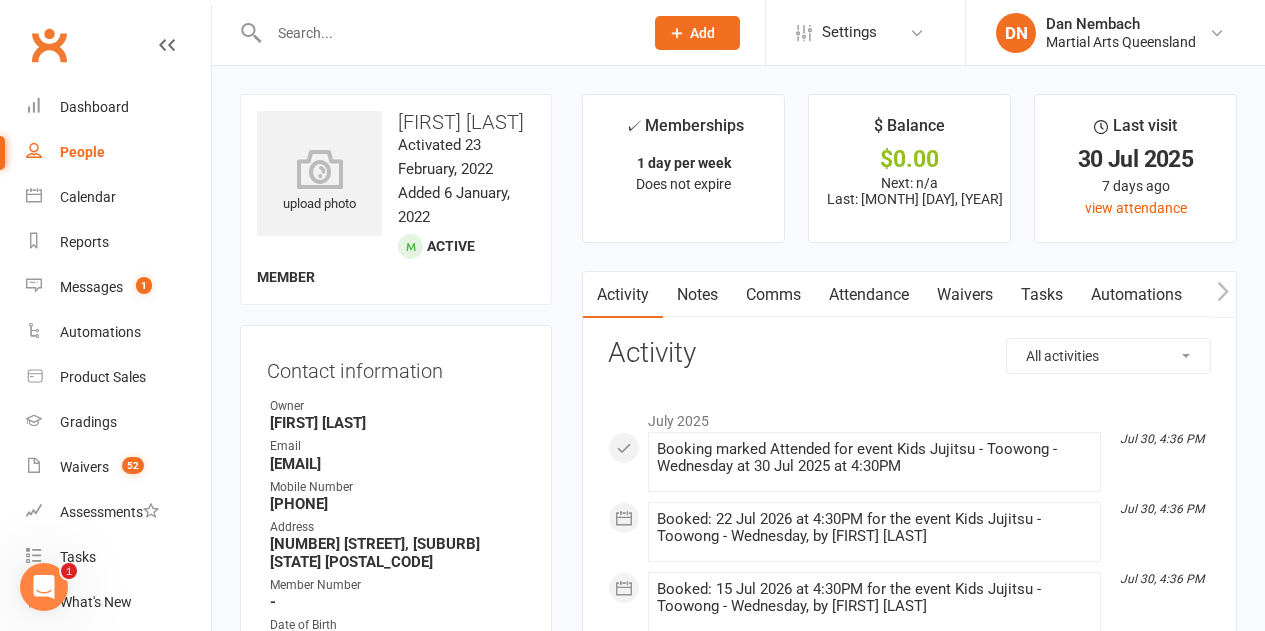 click at bounding box center [446, 33] 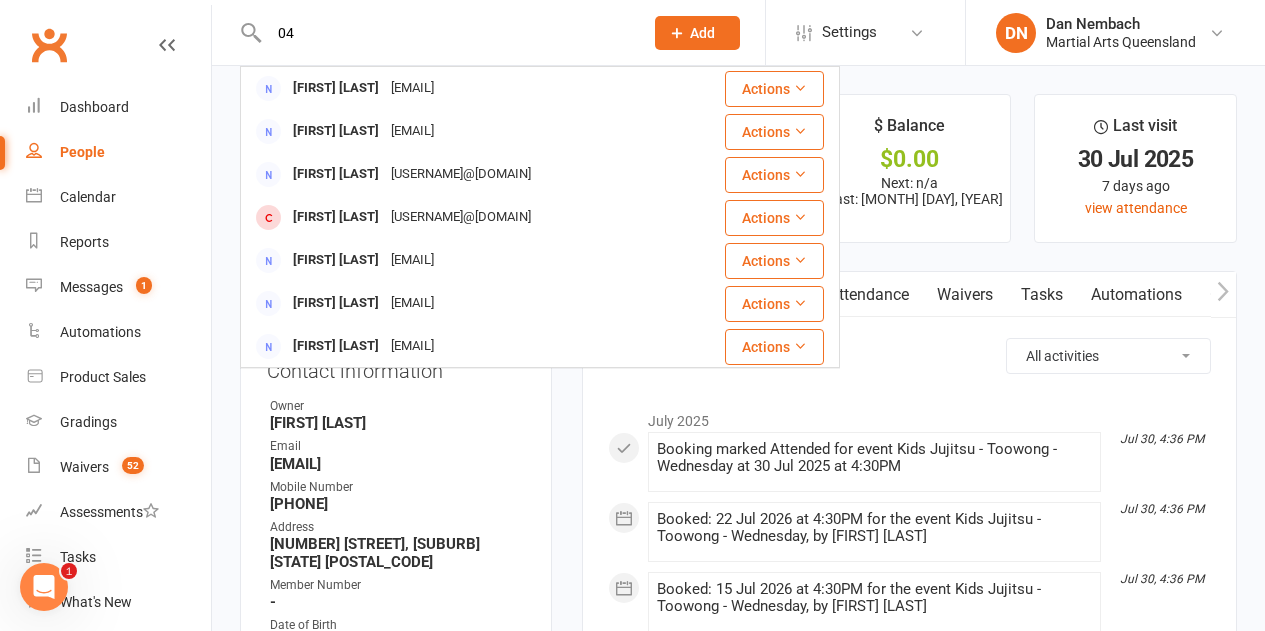 type on "0" 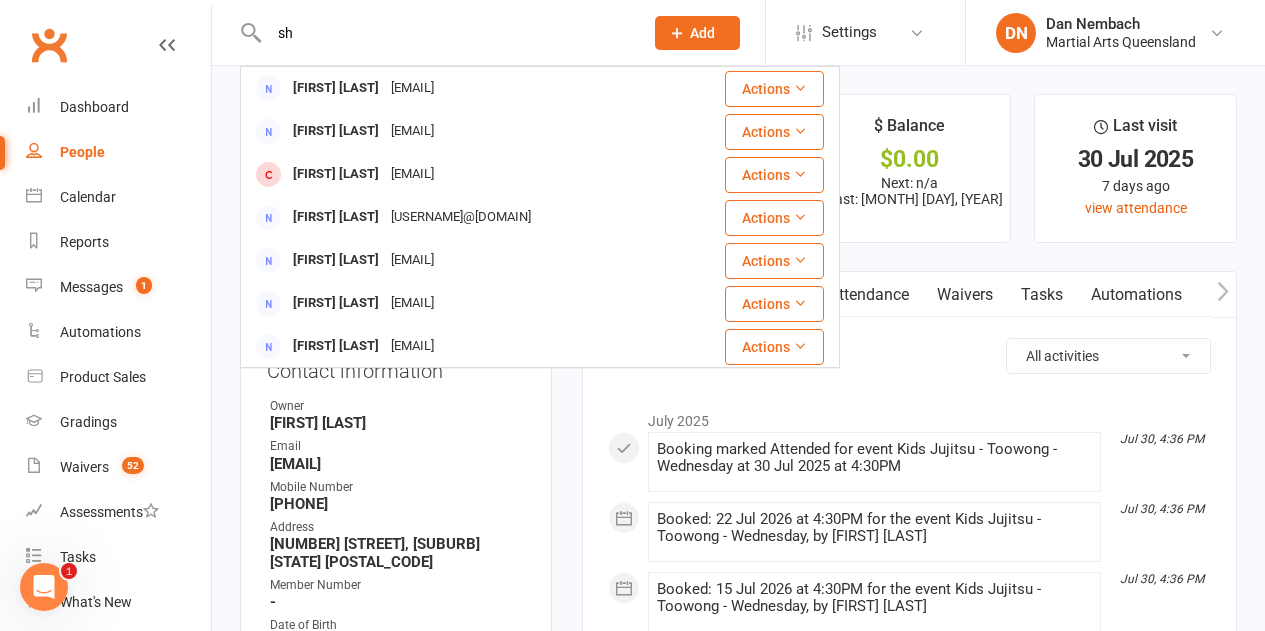 type on "s" 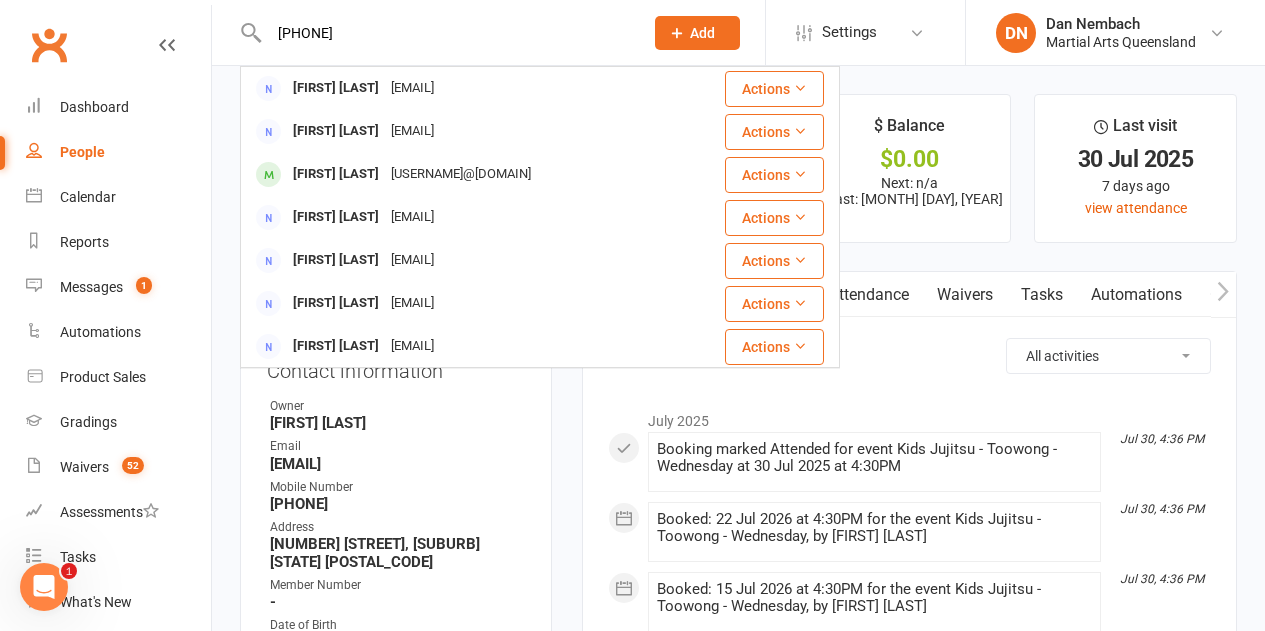 type on "0499777647" 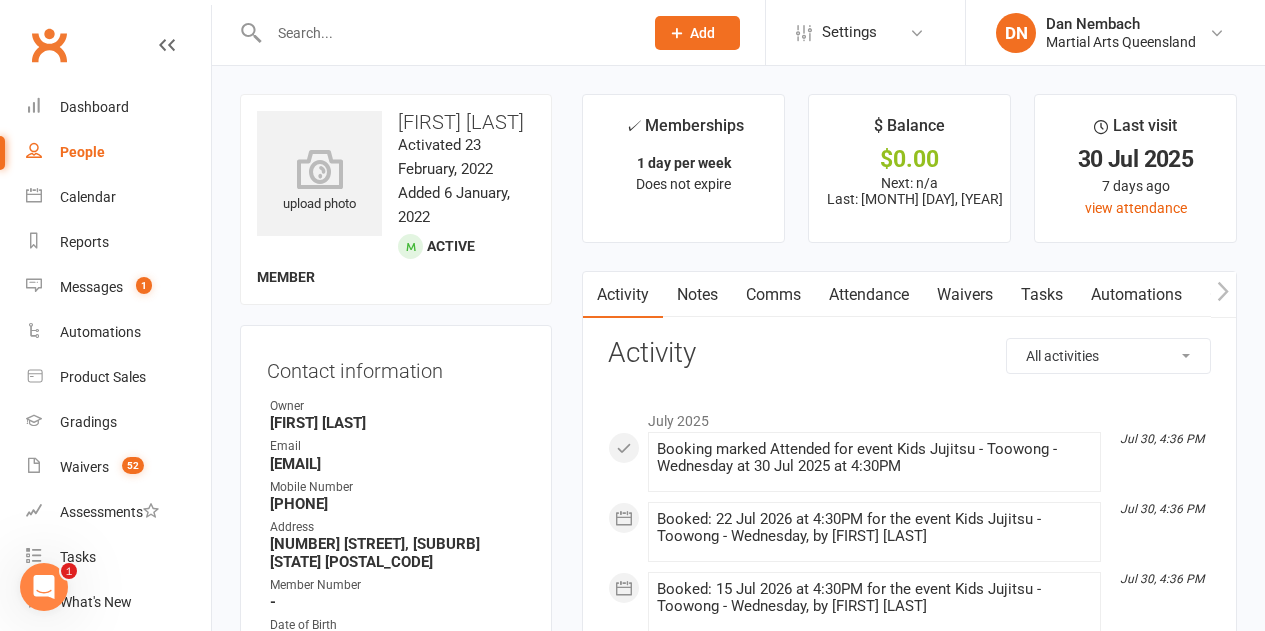 click at bounding box center [446, 33] 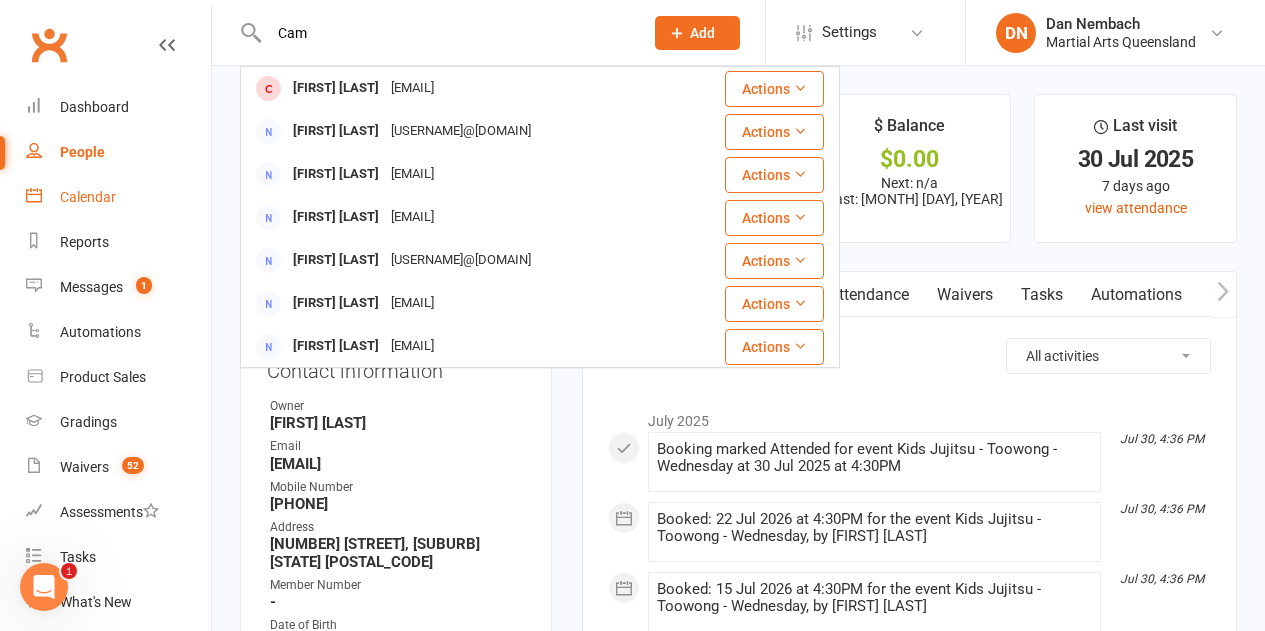 type on "Cam" 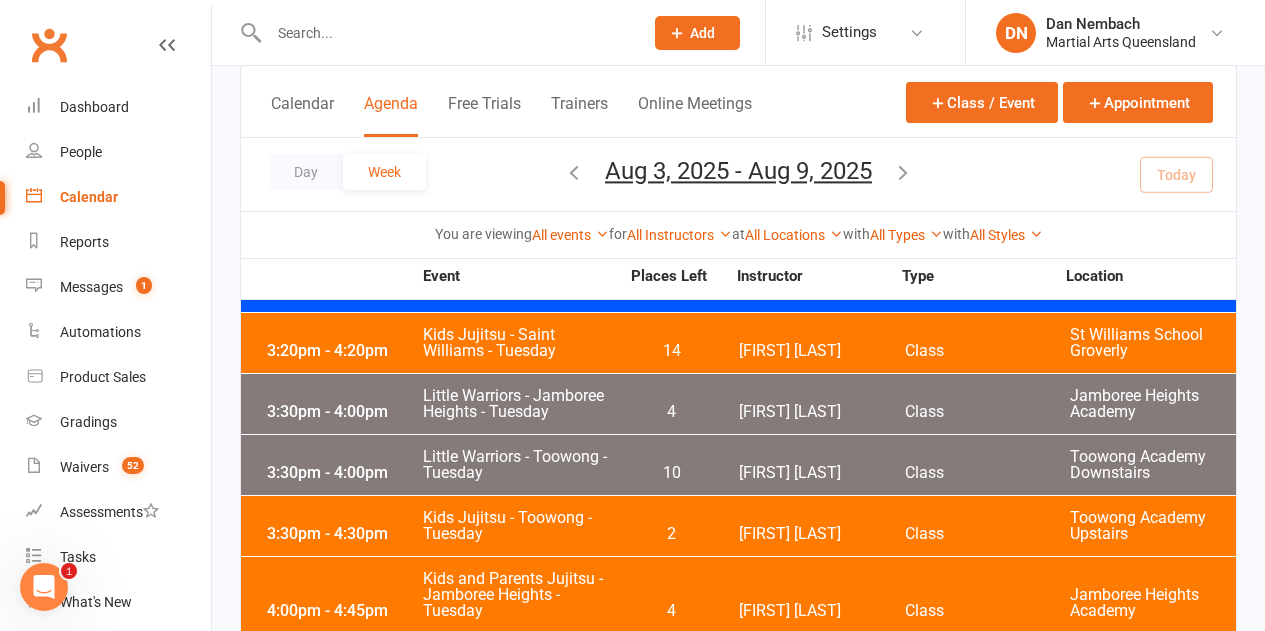 scroll, scrollTop: 1000, scrollLeft: 0, axis: vertical 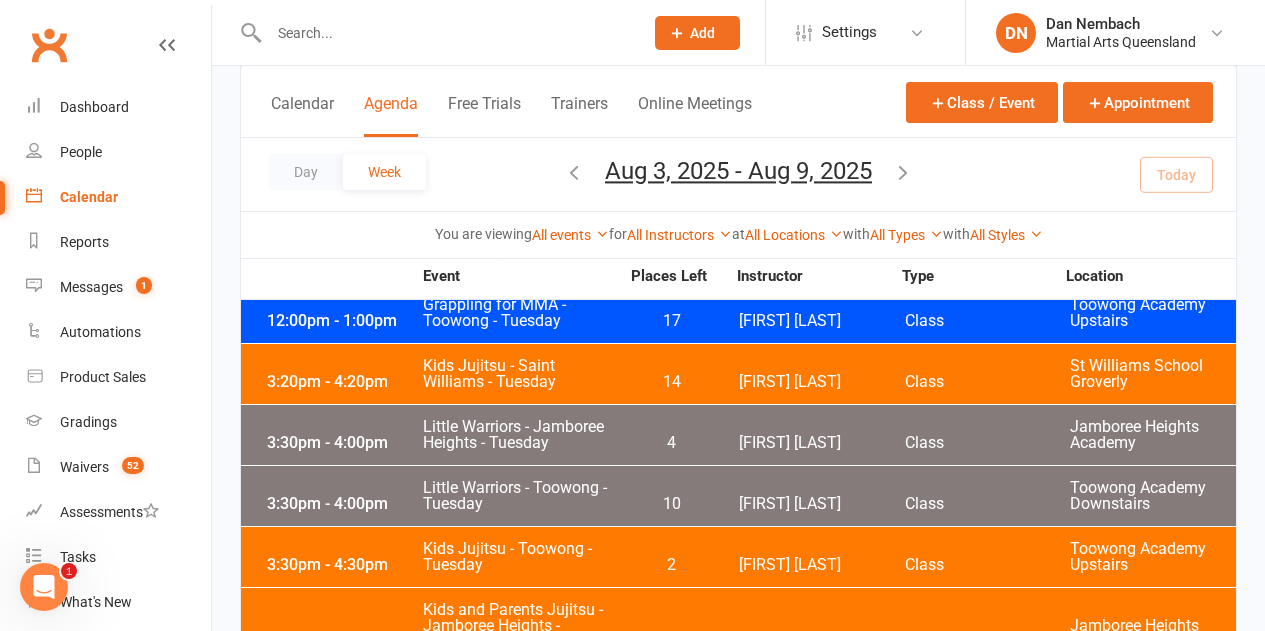 click on "14" at bounding box center [671, 382] 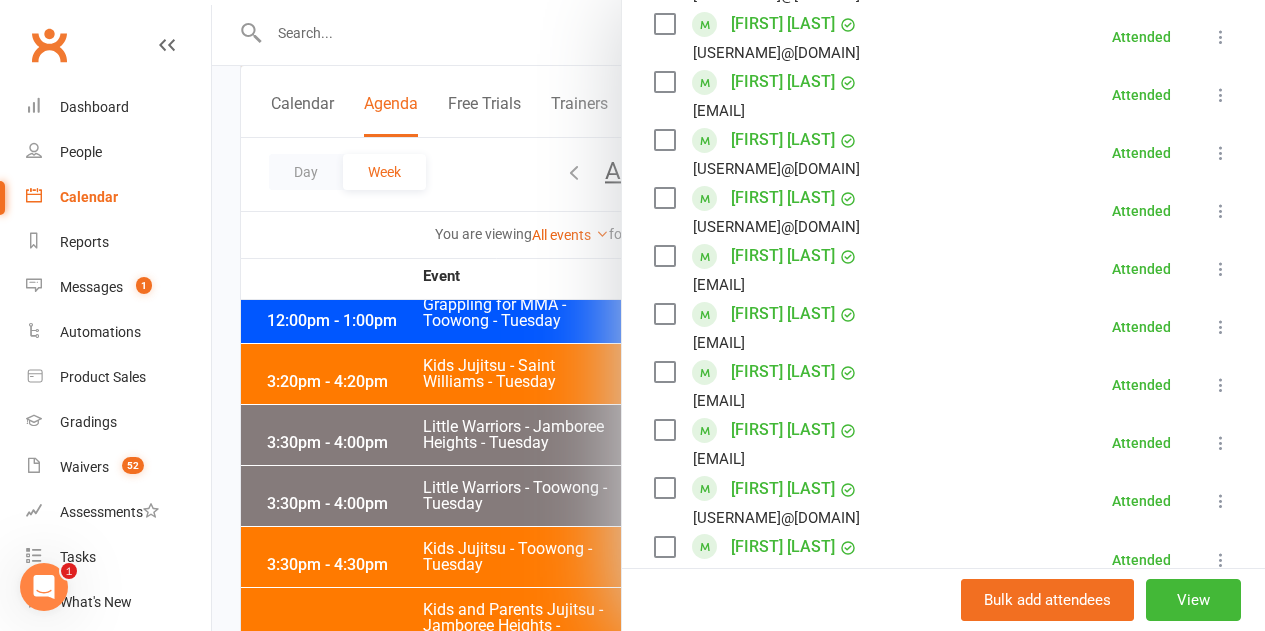 scroll, scrollTop: 800, scrollLeft: 0, axis: vertical 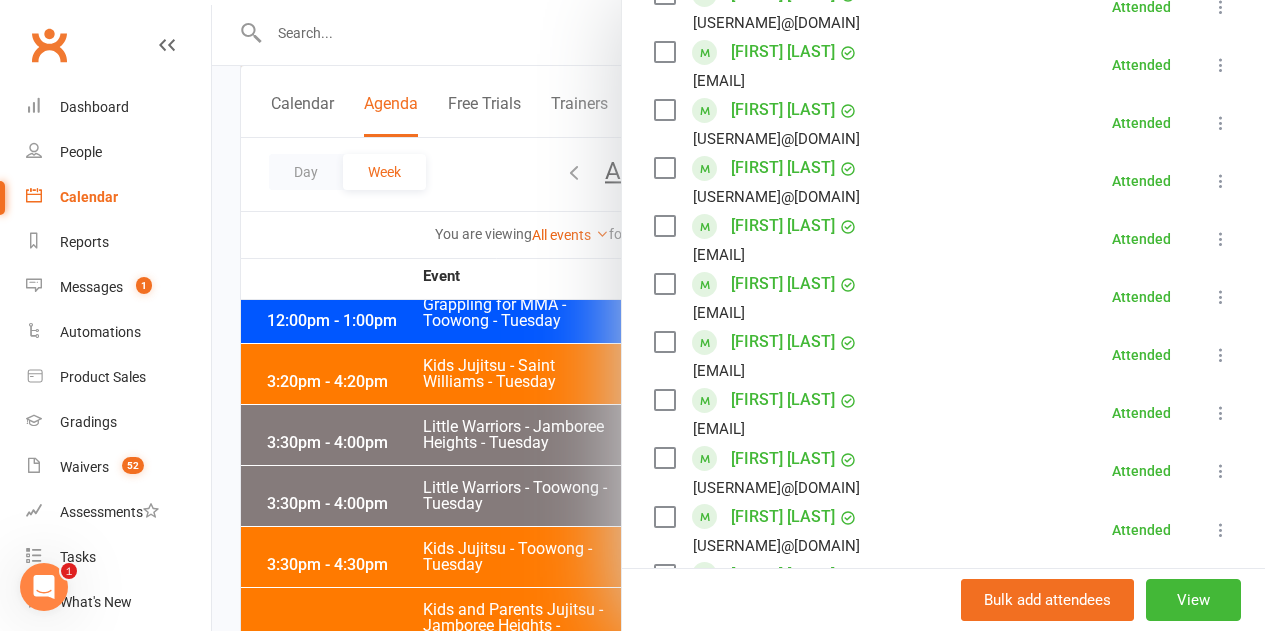 click at bounding box center (738, 315) 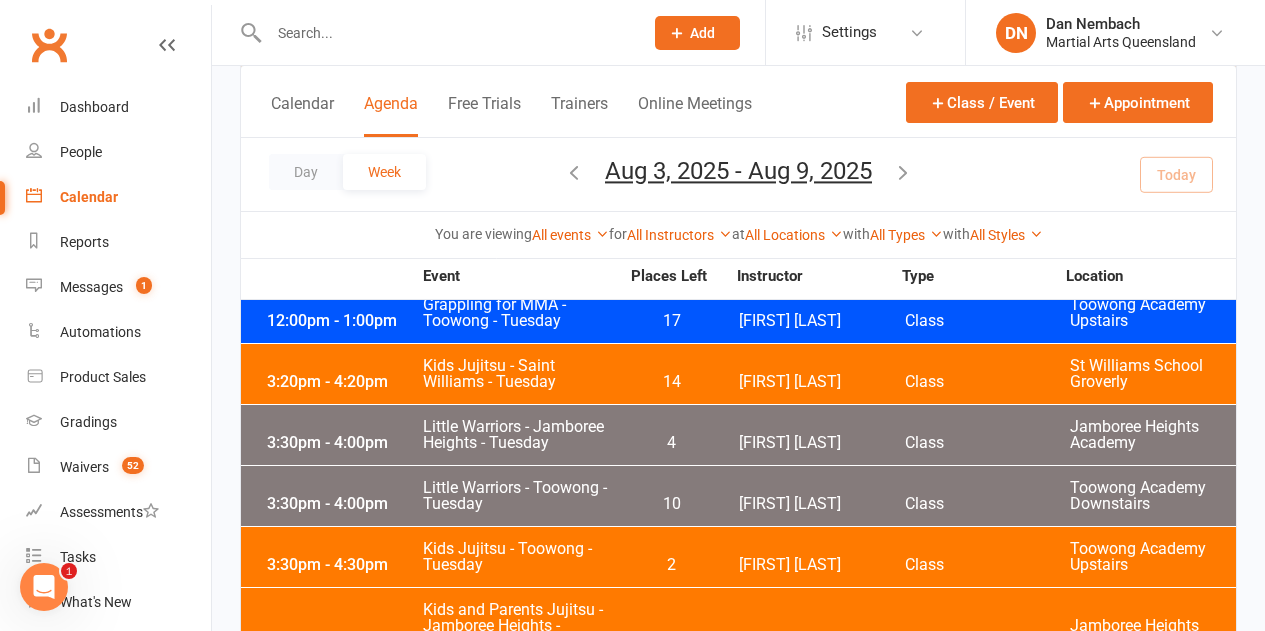 click on "4" at bounding box center [671, 443] 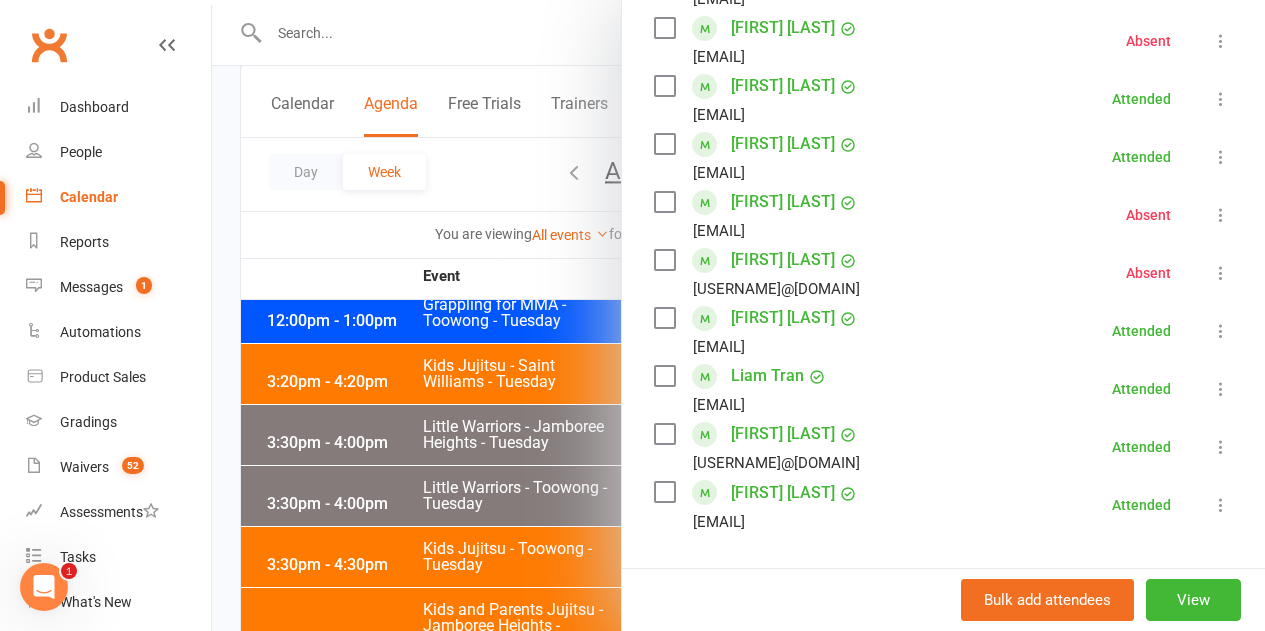 scroll, scrollTop: 800, scrollLeft: 0, axis: vertical 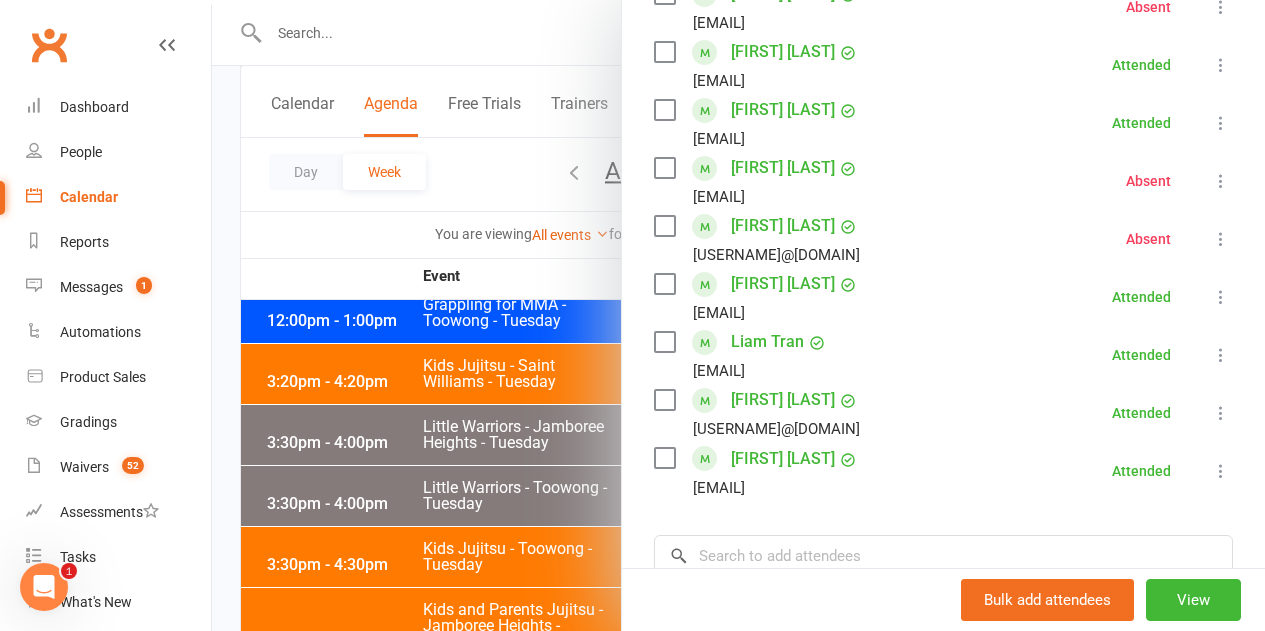 drag, startPoint x: 518, startPoint y: 441, endPoint x: 550, endPoint y: 423, distance: 36.71512 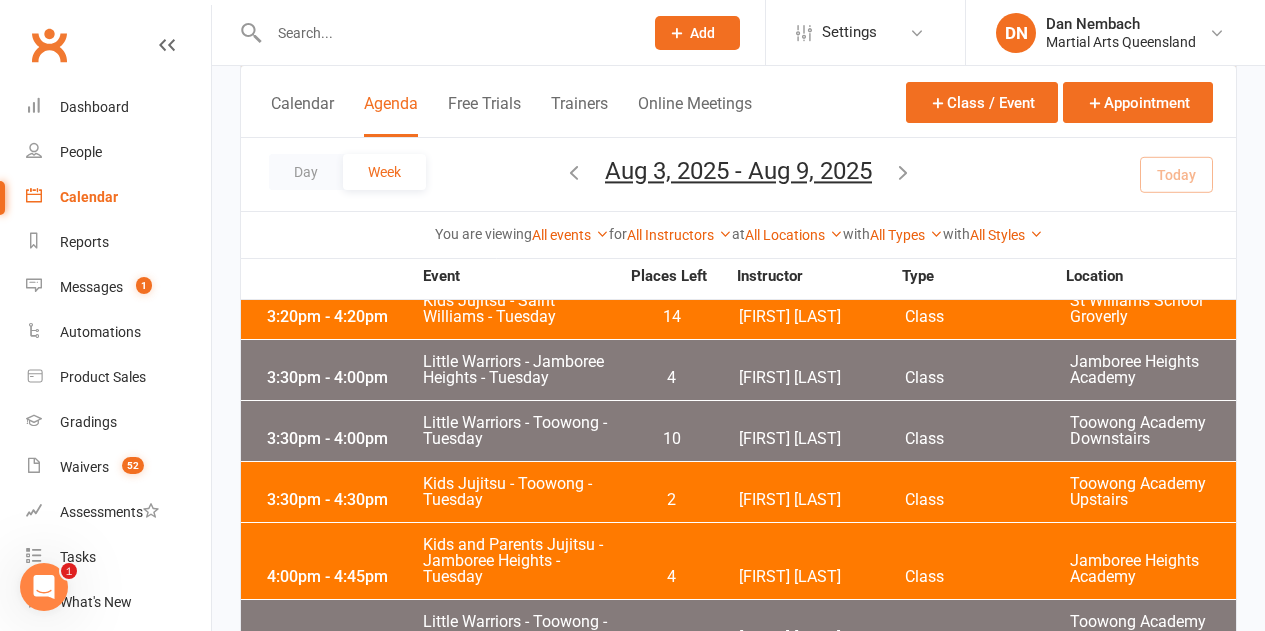 scroll, scrollTop: 1100, scrollLeft: 0, axis: vertical 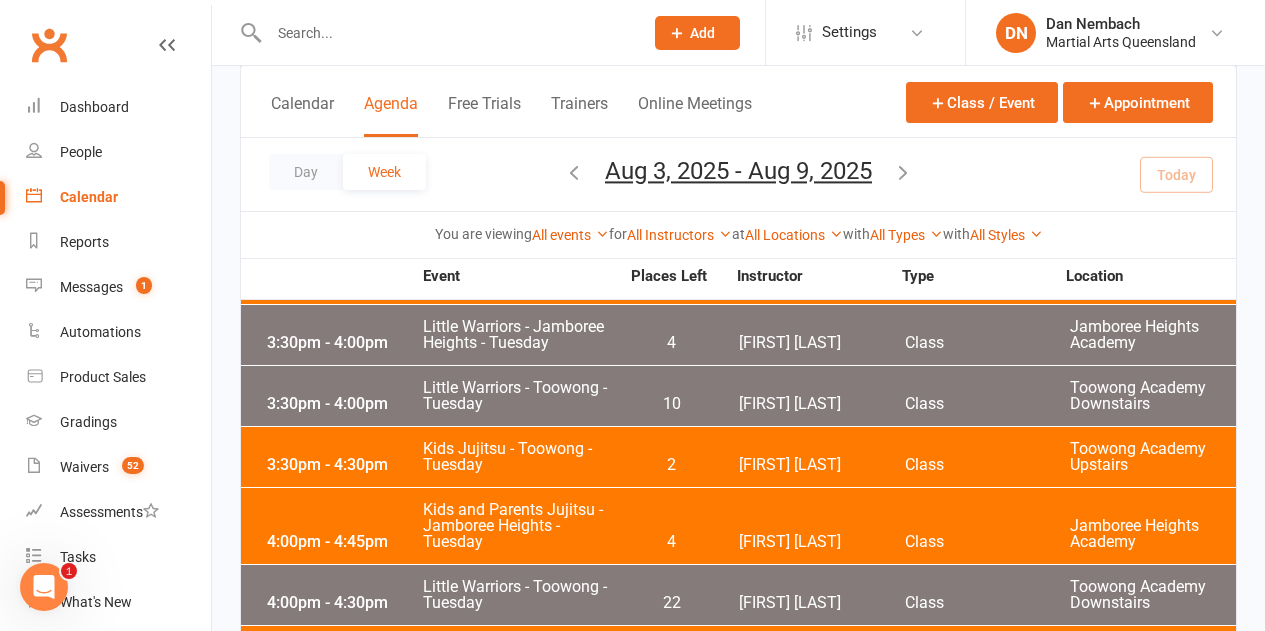 click on "10" at bounding box center (671, 404) 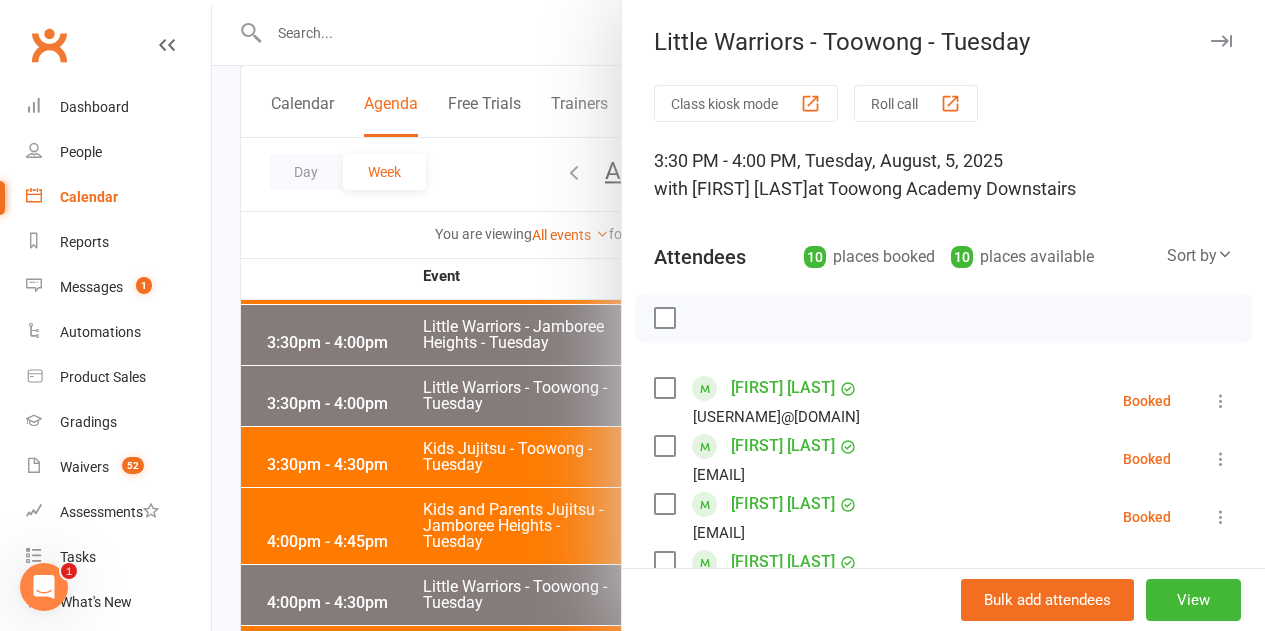 click at bounding box center [738, 315] 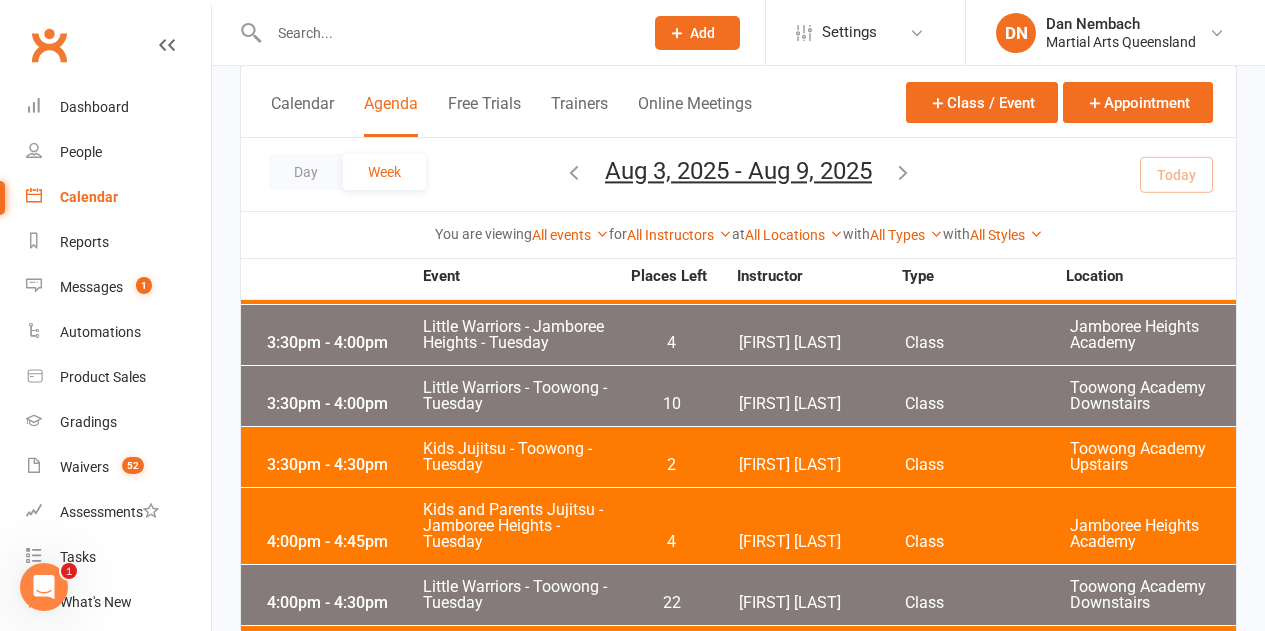 click on "2" at bounding box center [671, 465] 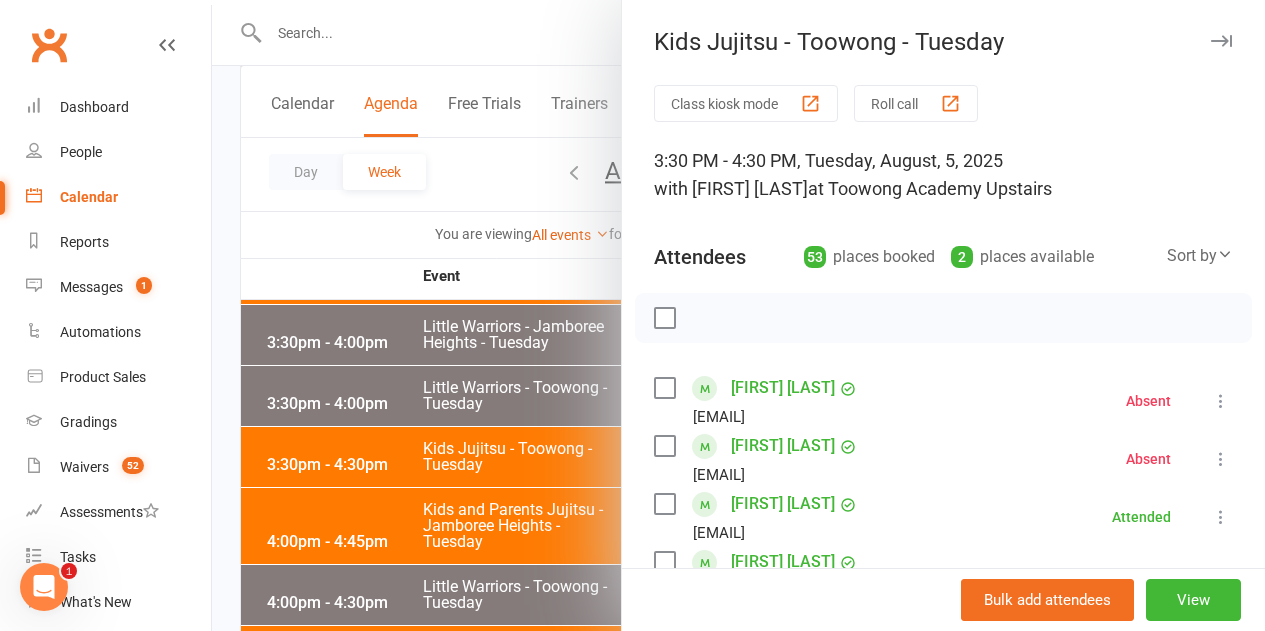 click at bounding box center [738, 315] 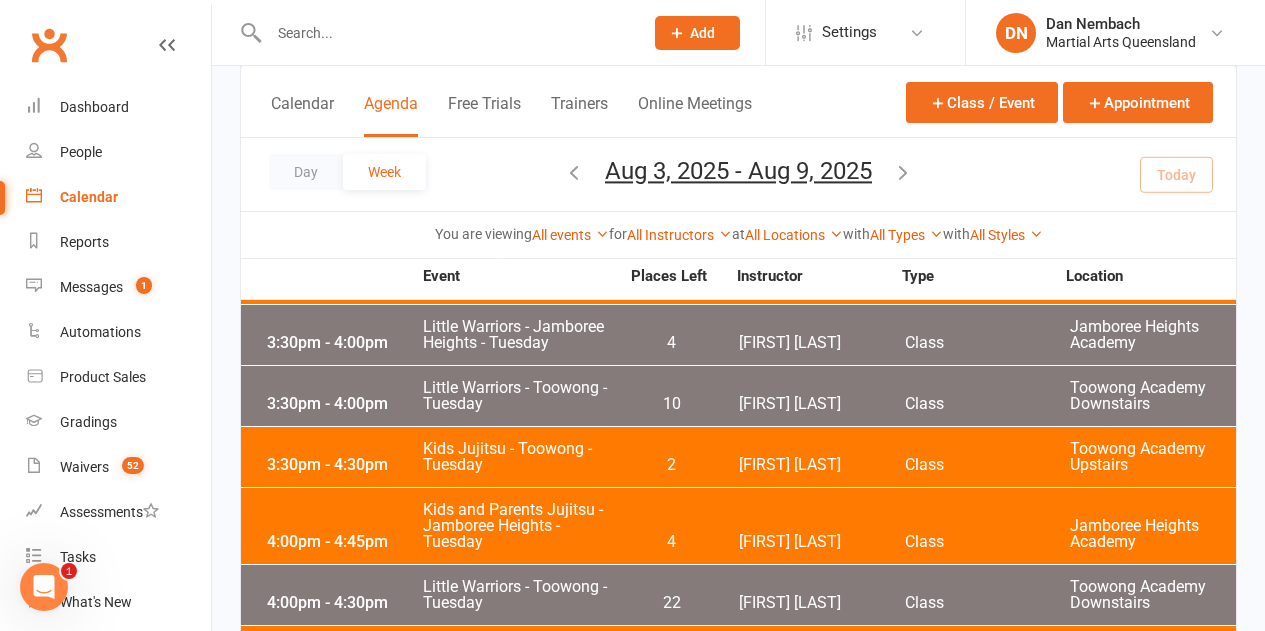 click on "Kids Jujitsu - Toowong - Tuesday" at bounding box center [520, 457] 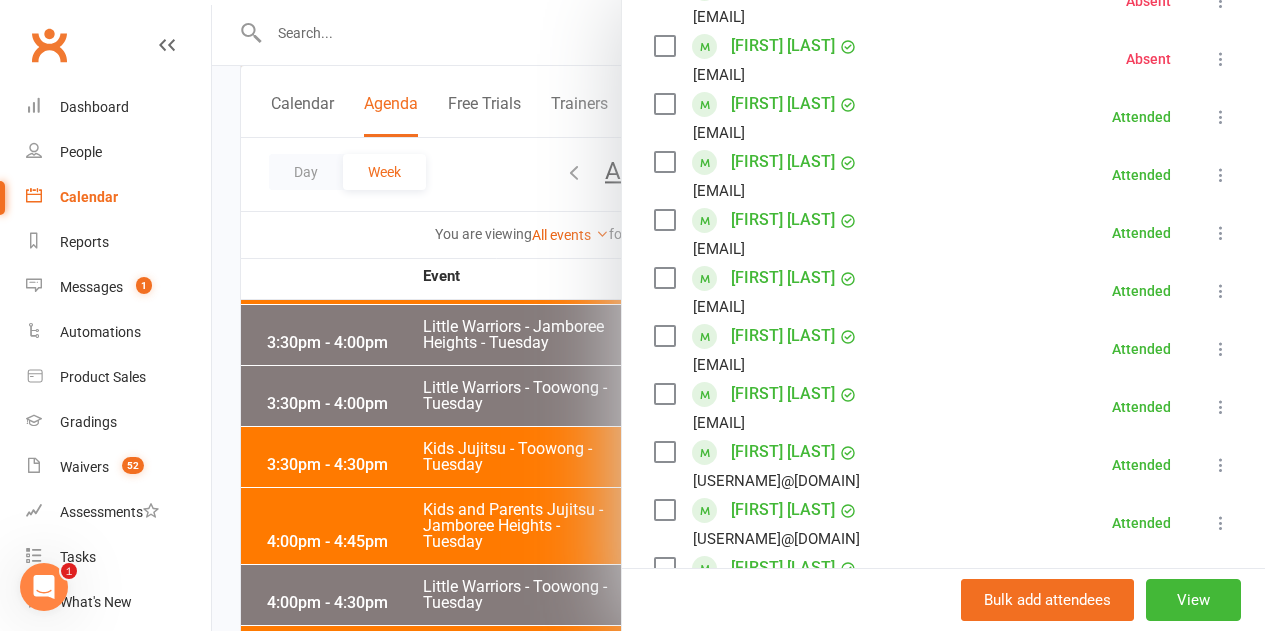 scroll, scrollTop: 500, scrollLeft: 0, axis: vertical 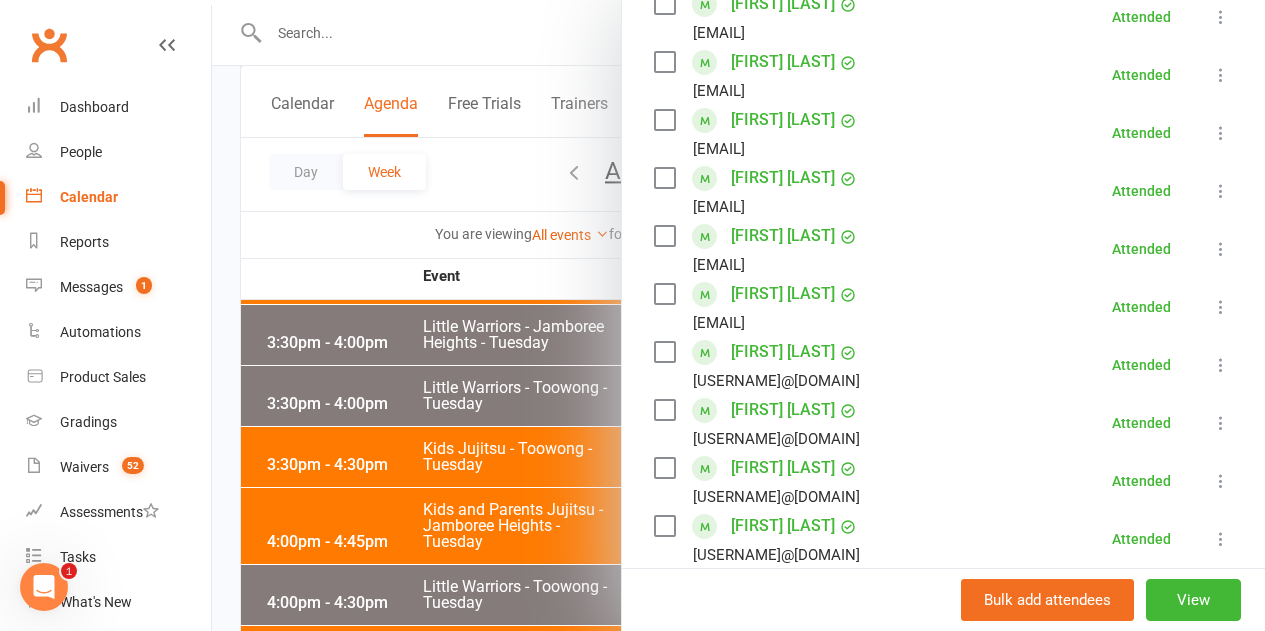 click at bounding box center (738, 315) 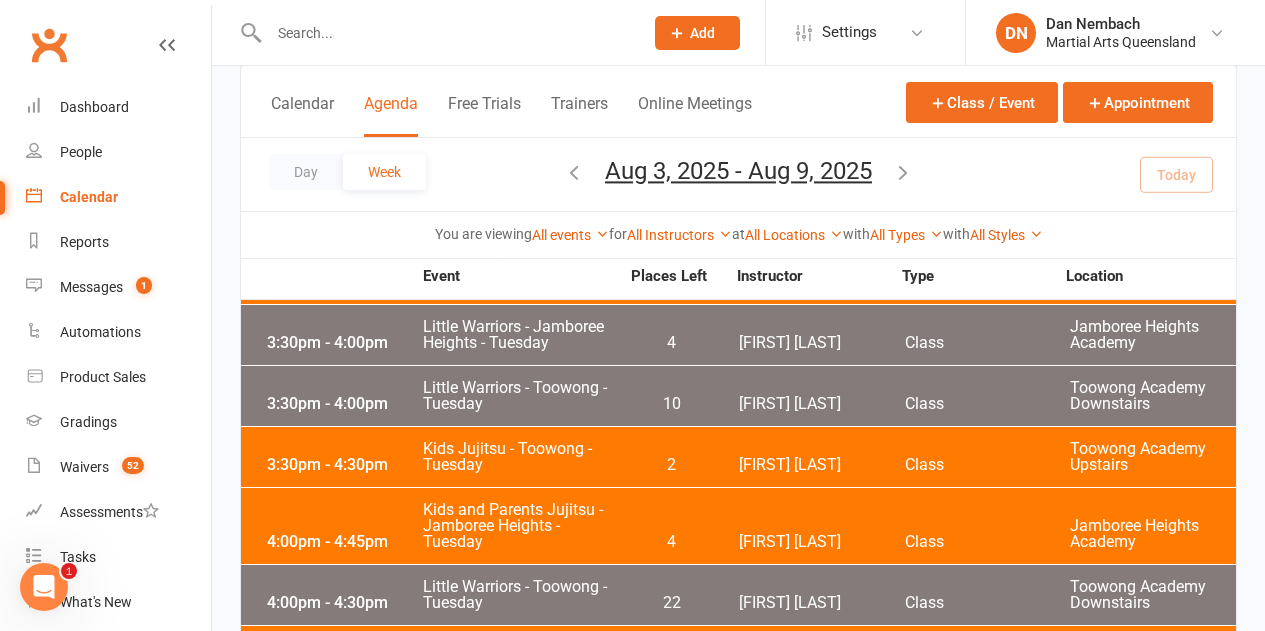 click at bounding box center (446, 33) 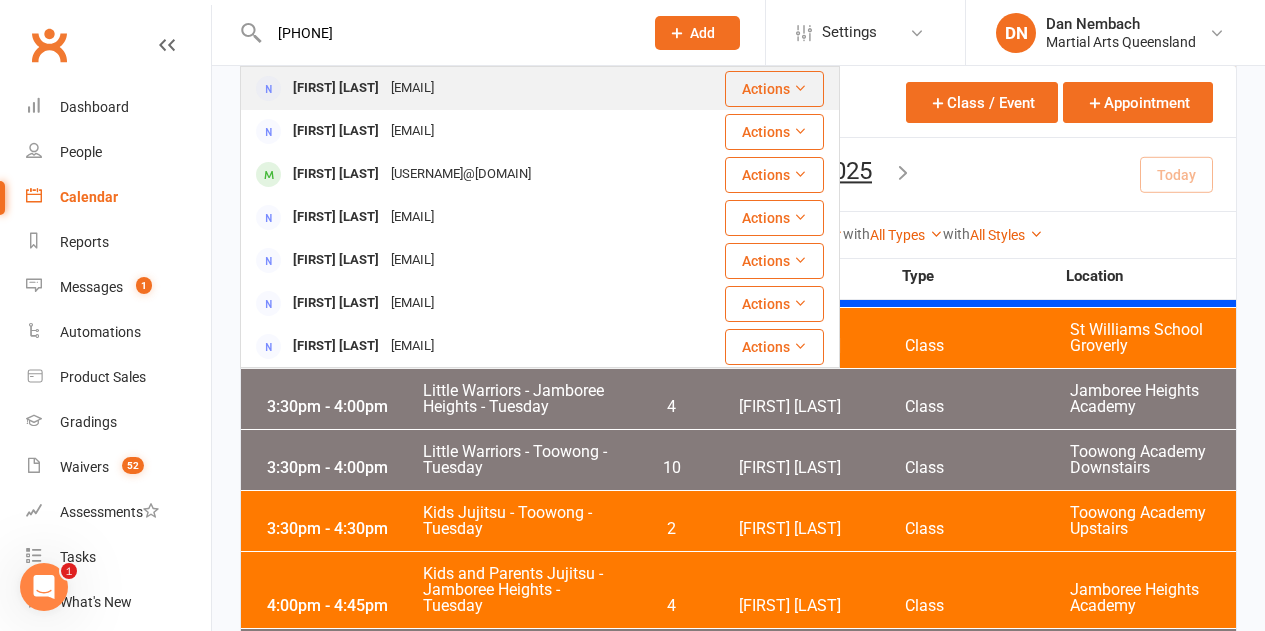 scroll, scrollTop: 1000, scrollLeft: 0, axis: vertical 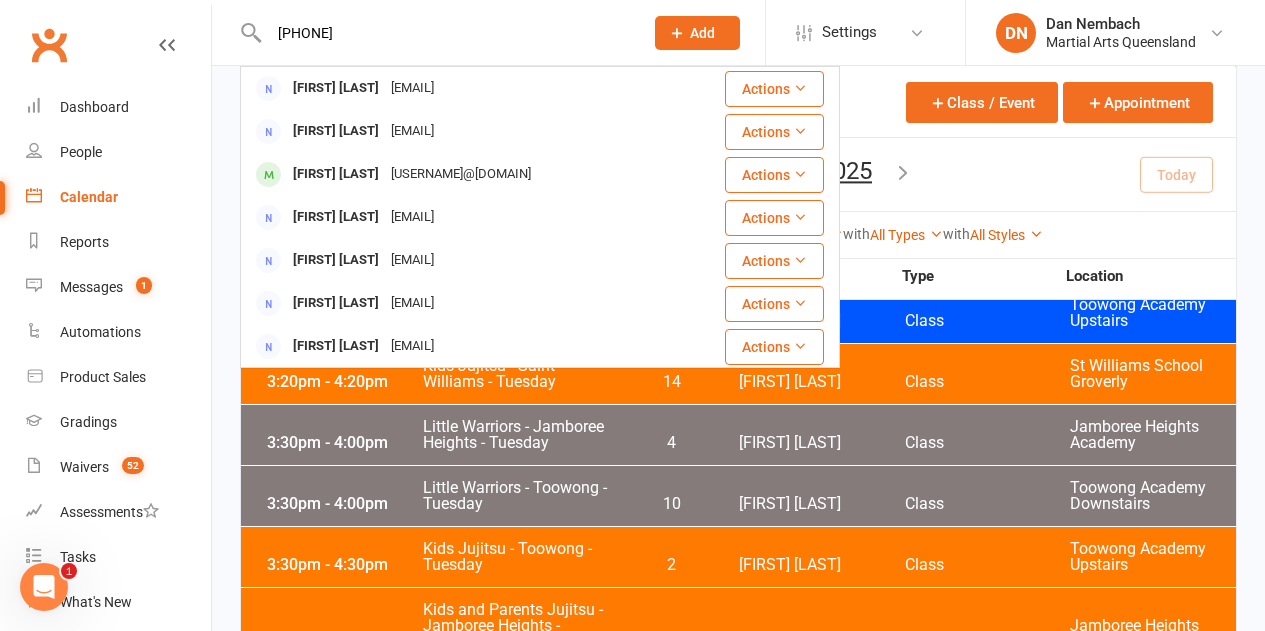 click on "0499777640" at bounding box center [446, 33] 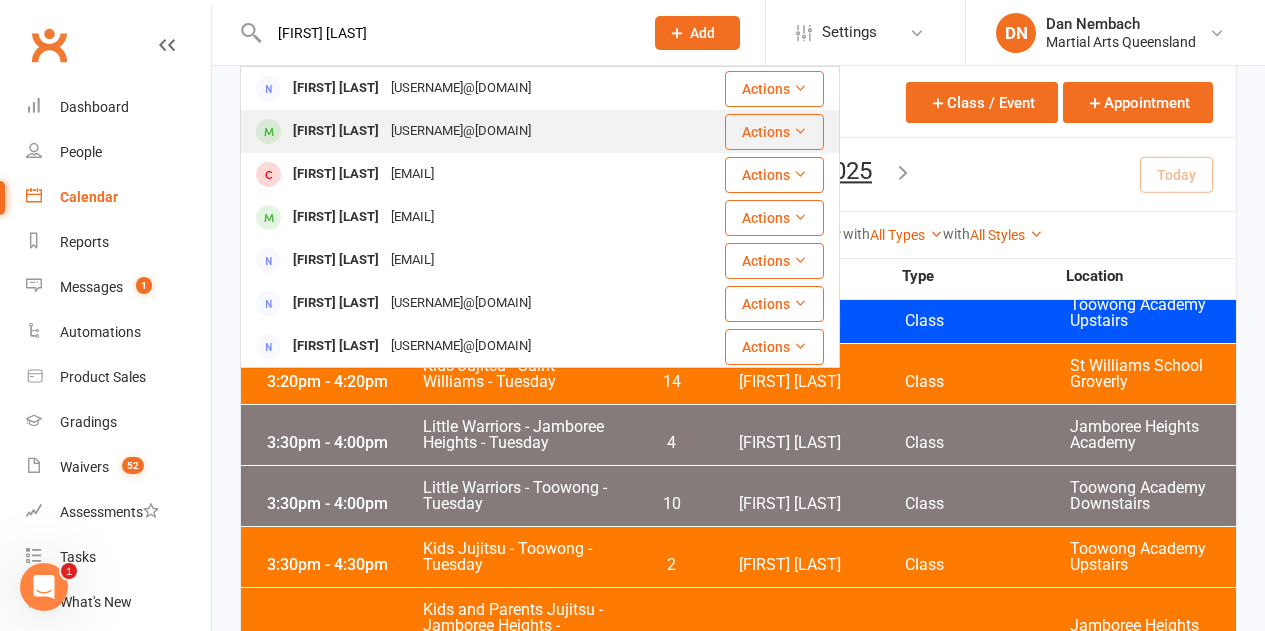 type on "lucas cameron" 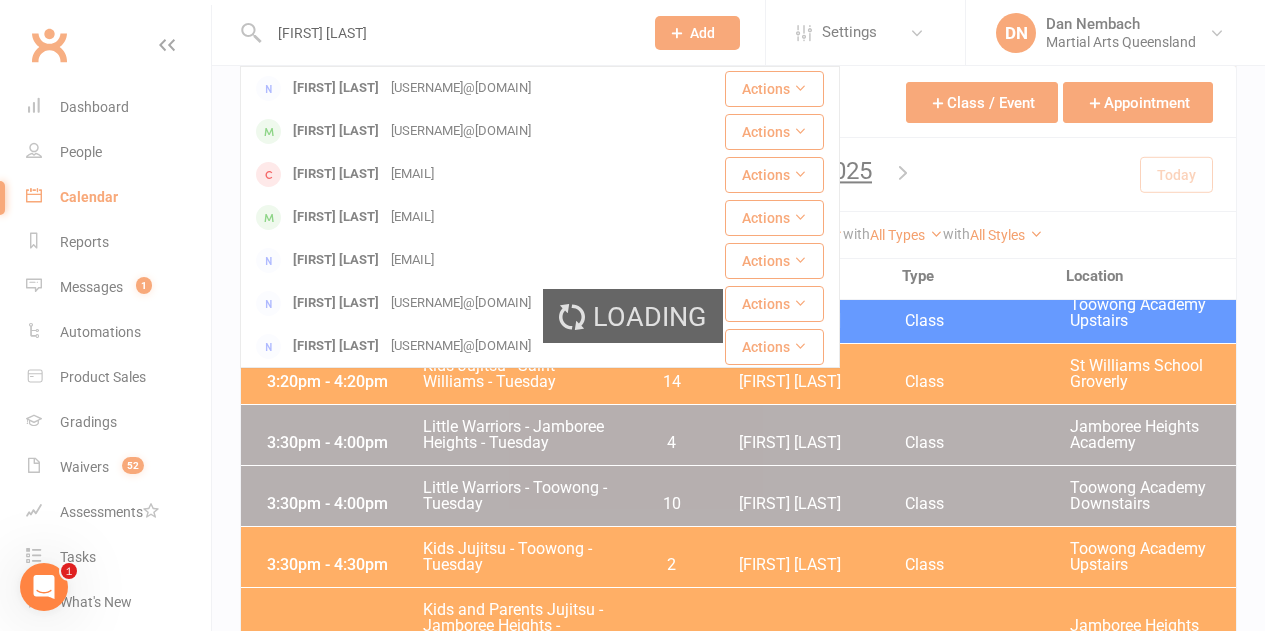 type 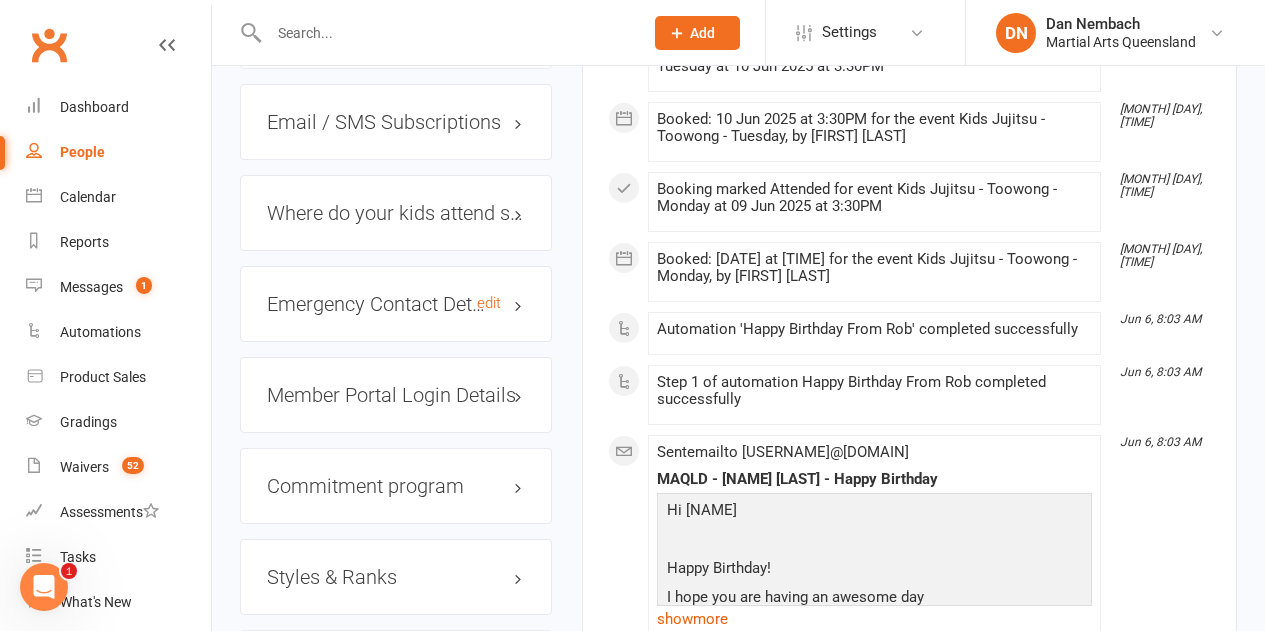 scroll, scrollTop: 1800, scrollLeft: 0, axis: vertical 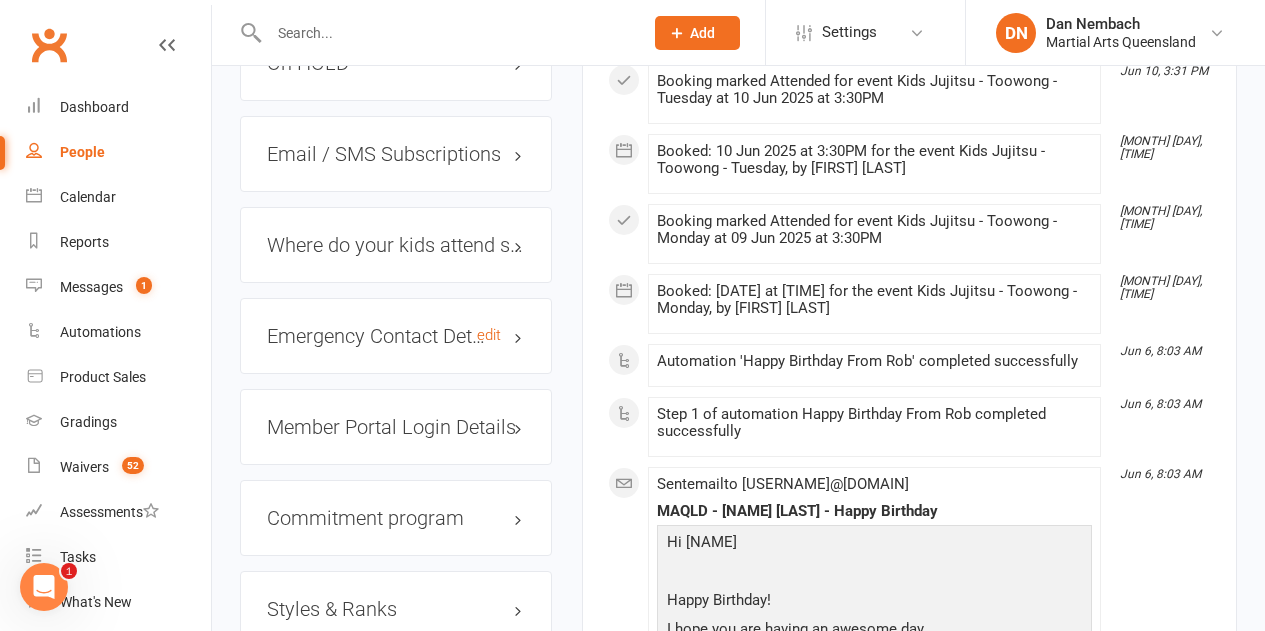 click on "Emergency Contact Details  edit" at bounding box center [396, 336] 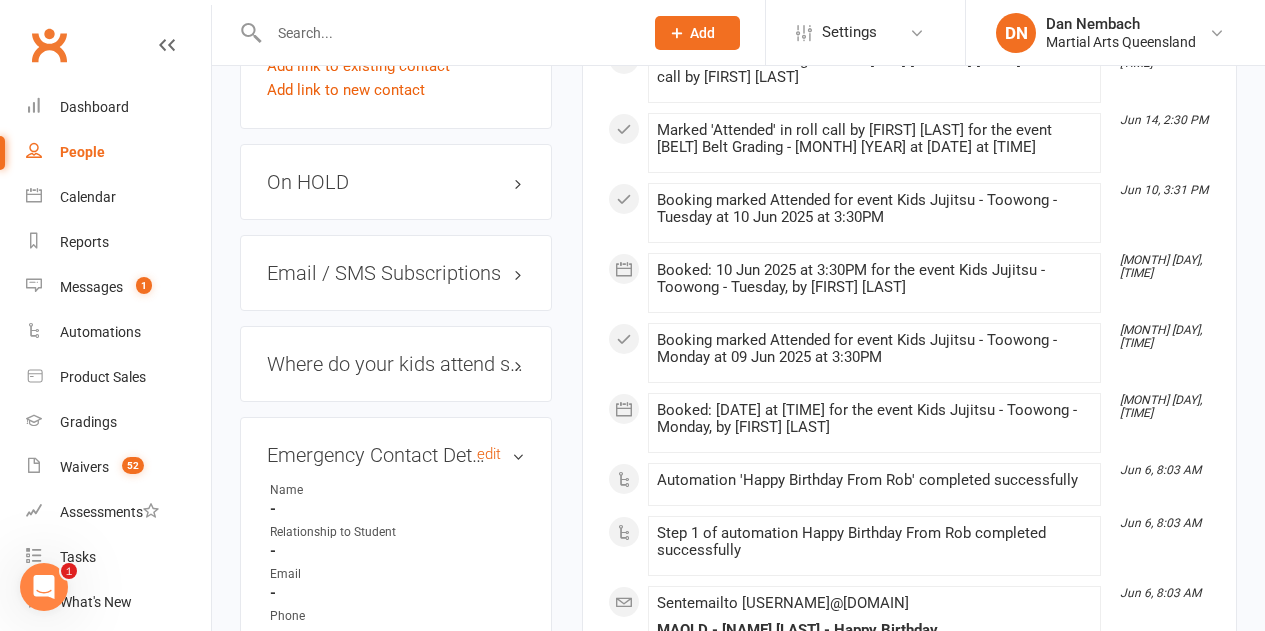 scroll, scrollTop: 1500, scrollLeft: 0, axis: vertical 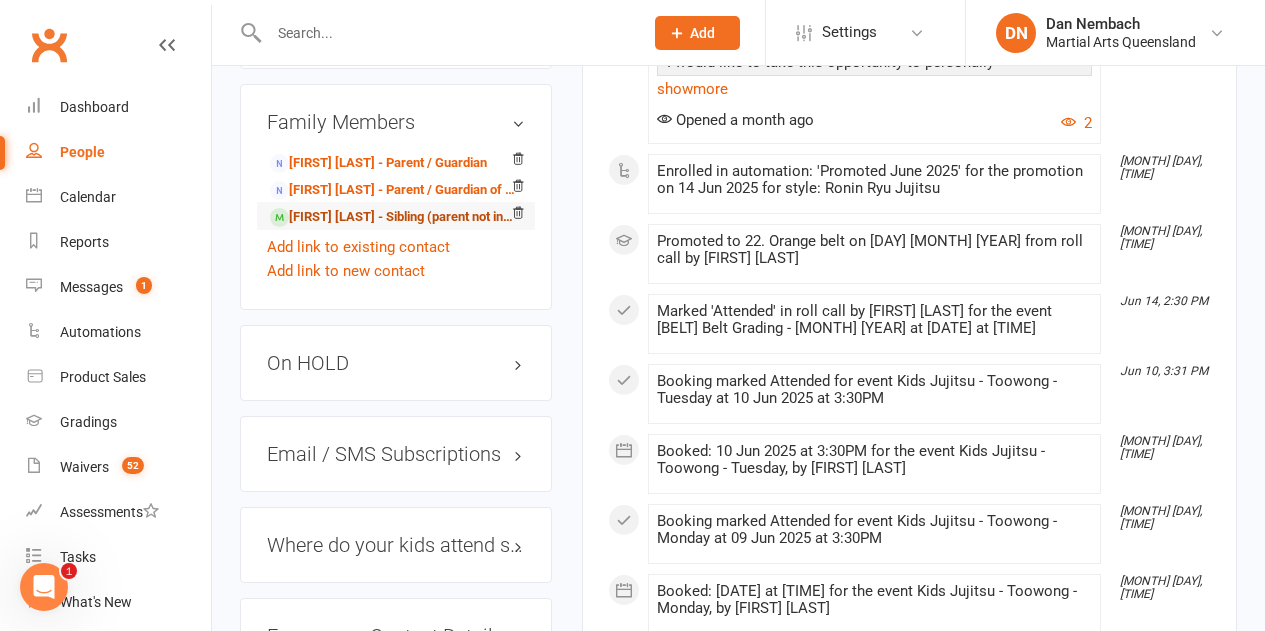 click on "Alexander Cameron - Sibling (parent not in system)" at bounding box center [392, 217] 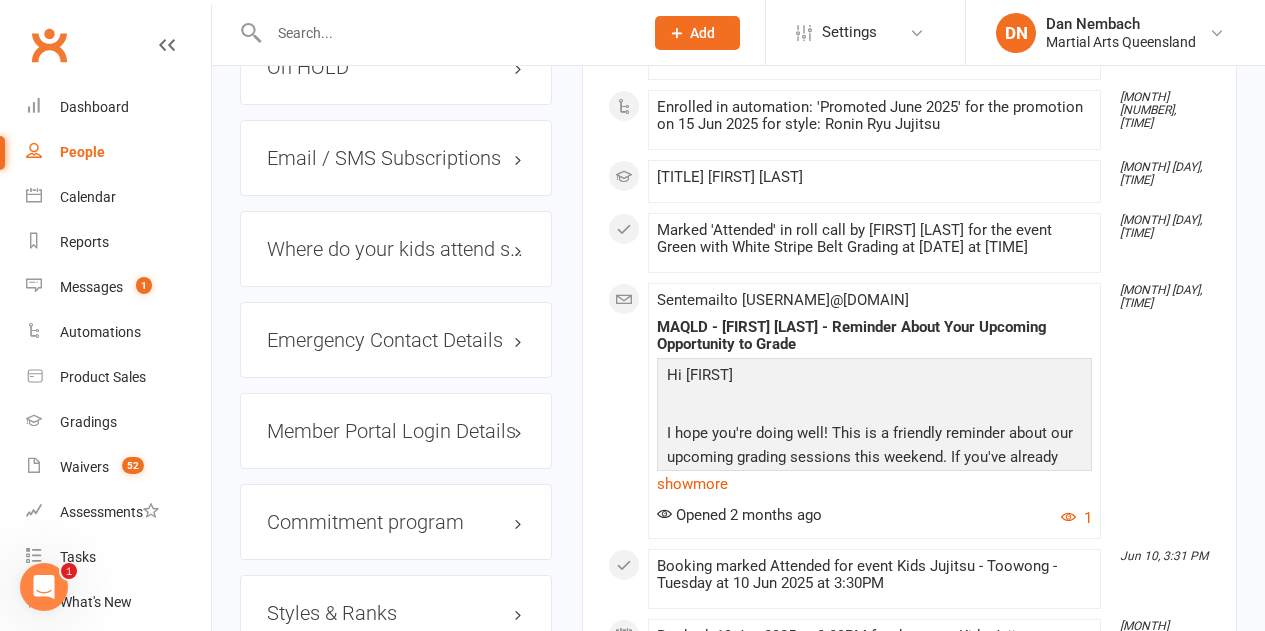 scroll, scrollTop: 1800, scrollLeft: 0, axis: vertical 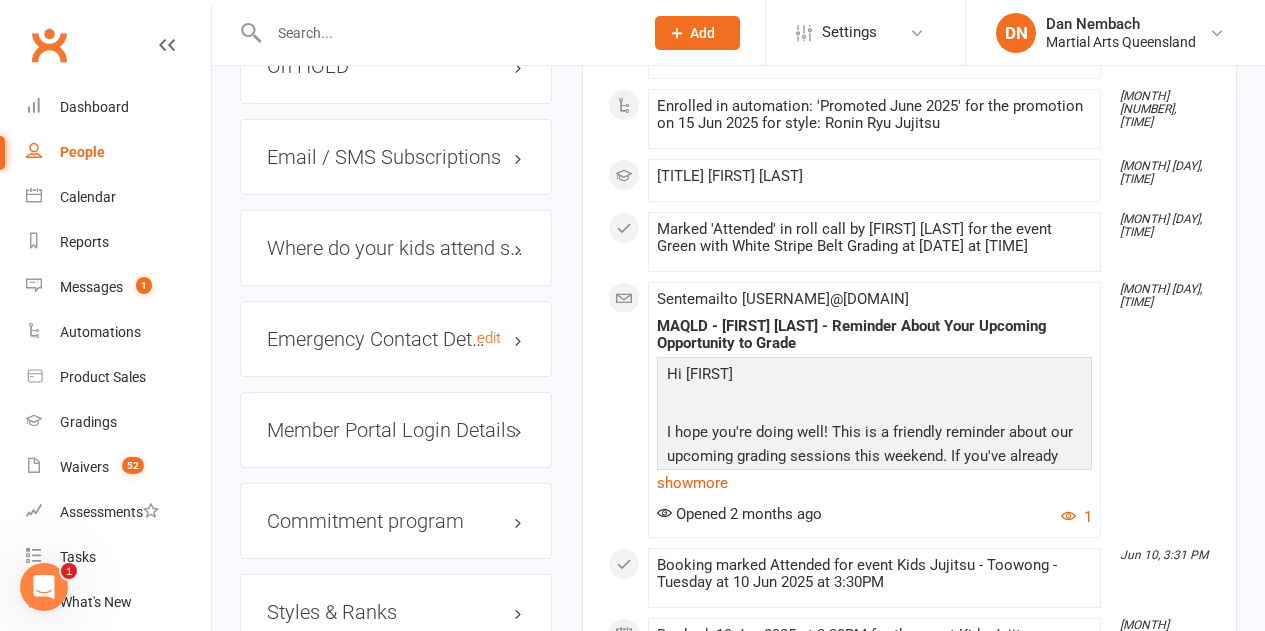 click on "Emergency Contact Details  edit" at bounding box center [396, 339] 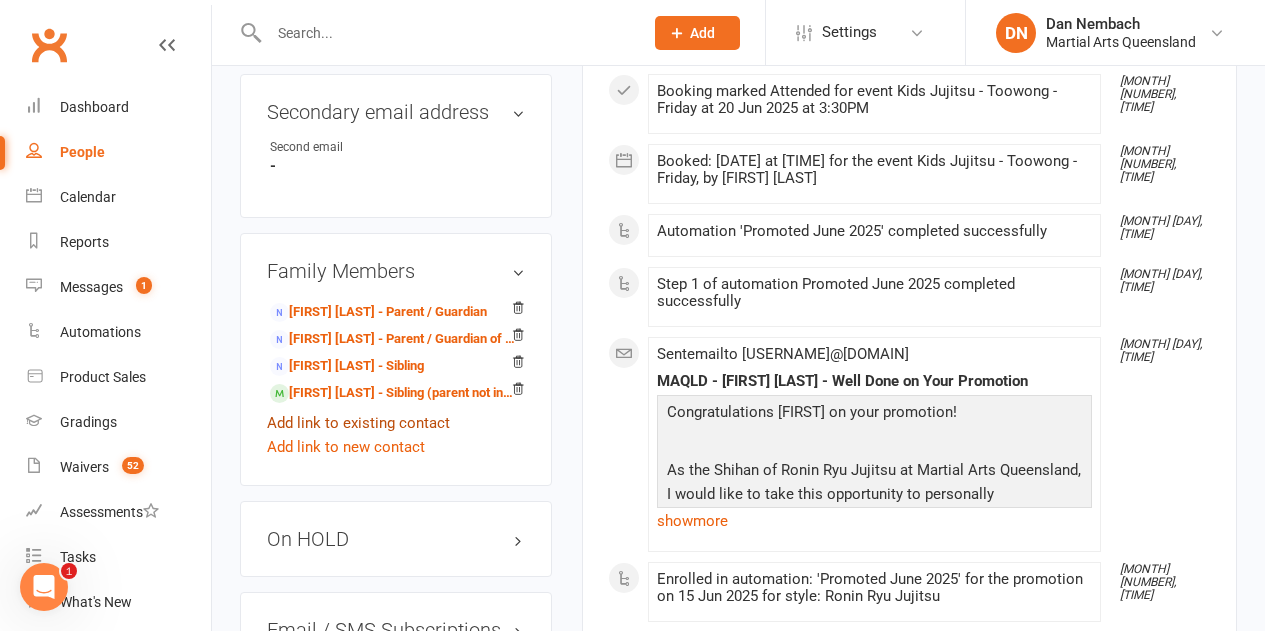 scroll, scrollTop: 1500, scrollLeft: 0, axis: vertical 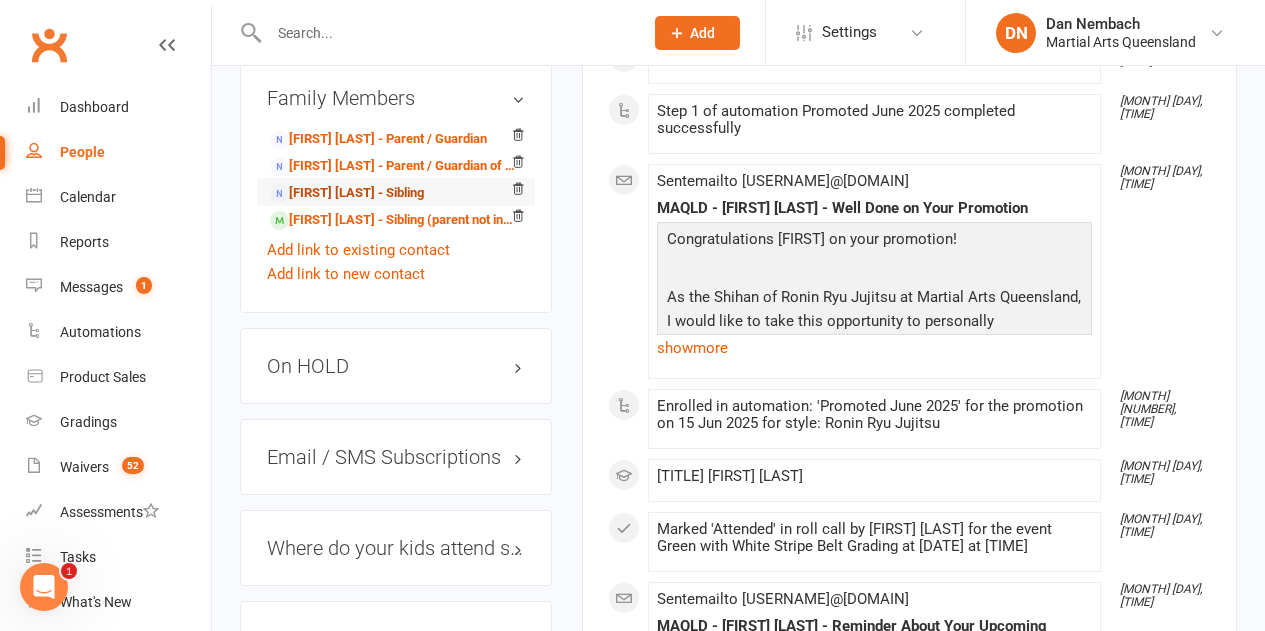 click on "Lucas Cameron - Sibling" at bounding box center (347, 193) 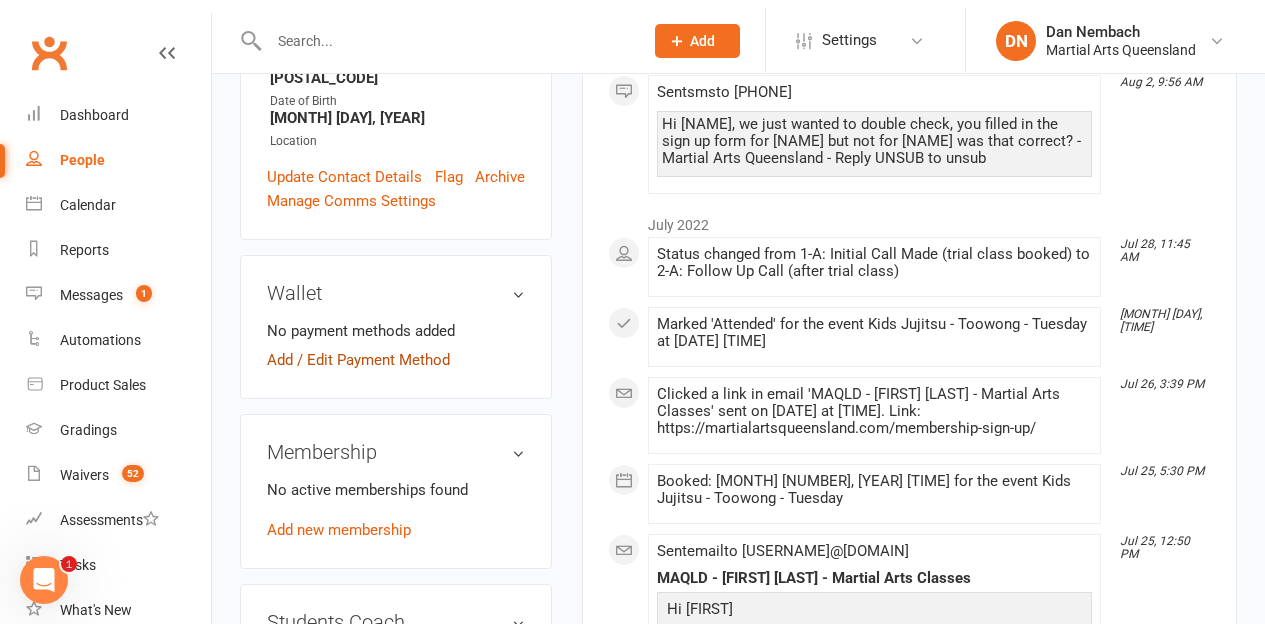 scroll, scrollTop: 0, scrollLeft: 0, axis: both 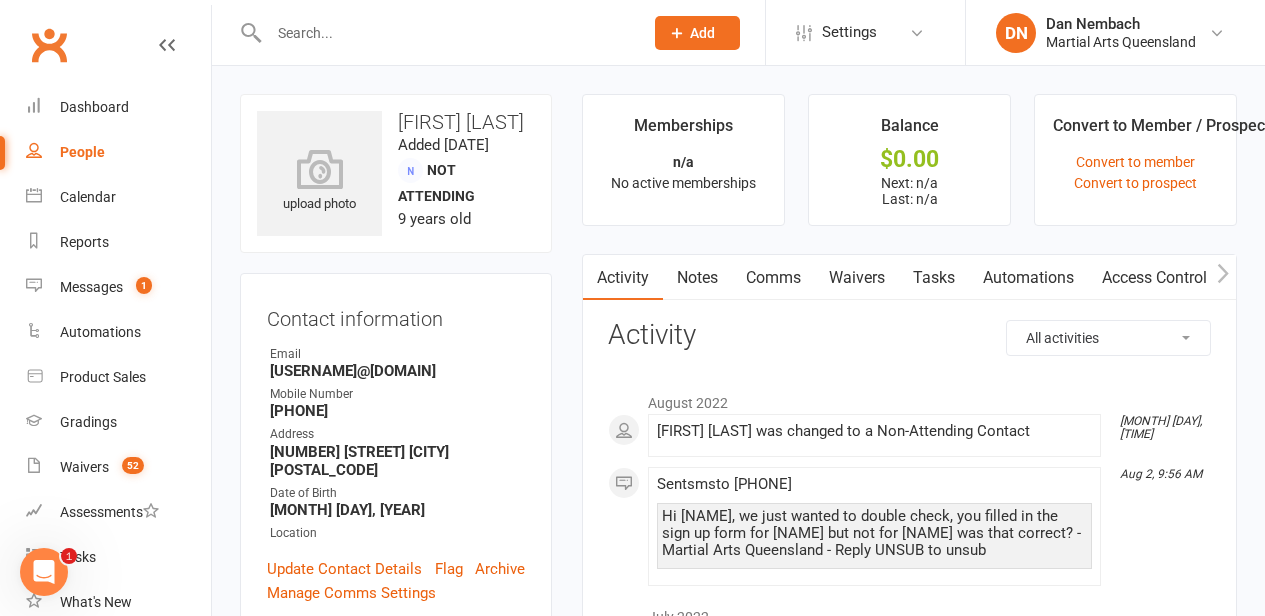 click at bounding box center [446, 33] 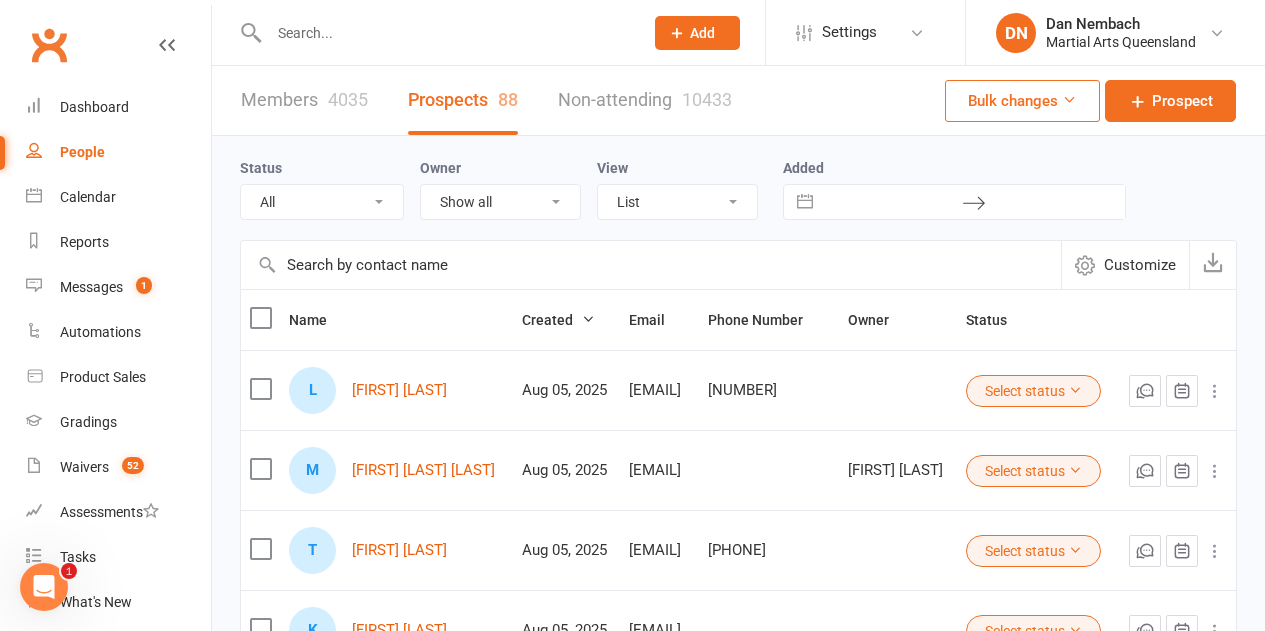 click at bounding box center [651, 265] 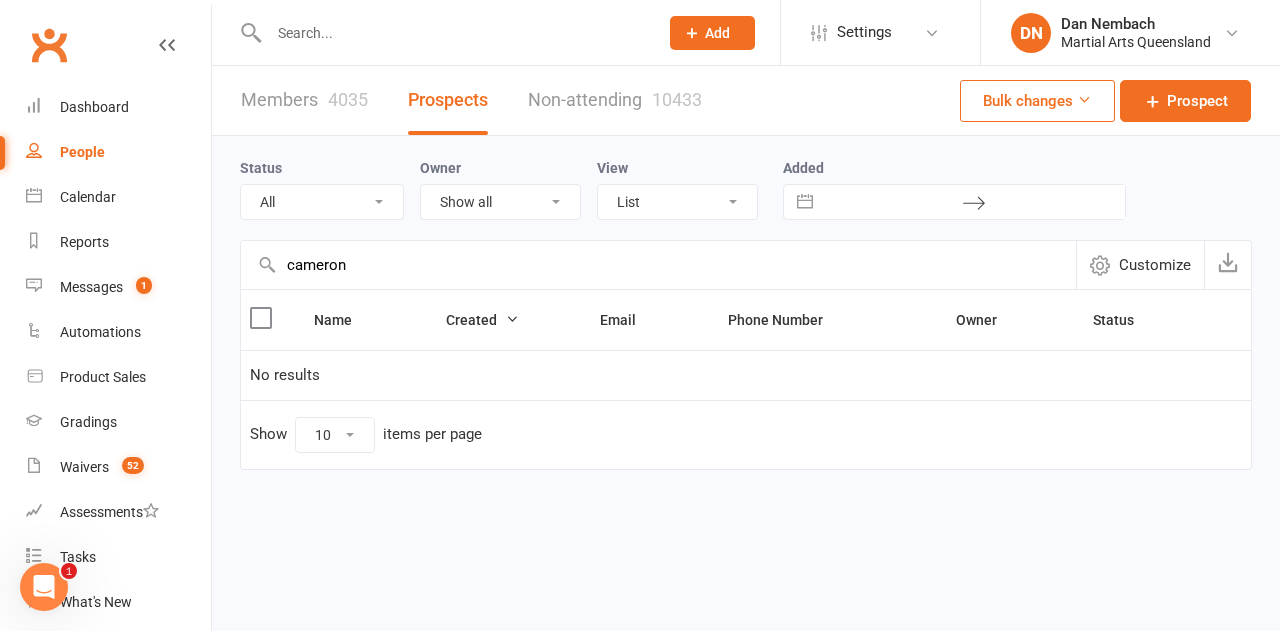 click on "cameron" at bounding box center (658, 265) 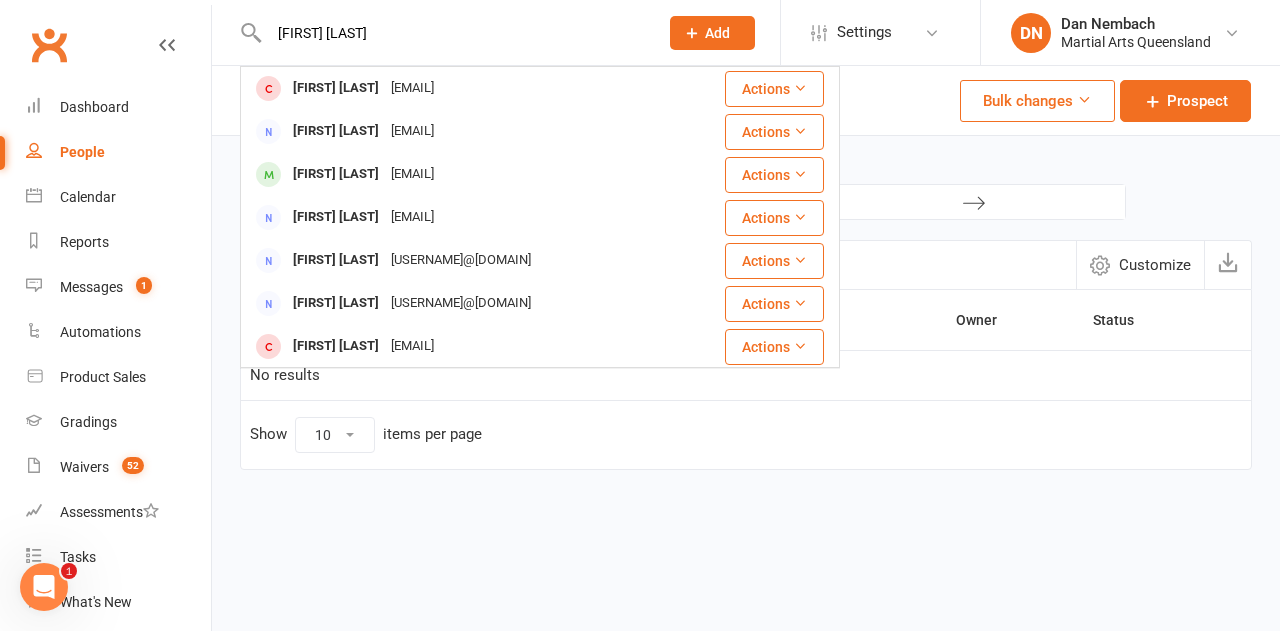 type on "sean cameron" 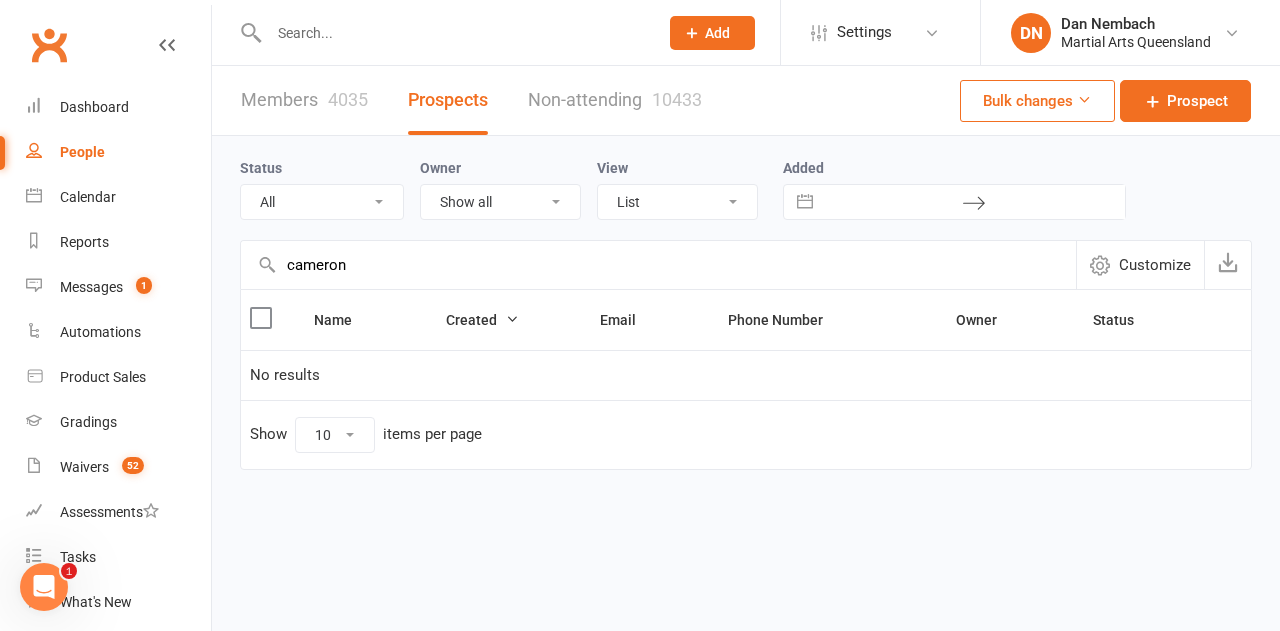 click on "Members 4035" at bounding box center (304, 100) 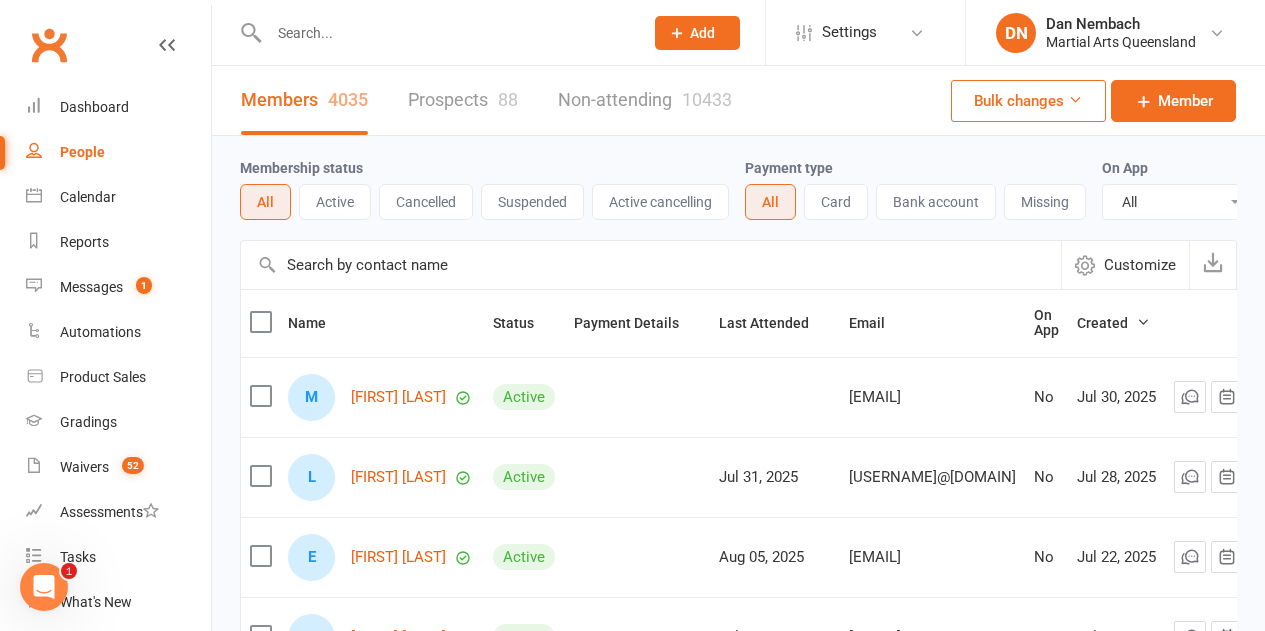click at bounding box center [651, 265] 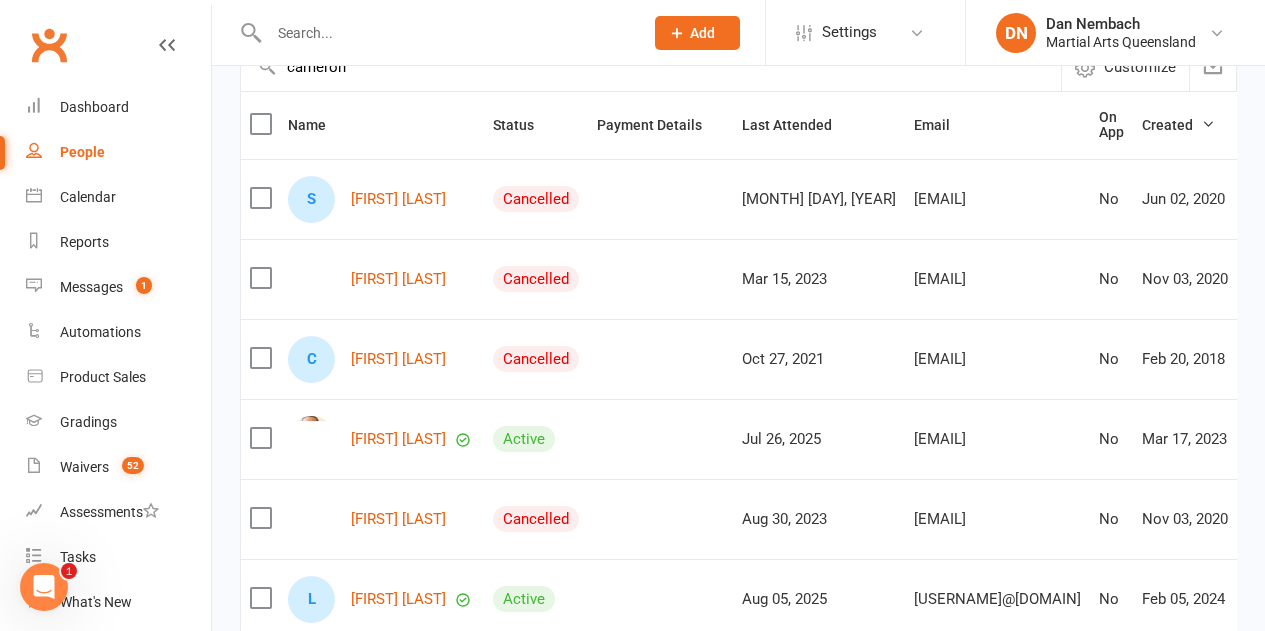 scroll, scrollTop: 200, scrollLeft: 0, axis: vertical 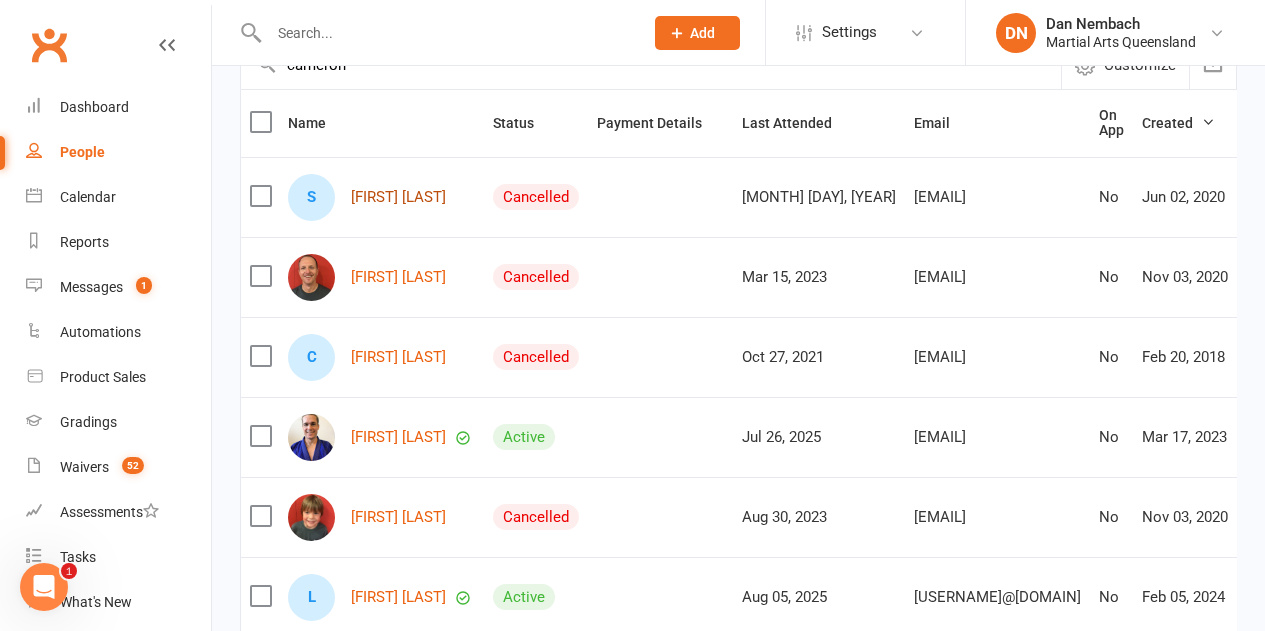 type on "cameron" 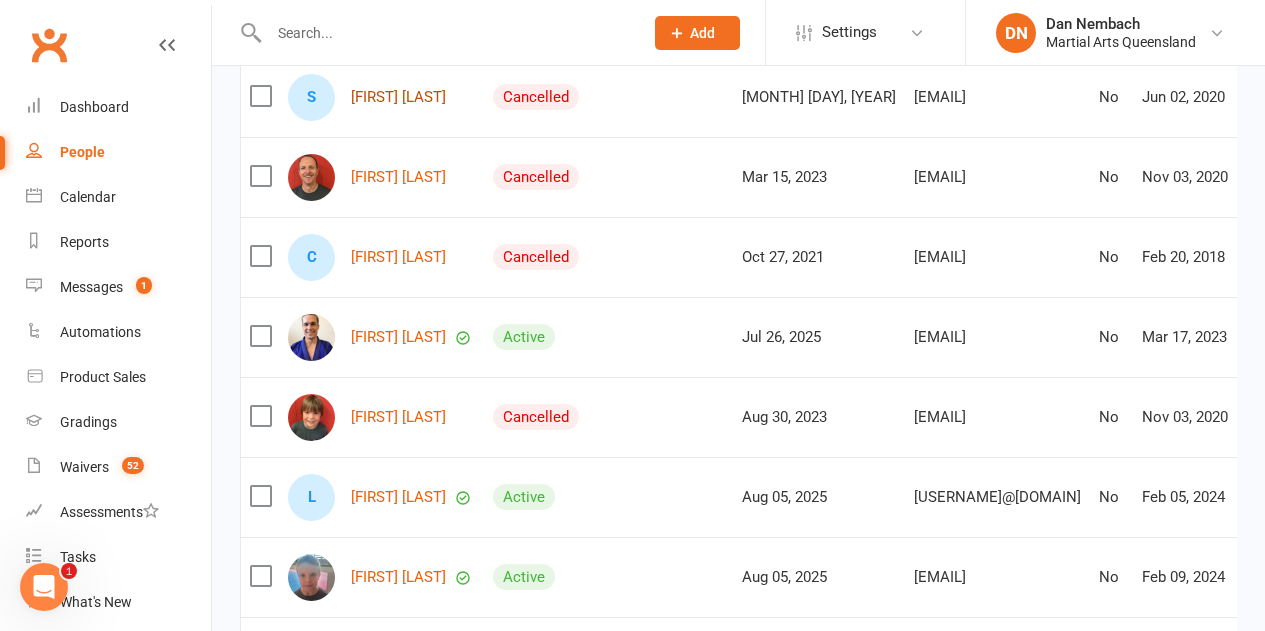 scroll, scrollTop: 0, scrollLeft: 0, axis: both 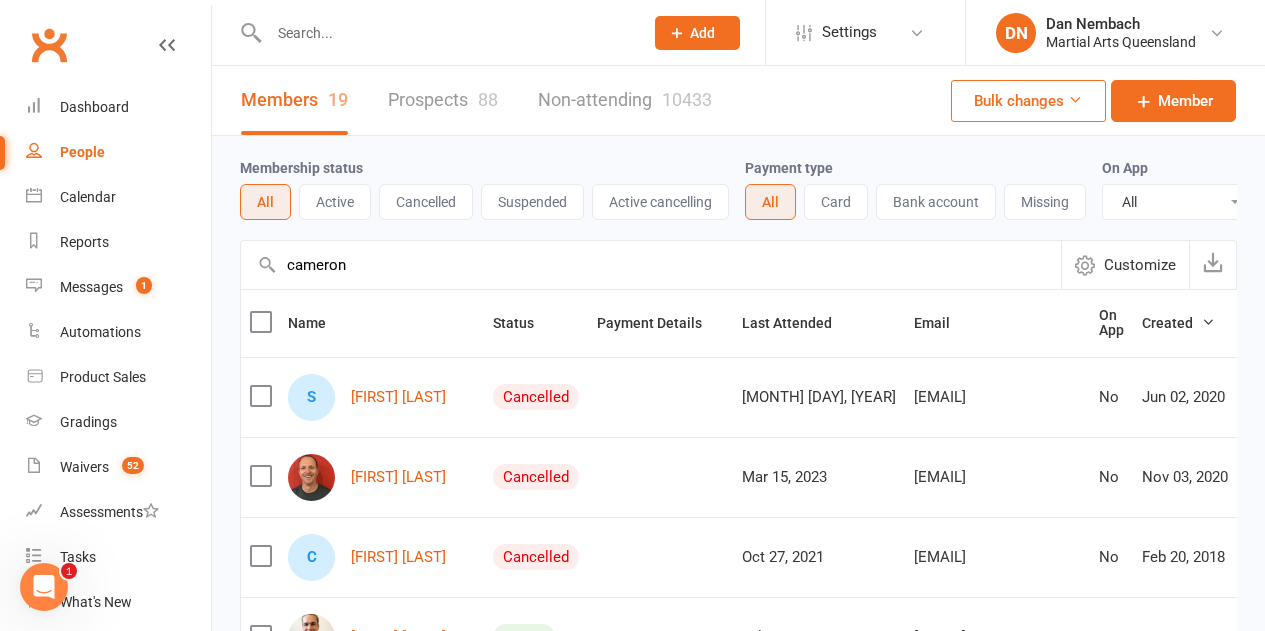 click on "Active" at bounding box center (335, 202) 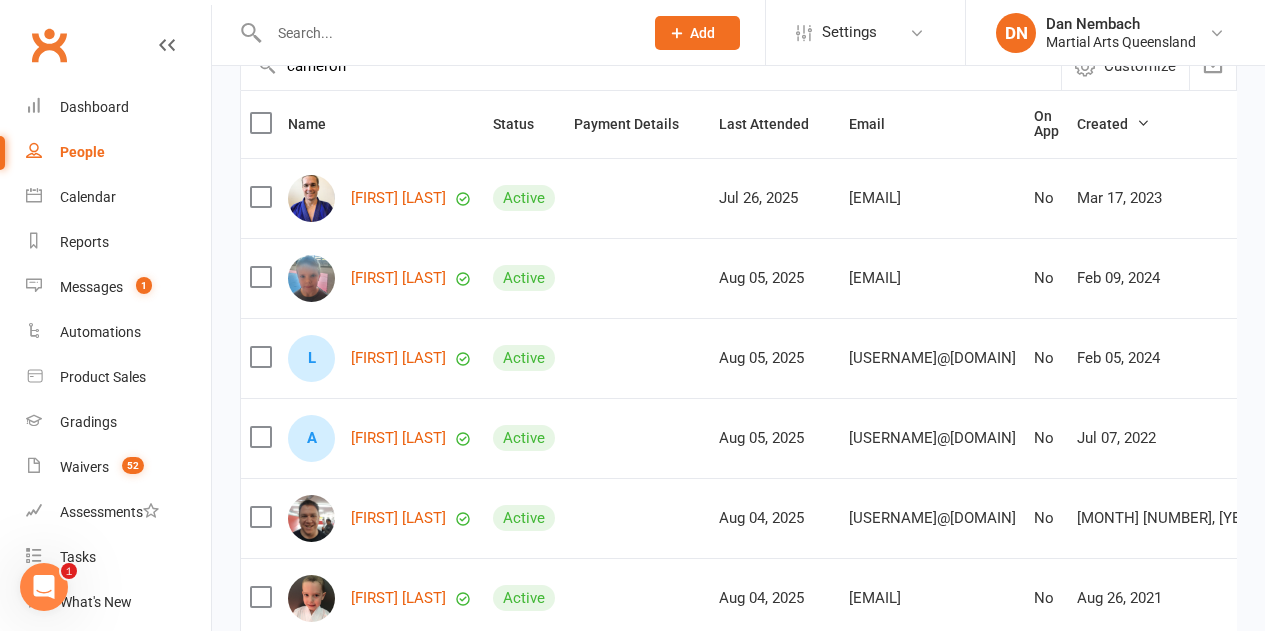 scroll, scrollTop: 200, scrollLeft: 0, axis: vertical 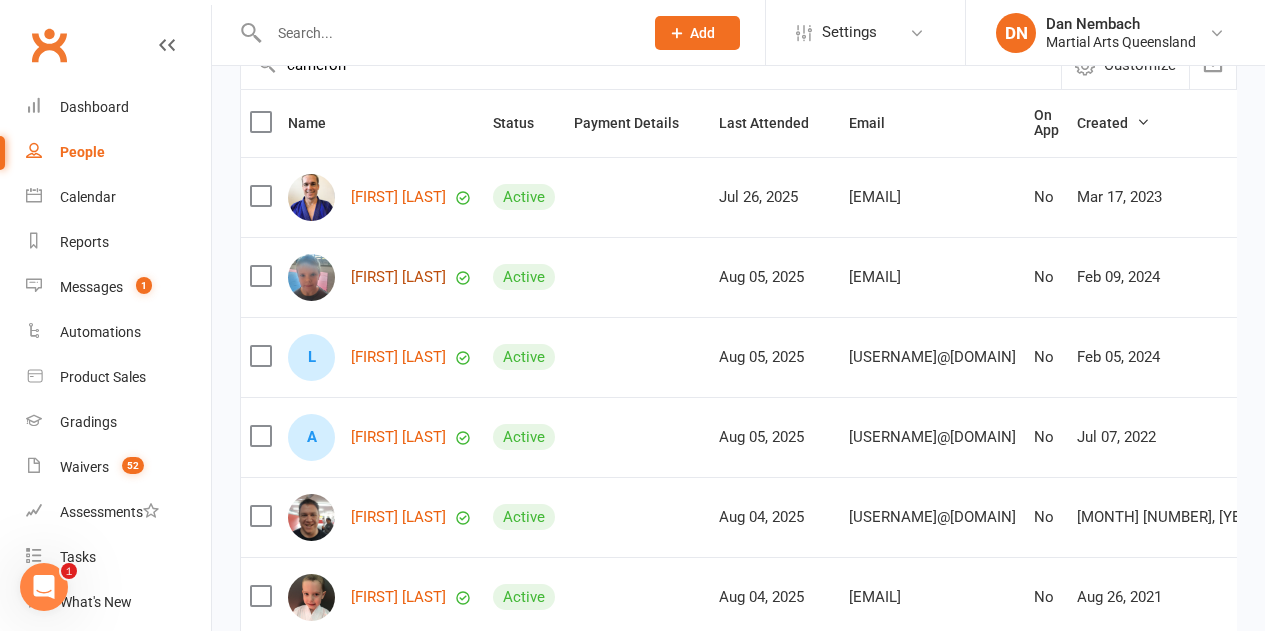 type 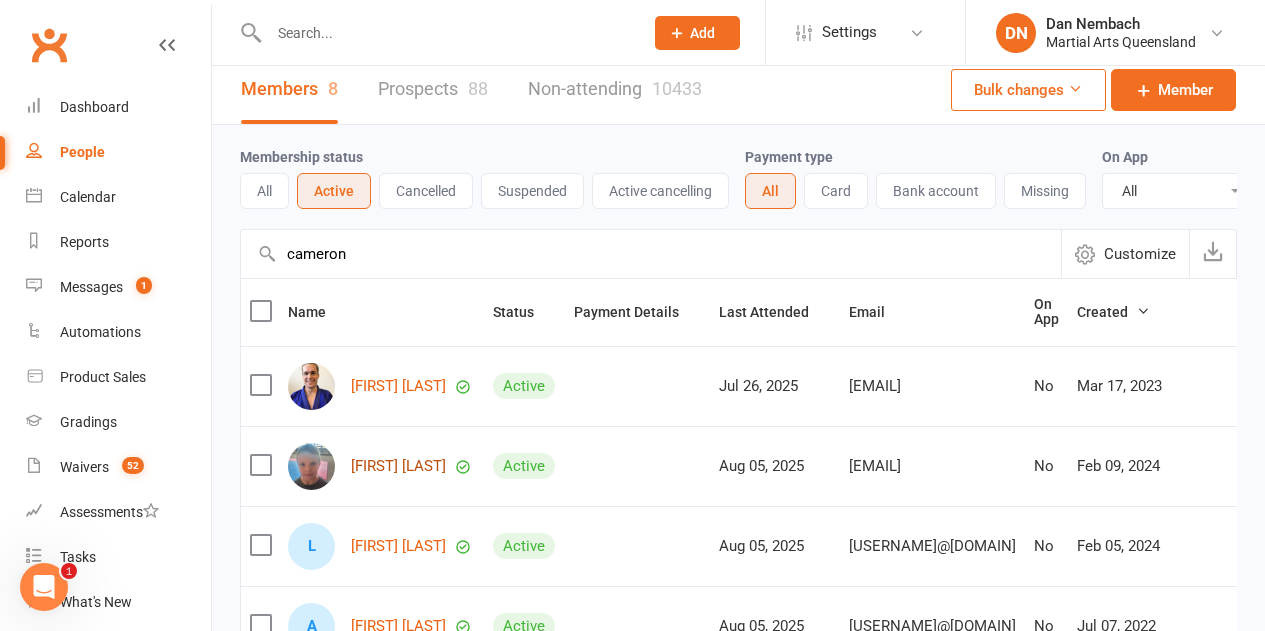 scroll, scrollTop: 0, scrollLeft: 0, axis: both 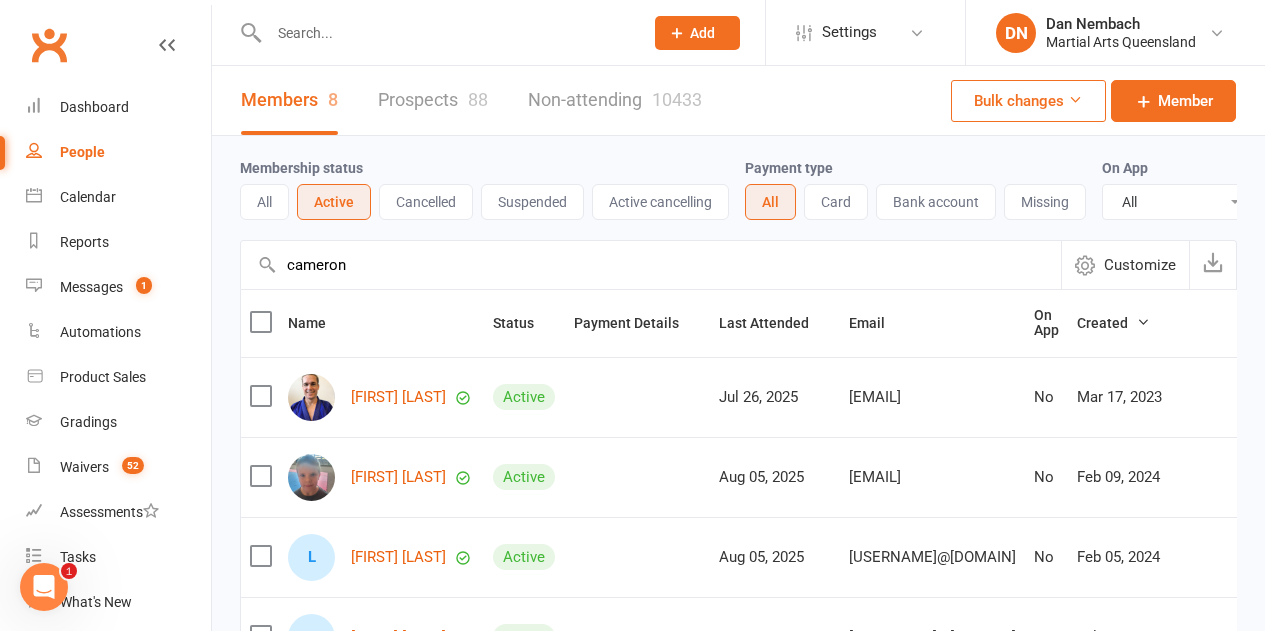 click at bounding box center (446, 33) 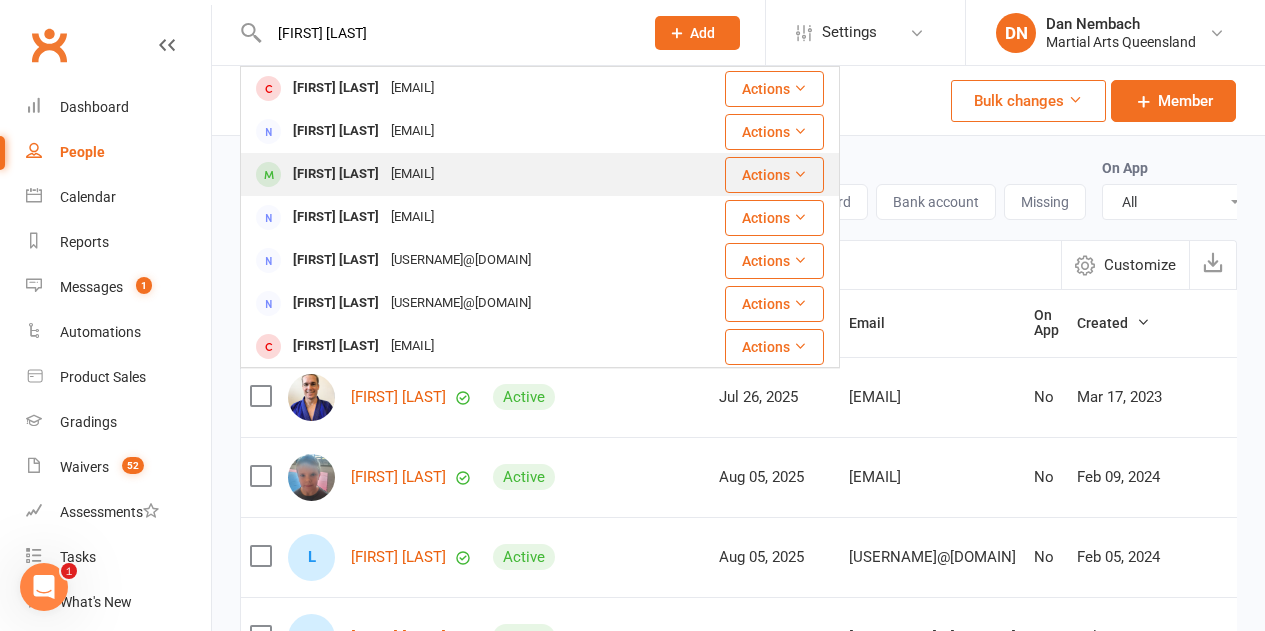 type on "sean cameron" 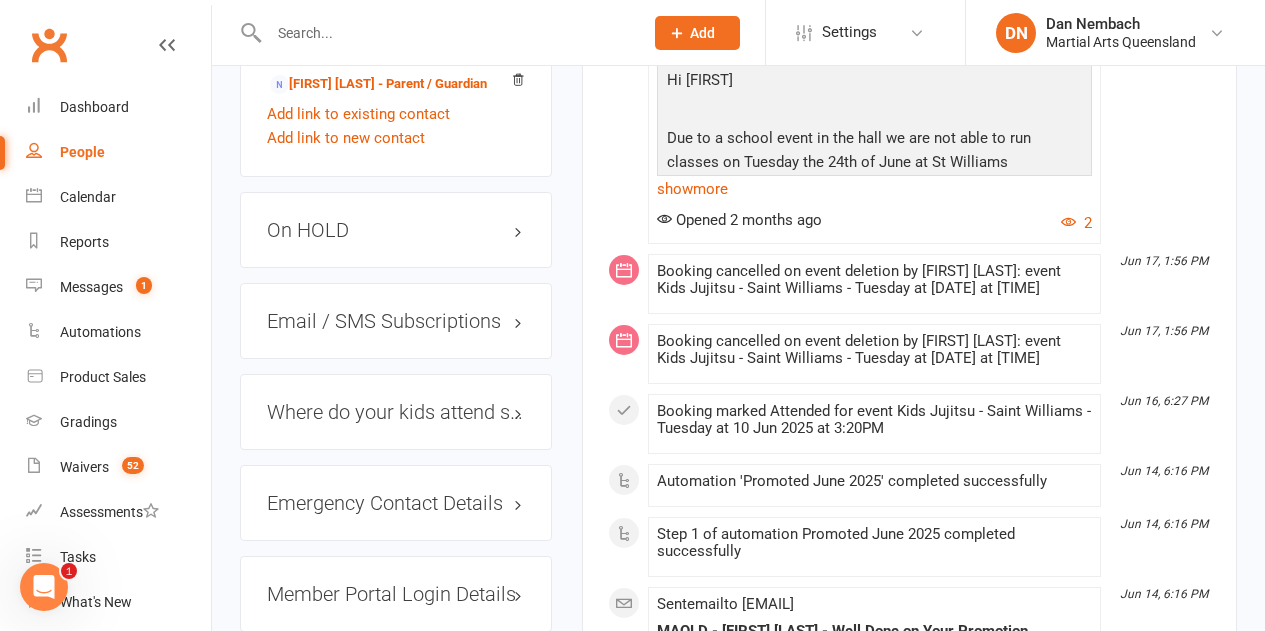 scroll, scrollTop: 1700, scrollLeft: 0, axis: vertical 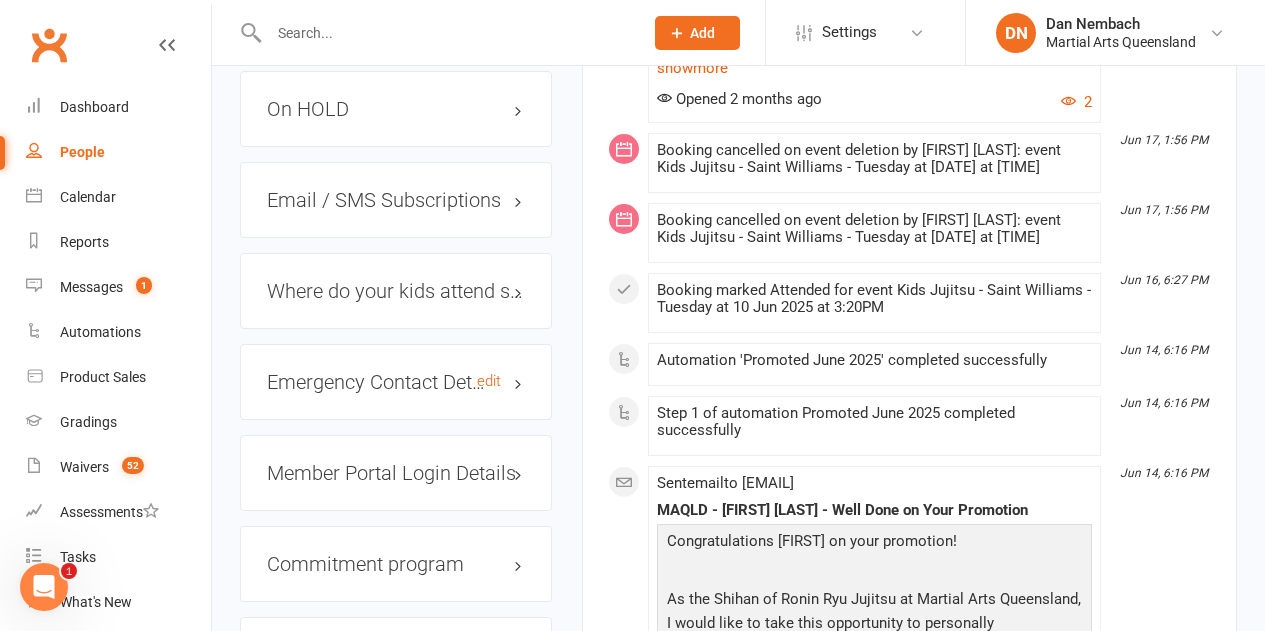 click on "Emergency Contact Details  edit" at bounding box center [396, 382] 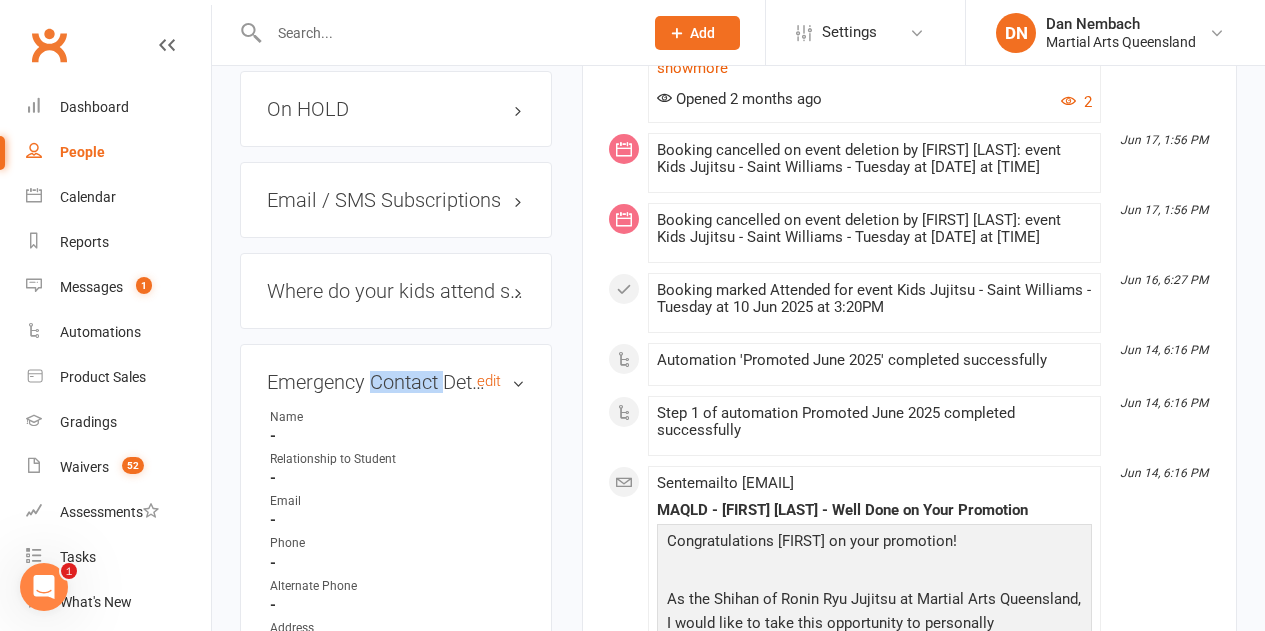 click on "Emergency Contact Details  edit" at bounding box center [396, 382] 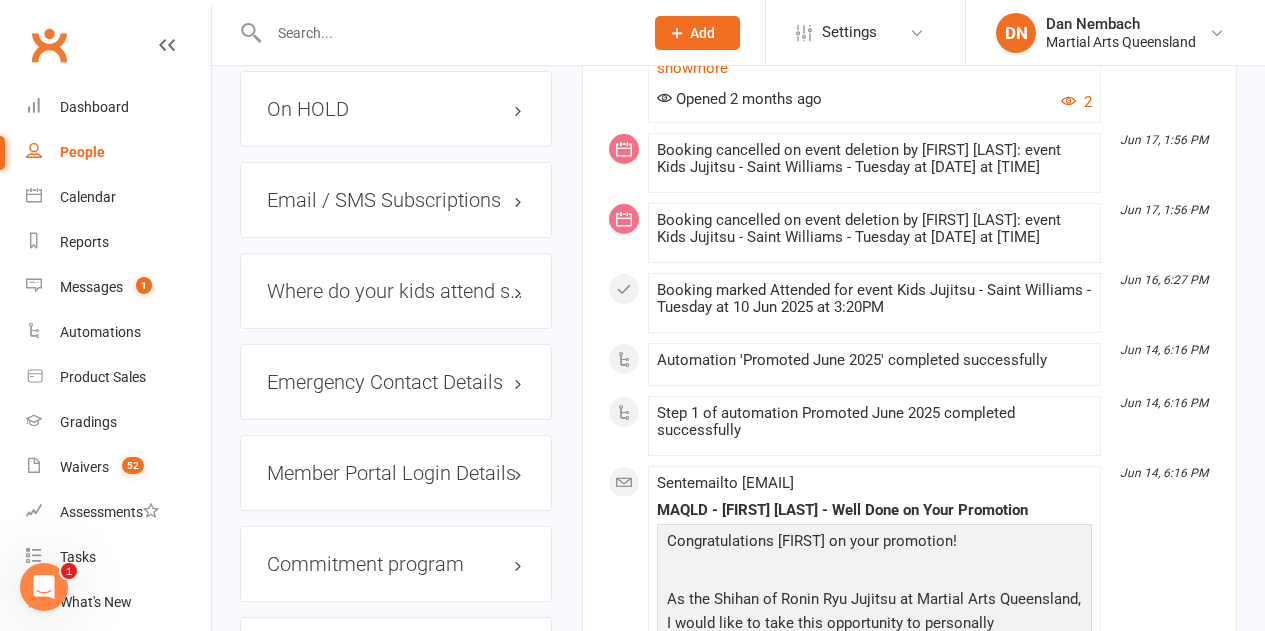 click at bounding box center (434, 32) 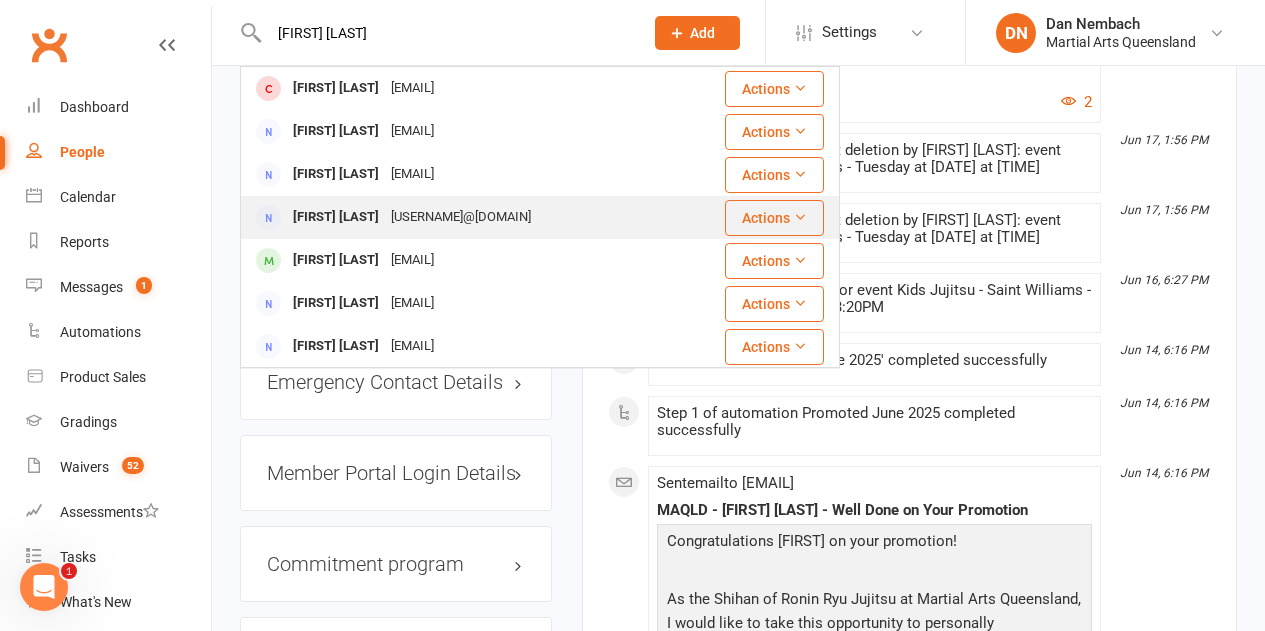 type on "shaun cameron" 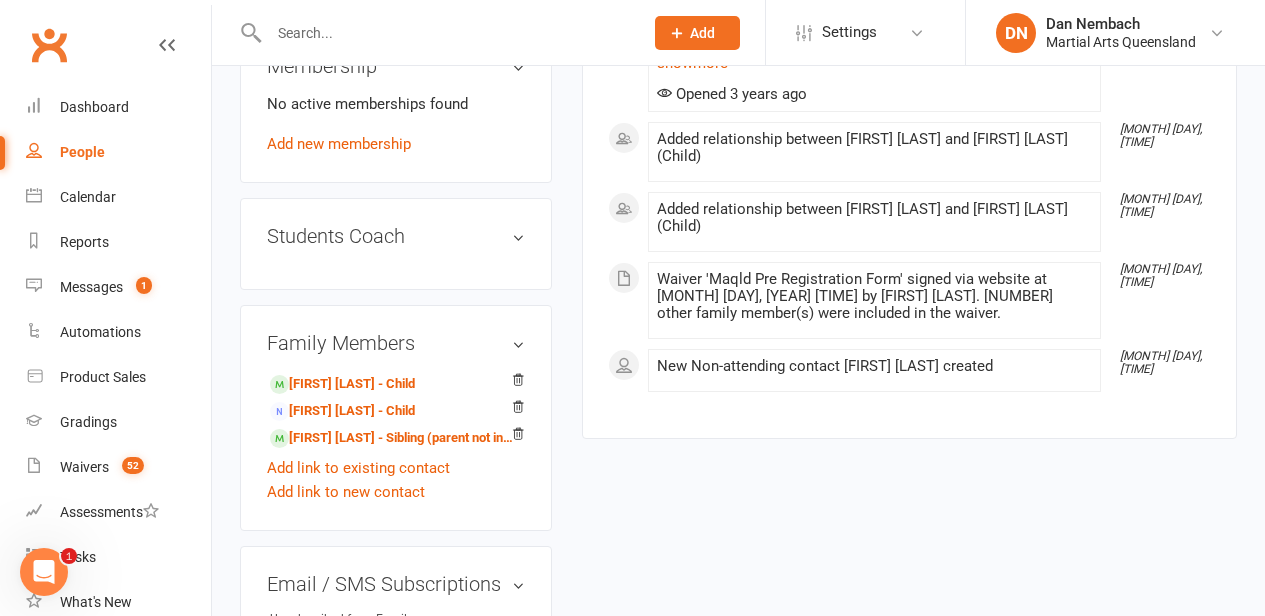 scroll, scrollTop: 770, scrollLeft: 0, axis: vertical 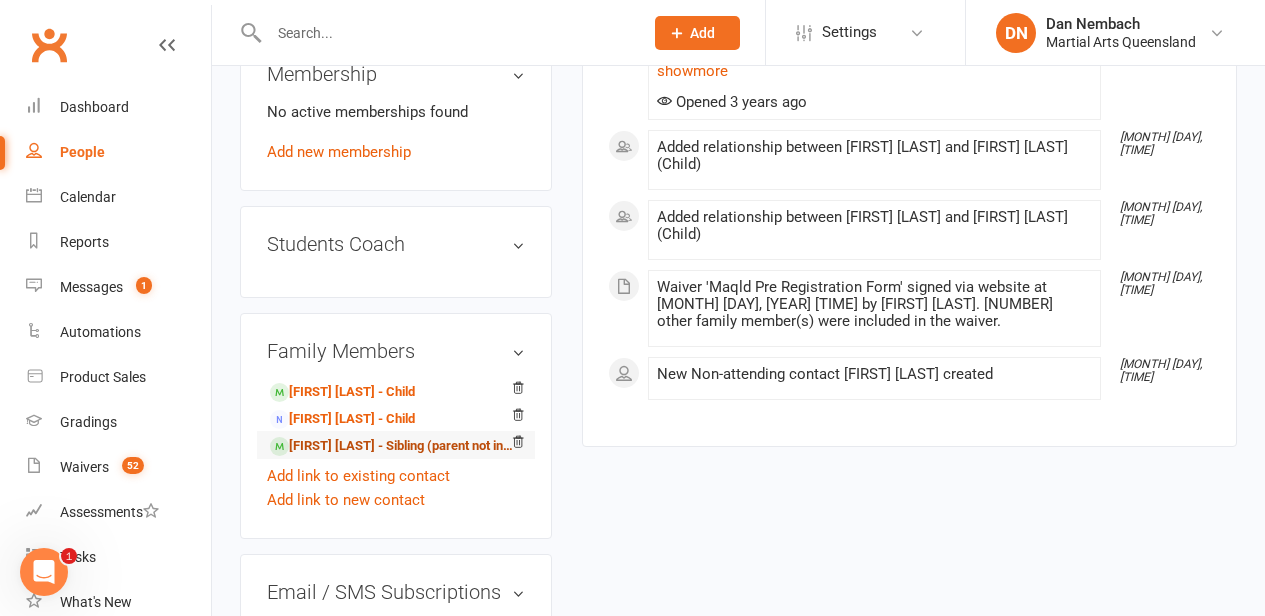 click on "Lucas Cameron - Sibling (parent not in system) of Alexander Cameron" at bounding box center [392, 446] 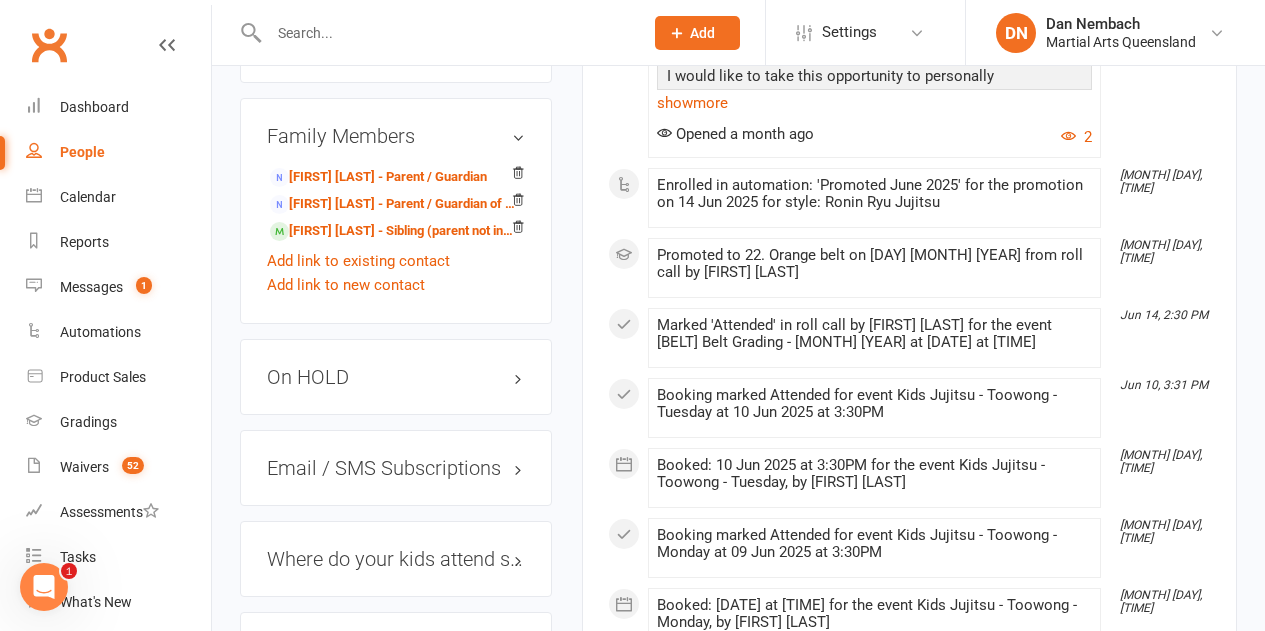 scroll, scrollTop: 1600, scrollLeft: 0, axis: vertical 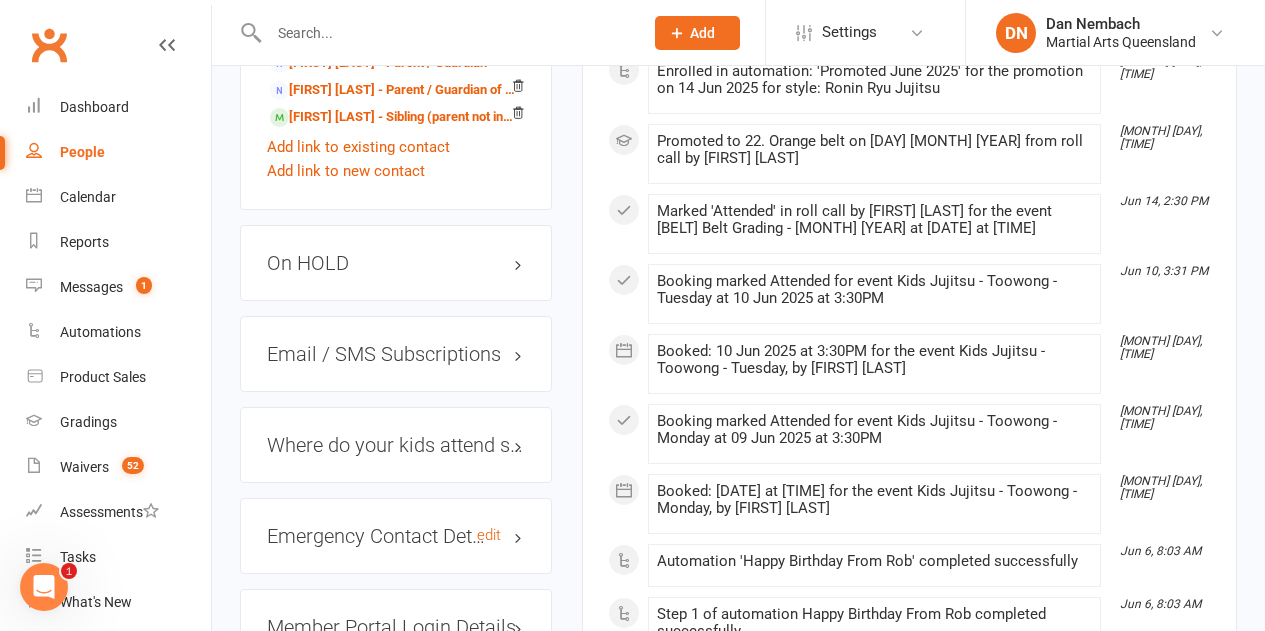click on "Emergency Contact Details  edit" at bounding box center [396, 536] 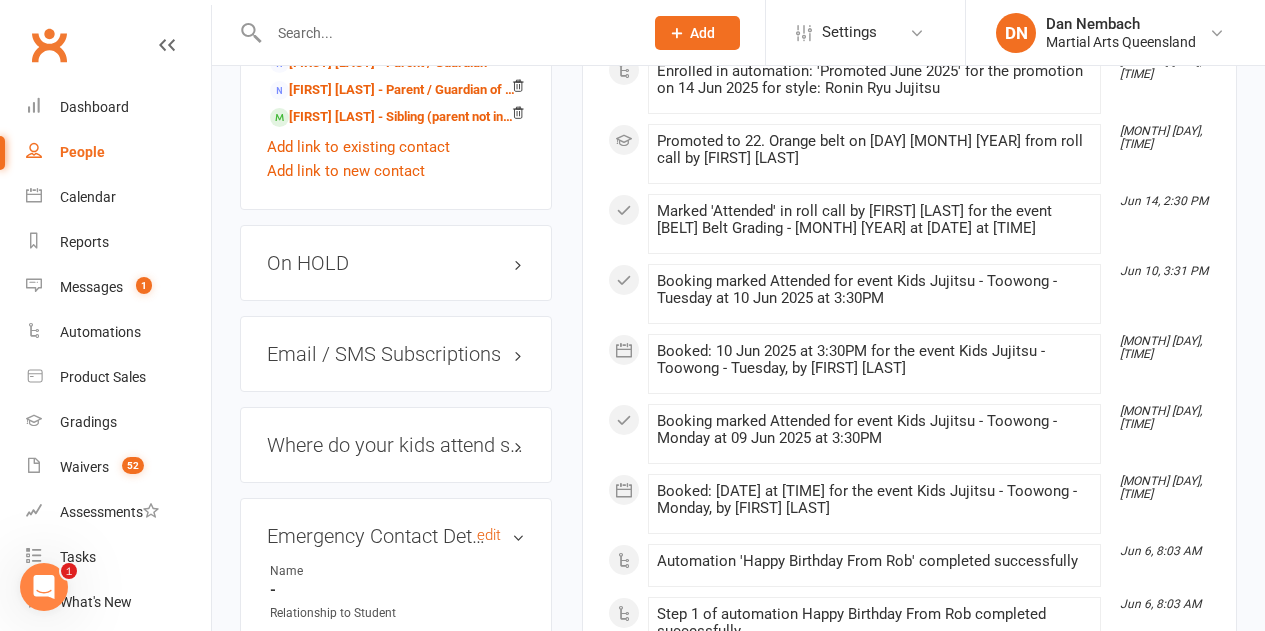 click on "Emergency Contact Details  edit" at bounding box center [396, 536] 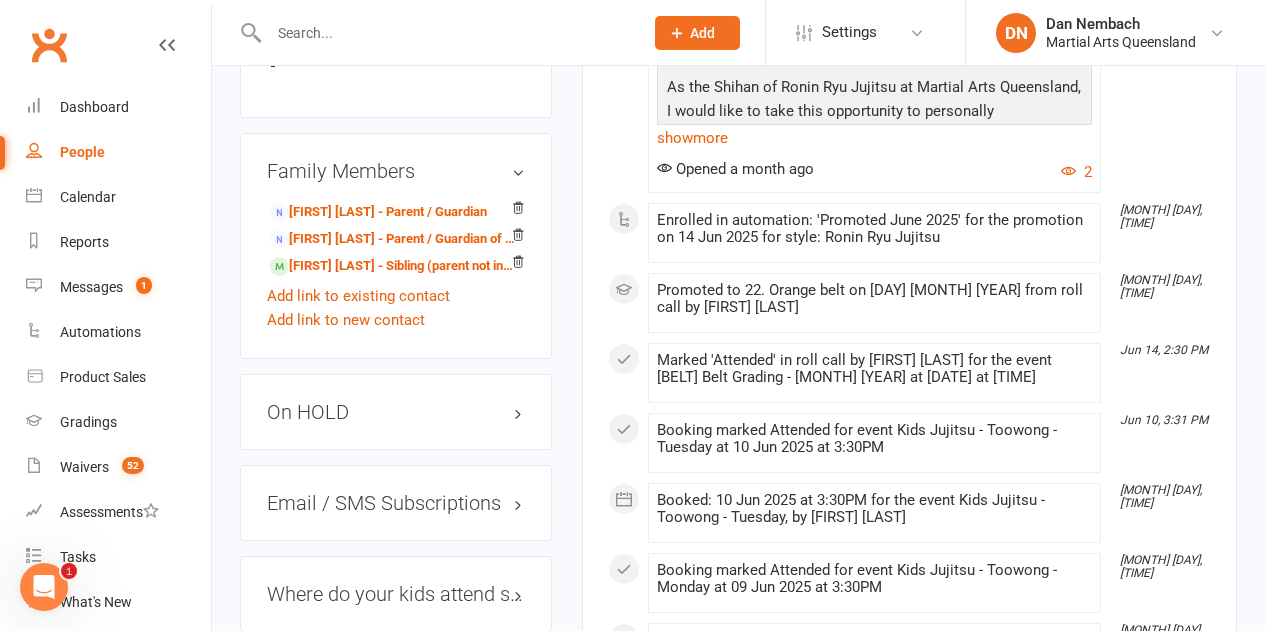scroll, scrollTop: 1400, scrollLeft: 0, axis: vertical 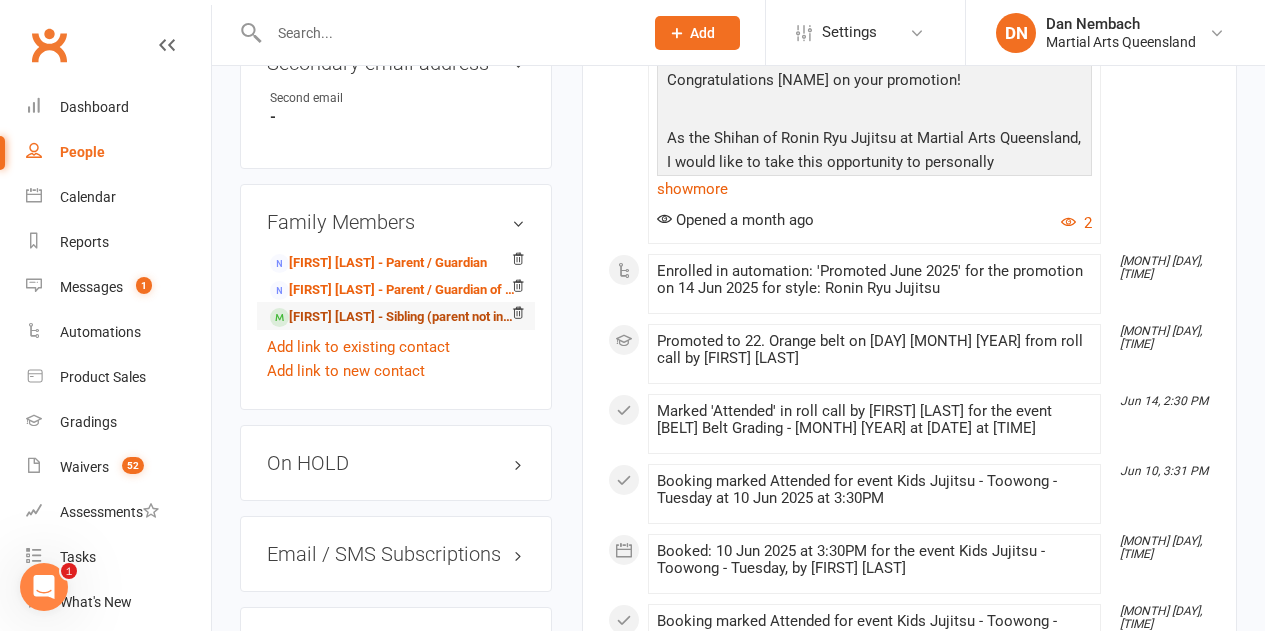 click on "Alexander Cameron - Sibling (parent not in system)" at bounding box center [392, 317] 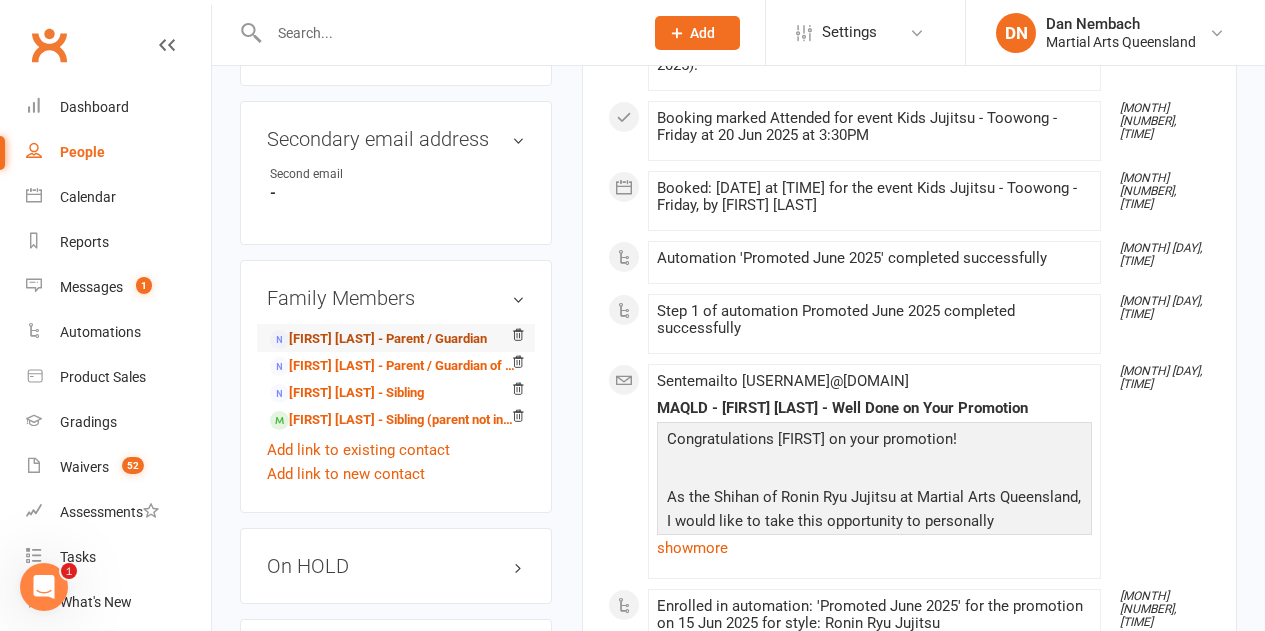 scroll, scrollTop: 1800, scrollLeft: 0, axis: vertical 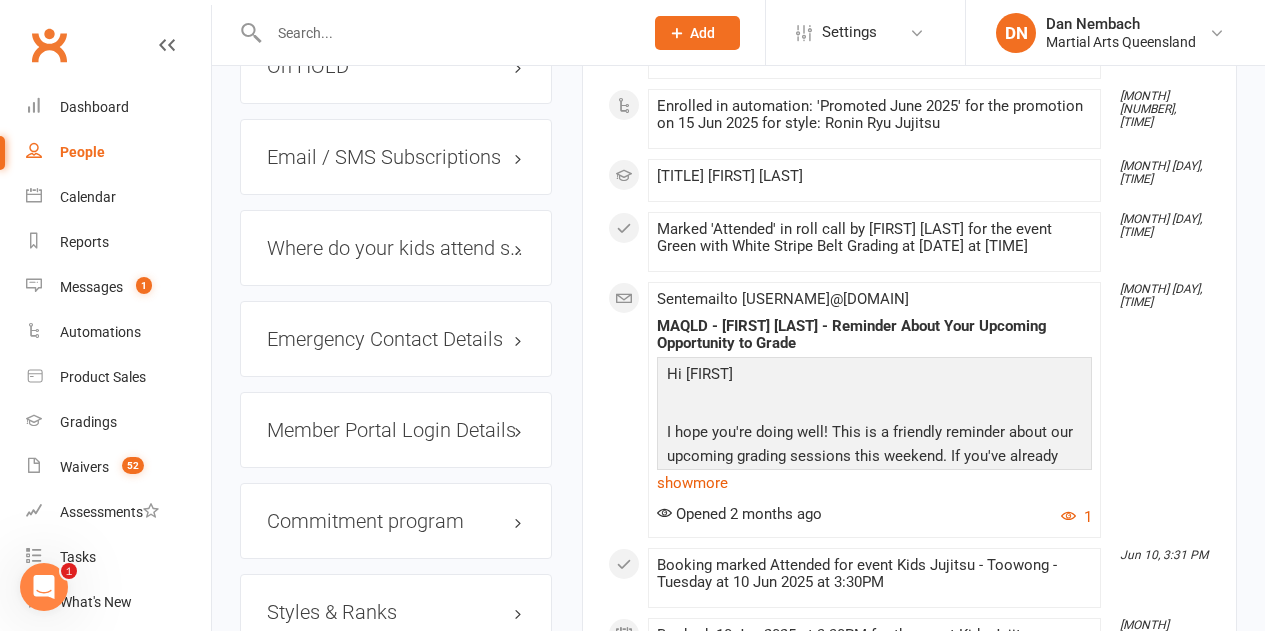 click on "Member Portal Login Details" at bounding box center [396, 430] 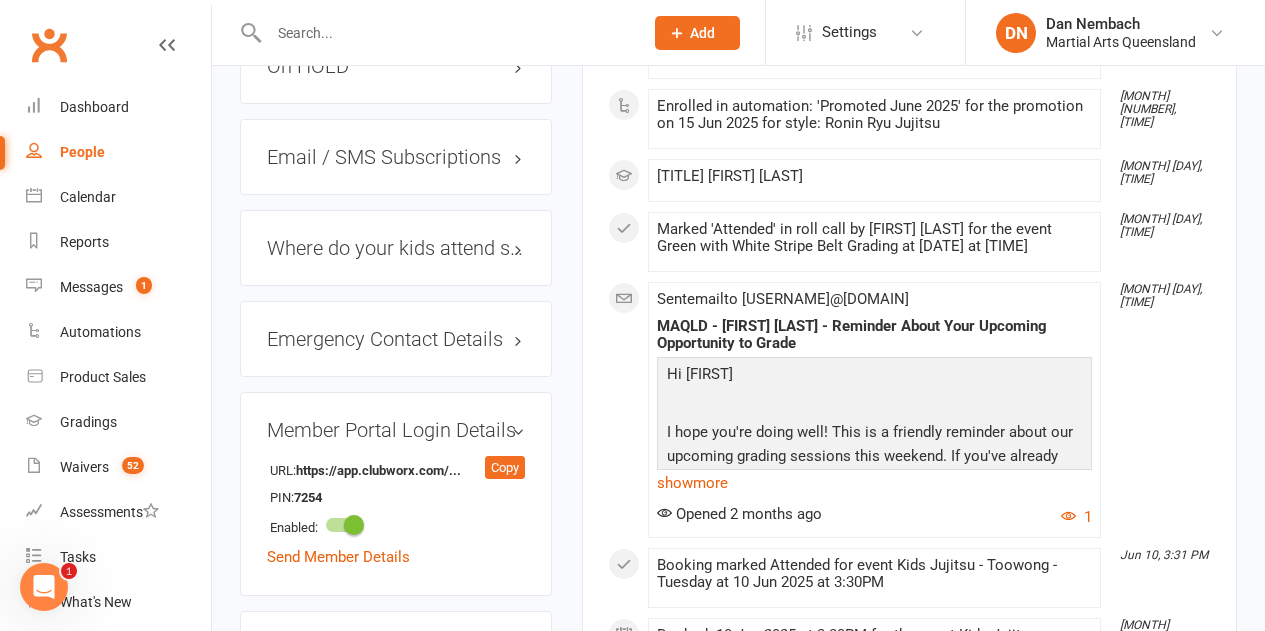 click on "Member Portal Login Details" at bounding box center [396, 430] 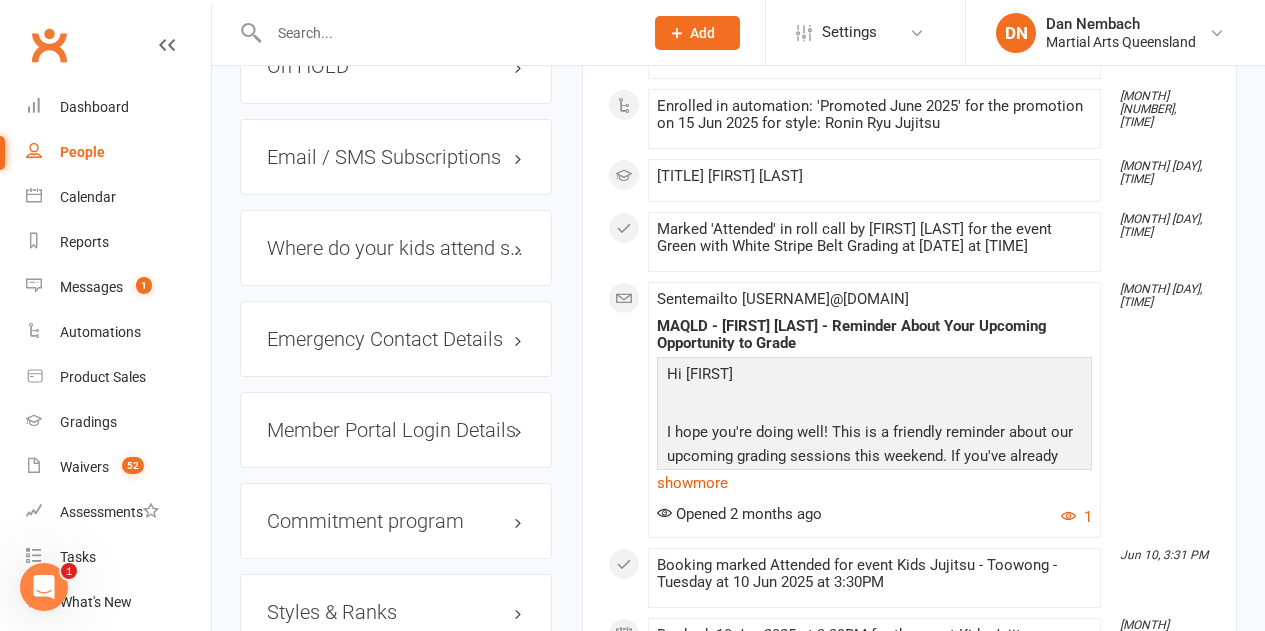 click on "Emergency Contact Details  edit" at bounding box center (396, 339) 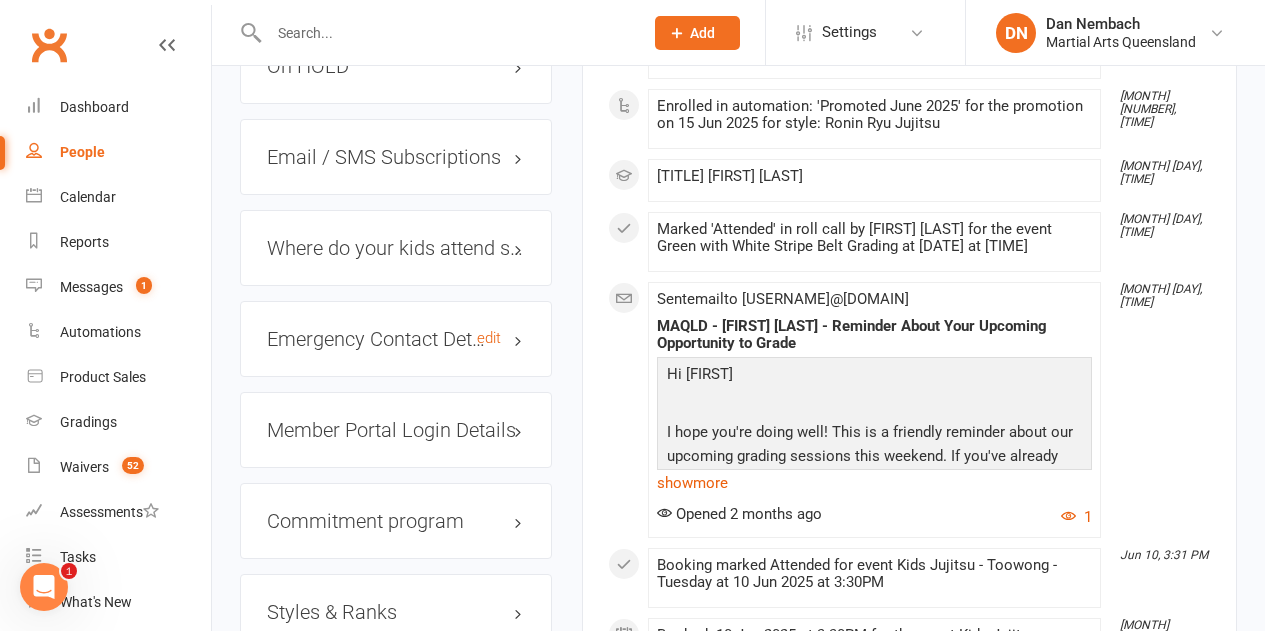 click on "Emergency Contact Details  edit" at bounding box center [396, 339] 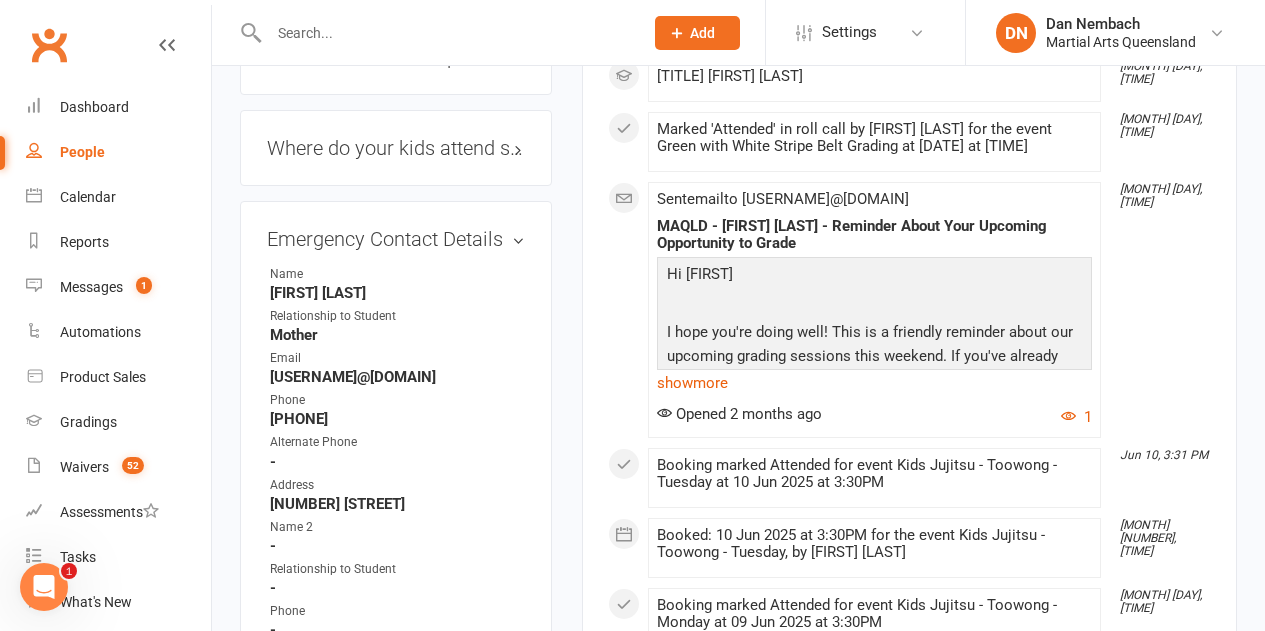 scroll, scrollTop: 2000, scrollLeft: 0, axis: vertical 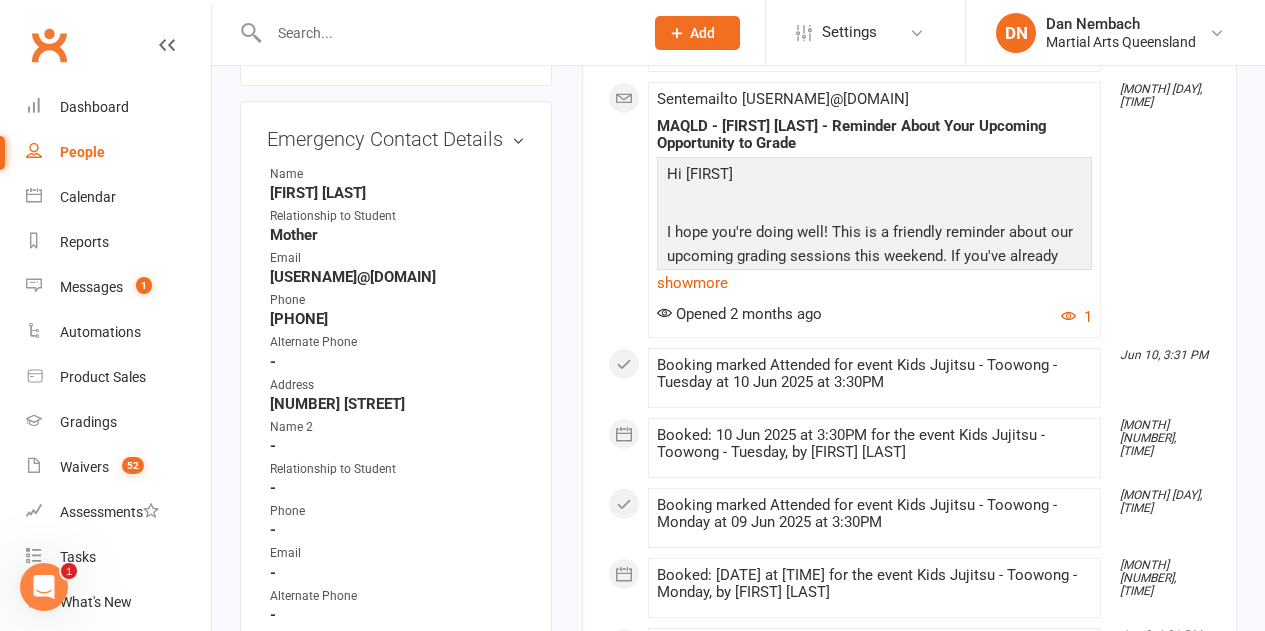 click at bounding box center (446, 33) 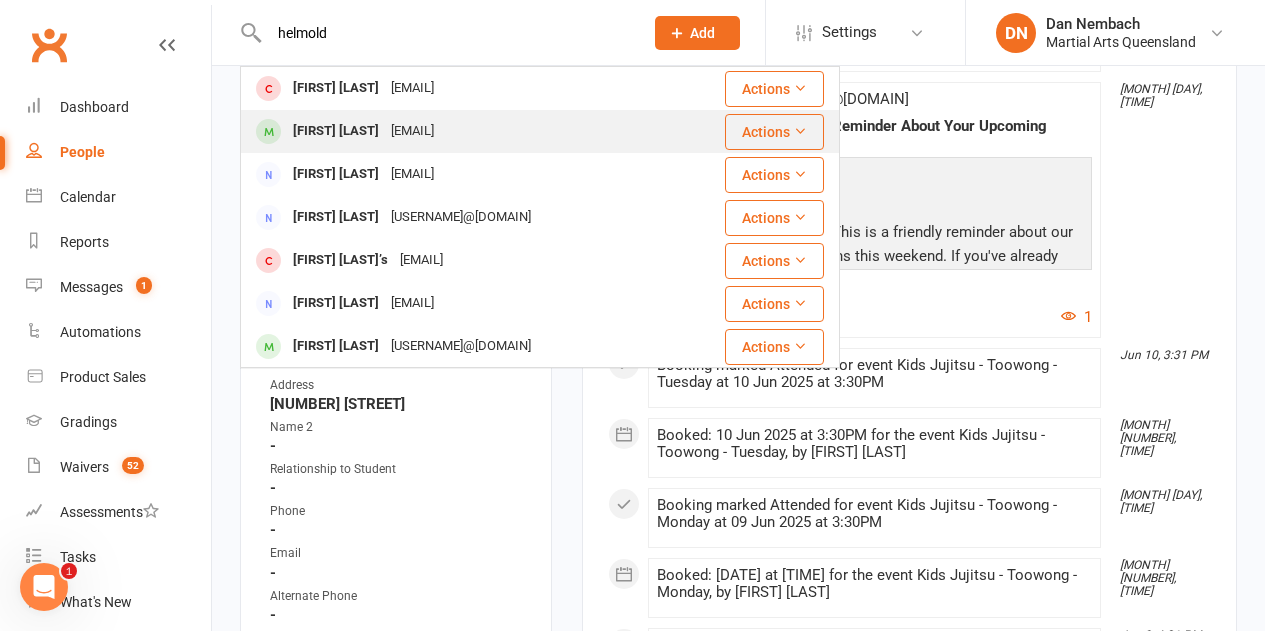 type on "helmold" 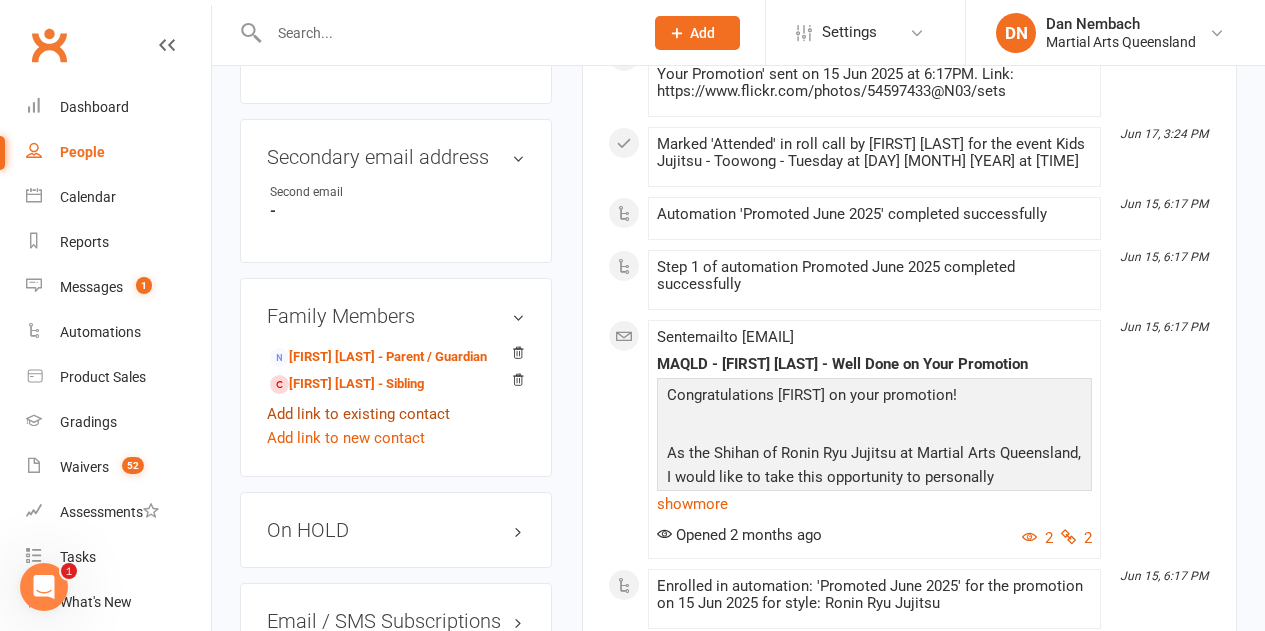 scroll, scrollTop: 1800, scrollLeft: 0, axis: vertical 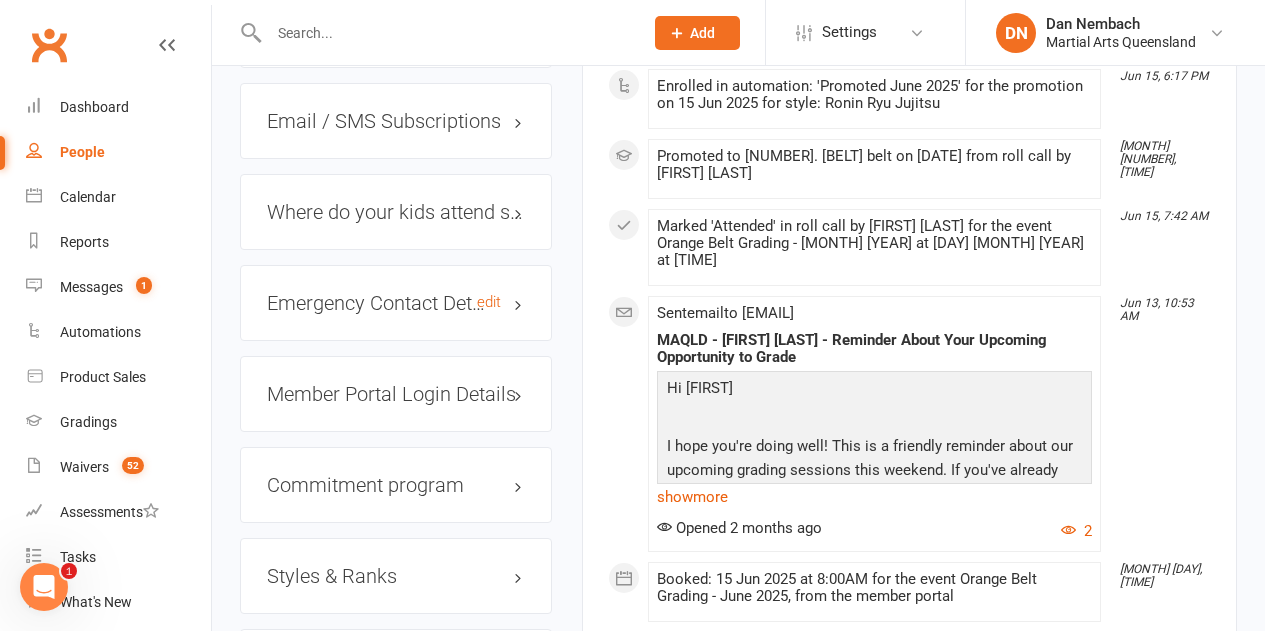 click on "Emergency Contact Details  edit" at bounding box center (396, 303) 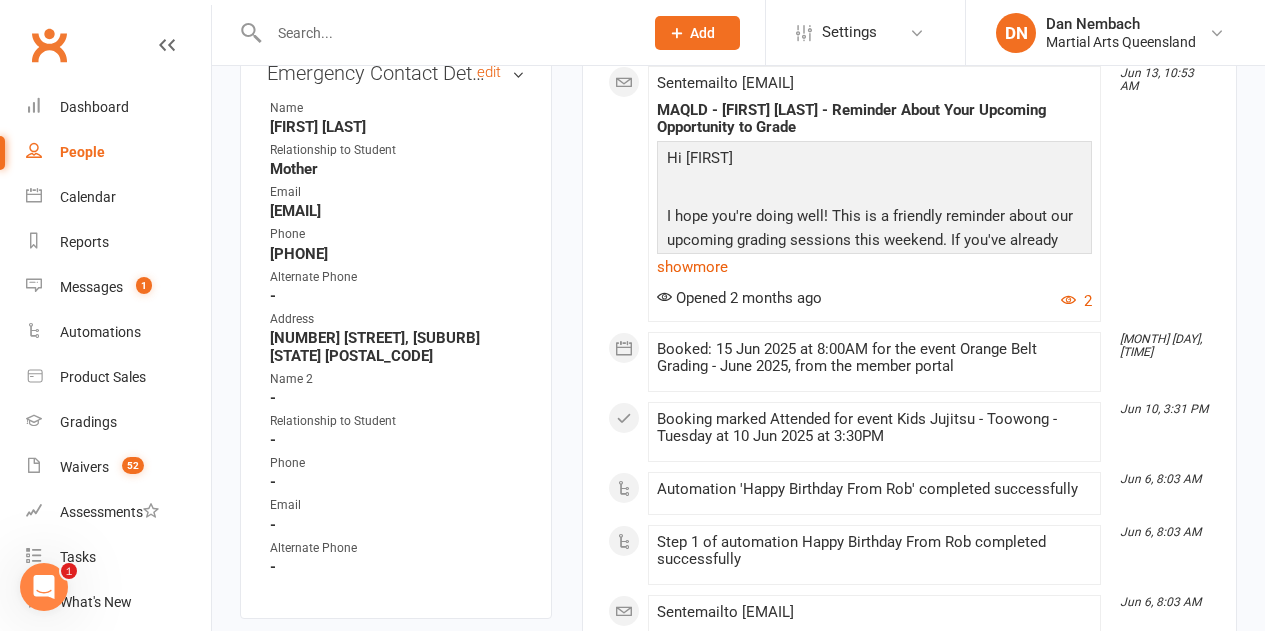 scroll, scrollTop: 1700, scrollLeft: 0, axis: vertical 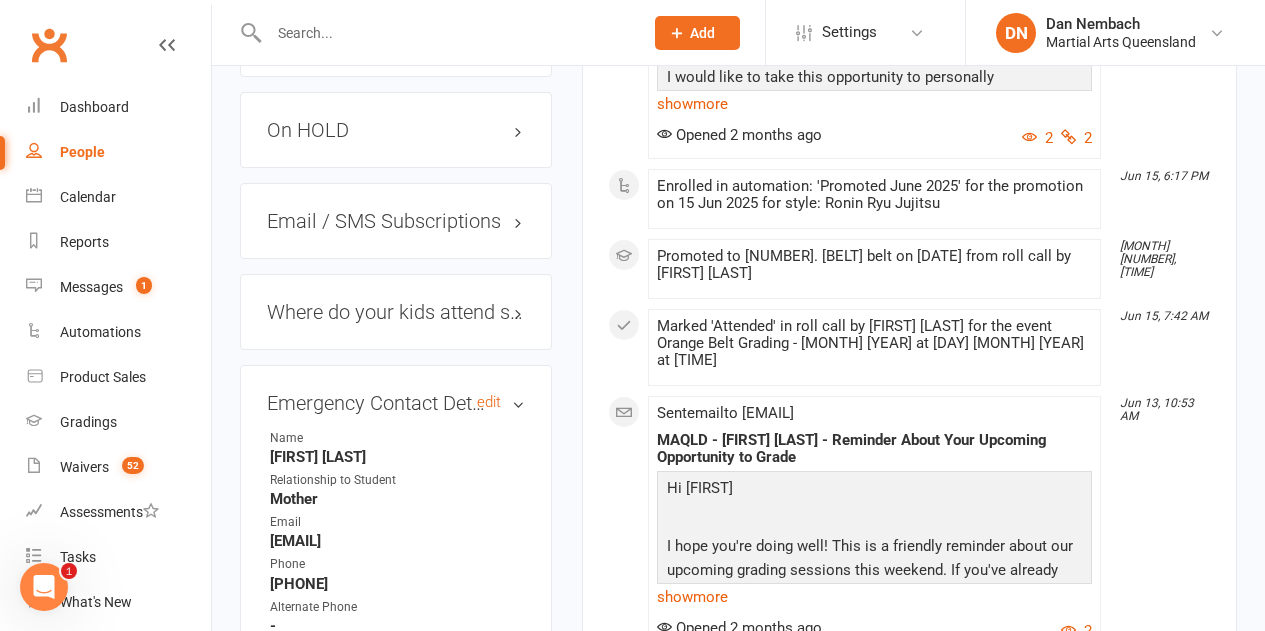 click on "Emergency Contact Details  edit" at bounding box center [396, 403] 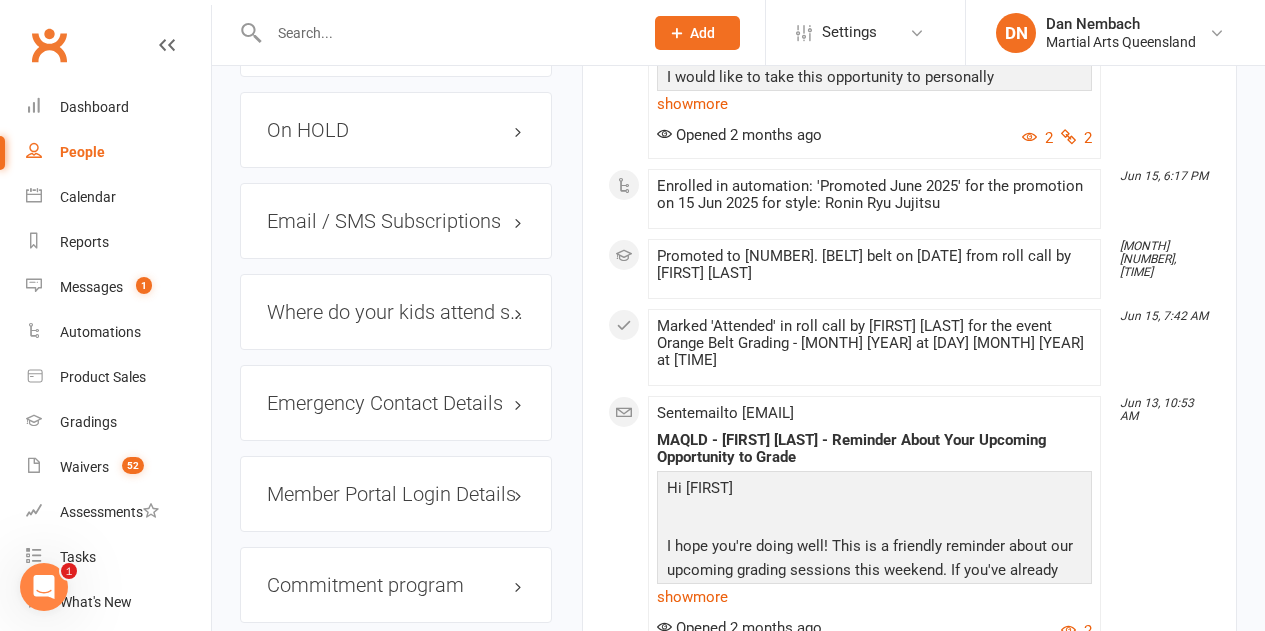 click at bounding box center (446, 33) 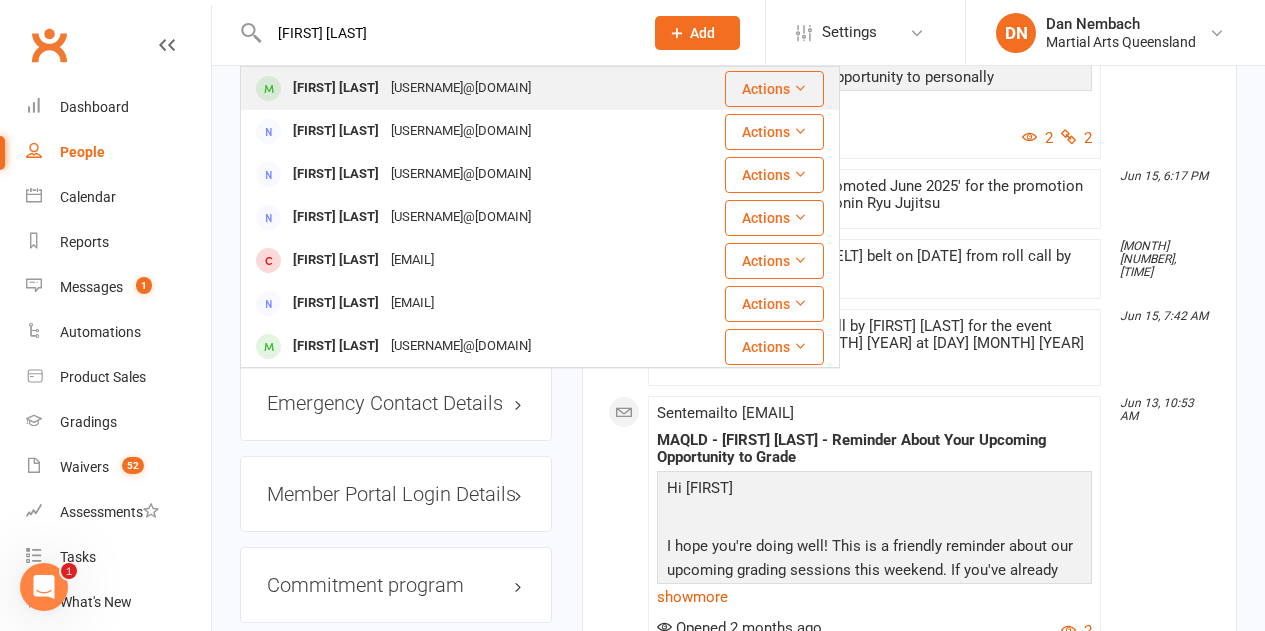 type on "frank robins" 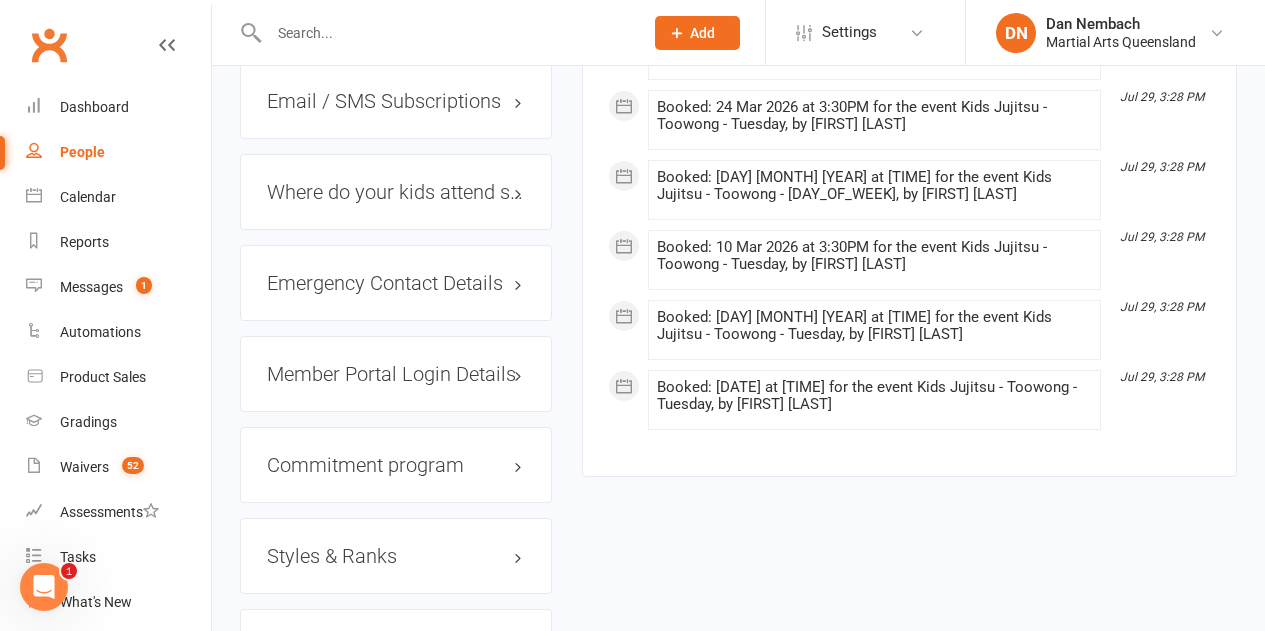 scroll, scrollTop: 1800, scrollLeft: 0, axis: vertical 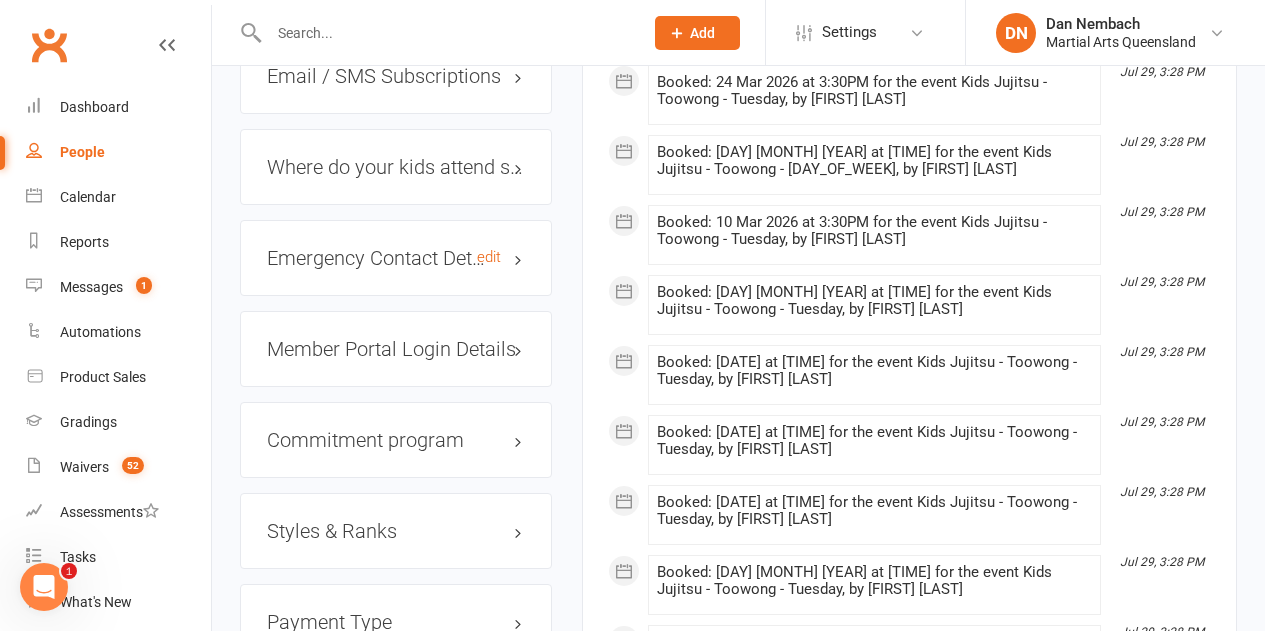 click on "Emergency Contact Details  edit" at bounding box center (396, 258) 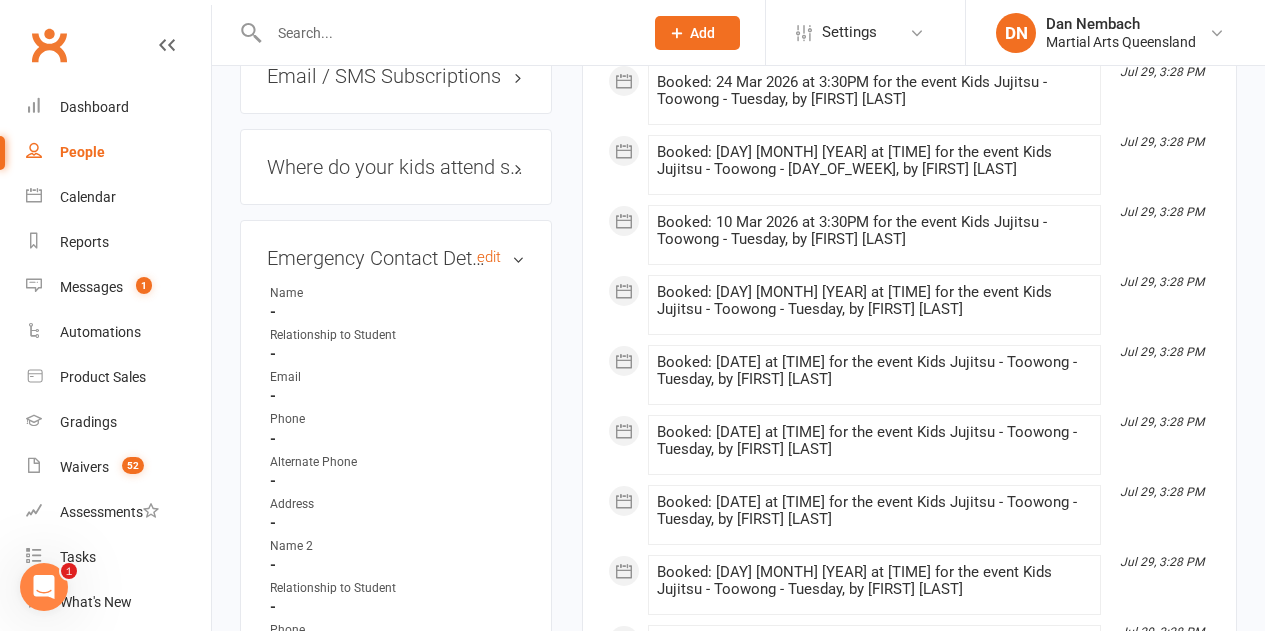 click on "Emergency Contact Details  edit" at bounding box center [396, 258] 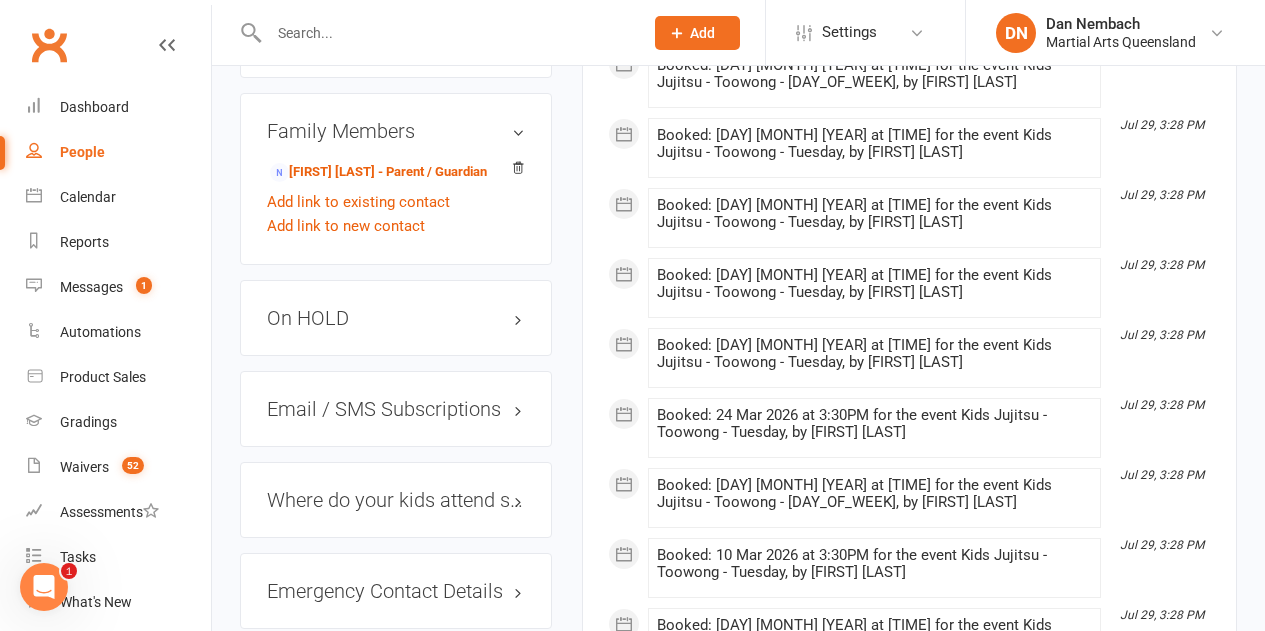 scroll, scrollTop: 1400, scrollLeft: 0, axis: vertical 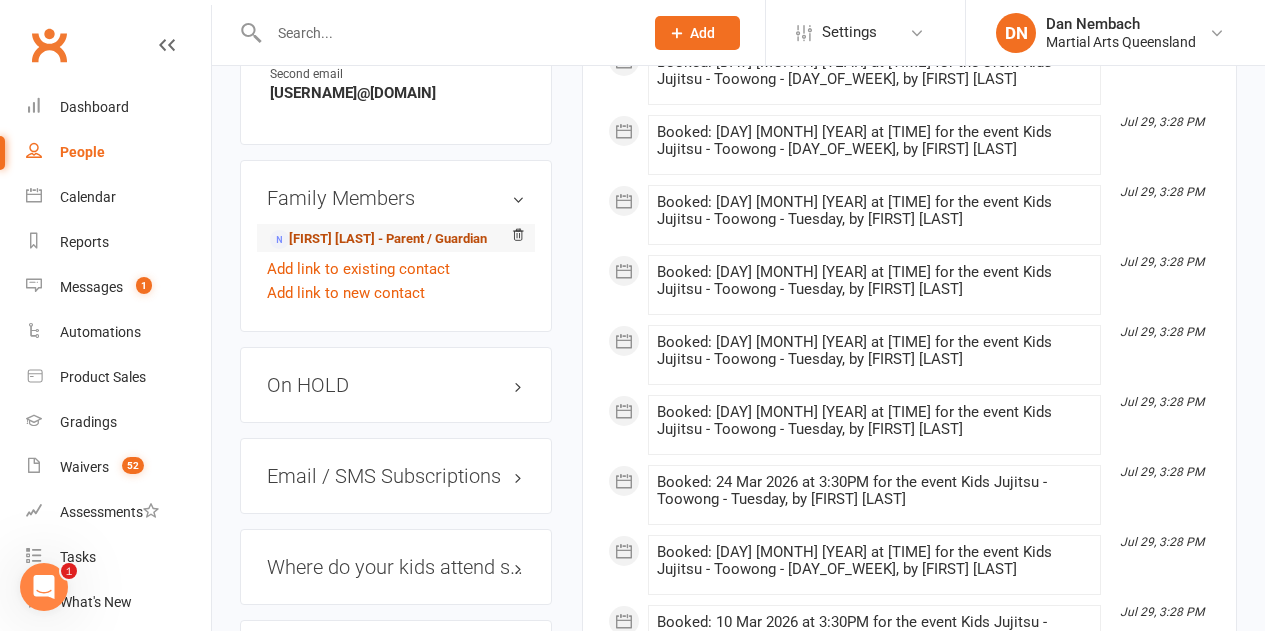 click on "Sarah Rush - Parent / Guardian" at bounding box center [378, 239] 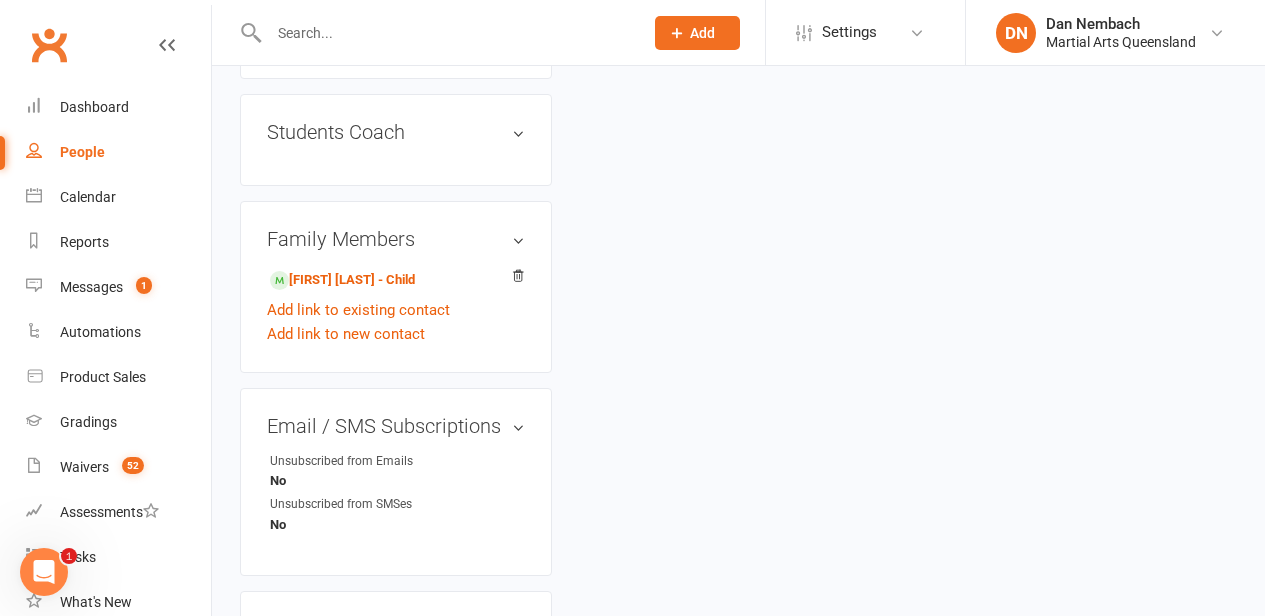 scroll, scrollTop: 900, scrollLeft: 0, axis: vertical 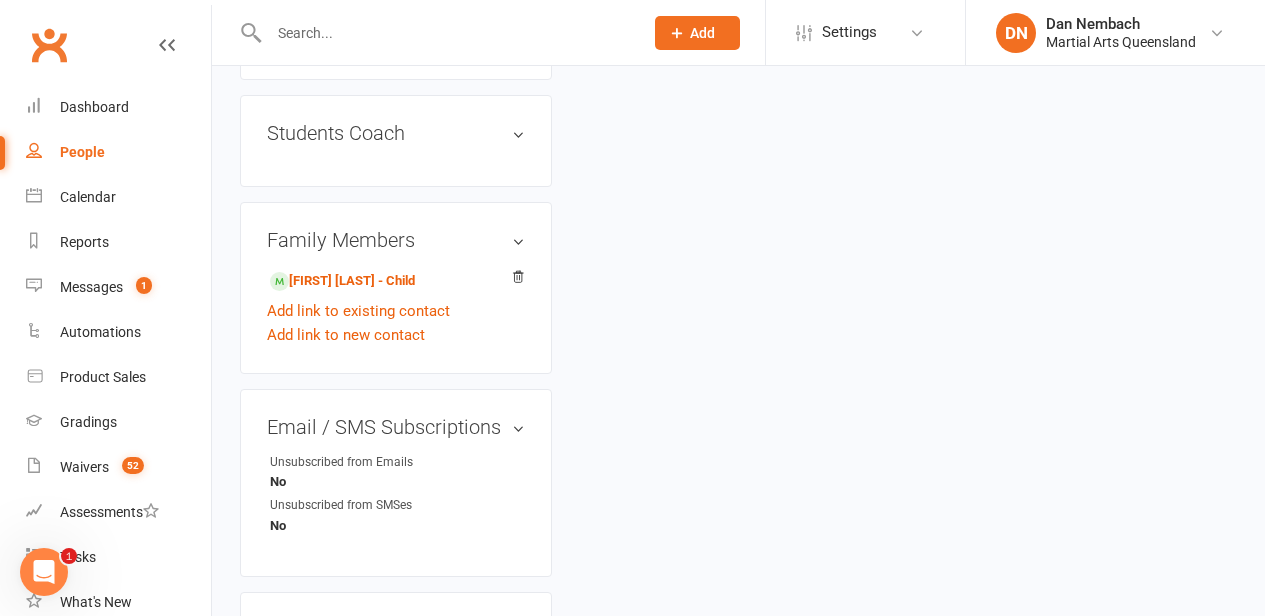 click at bounding box center (446, 33) 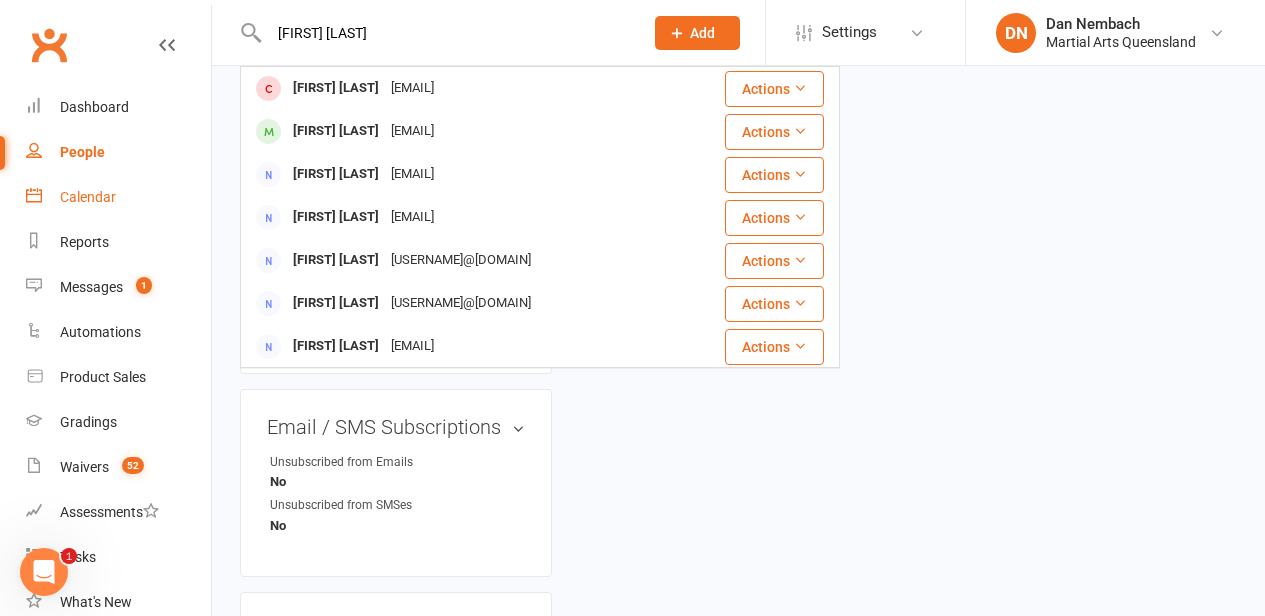 type on "john cameron" 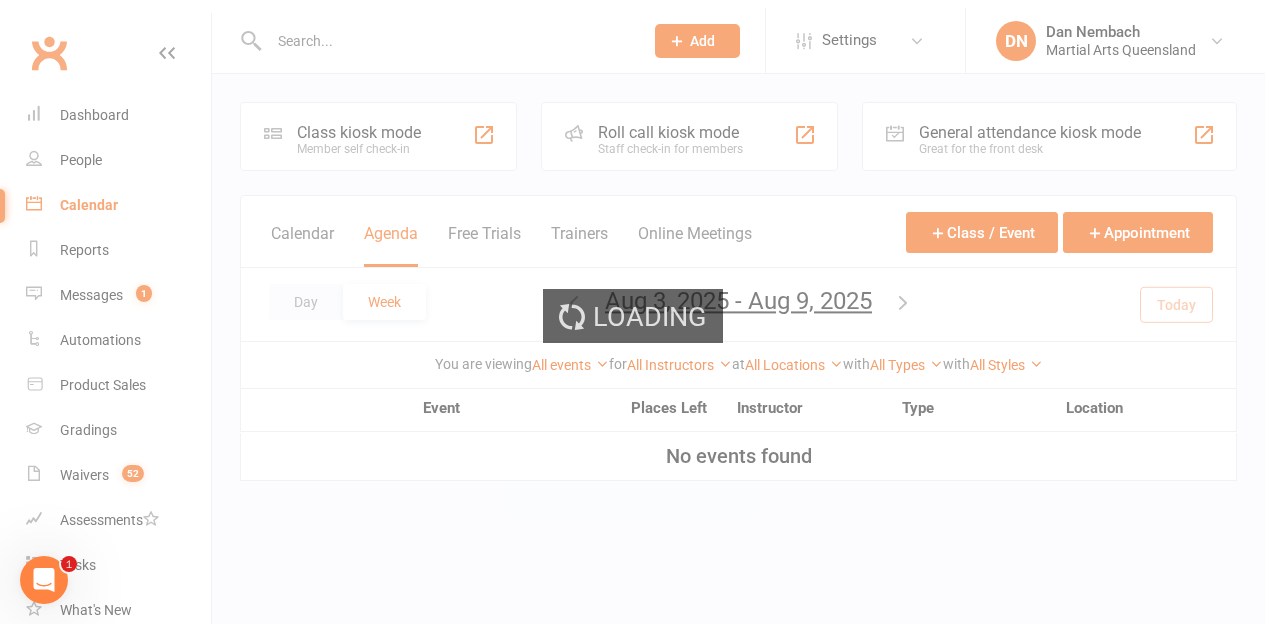 scroll, scrollTop: 0, scrollLeft: 0, axis: both 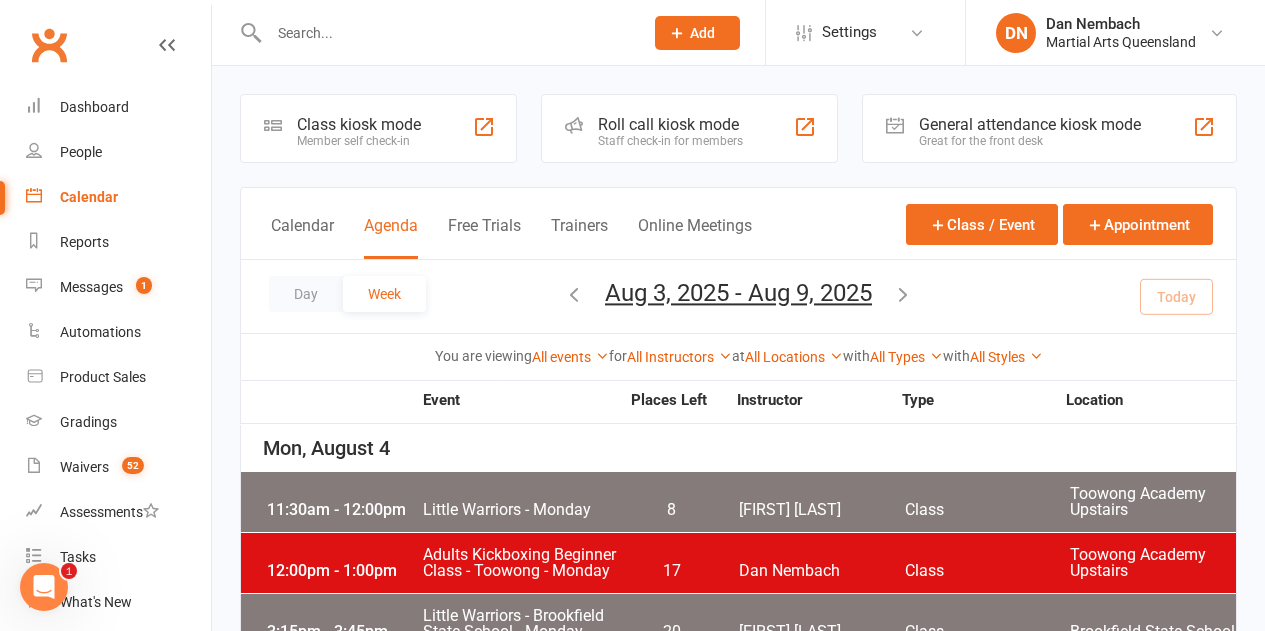 click on "You are viewing  All events All events  Empty events  Full events  Non-empty events  Non-full events  "Free" events  Non-"free" events  Website-visible events  Website-hidden events  Waitlist-enabled events  Waitlist-disabled events  Events with non-empty waitlists   for  All Instructors Brandon McNamara  Quinton Cugola  Dan Nembach  Levi Morris  Courtney Vedelago  Kieran Brammer  Kyle Elkenhans  Robert Dupont  Martial Arts Queensland  Matthew Cugola  Shane Philpot  Caleb Philpot  Richard Miles   at  All Locations [Deactivated] Bulimba  [Deactivated] Chapel Hill State School  [Deactivated] Dans House  [Deactivated] Example Room (Rename me!)  [Deactivated] External venue  [Deactivated] Mansfield State School  [Deactivated] Mt Crosby State School  [Deactivated] Online  [Deactivated] Pumma Gold Coast  [Deactivated] PUMMA Gold Coast  [Deactivated] SESD  [Deactivated] University of Queensland (Martial Arts Hall)  Brookfield State School  Jamboree Heights Academy  ONLINE - Zoom  Other  St Peter's Indooroopilly" at bounding box center (738, 356) 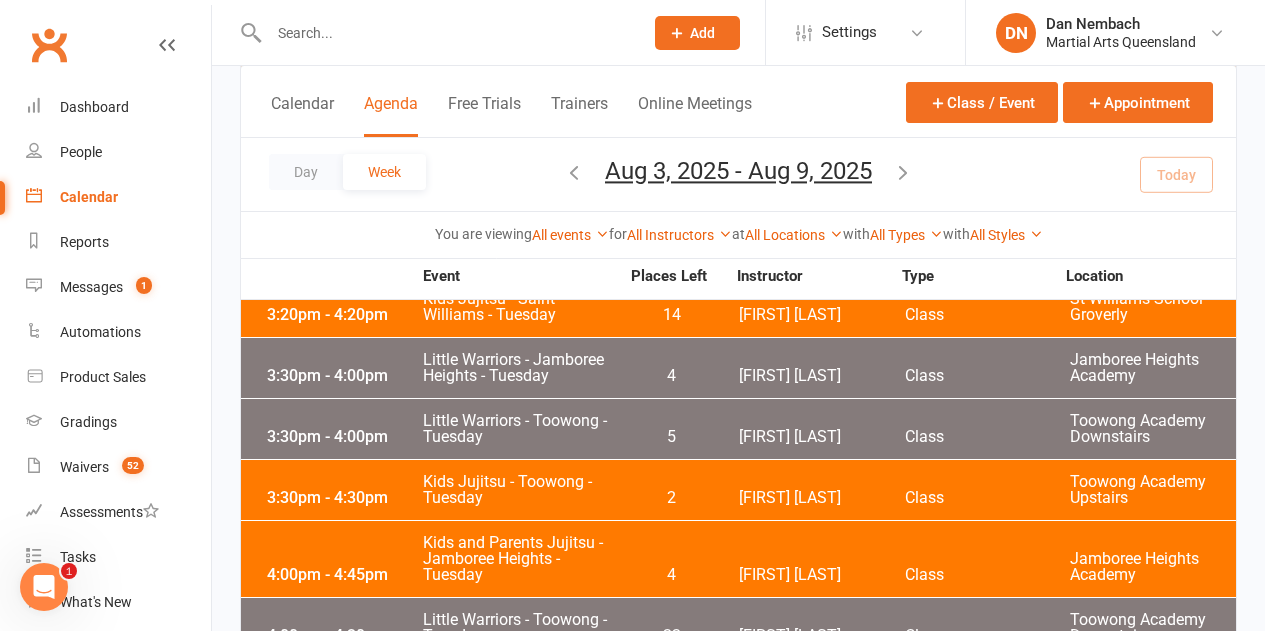 scroll, scrollTop: 1100, scrollLeft: 0, axis: vertical 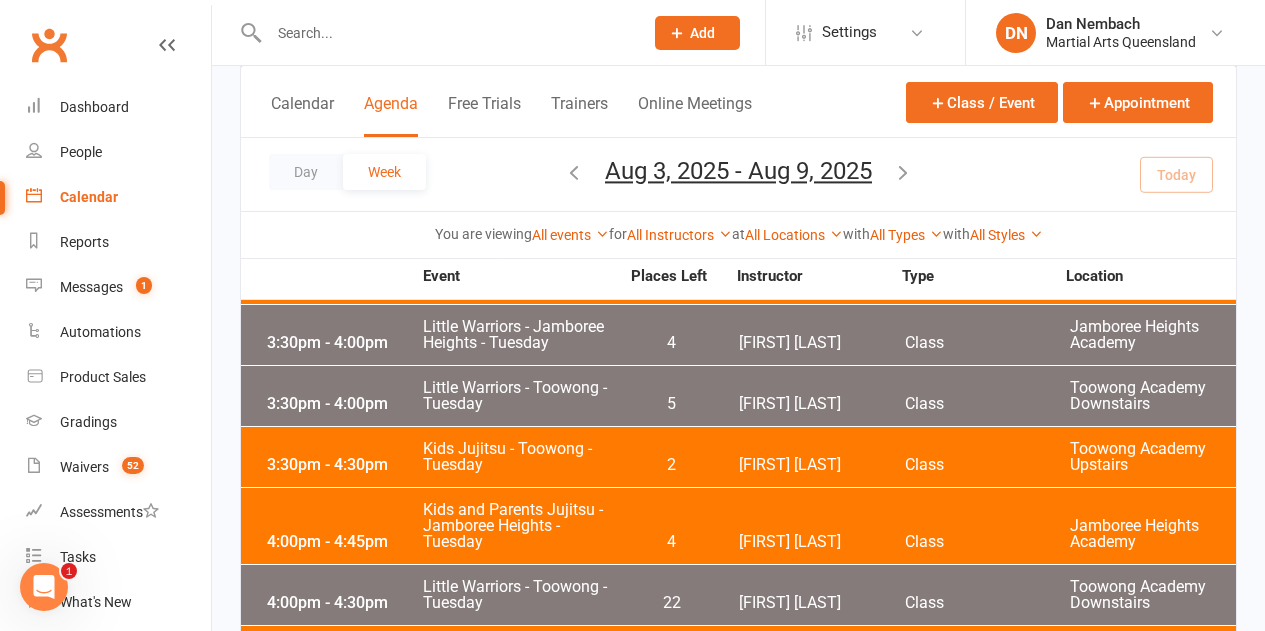 click on "Kids Jujitsu - Toowong - Tuesday" at bounding box center (520, 457) 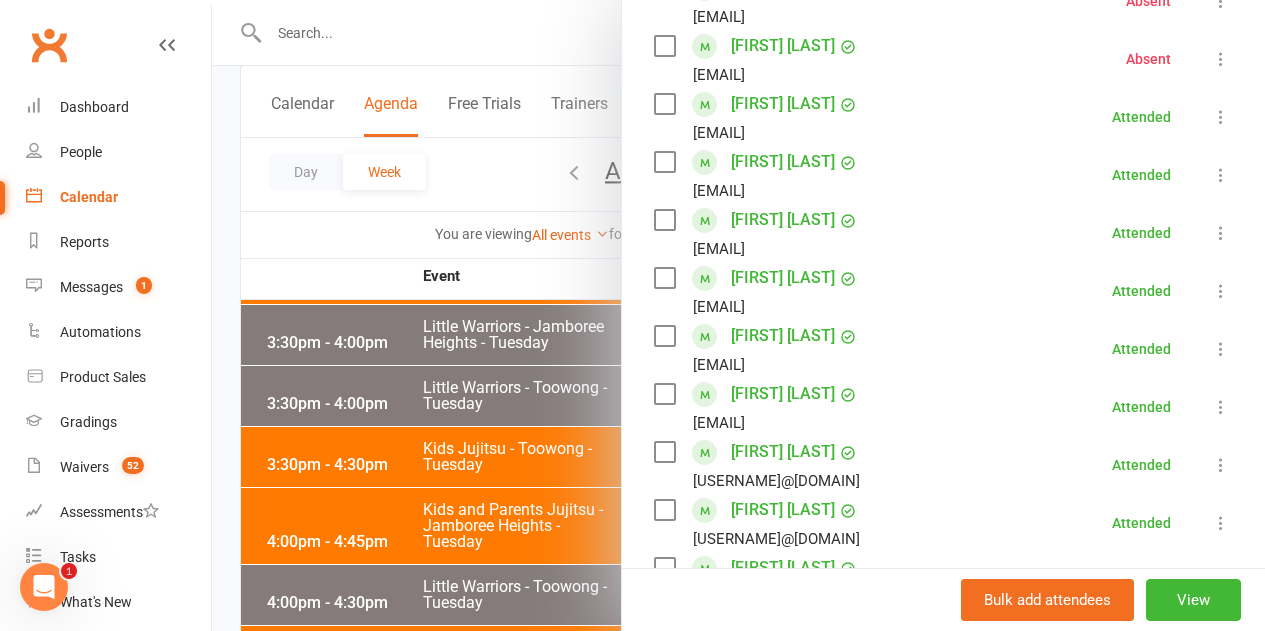 scroll, scrollTop: 500, scrollLeft: 0, axis: vertical 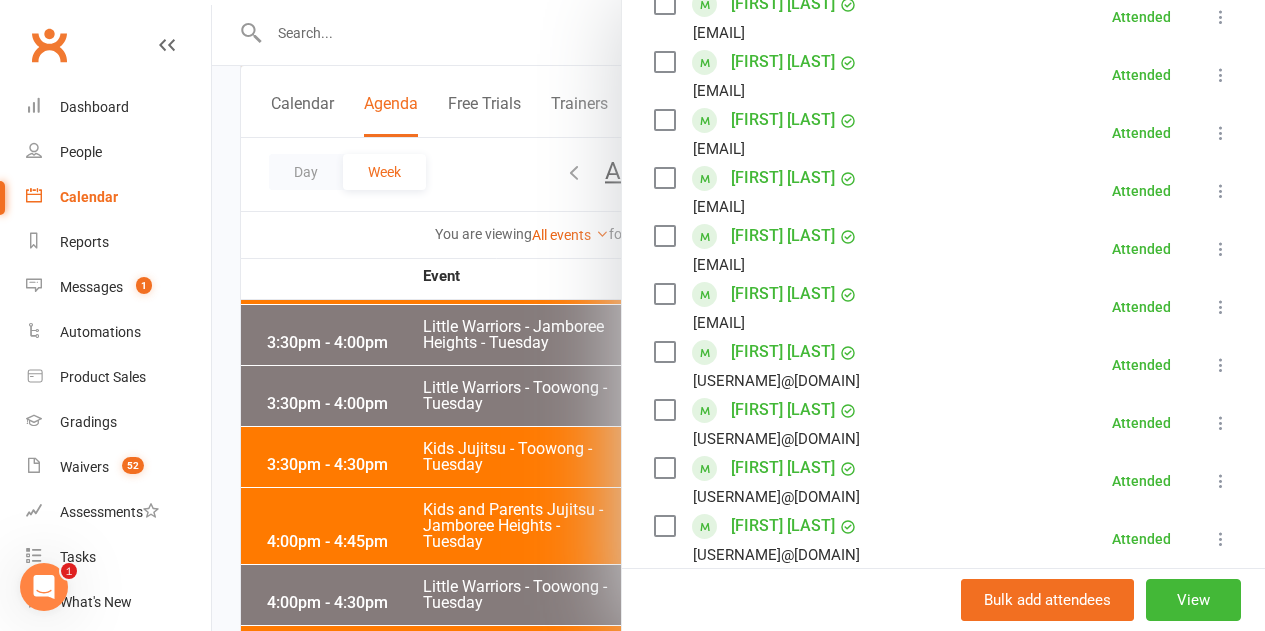 click on "mary19cameron@gmail.com" at bounding box center [776, 381] 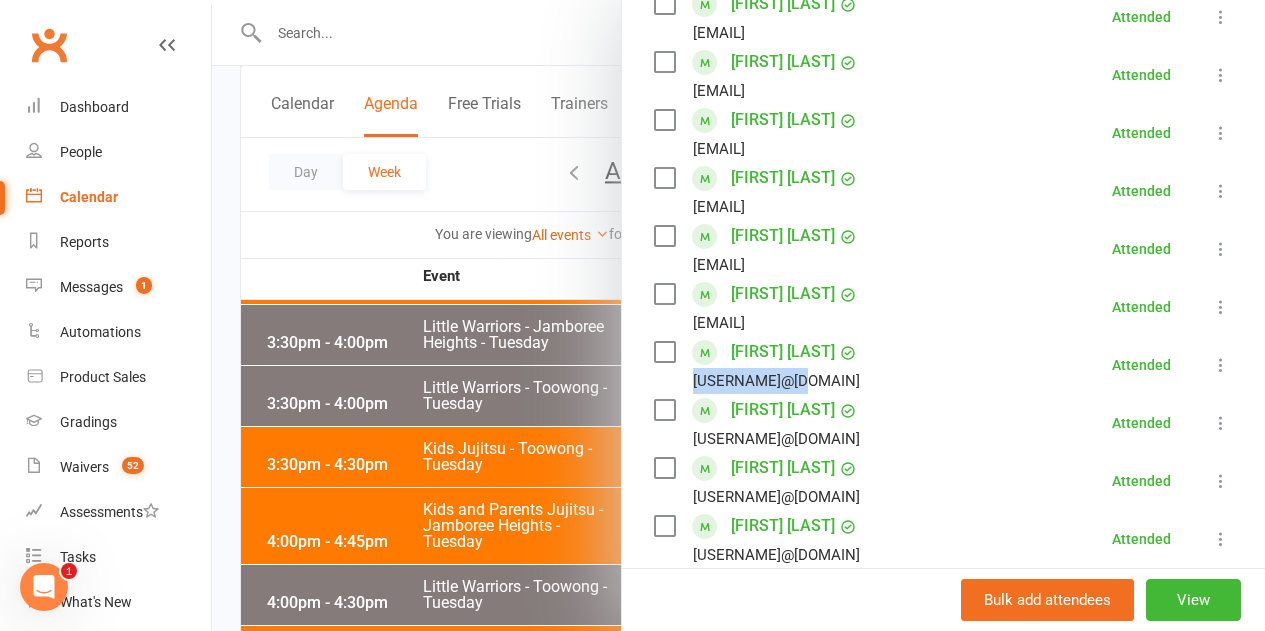 click on "mary19cameron@gmail.com" at bounding box center (776, 381) 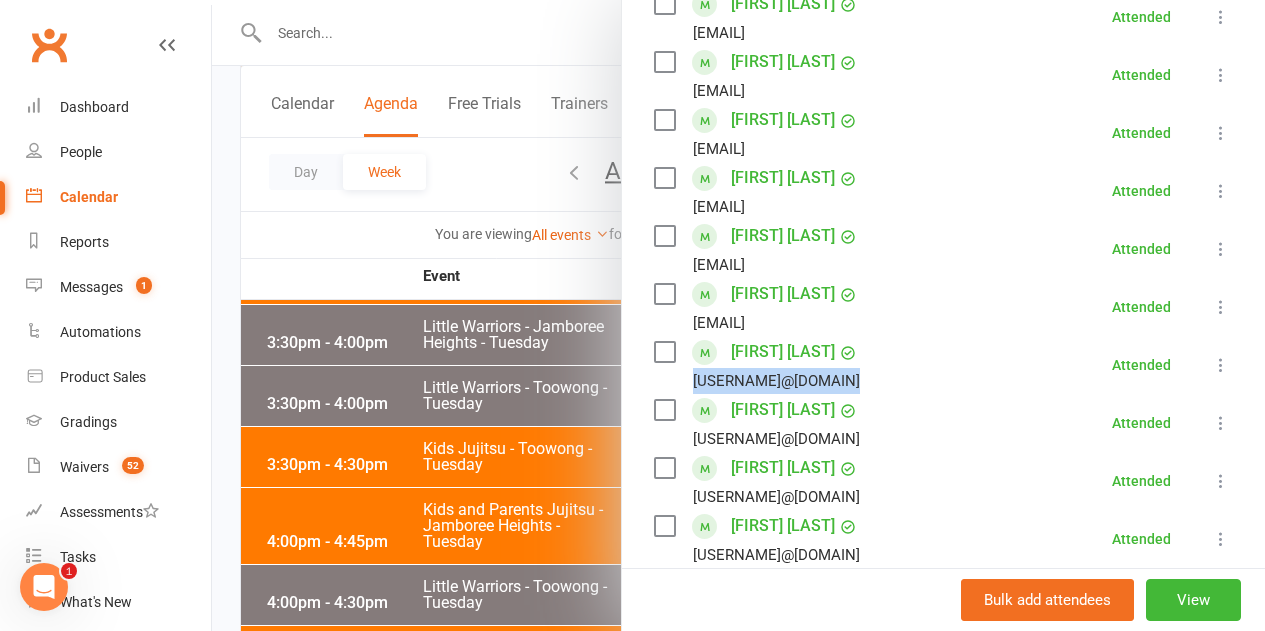 click on "mary19cameron@gmail.com" at bounding box center [776, 381] 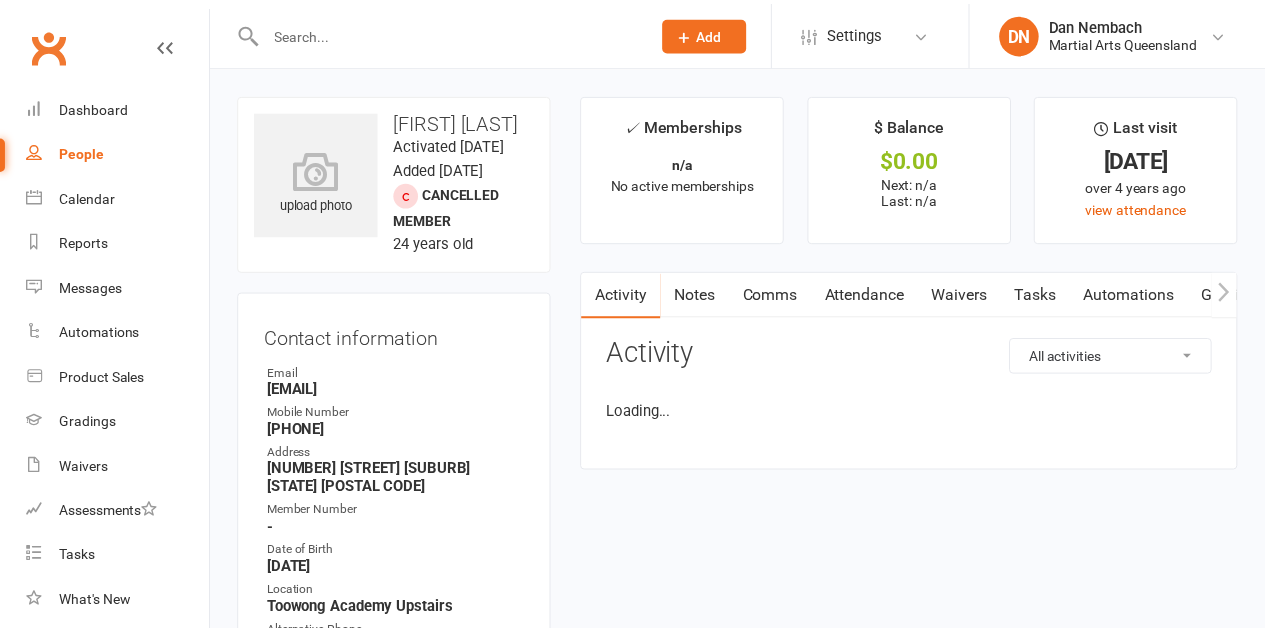 scroll, scrollTop: 0, scrollLeft: 0, axis: both 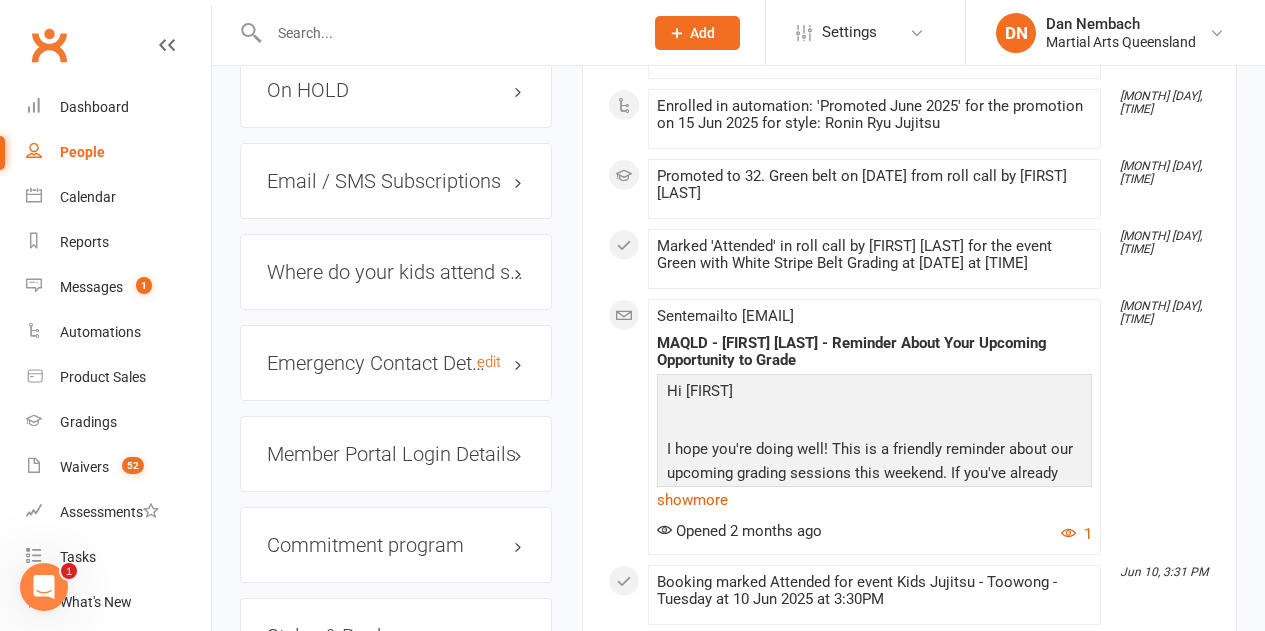 click on "Emergency Contact Details  edit" at bounding box center [396, 363] 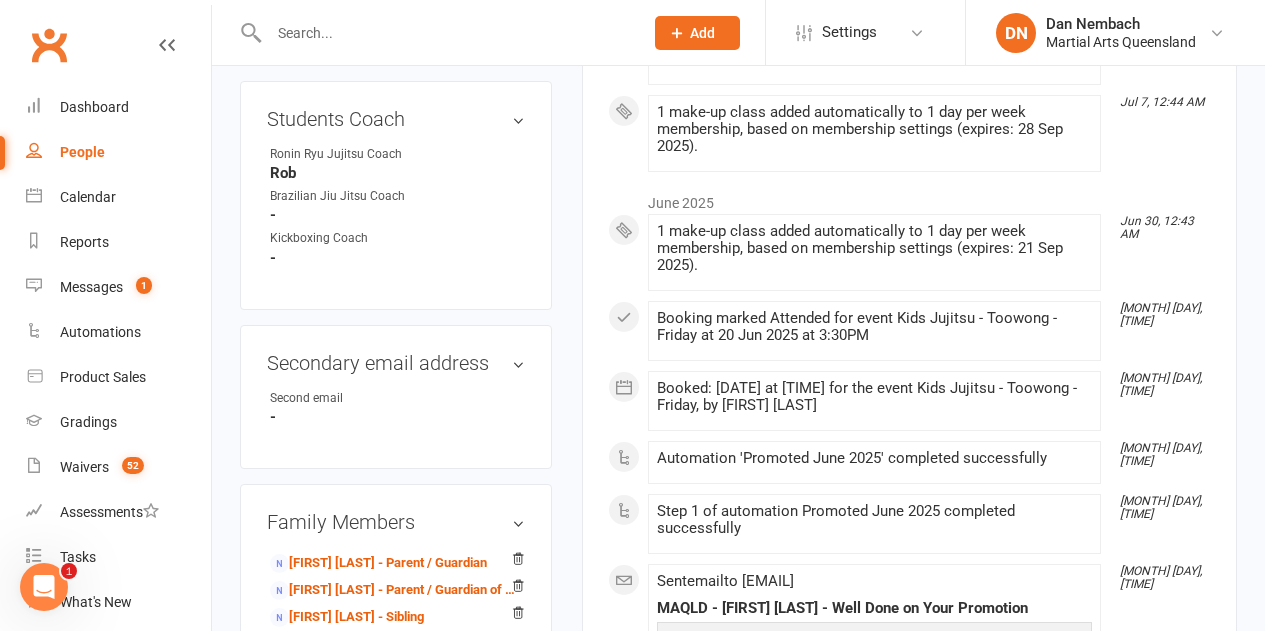 scroll, scrollTop: 1400, scrollLeft: 0, axis: vertical 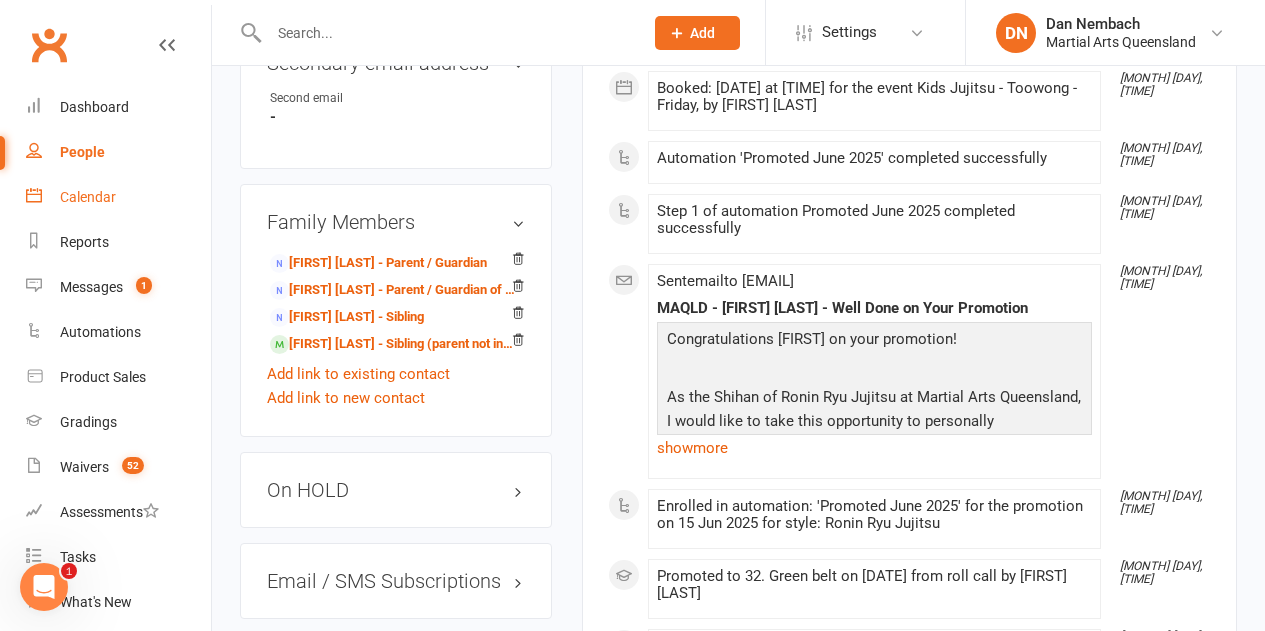 click on "Calendar" at bounding box center (88, 197) 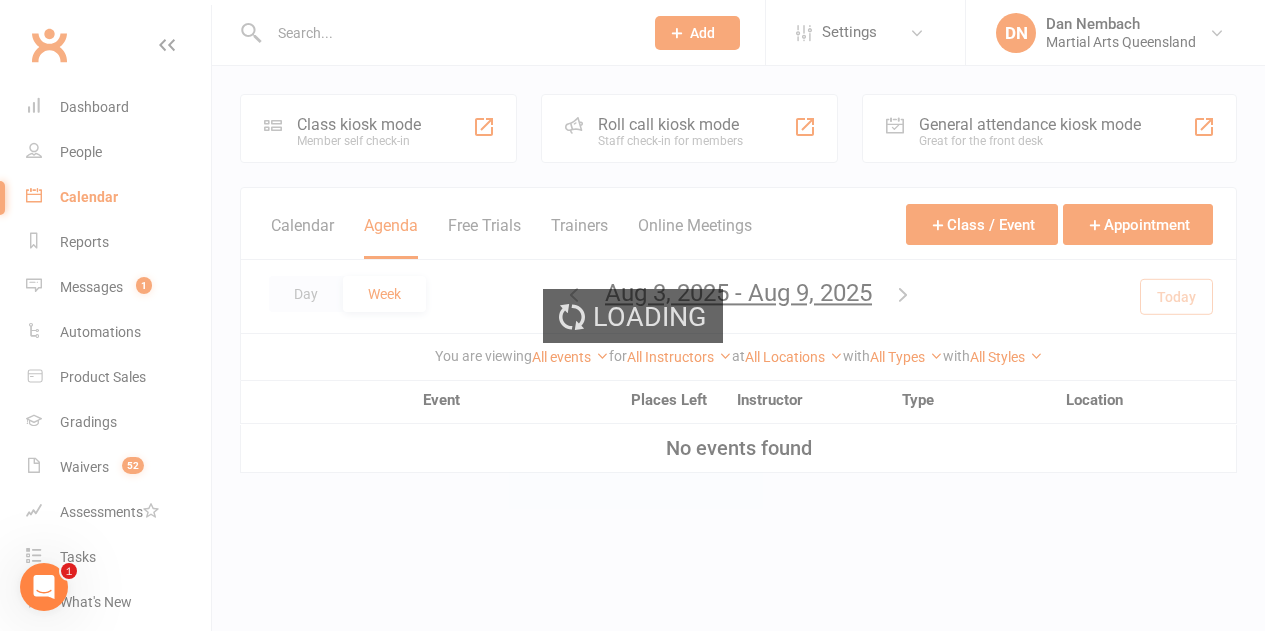 scroll, scrollTop: 0, scrollLeft: 0, axis: both 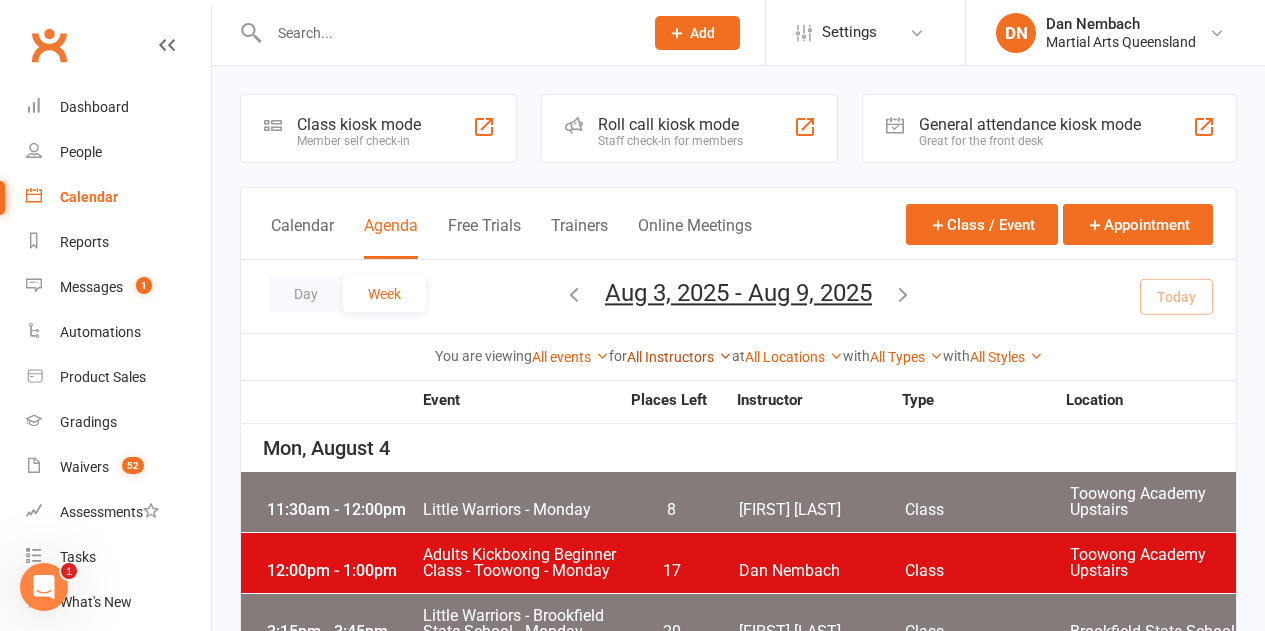 click on "All Instructors" at bounding box center [679, 357] 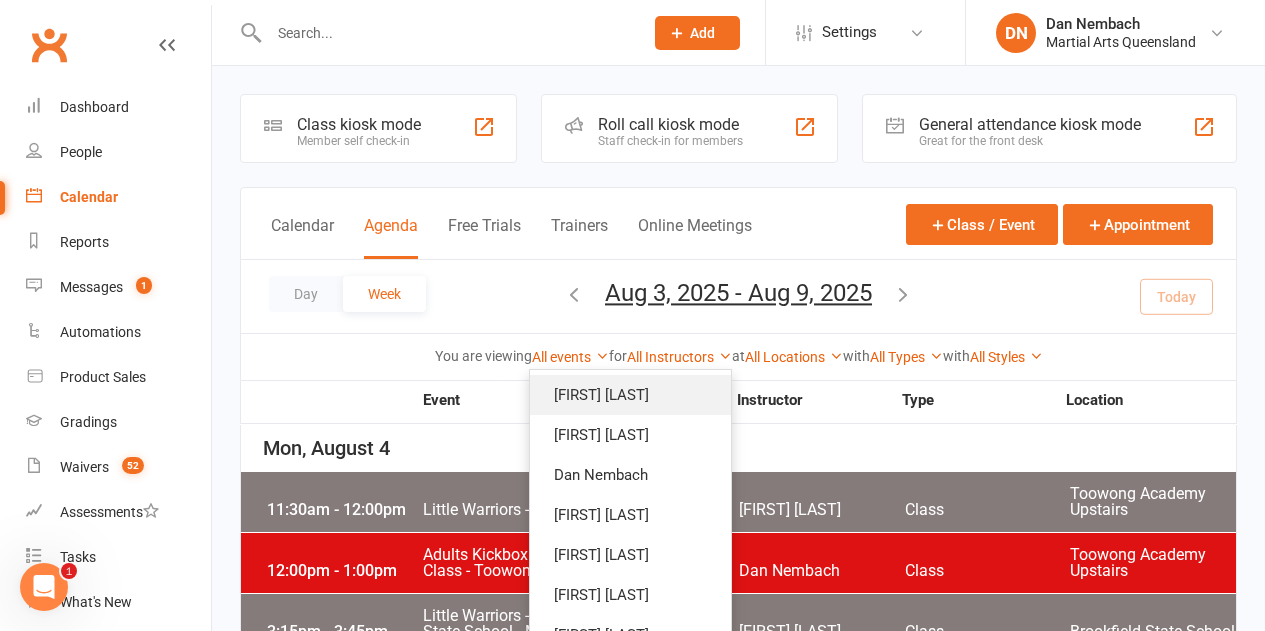 click on "[FIRST] [LAST]" at bounding box center [630, 395] 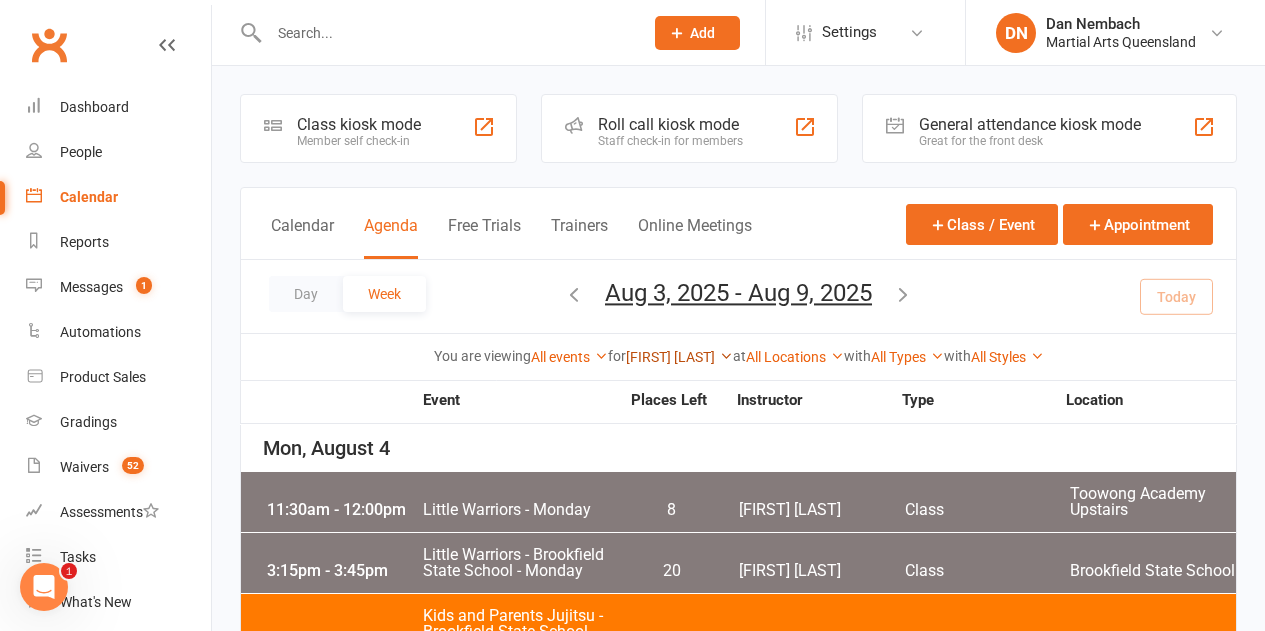 click on "[FIRST] [LAST]" at bounding box center [679, 357] 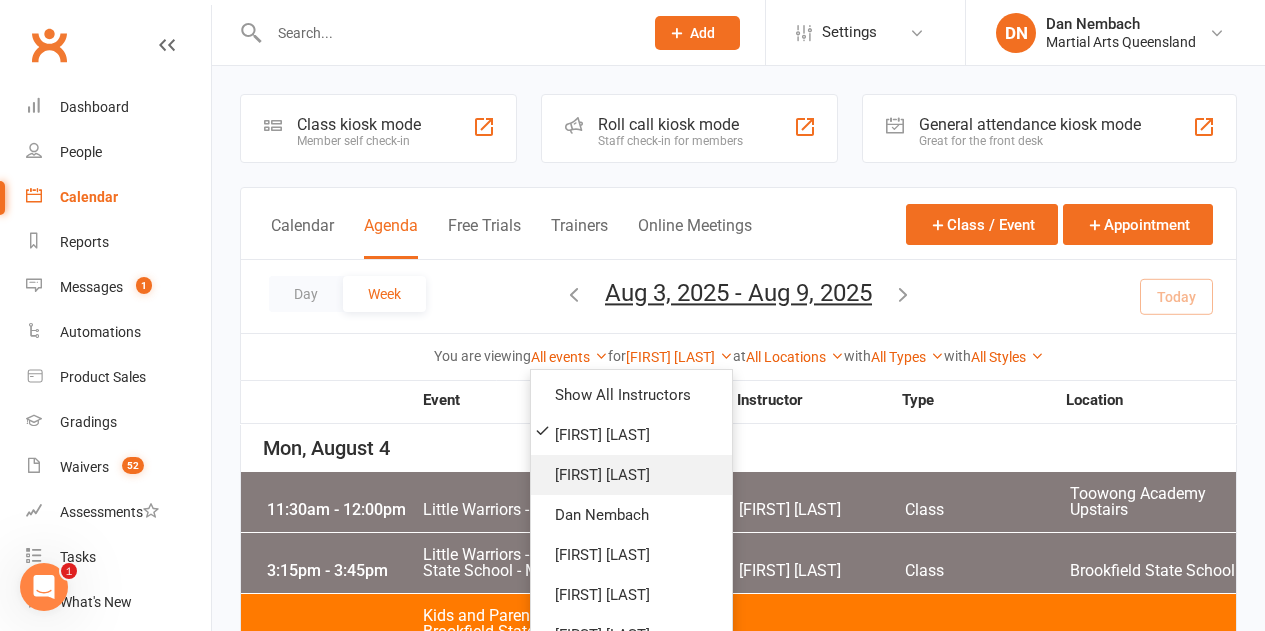 click on "Quinton Cugola" at bounding box center (631, 475) 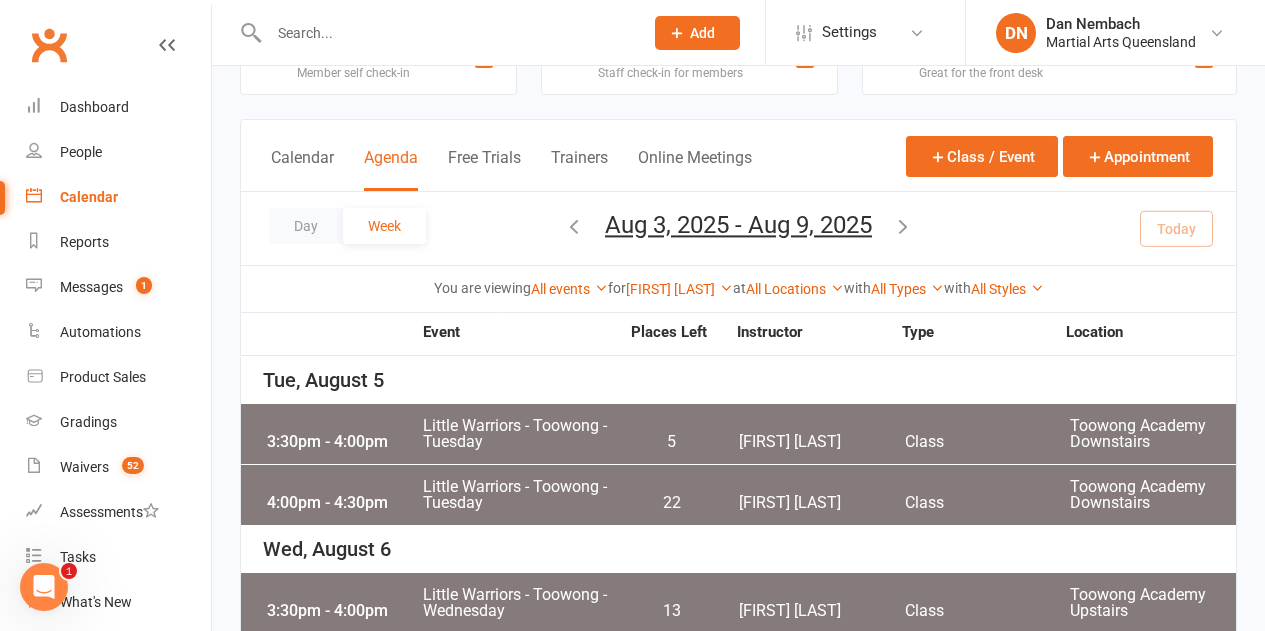 scroll, scrollTop: 100, scrollLeft: 0, axis: vertical 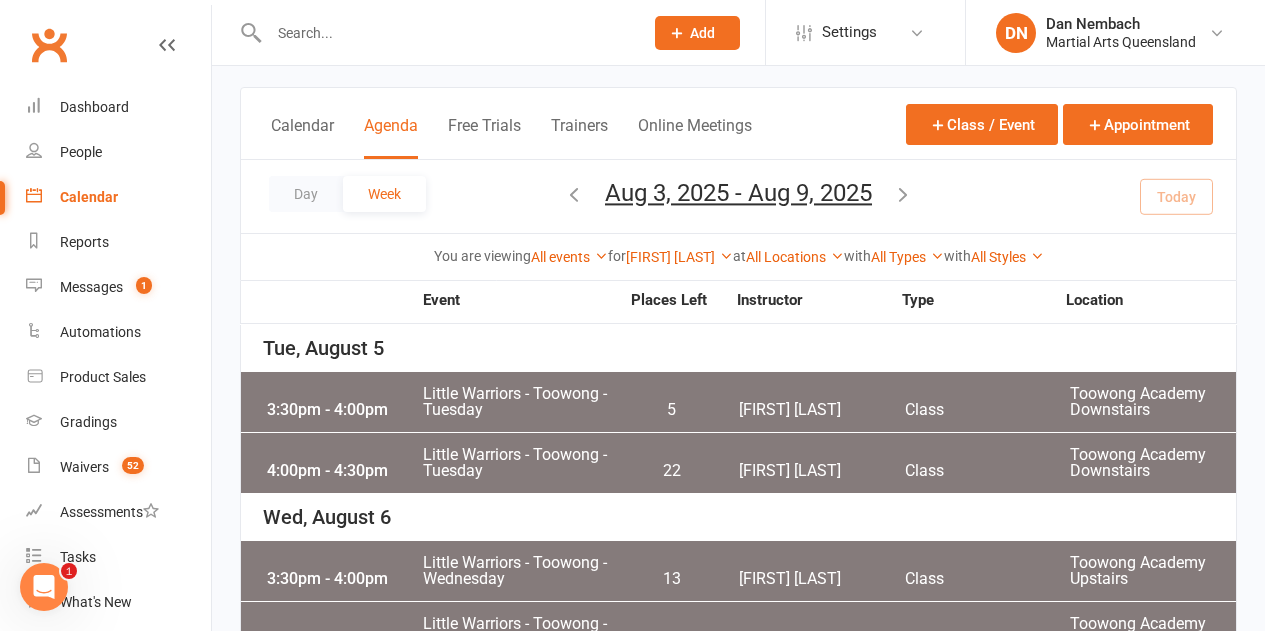 click on "Little Warriors - Toowong - Tuesday" at bounding box center [520, 402] 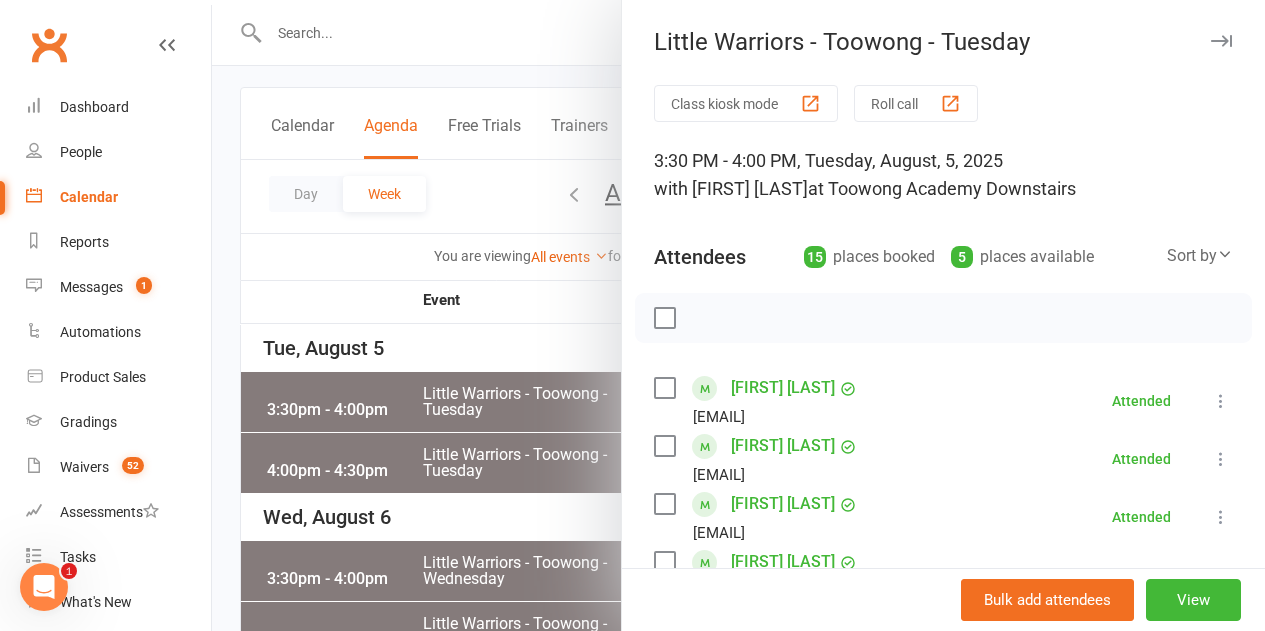 click at bounding box center [738, 315] 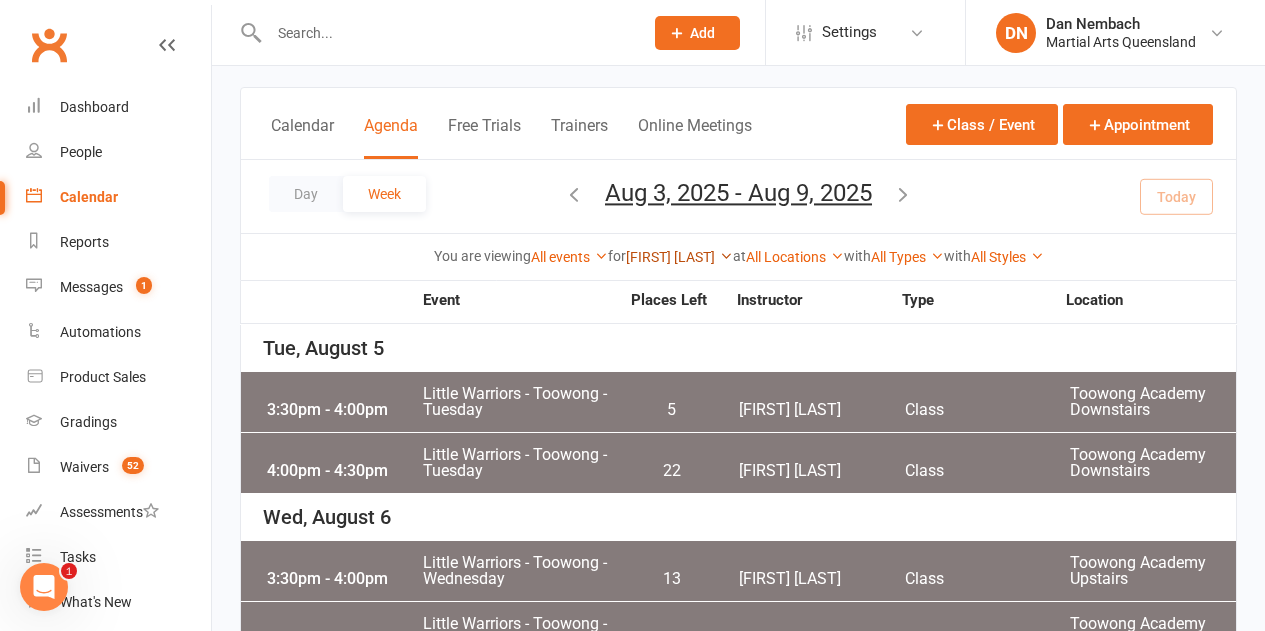 click on "Quinton Cugola" at bounding box center (679, 257) 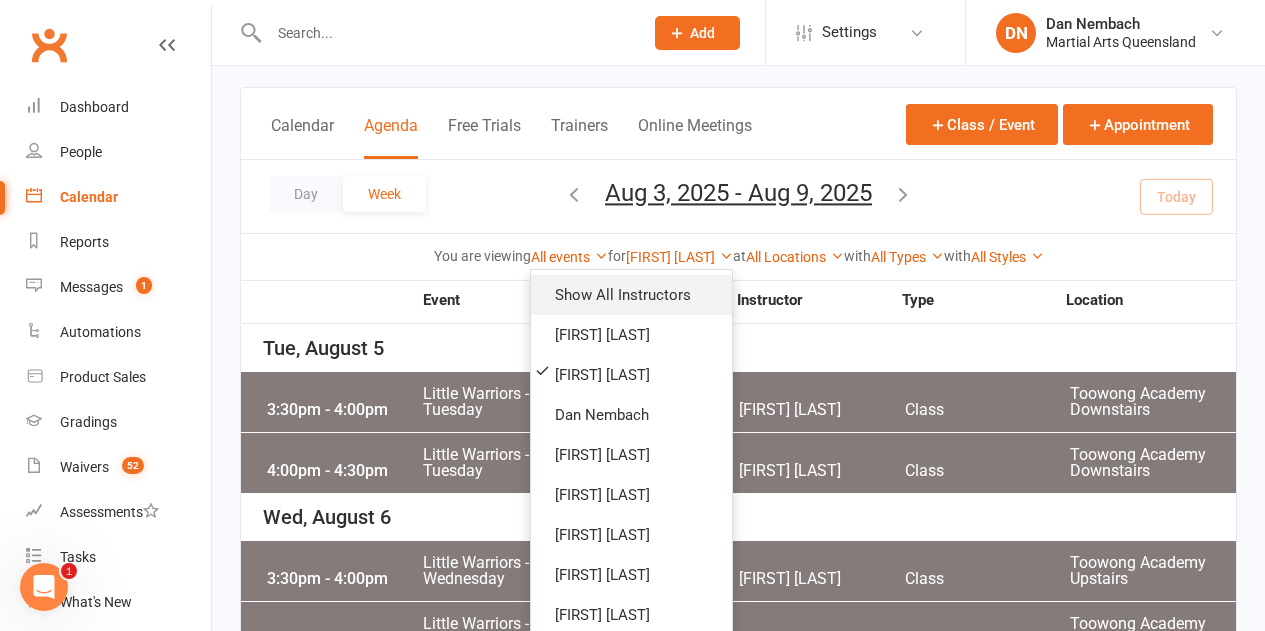 click on "Show All Instructors" at bounding box center (631, 295) 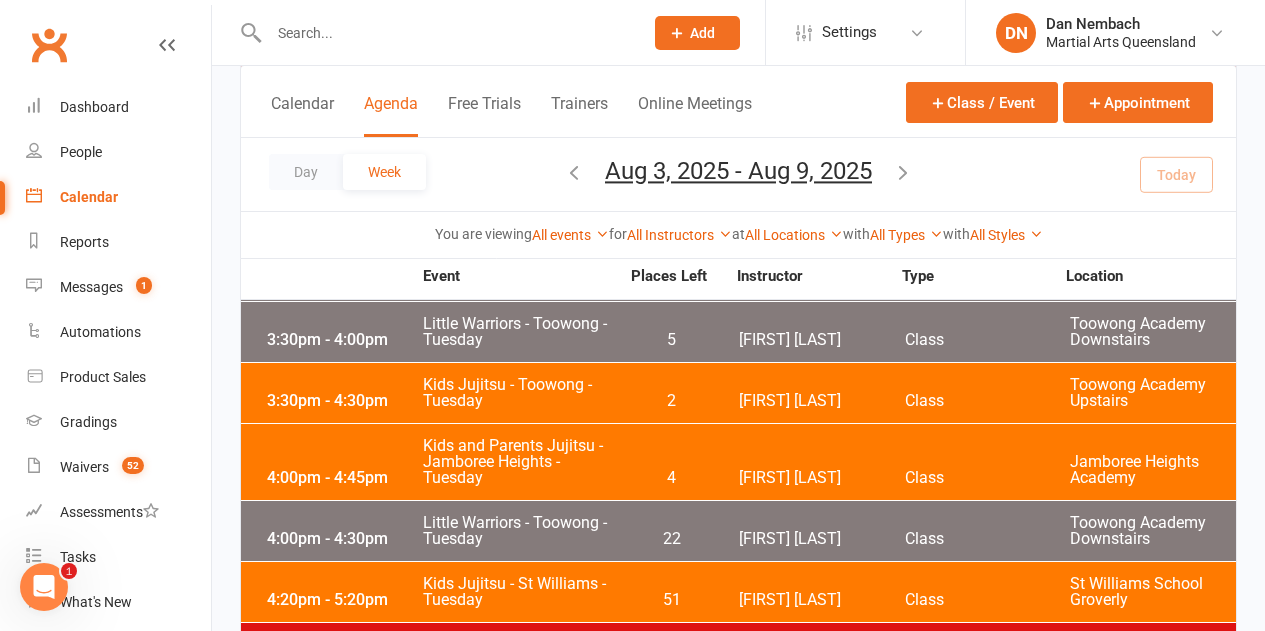 scroll, scrollTop: 1200, scrollLeft: 0, axis: vertical 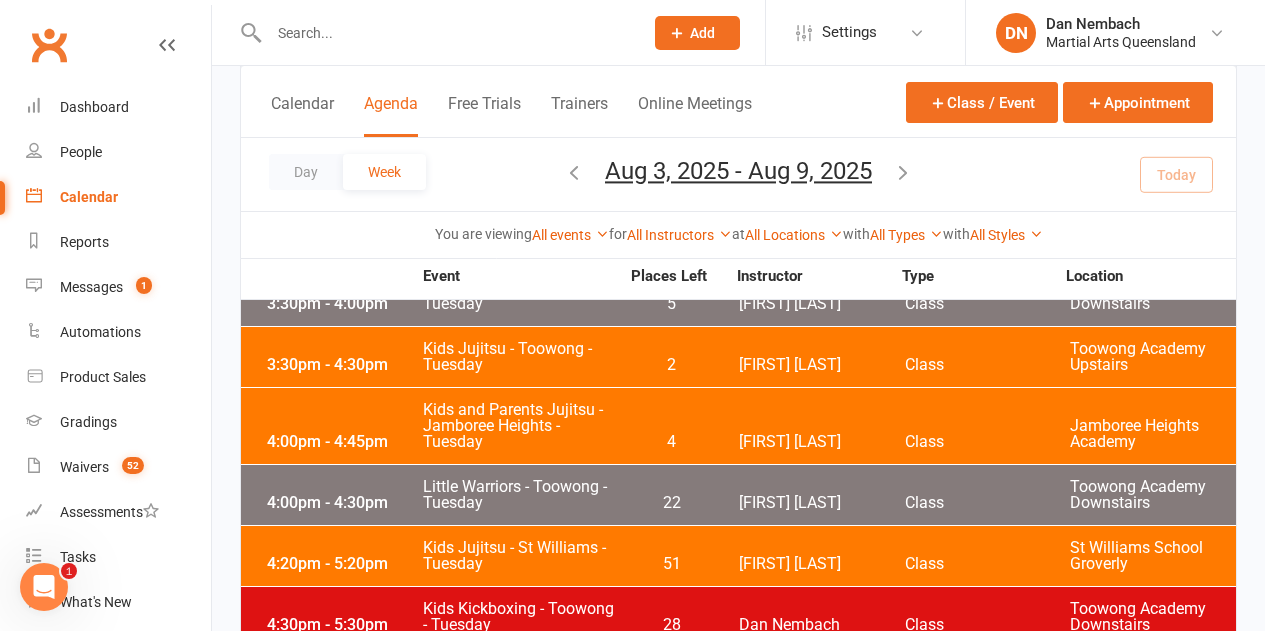 click on "Kids Jujitsu - Toowong - Tuesday" at bounding box center [520, 357] 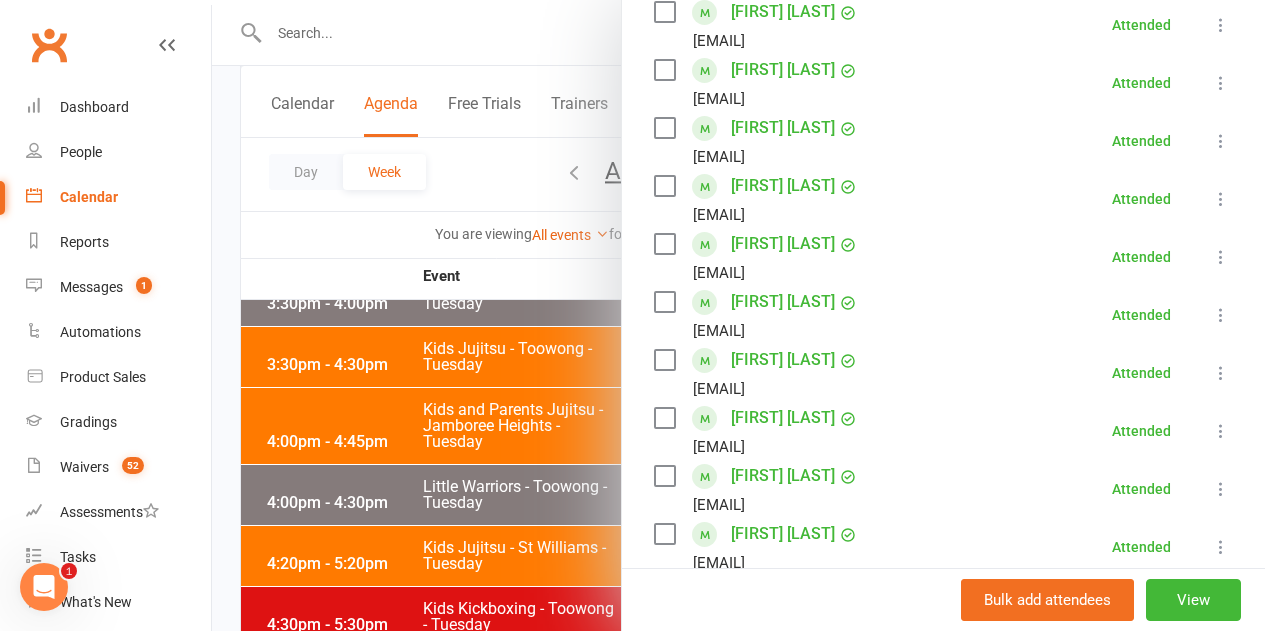 scroll, scrollTop: 700, scrollLeft: 0, axis: vertical 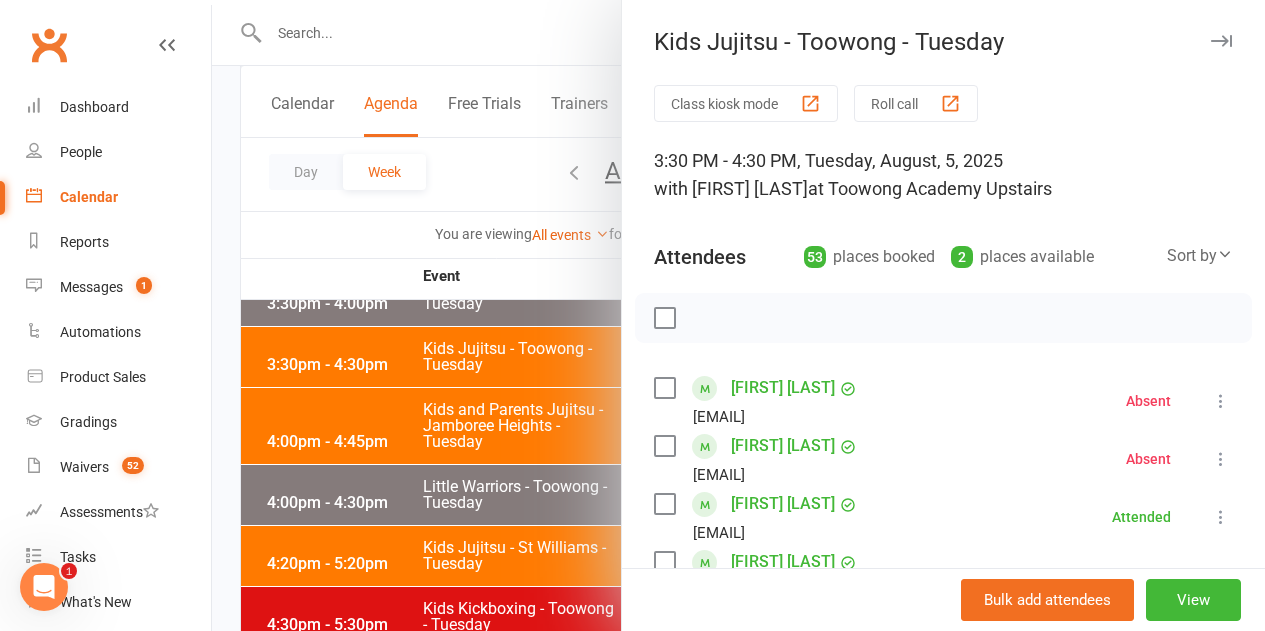 click at bounding box center [738, 315] 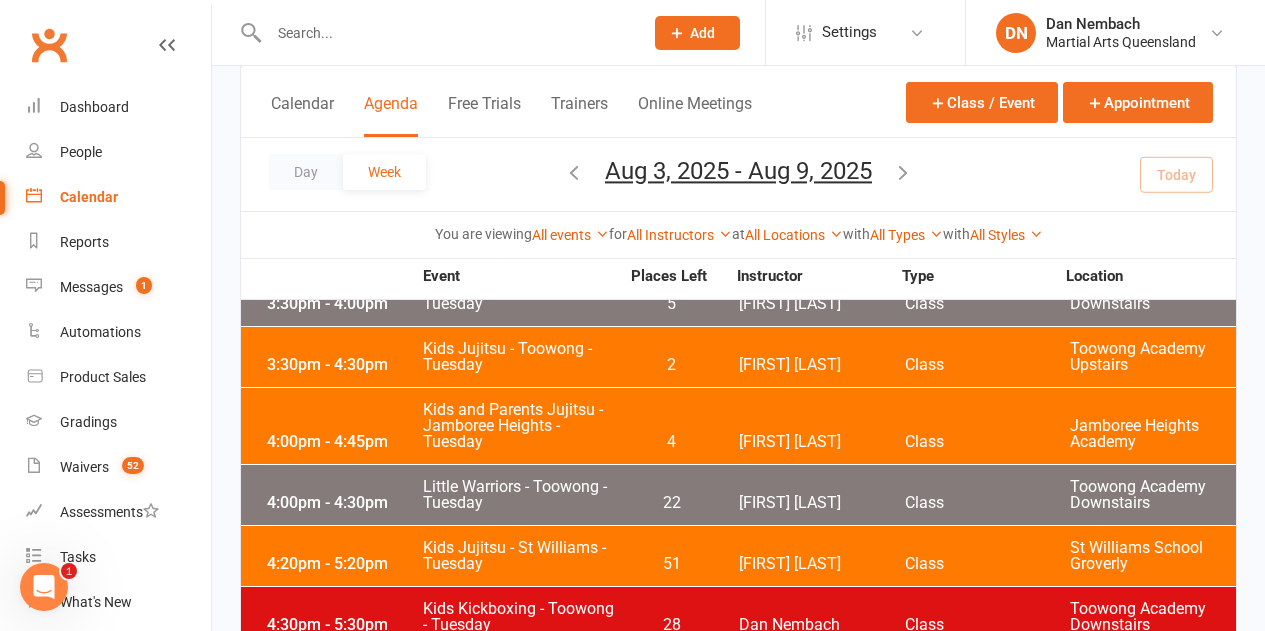 click at bounding box center [738, 315] 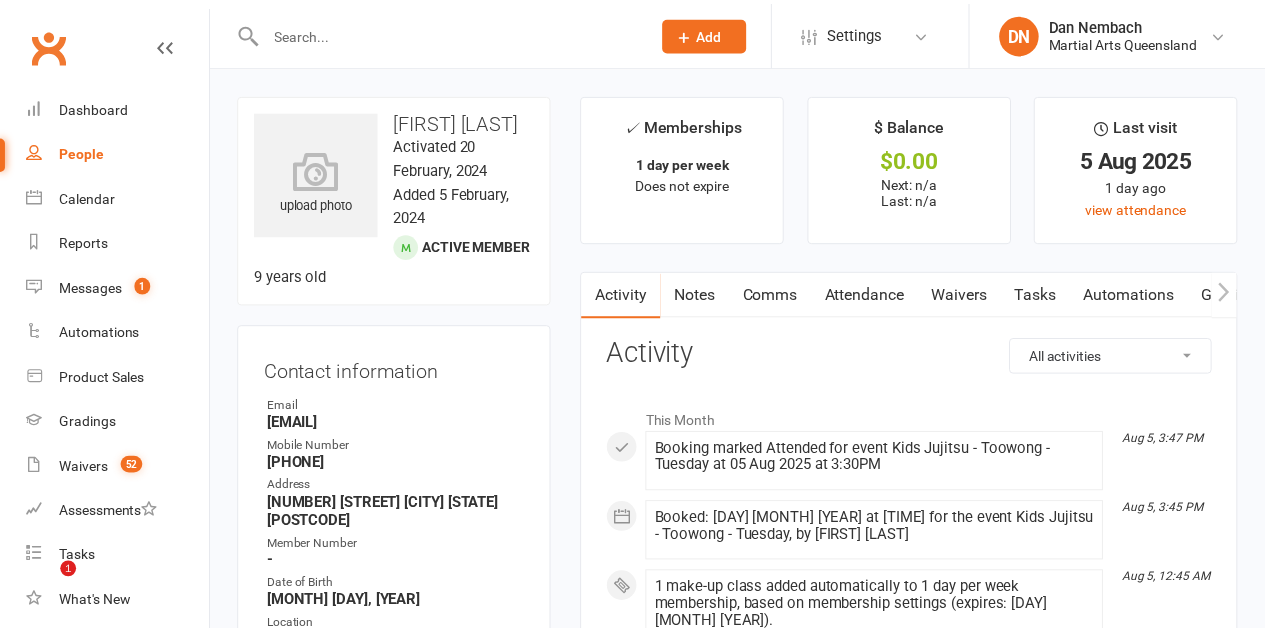 scroll, scrollTop: 0, scrollLeft: 0, axis: both 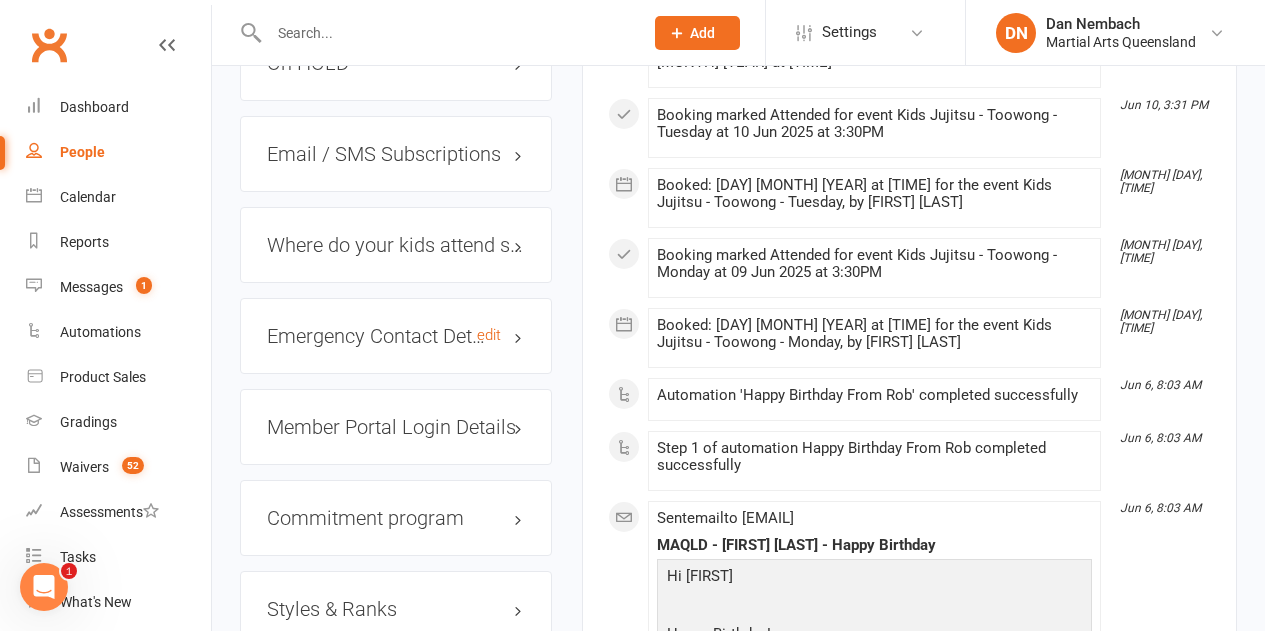 click on "Emergency Contact Details  edit" at bounding box center (396, 336) 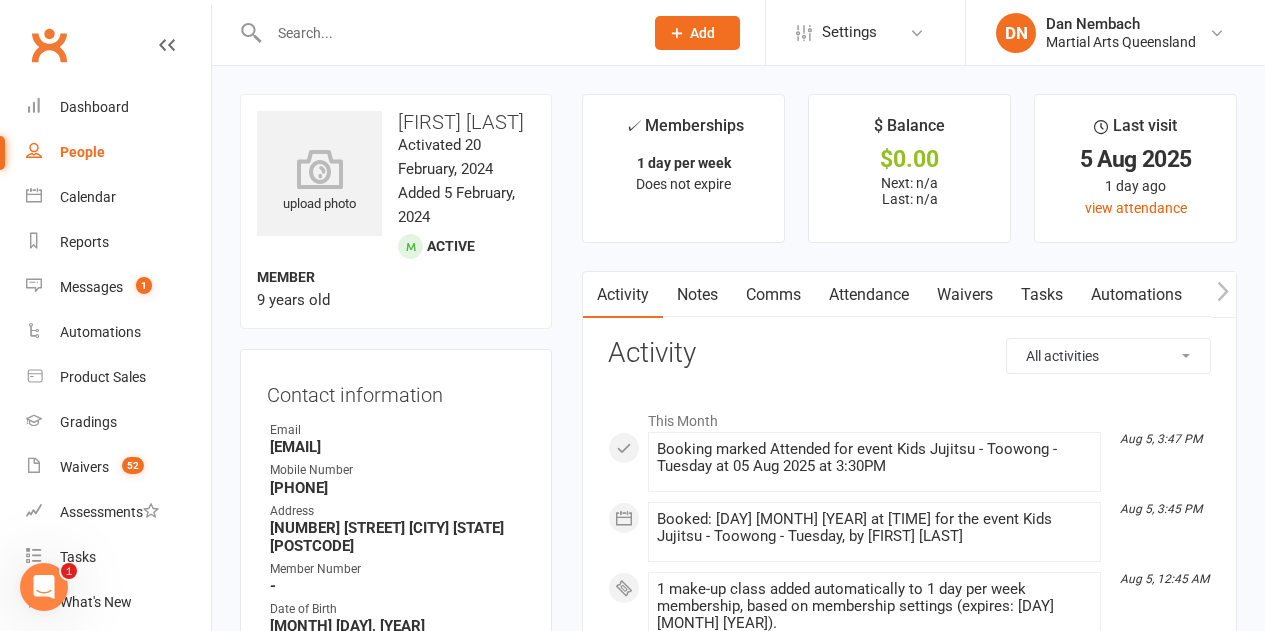 scroll, scrollTop: 300, scrollLeft: 0, axis: vertical 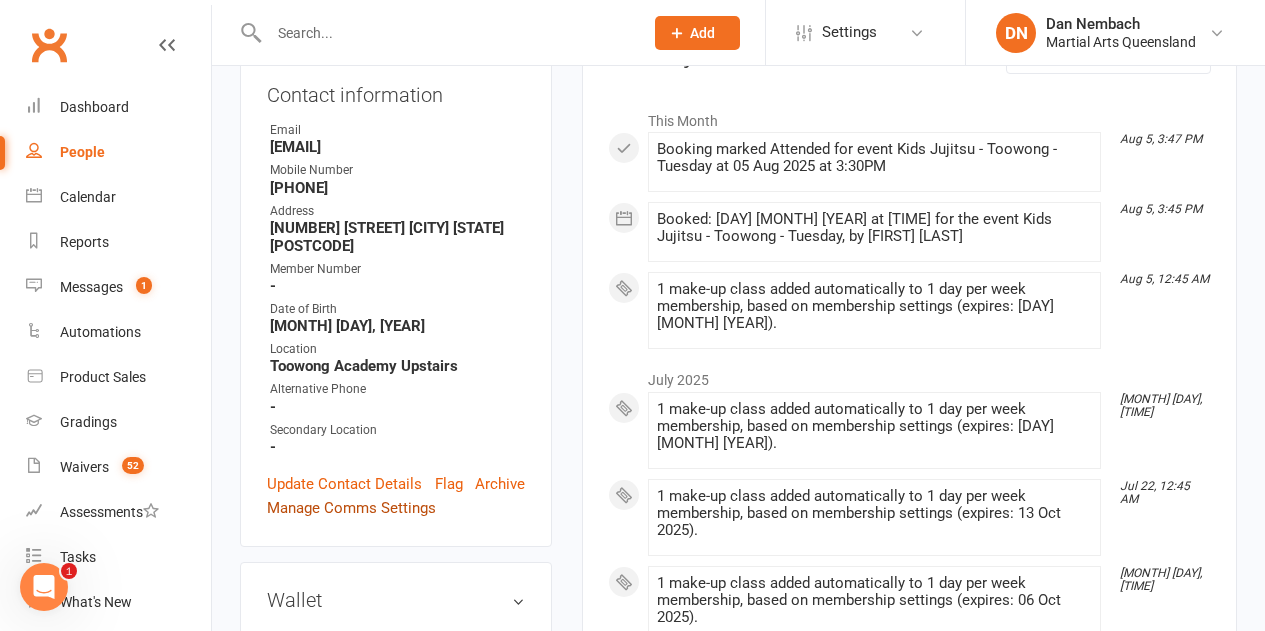 click on "Manage Comms Settings" at bounding box center (351, 508) 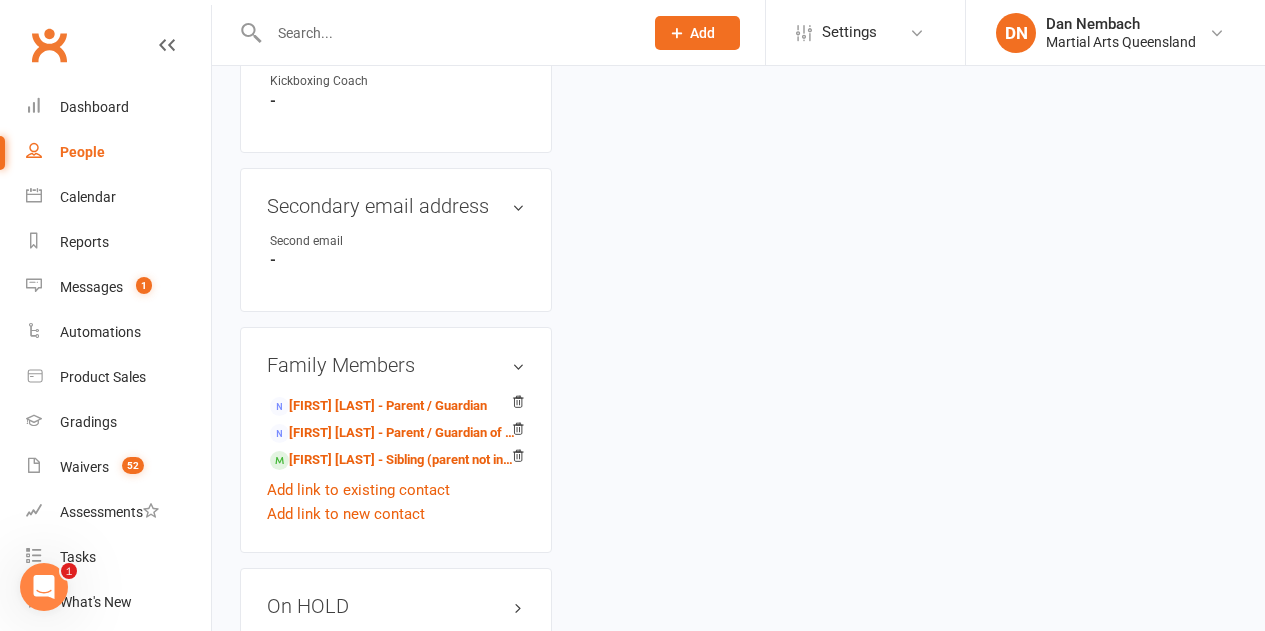 scroll, scrollTop: 1300, scrollLeft: 0, axis: vertical 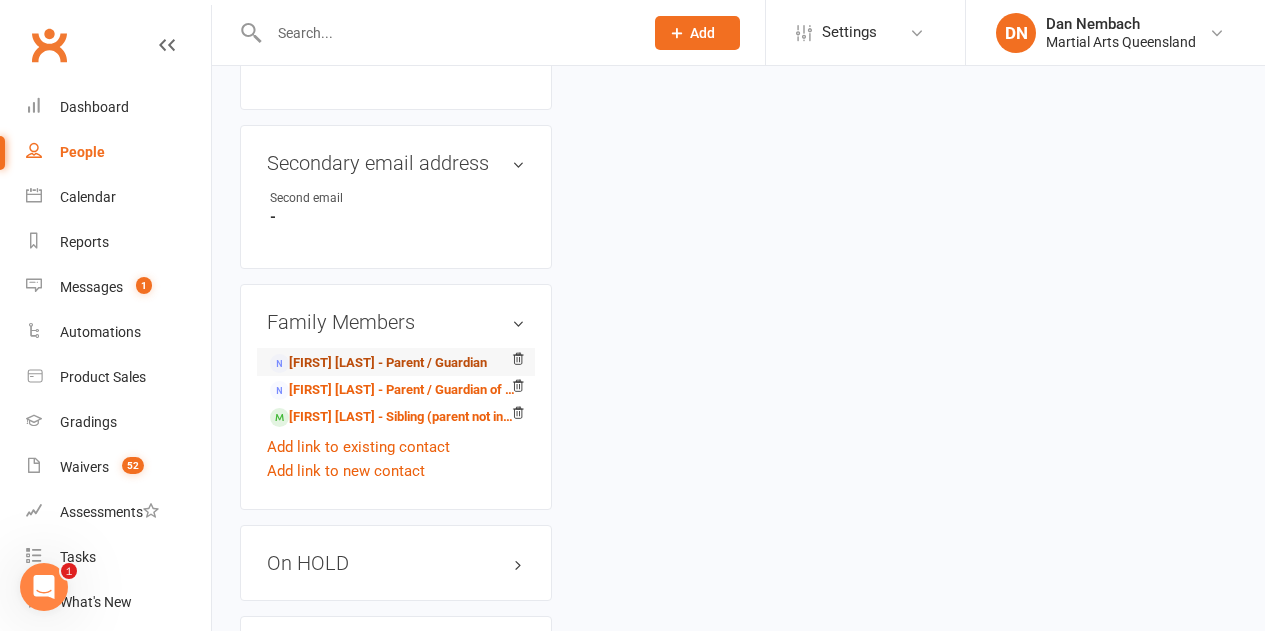 click on "[FIRST] [LAST] - Parent / Guardian" at bounding box center (378, 363) 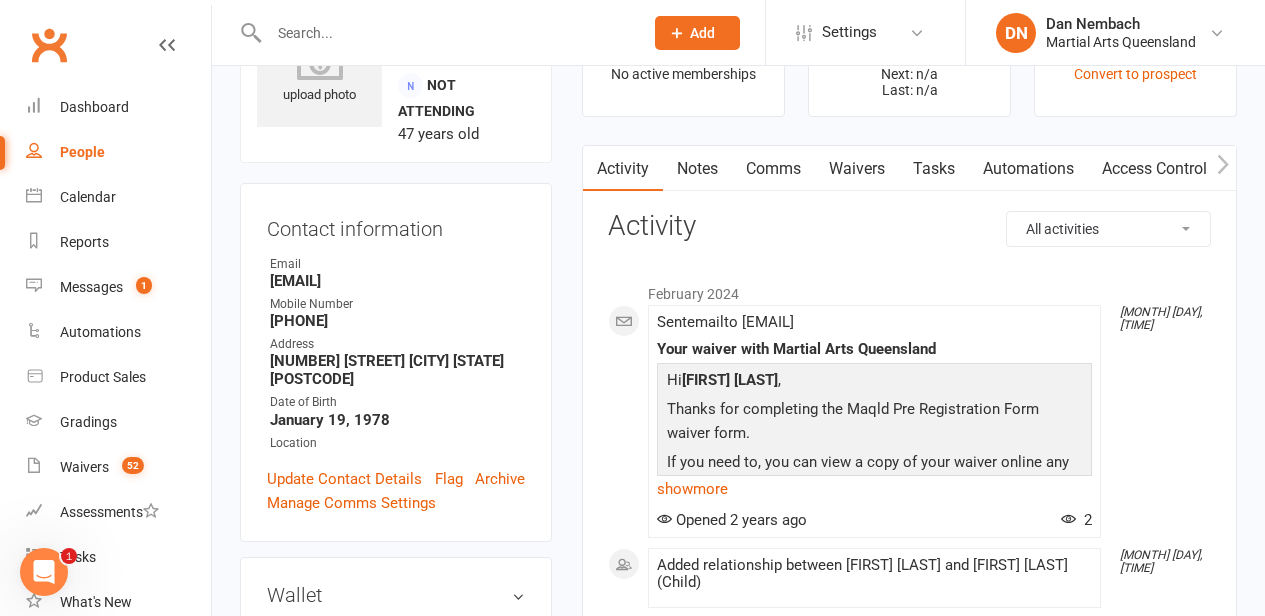 scroll, scrollTop: 0, scrollLeft: 0, axis: both 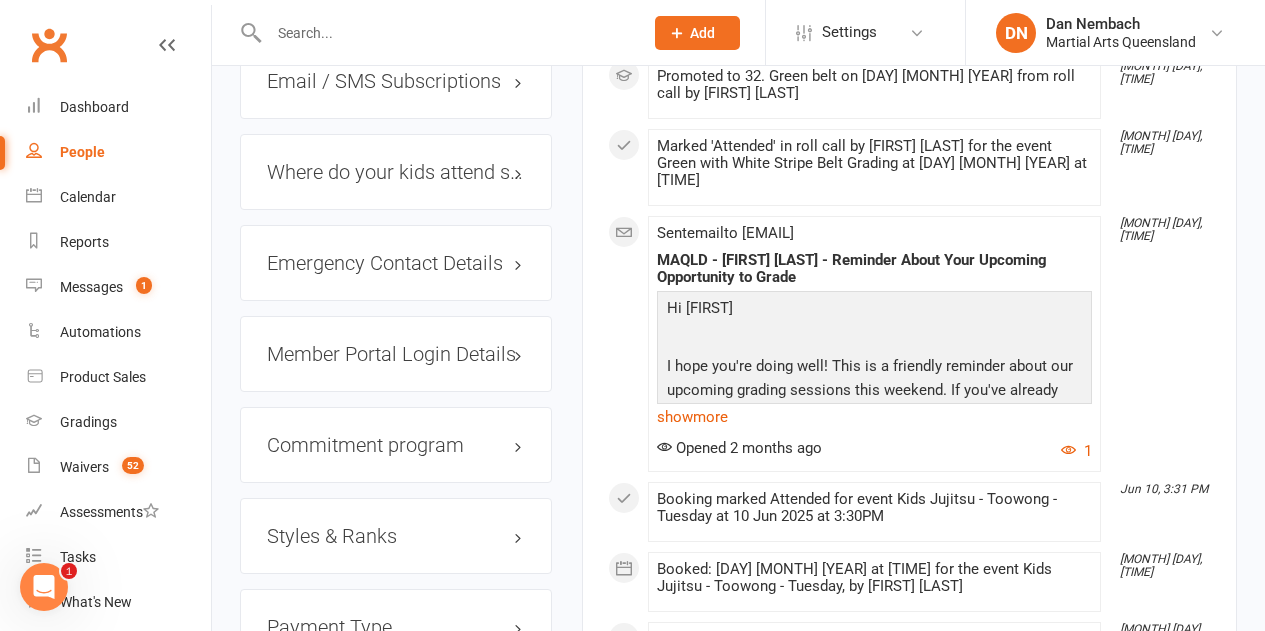 click on "Styles & Ranks" 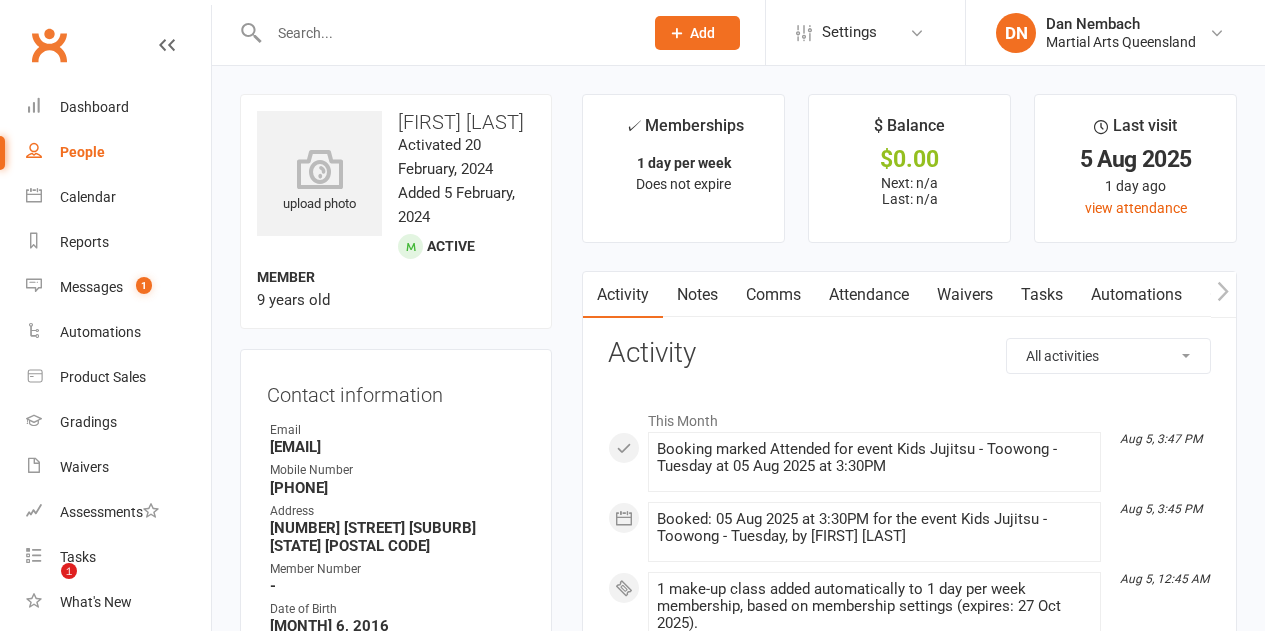 scroll, scrollTop: 0, scrollLeft: 0, axis: both 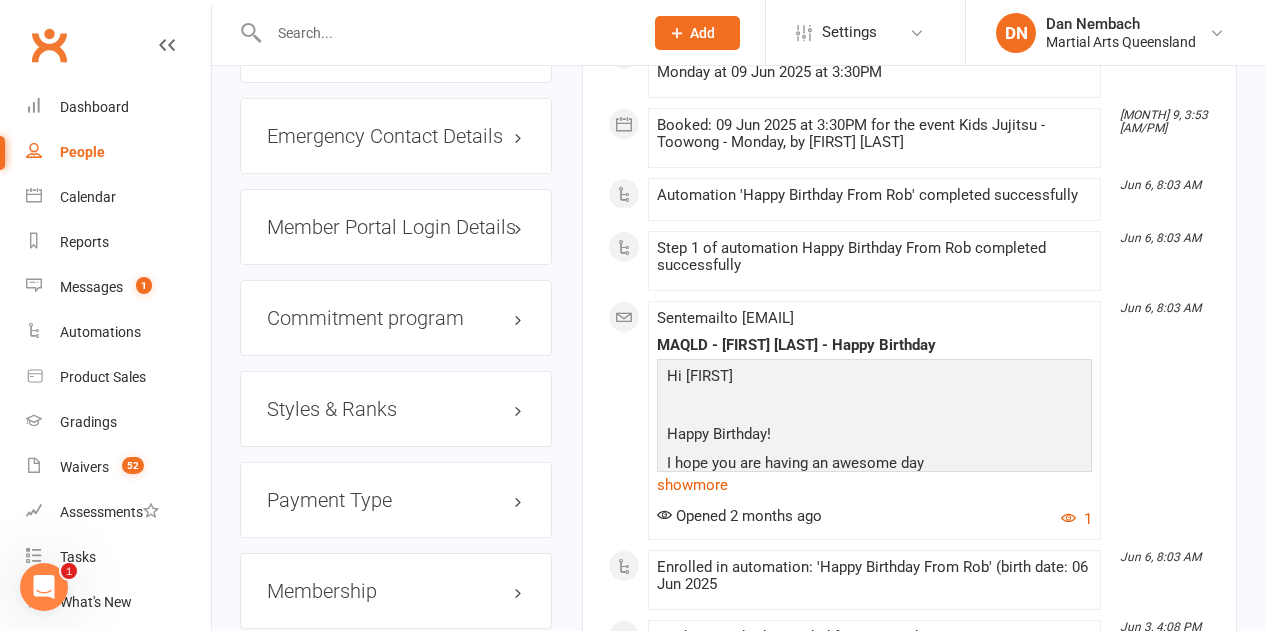 click on "Styles & Ranks" at bounding box center (396, 409) 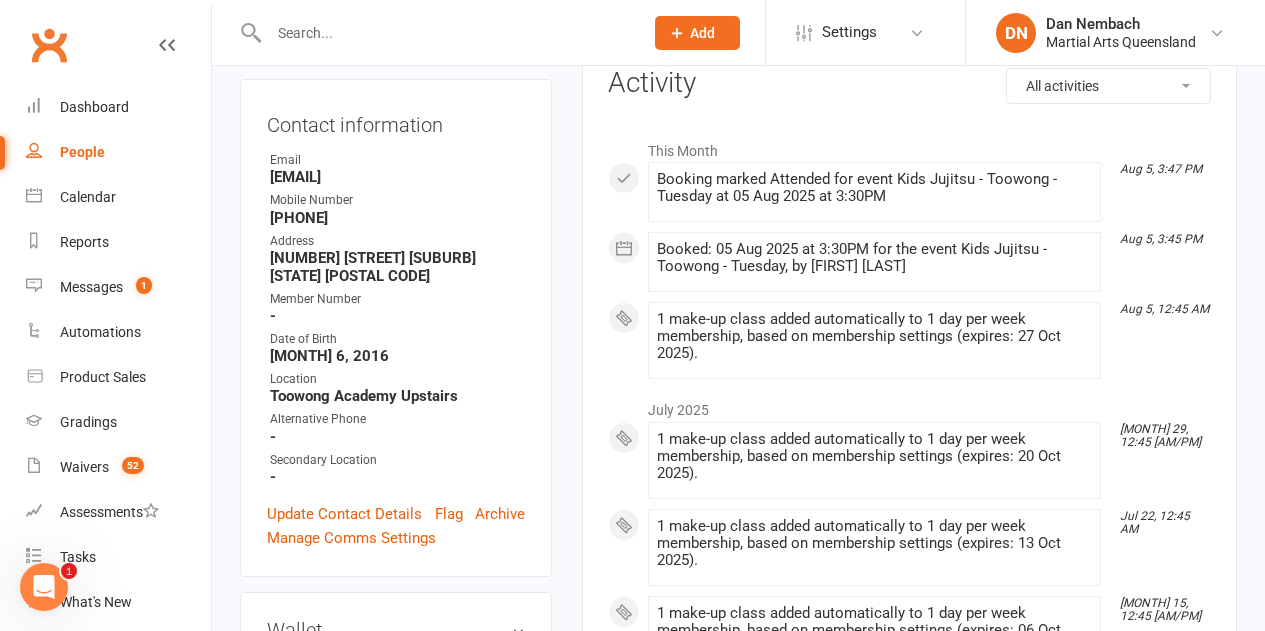 scroll, scrollTop: 0, scrollLeft: 0, axis: both 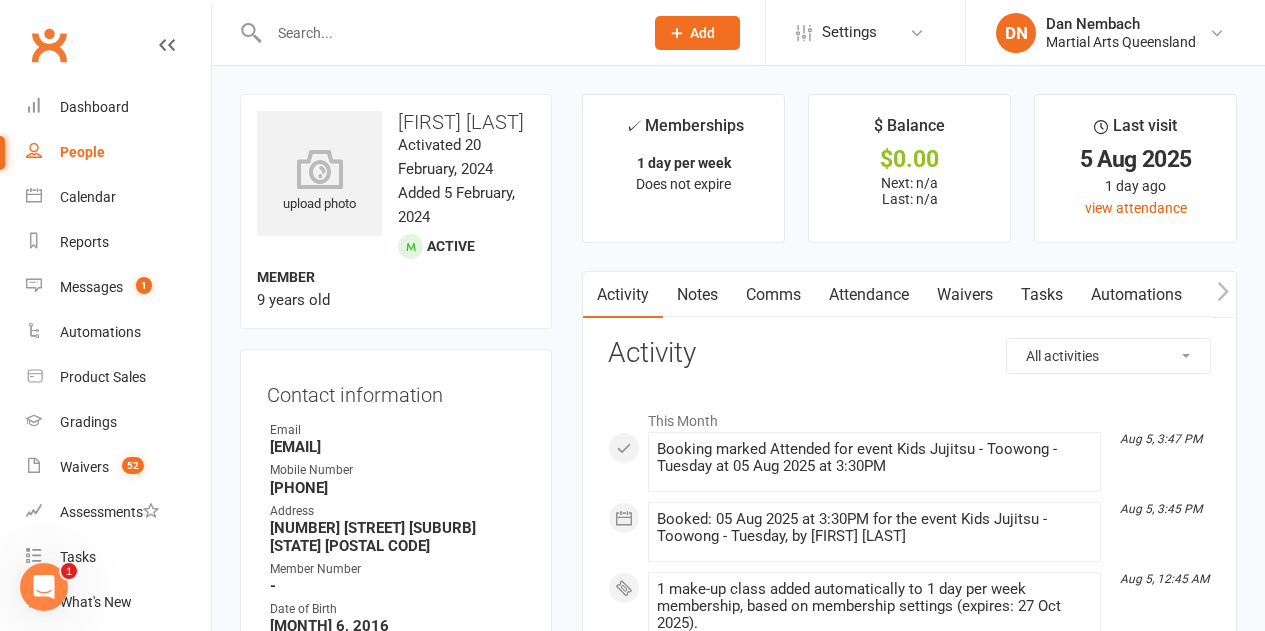 click at bounding box center (446, 33) 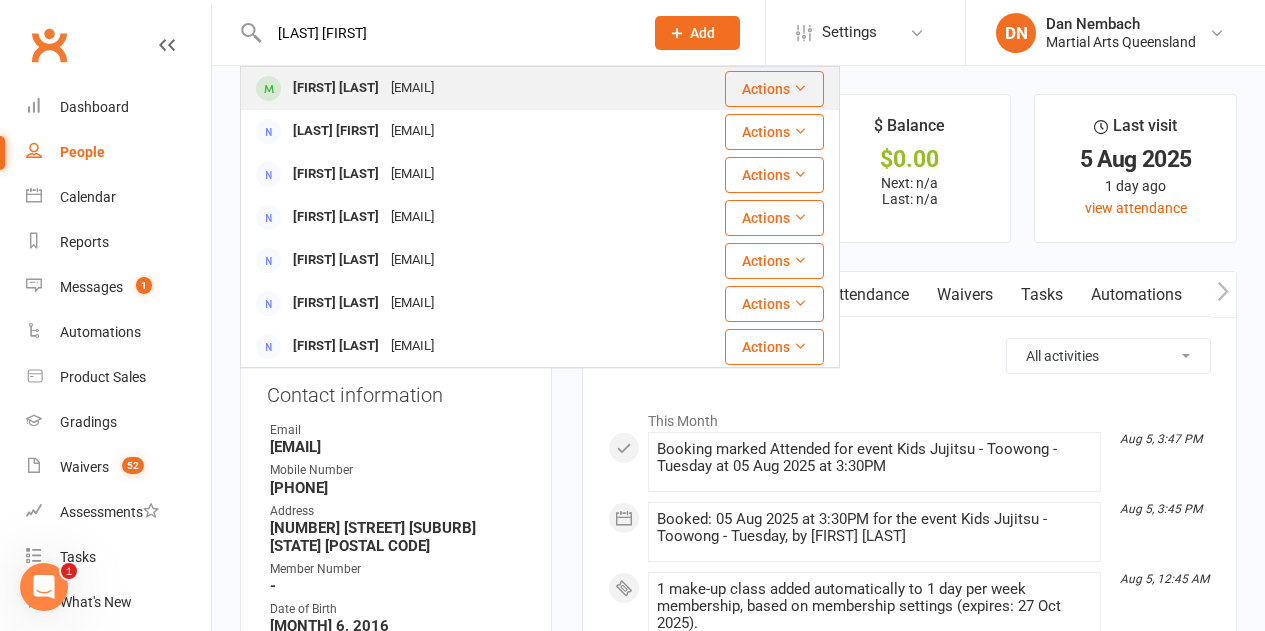 type on "[LAST] [FIRST]" 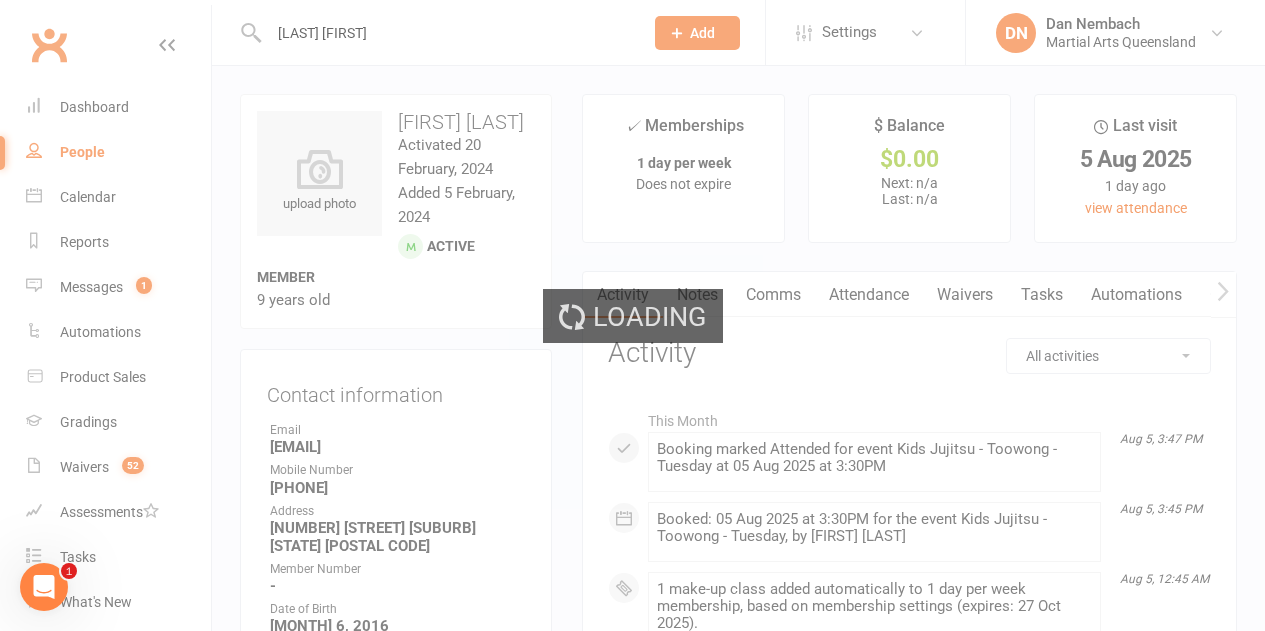 type 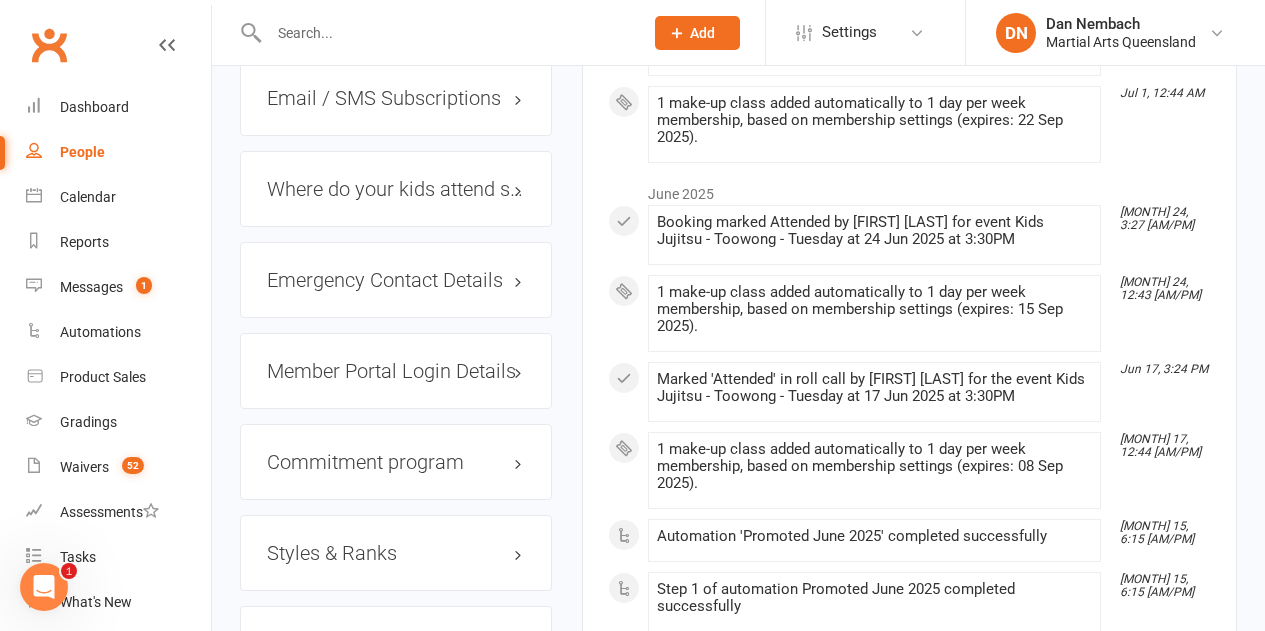 scroll, scrollTop: 2000, scrollLeft: 0, axis: vertical 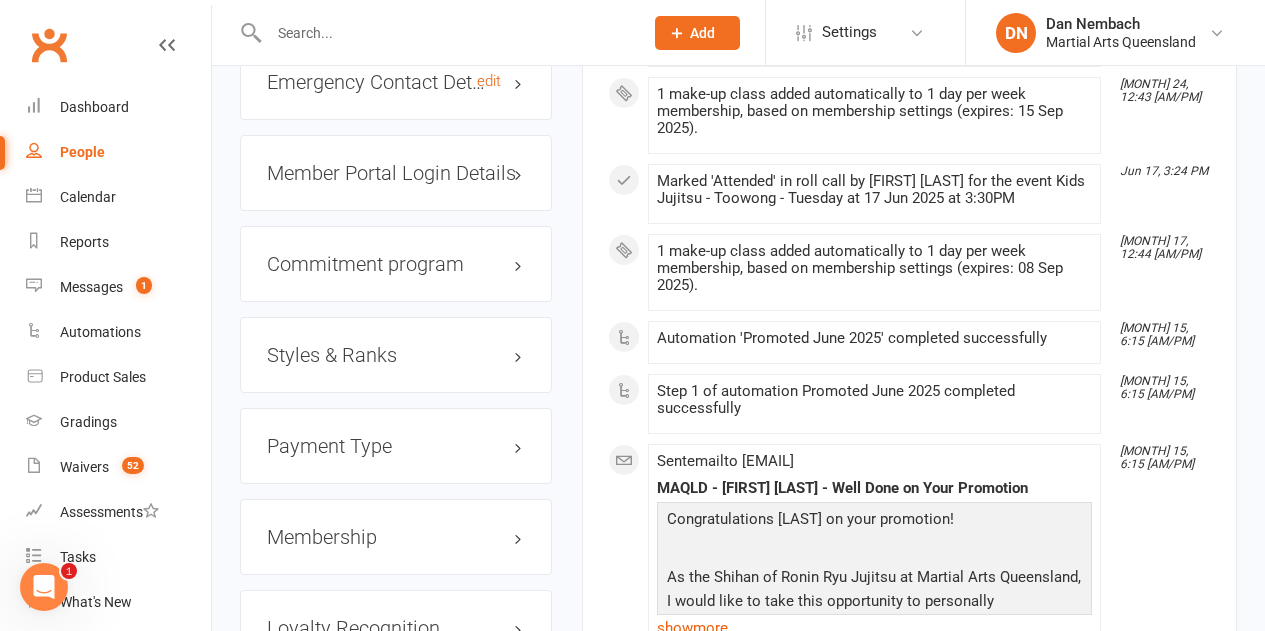 click on "Emergency Contact Details  edit" at bounding box center (396, 82) 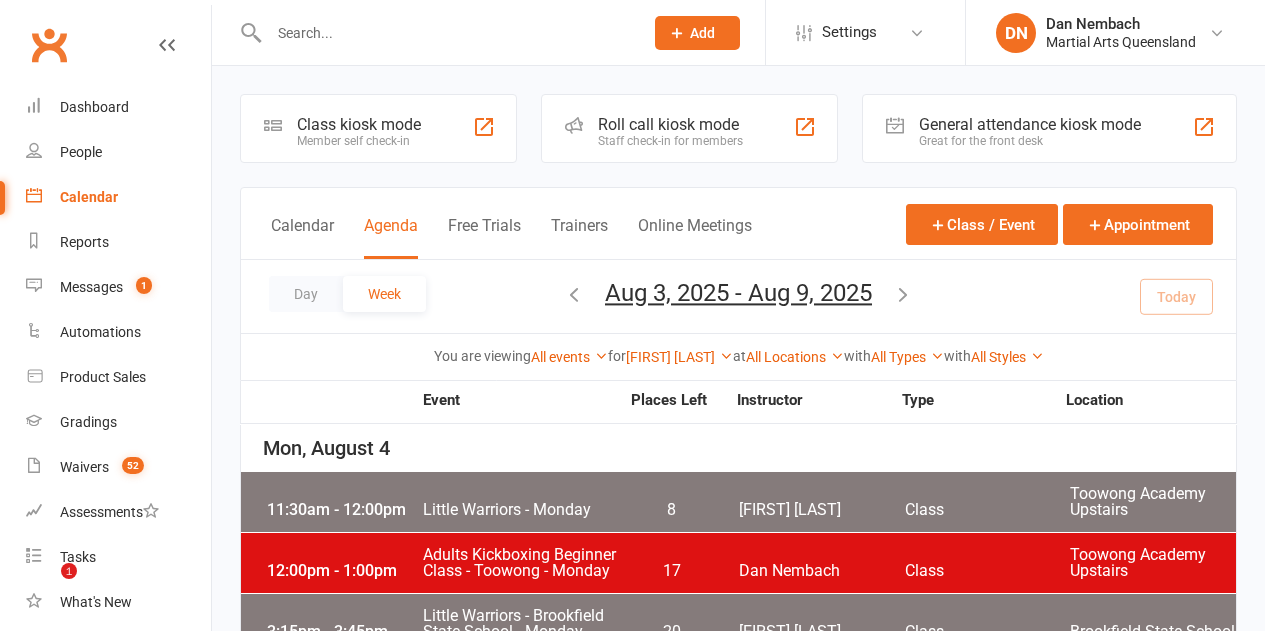 scroll, scrollTop: 1200, scrollLeft: 0, axis: vertical 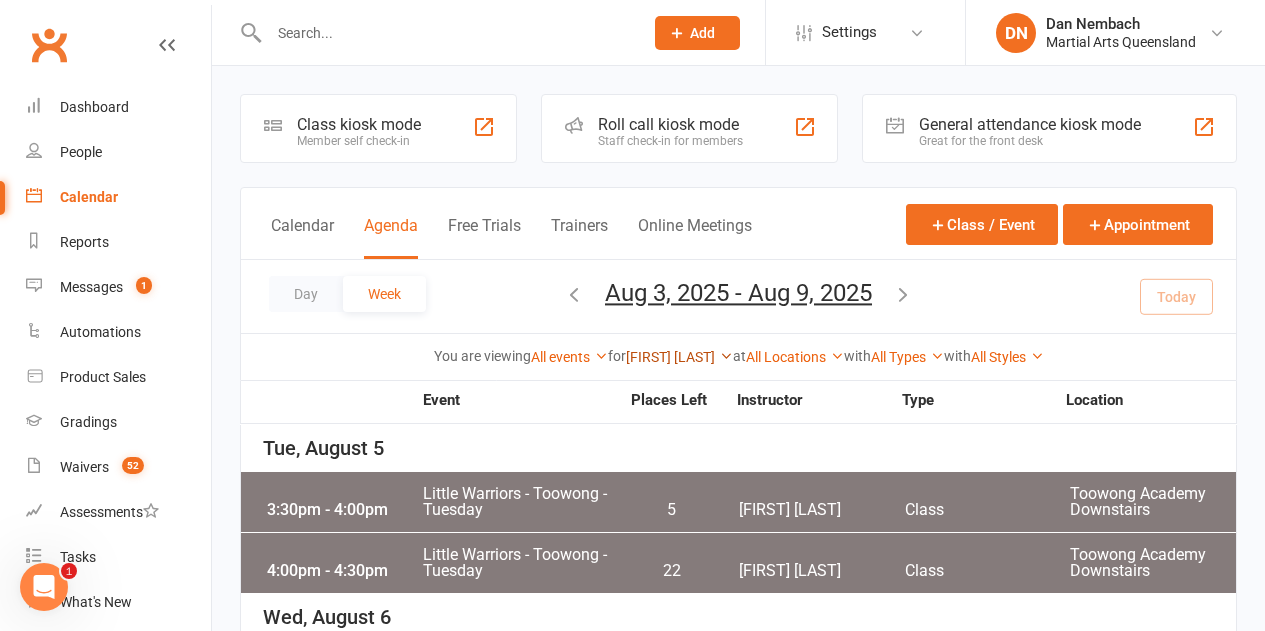 click on "Quinton Cugola" at bounding box center (679, 357) 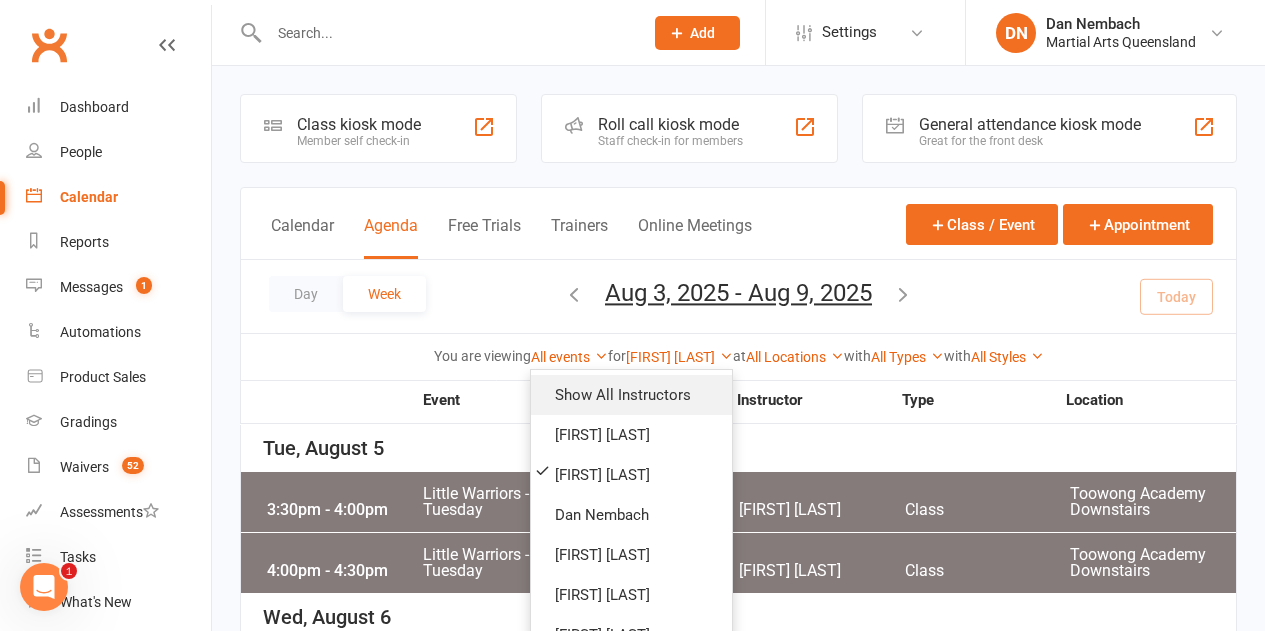 click on "Show All Instructors" at bounding box center [631, 395] 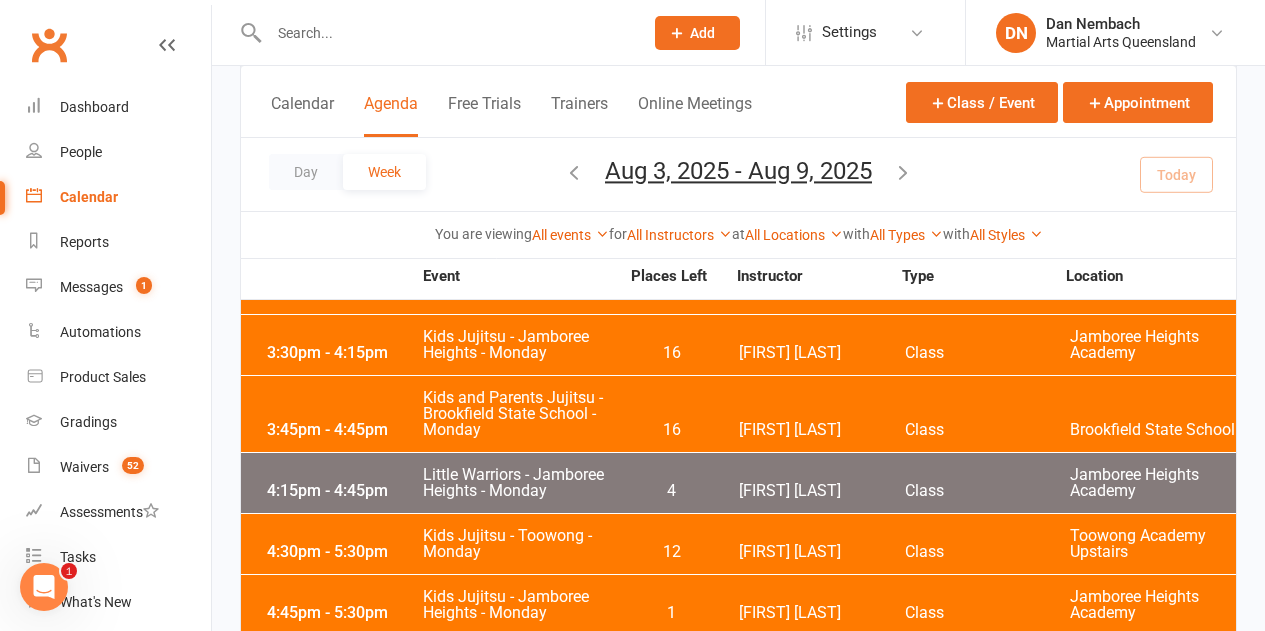 scroll, scrollTop: 400, scrollLeft: 0, axis: vertical 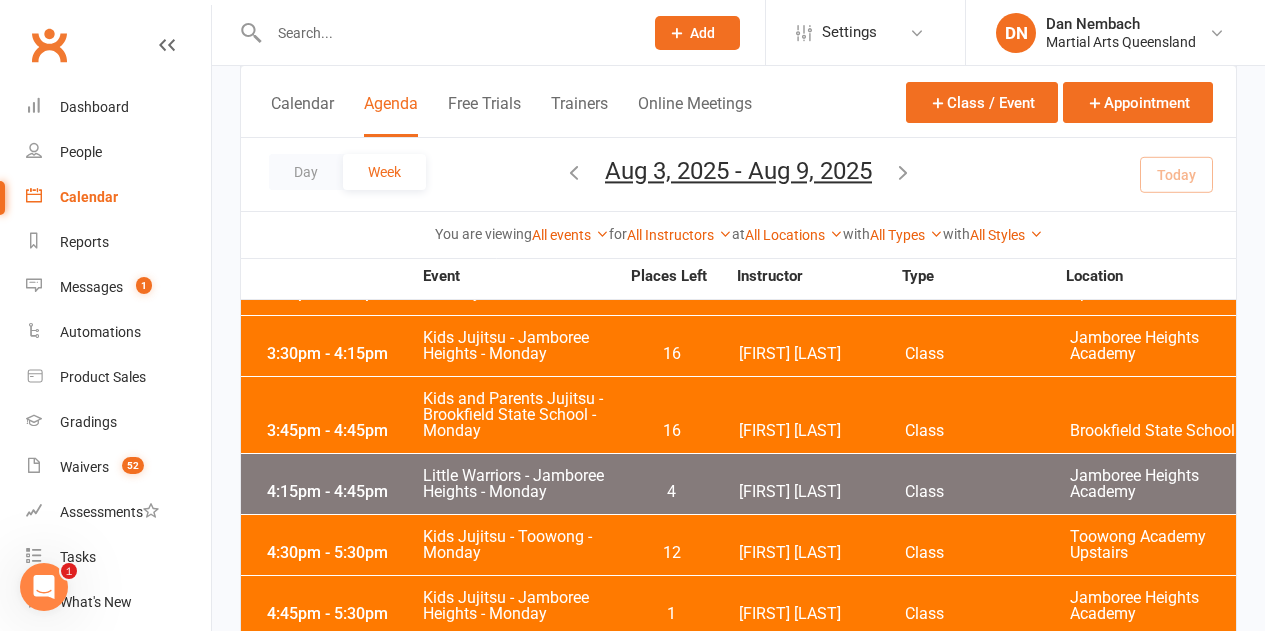 click on "Kids Jujitsu - Toowong - Monday" at bounding box center (520, 545) 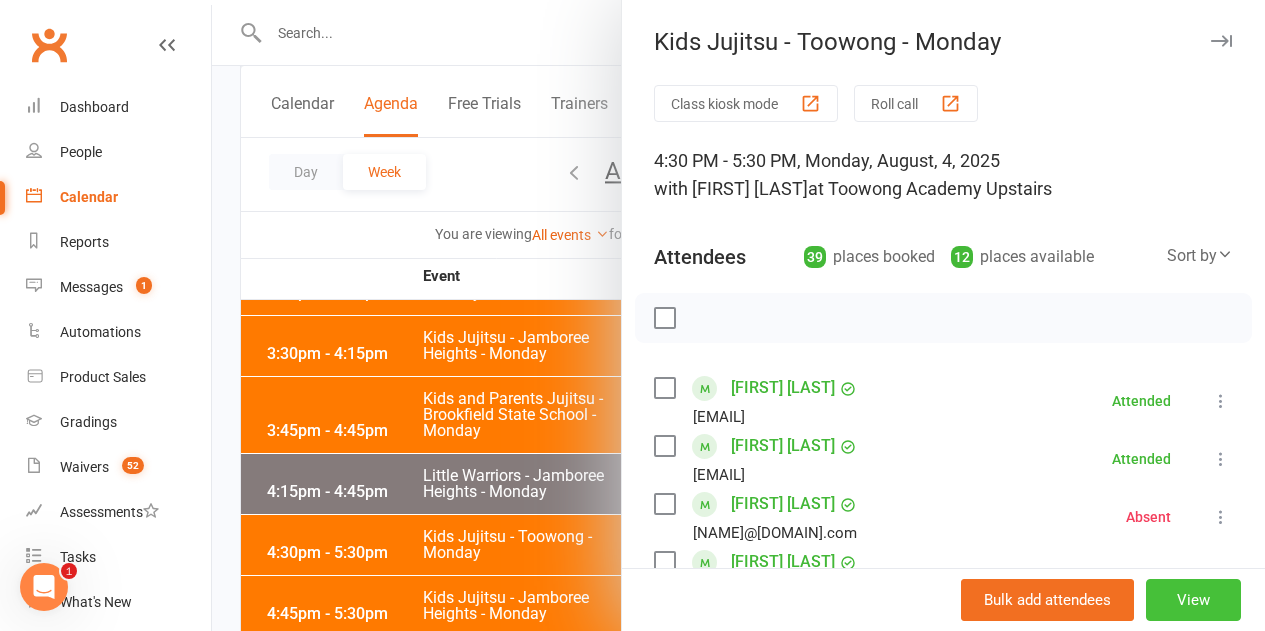 click on "View" at bounding box center [1193, 600] 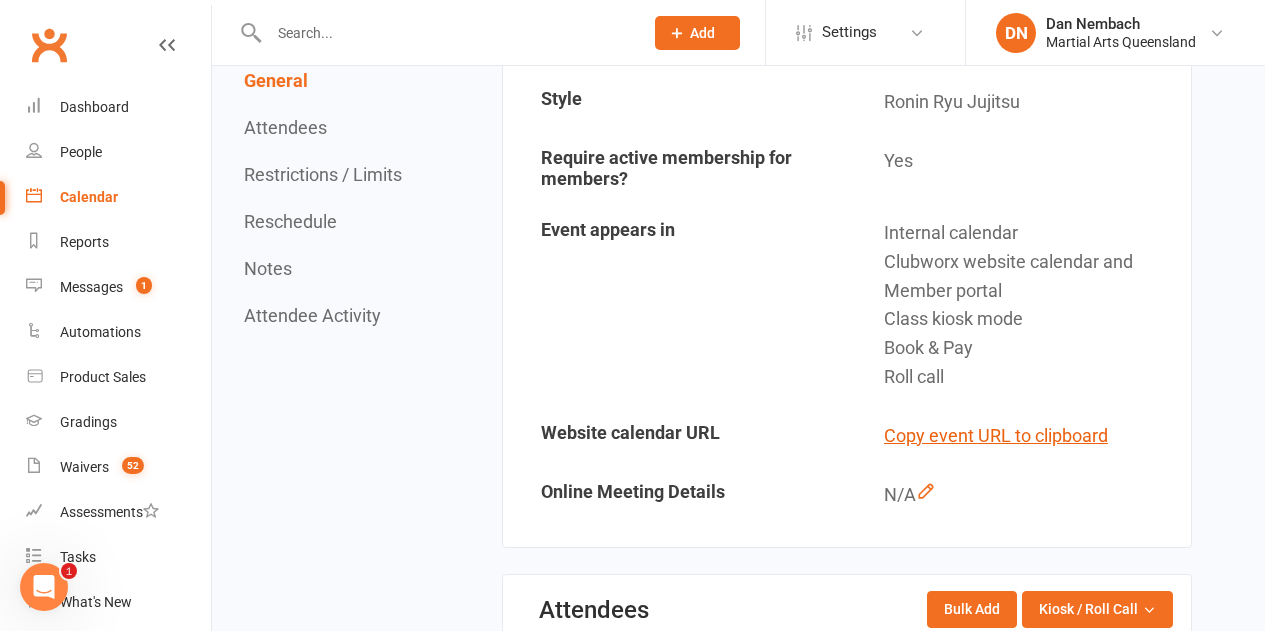 scroll, scrollTop: 0, scrollLeft: 0, axis: both 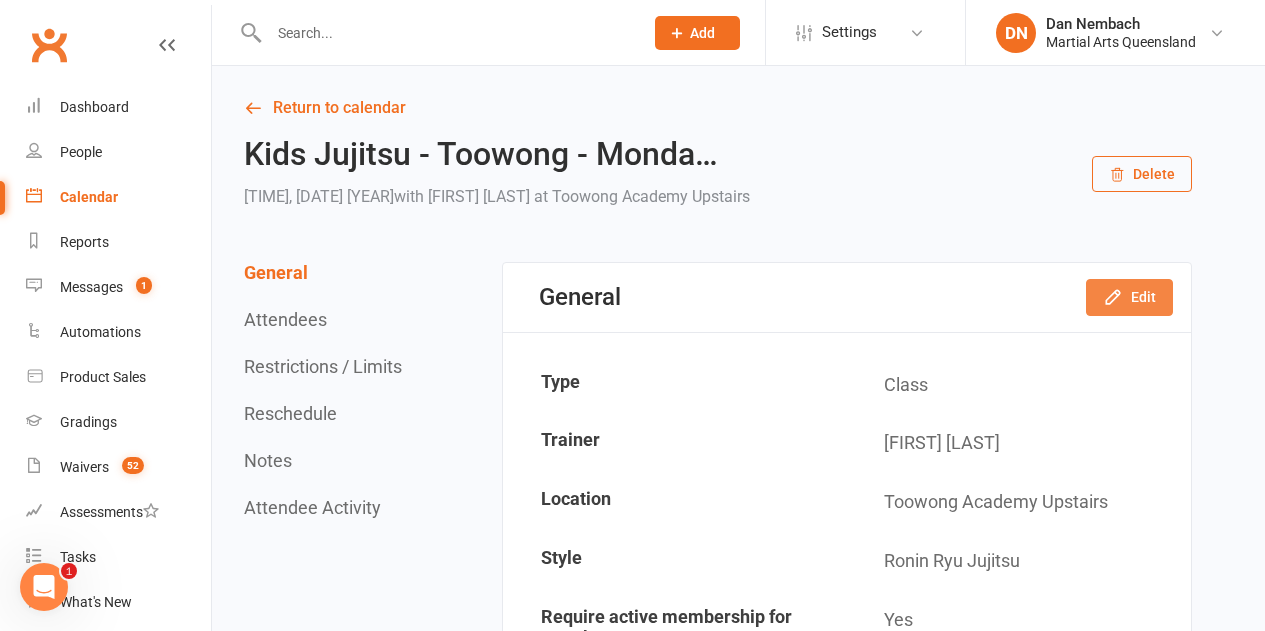 click on "Edit" at bounding box center [1129, 297] 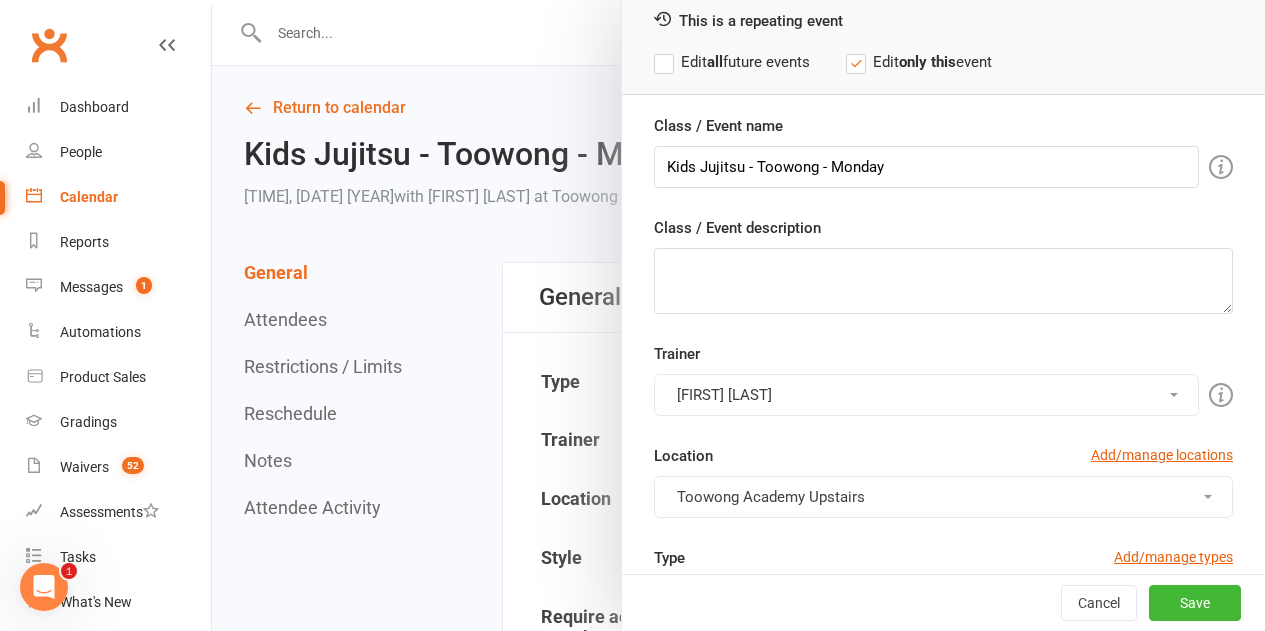 scroll, scrollTop: 300, scrollLeft: 0, axis: vertical 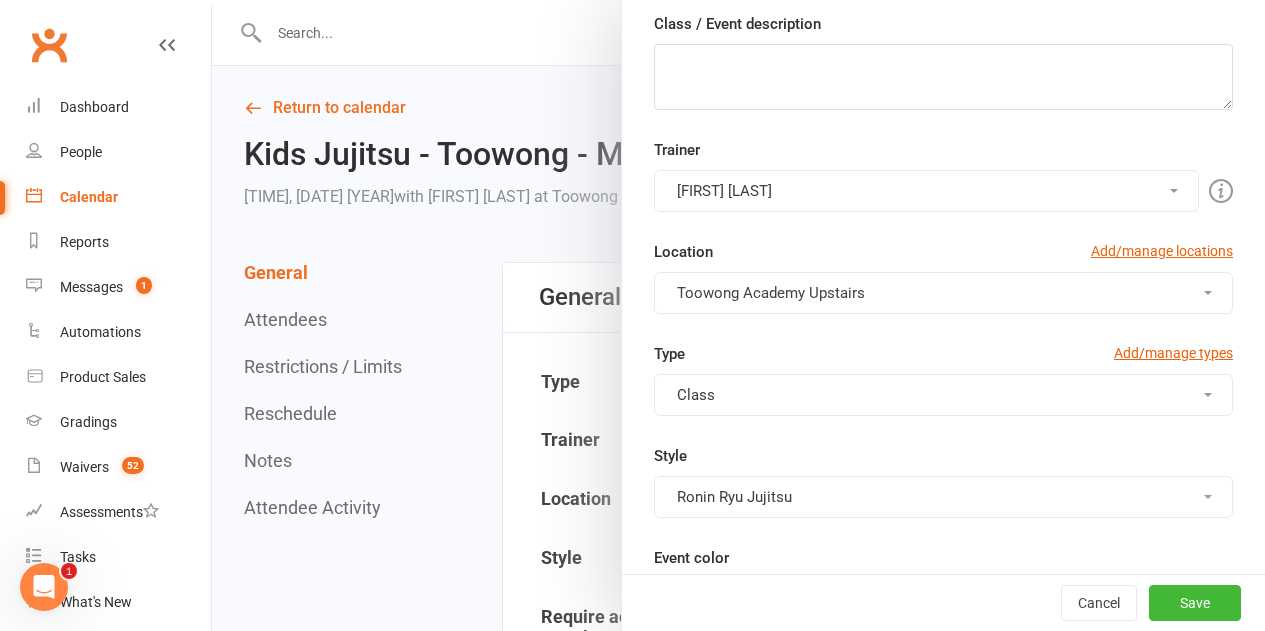 click on "Robert Dupont" at bounding box center (926, 191) 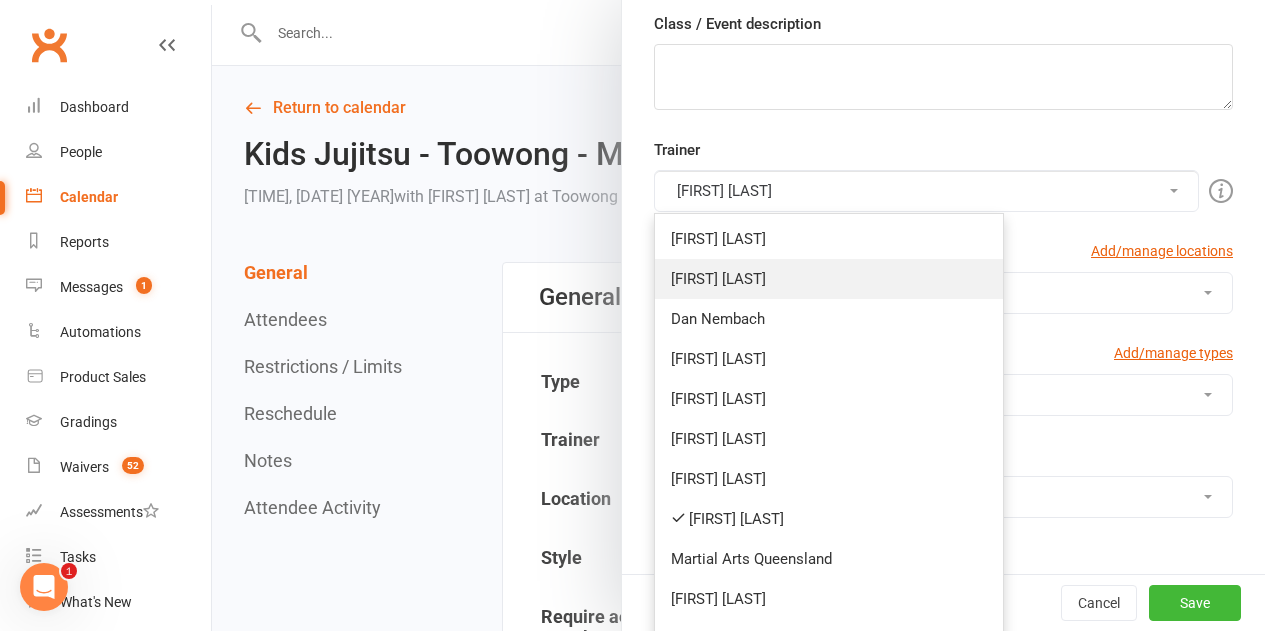 click on "Quinton Cugola" at bounding box center (829, 279) 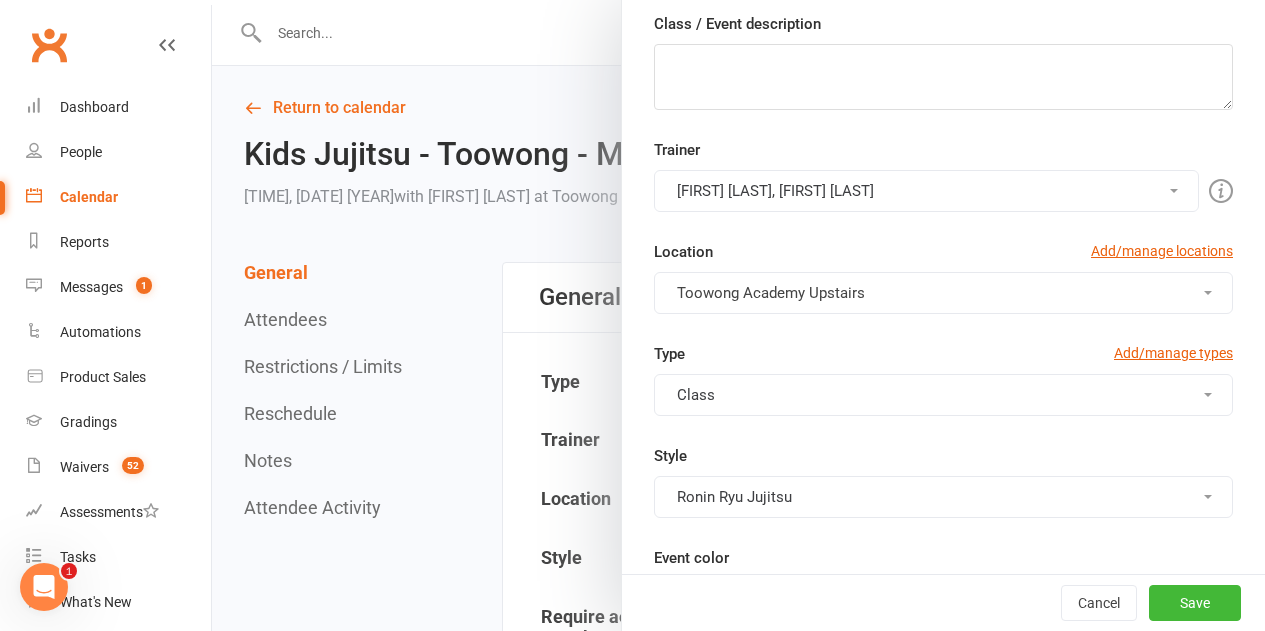 click on "Trainer Robert Dupont, Quinton Cugola  Brandon McNamara Quinton Cugola Dan Nembach Levi Morris Courtney Vedelago Kieran Brammer Kyle Elkenhans Robert Dupont Martial Arts Queensland Matthew Cugola Shane Philpot Caleb Philpot Richard Miles Please select at least one trainer Location Add/manage locations
Toowong Academy Upstairs" at bounding box center [943, 240] 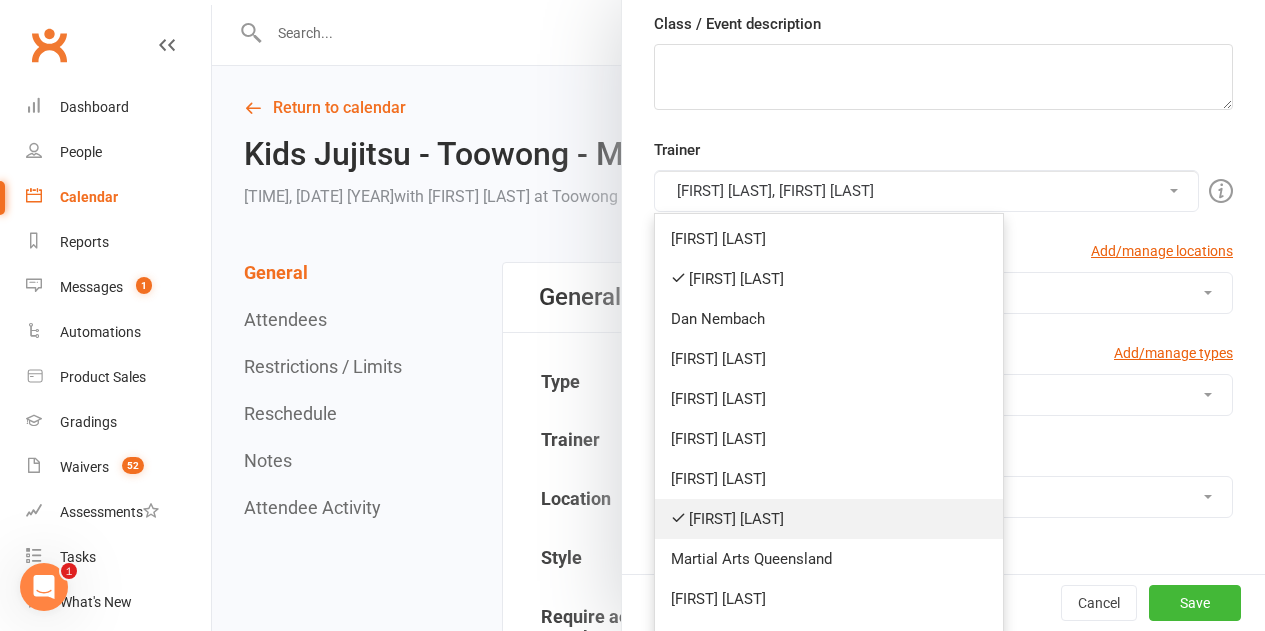 click on "Robert Dupont" at bounding box center (829, 519) 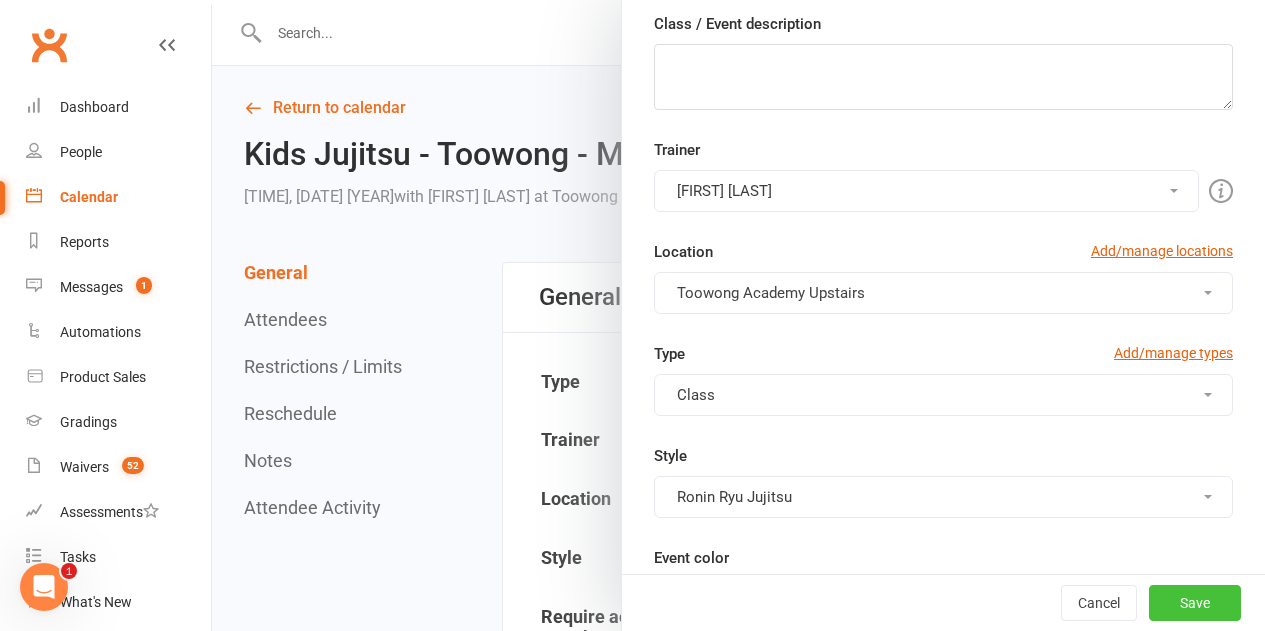 click on "Save" at bounding box center [1195, 603] 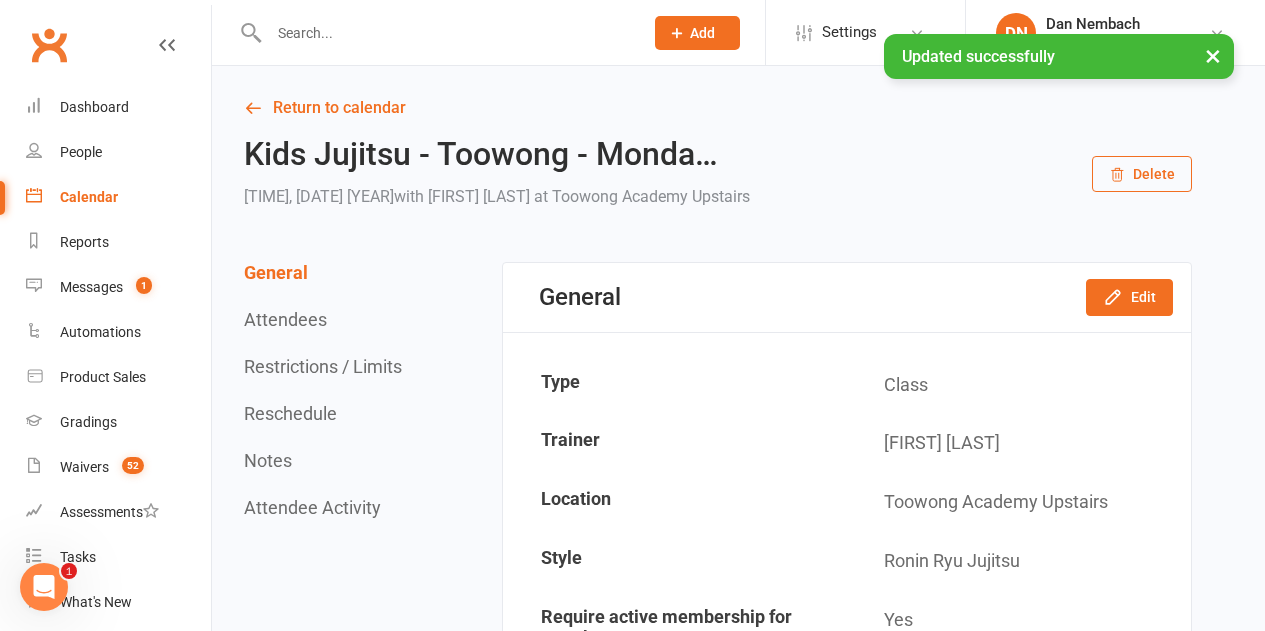 click on "Calendar" at bounding box center (118, 197) 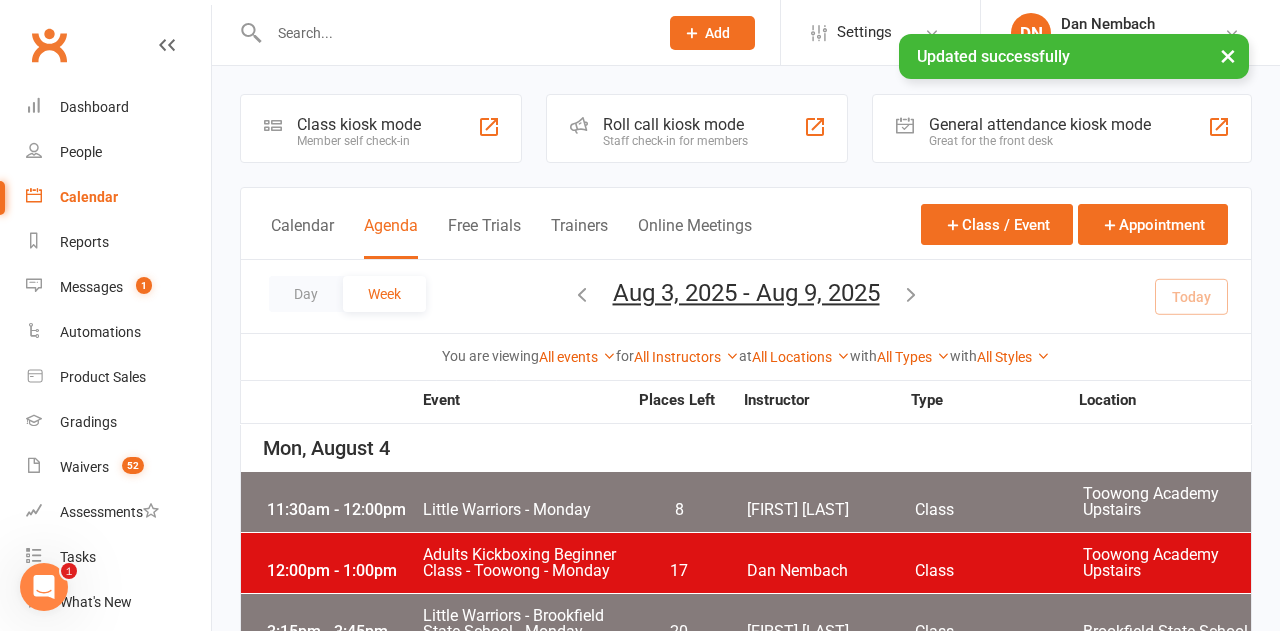 click on "All Instructors" at bounding box center (686, 357) 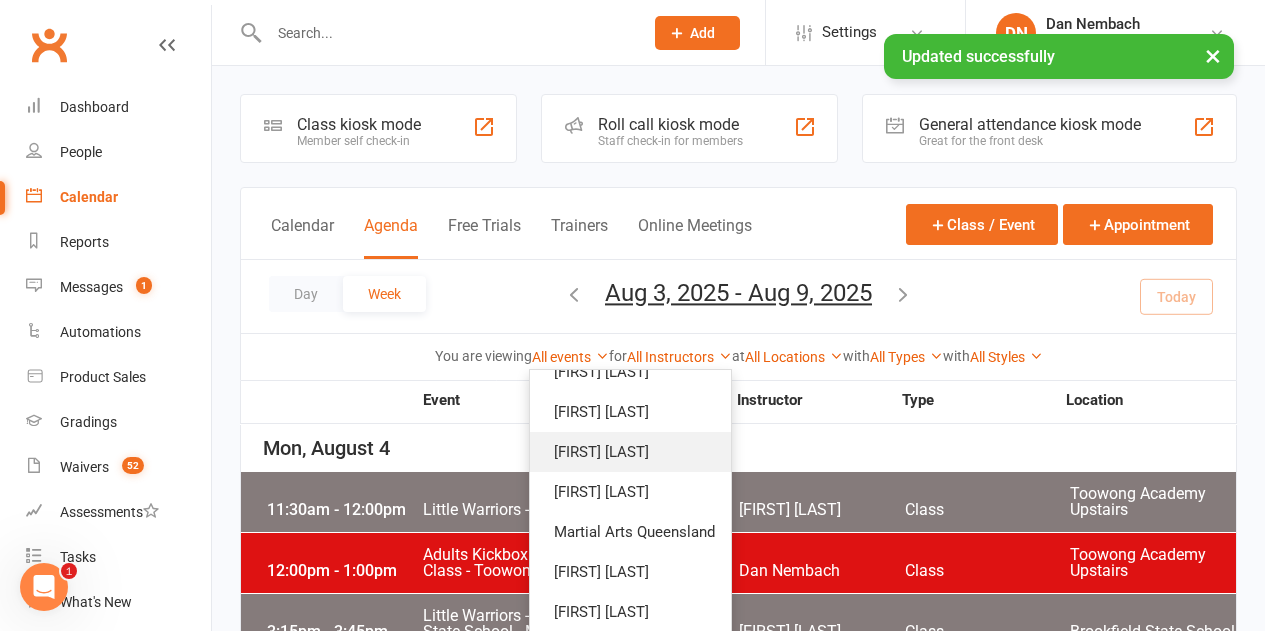 scroll, scrollTop: 200, scrollLeft: 0, axis: vertical 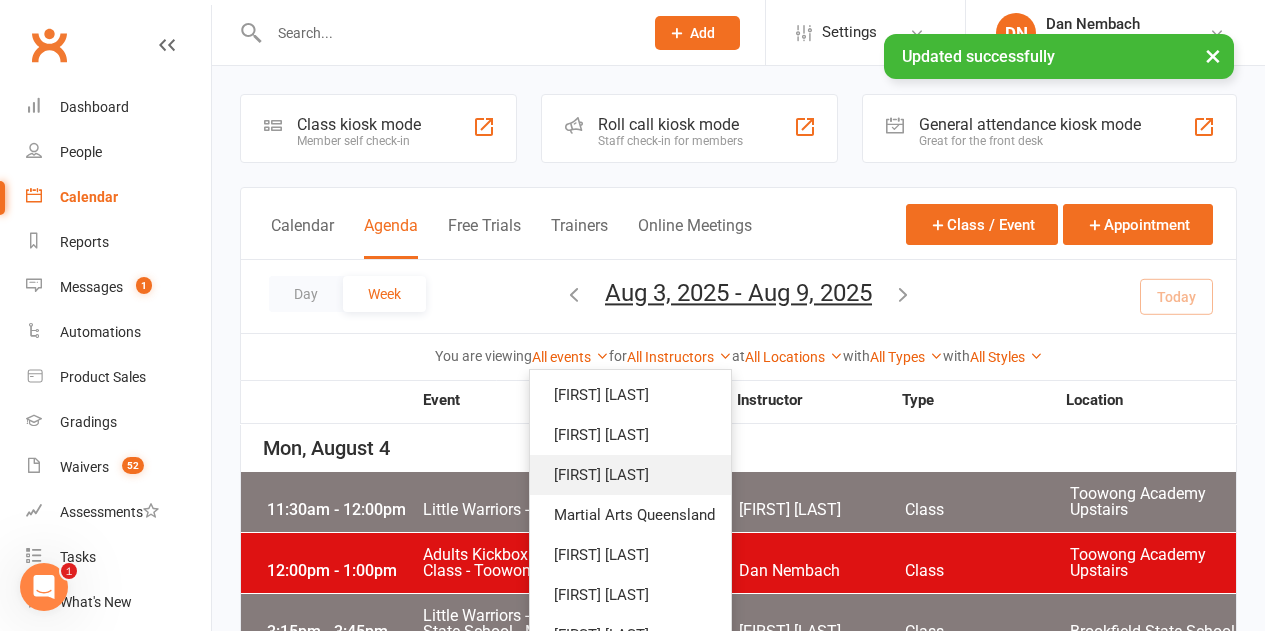 click on "Robert Dupont" at bounding box center (630, 475) 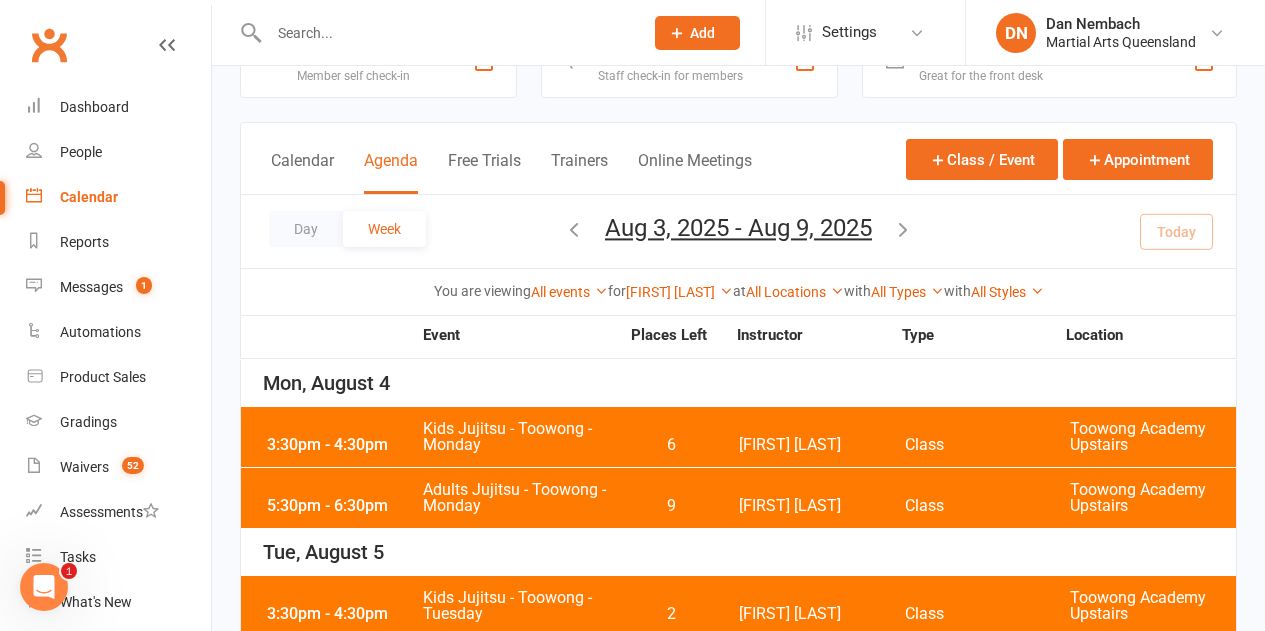 scroll, scrollTop: 100, scrollLeft: 0, axis: vertical 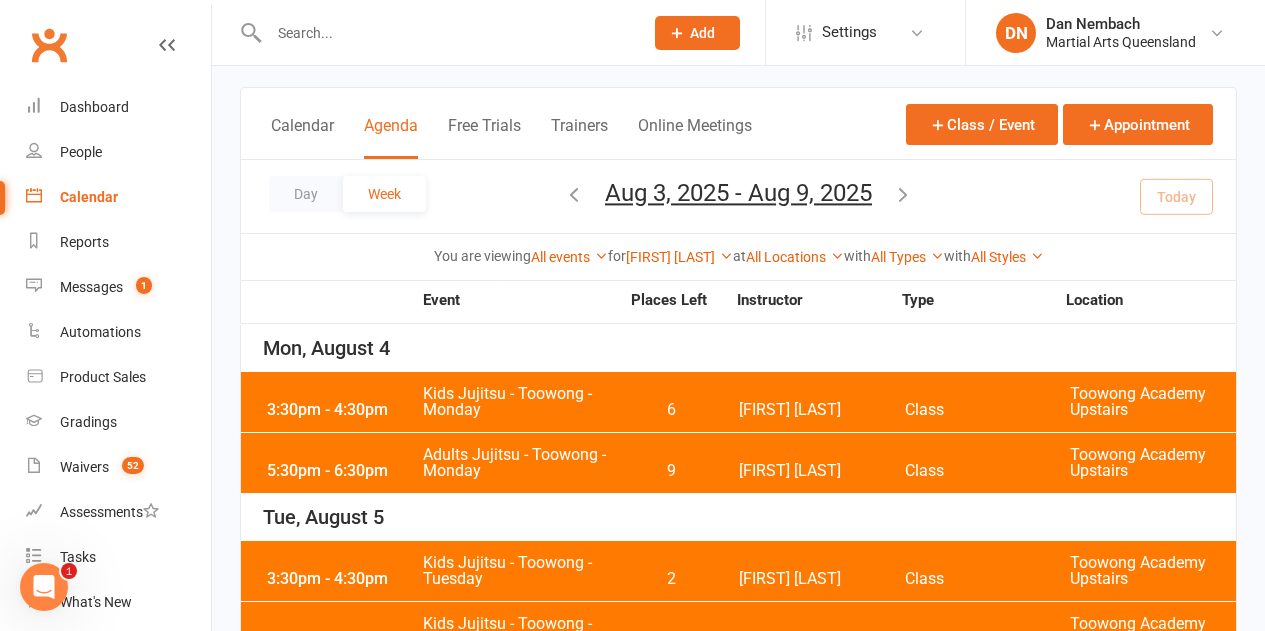 click on "3:30pm - 4:30pm Kids Jujitsu - Toowong - Monday 6 Robert Dupont Class Toowong Academy Upstairs" at bounding box center (738, 402) 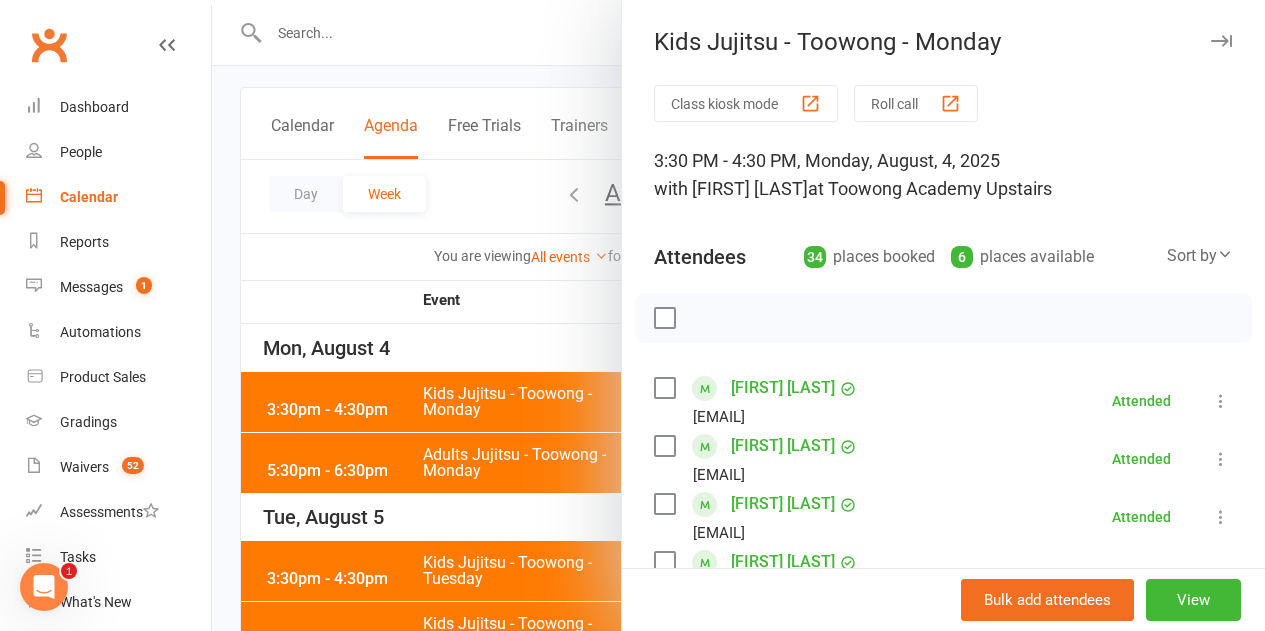 click on "Bulk add attendees  View" at bounding box center [943, 599] 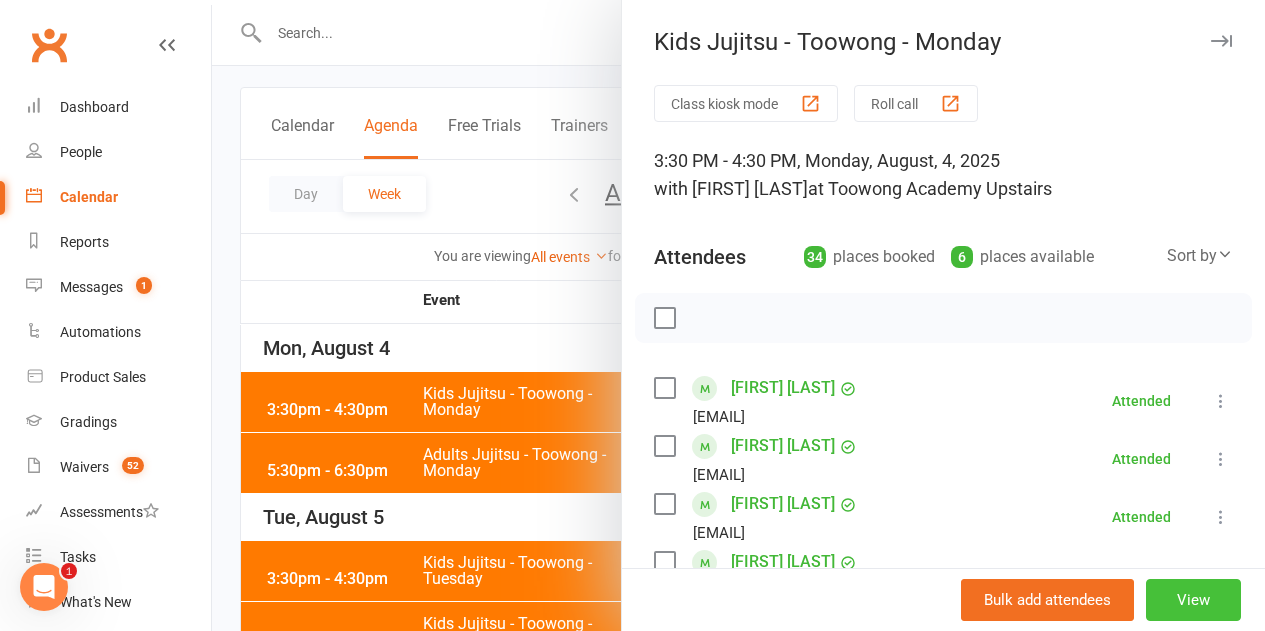 click on "View" at bounding box center [1193, 600] 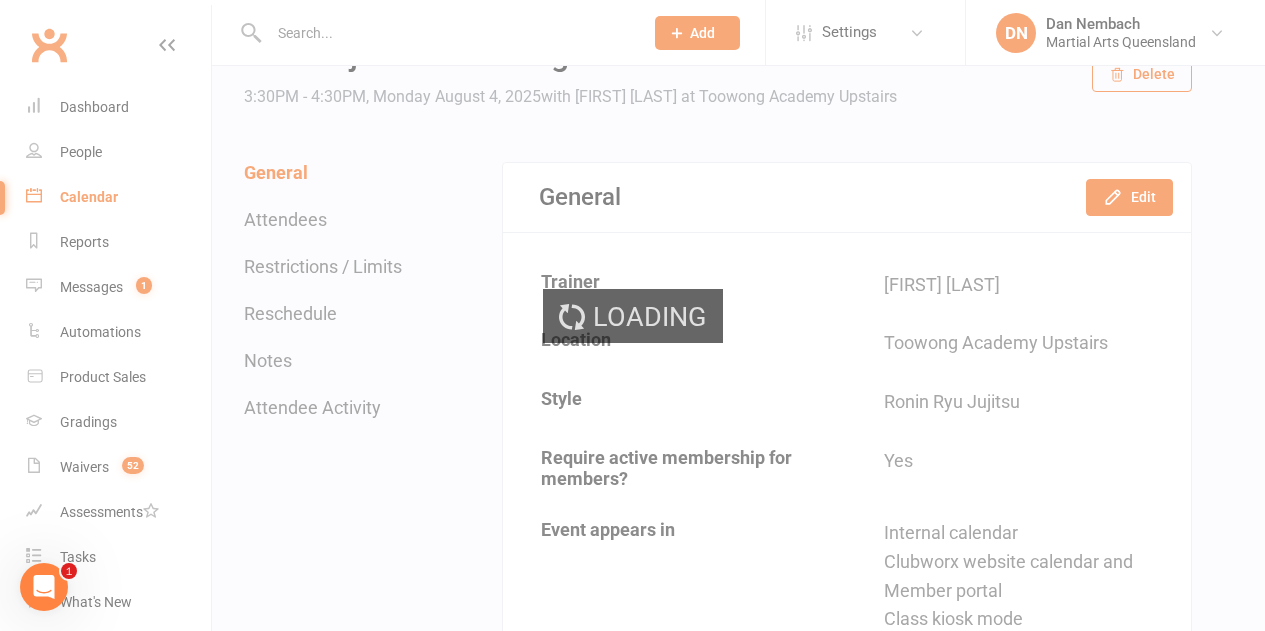 scroll, scrollTop: 0, scrollLeft: 0, axis: both 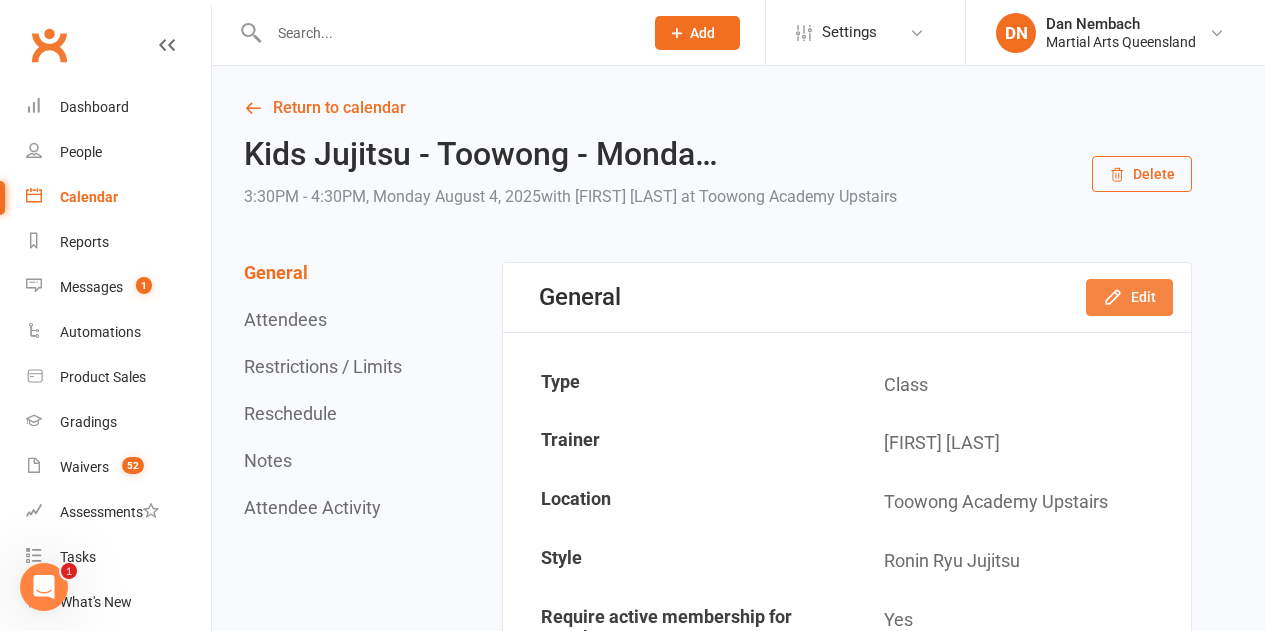 click 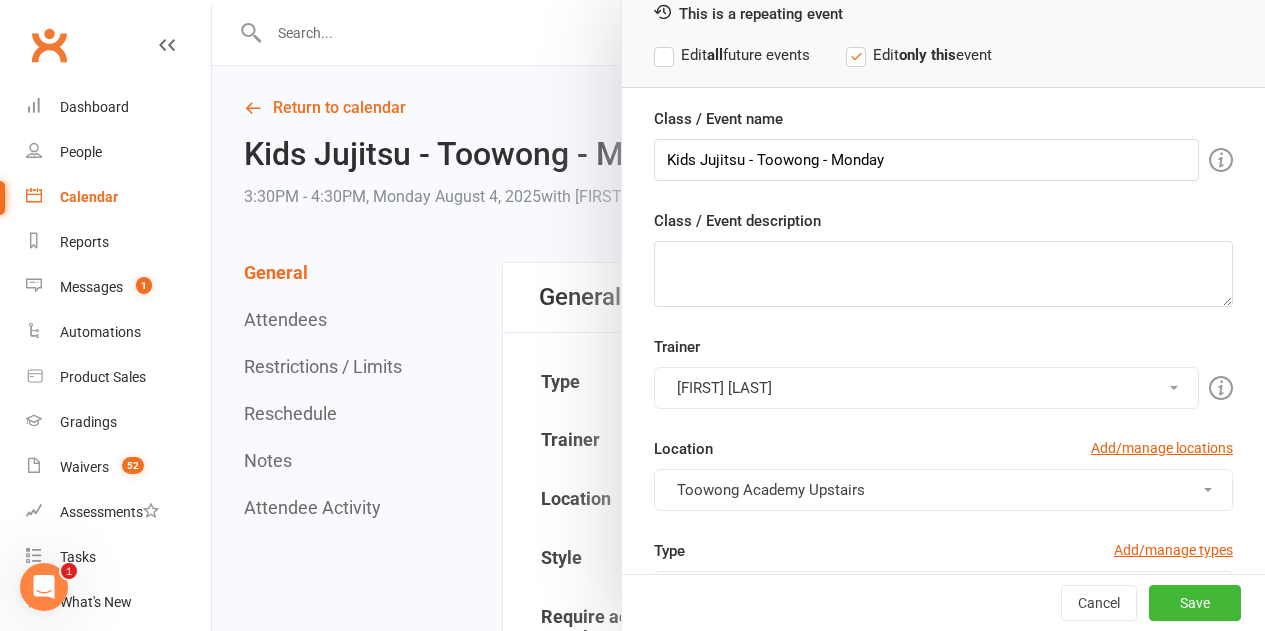 scroll, scrollTop: 200, scrollLeft: 0, axis: vertical 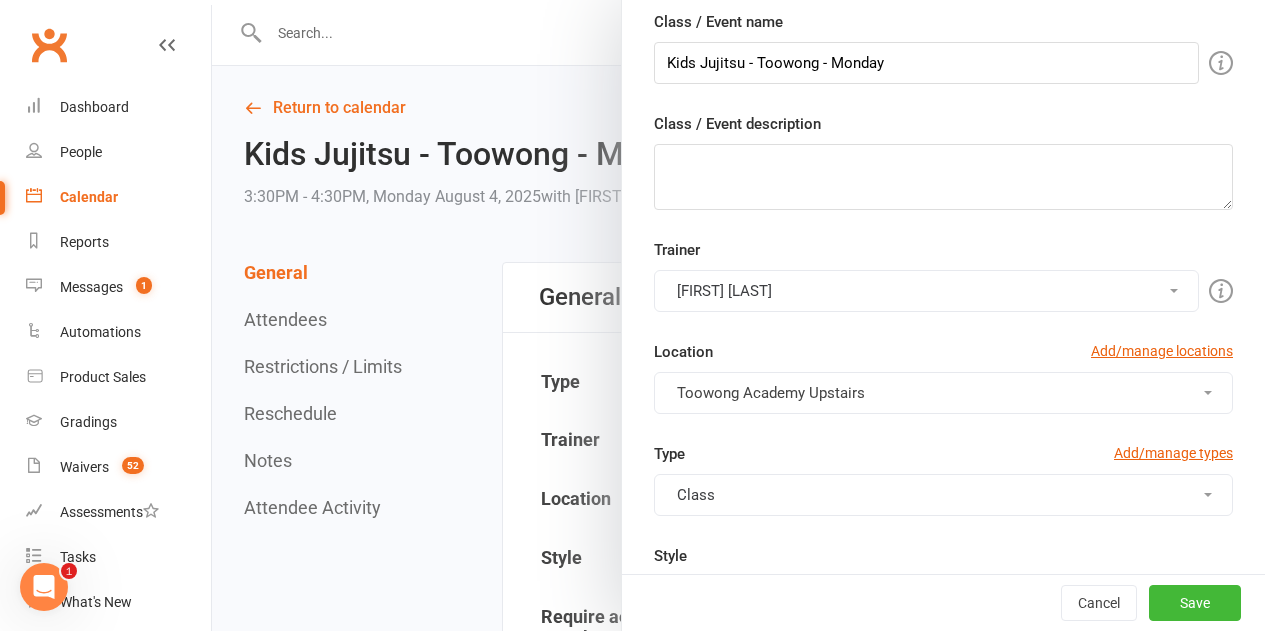 click on "Robert Dupont" at bounding box center [926, 291] 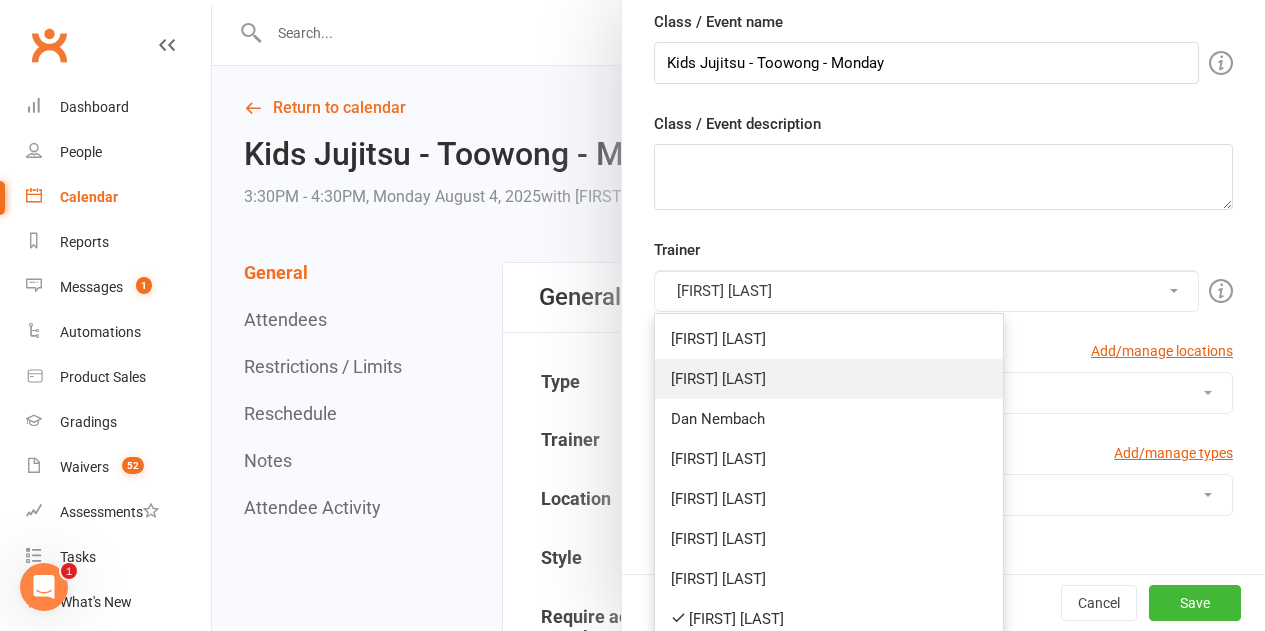 drag, startPoint x: 710, startPoint y: 388, endPoint x: 765, endPoint y: 287, distance: 115.00435 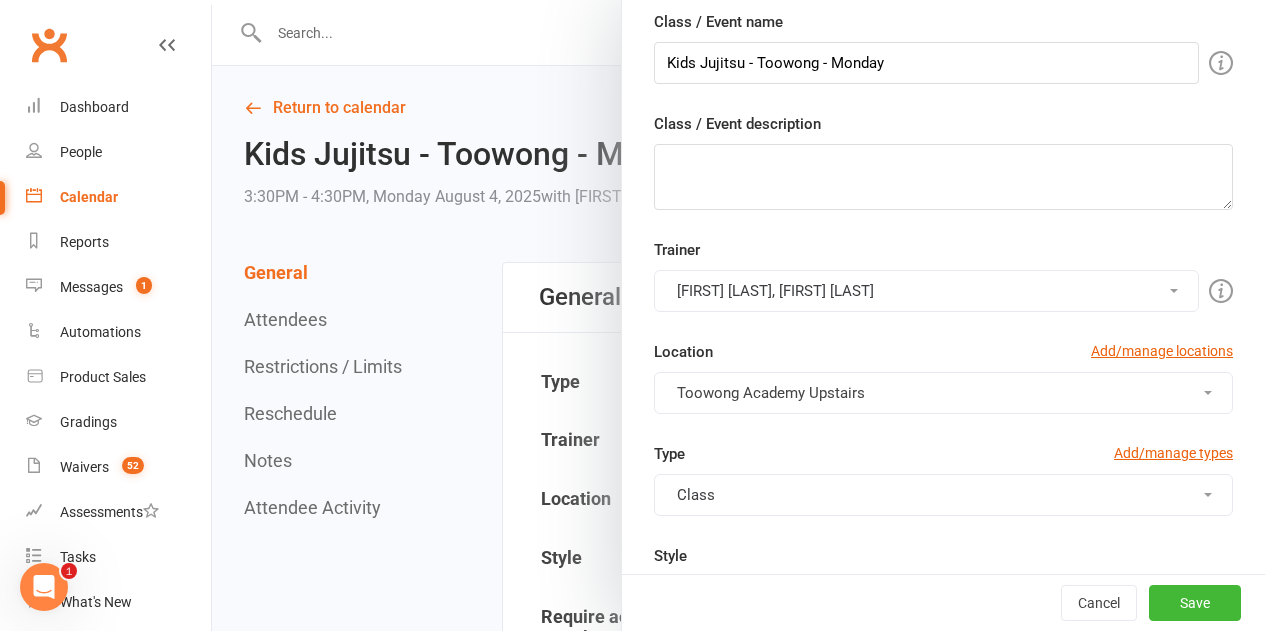 click on "Robert Dupont, Quinton Cugola" at bounding box center [926, 291] 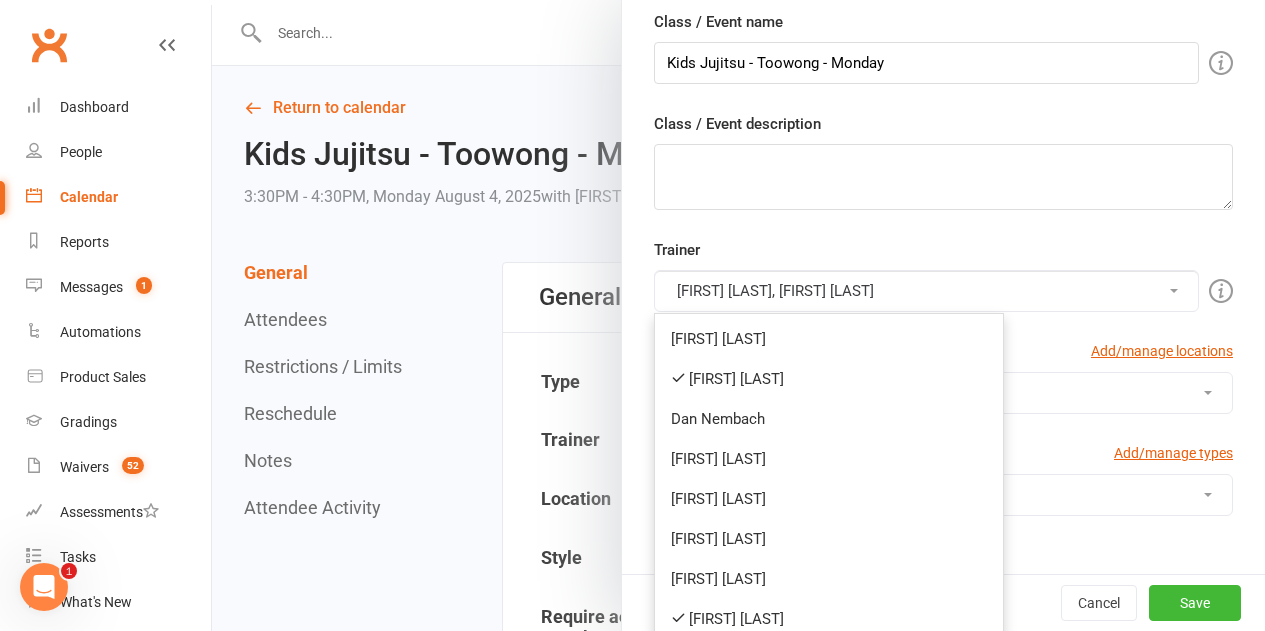 scroll, scrollTop: 400, scrollLeft: 0, axis: vertical 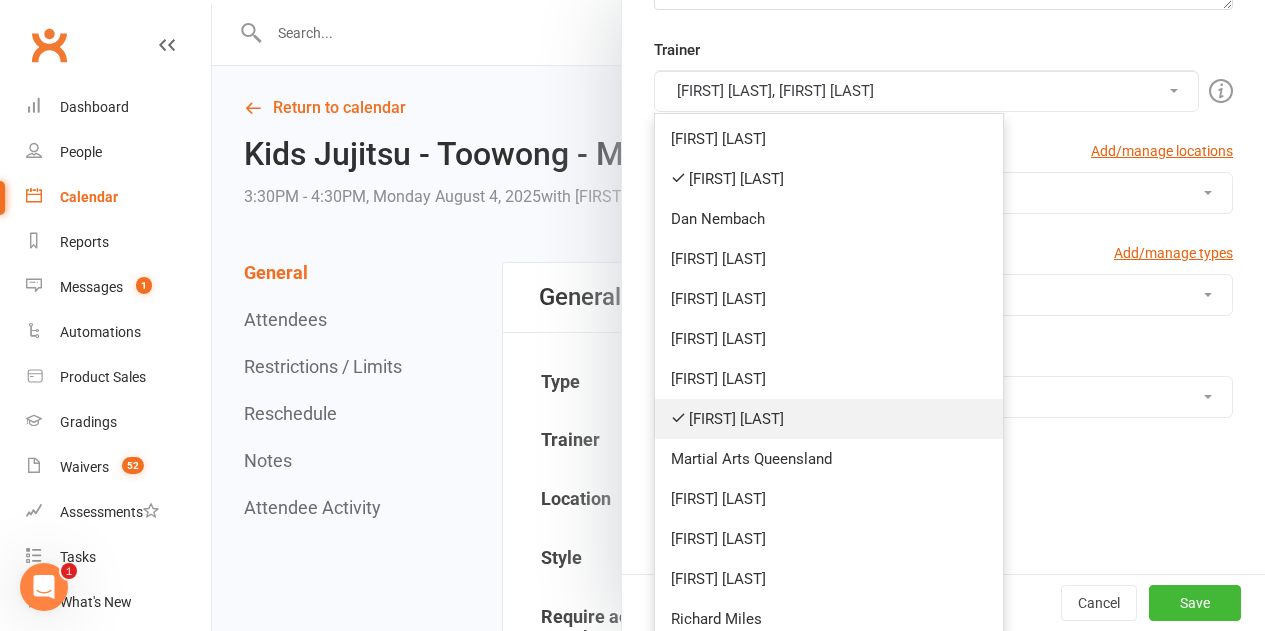 drag, startPoint x: 773, startPoint y: 422, endPoint x: 791, endPoint y: 421, distance: 18.027756 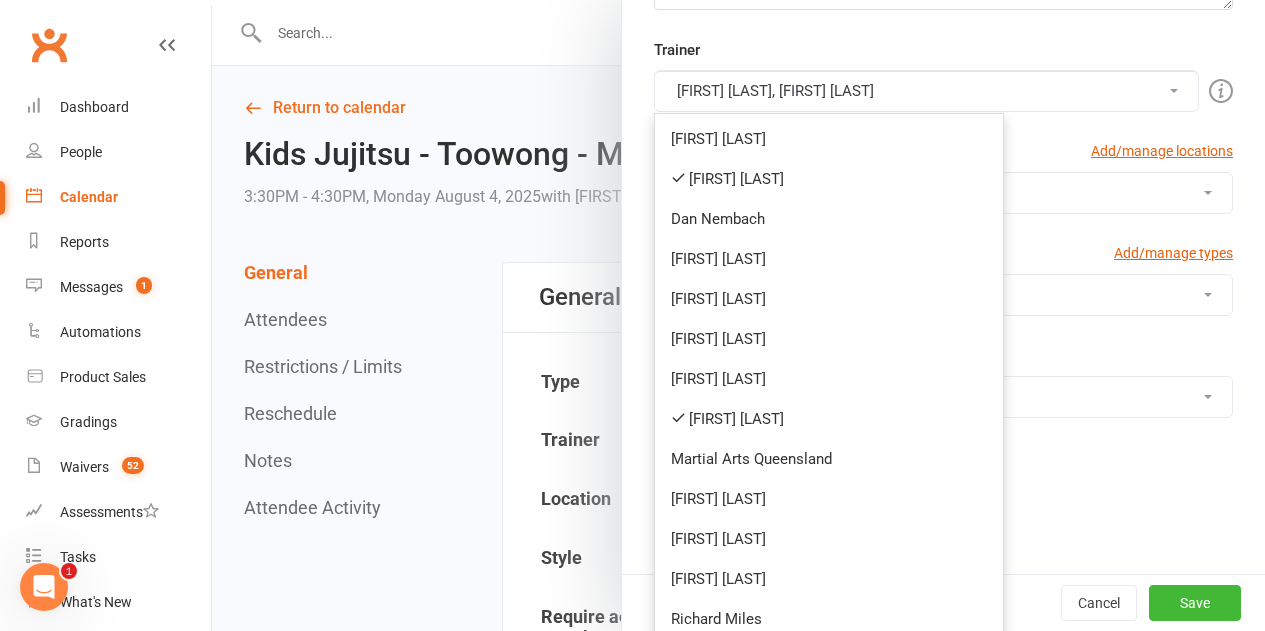 click on "Robert Dupont" at bounding box center (829, 419) 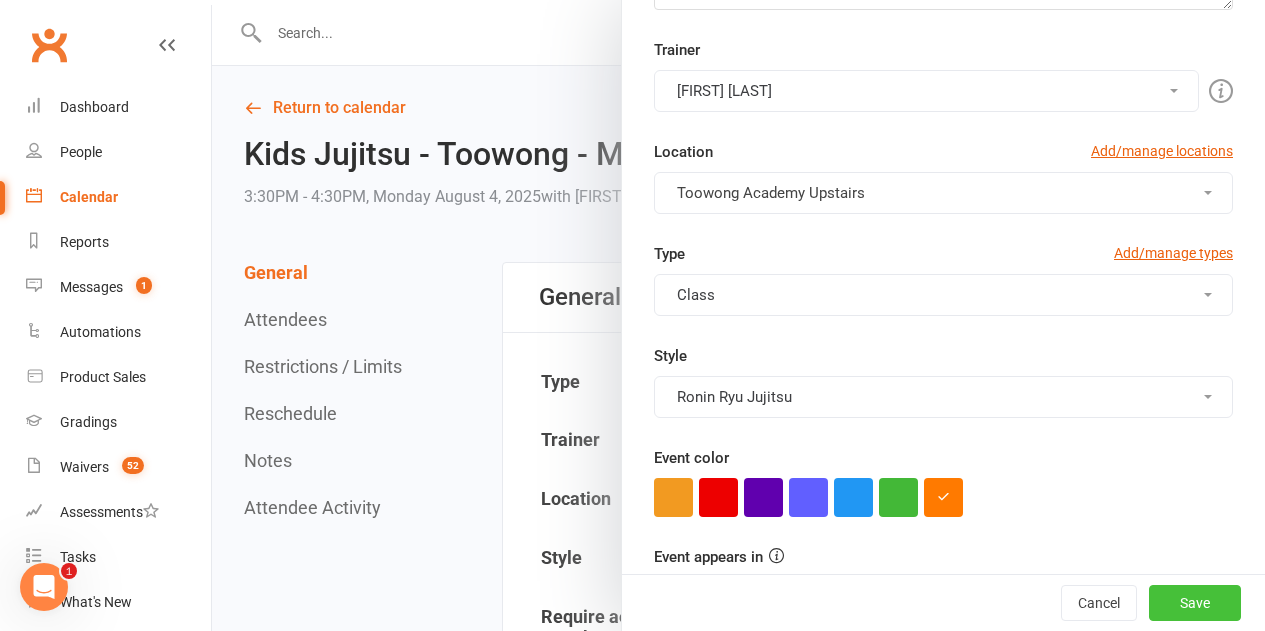 click on "Save" at bounding box center [1195, 603] 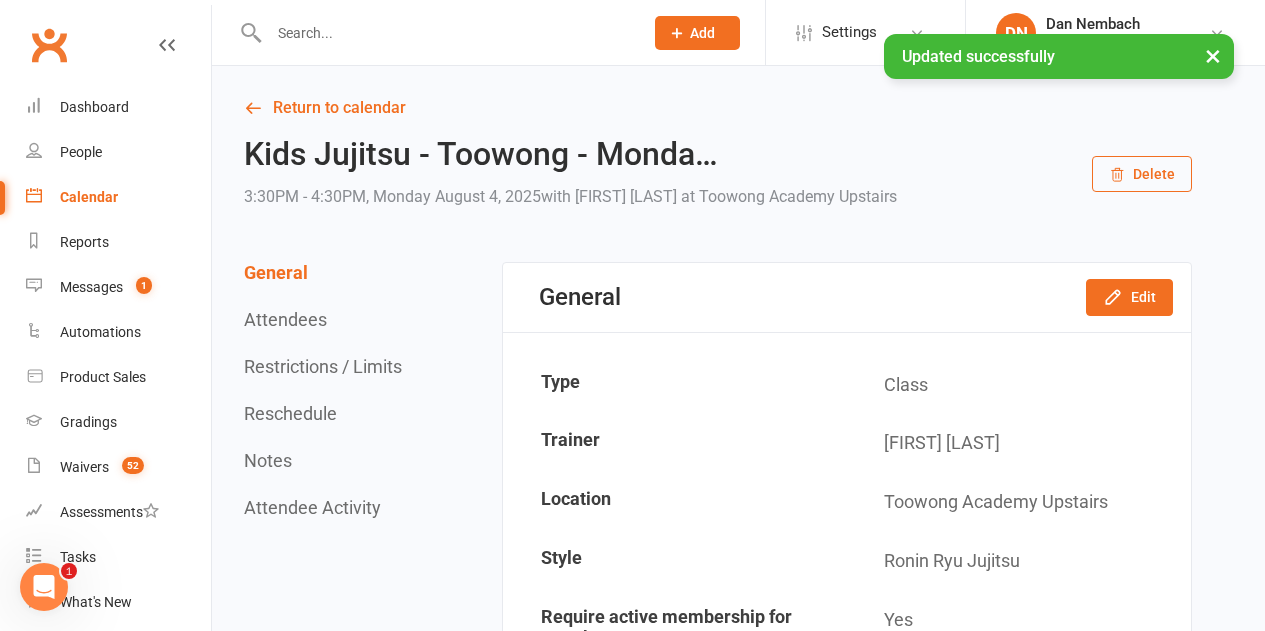 click on "Calendar" at bounding box center (118, 197) 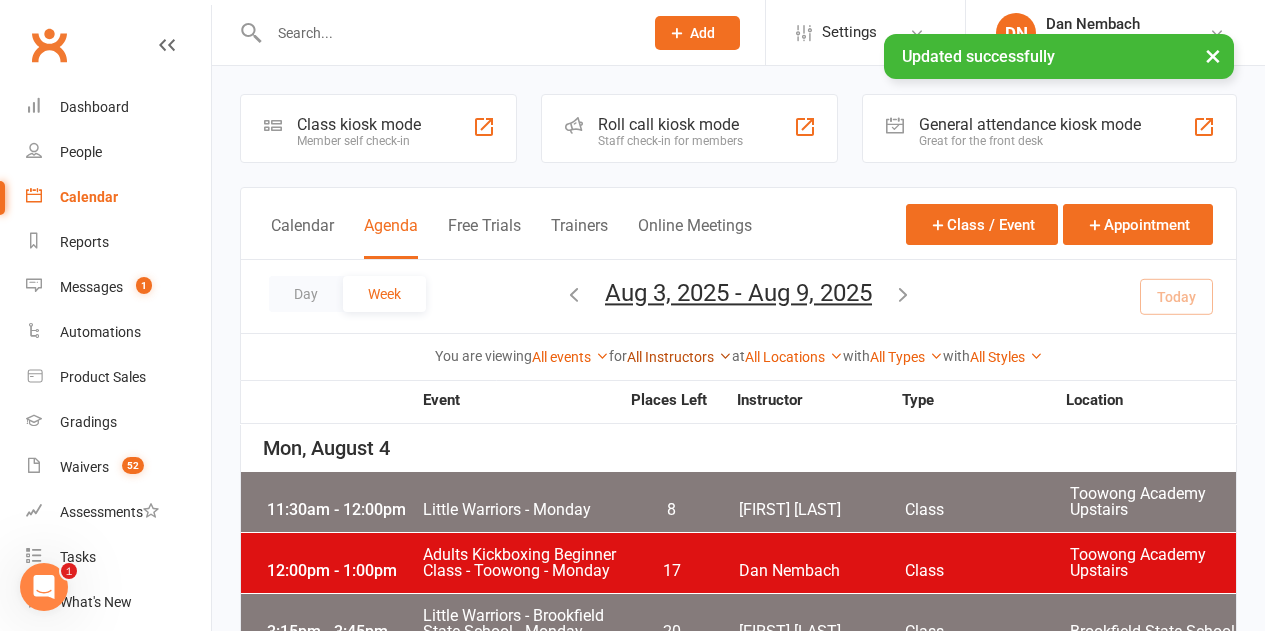 click on "All Instructors" at bounding box center [679, 357] 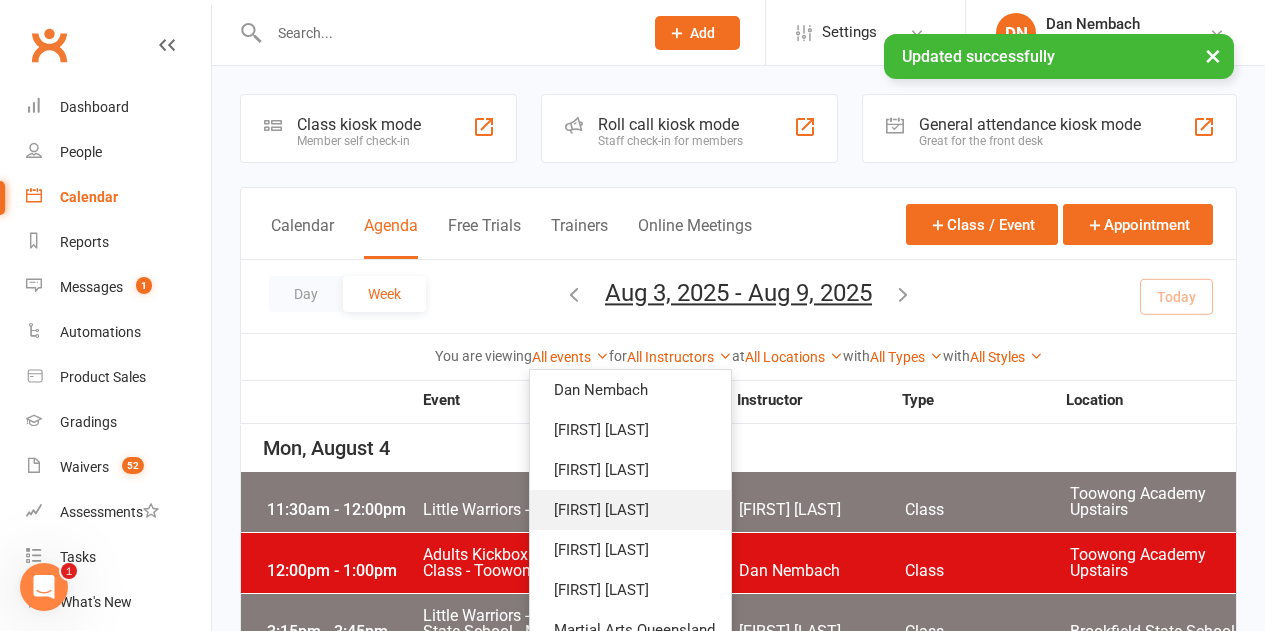 scroll, scrollTop: 200, scrollLeft: 0, axis: vertical 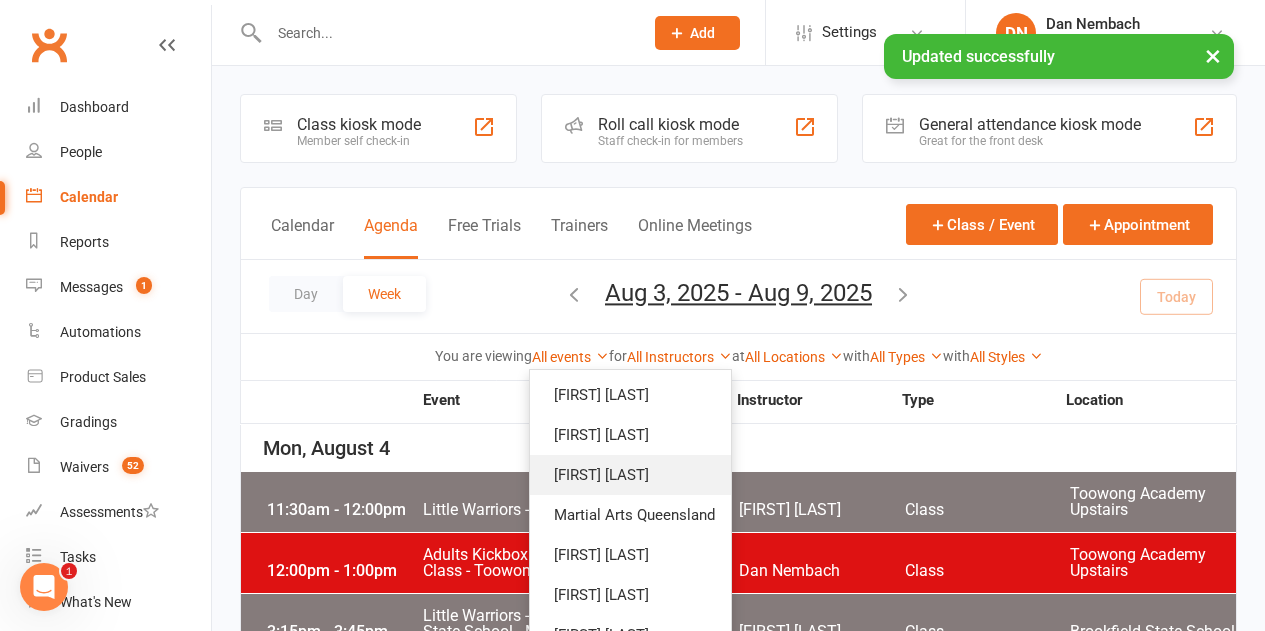 click on "Robert Dupont" at bounding box center (630, 475) 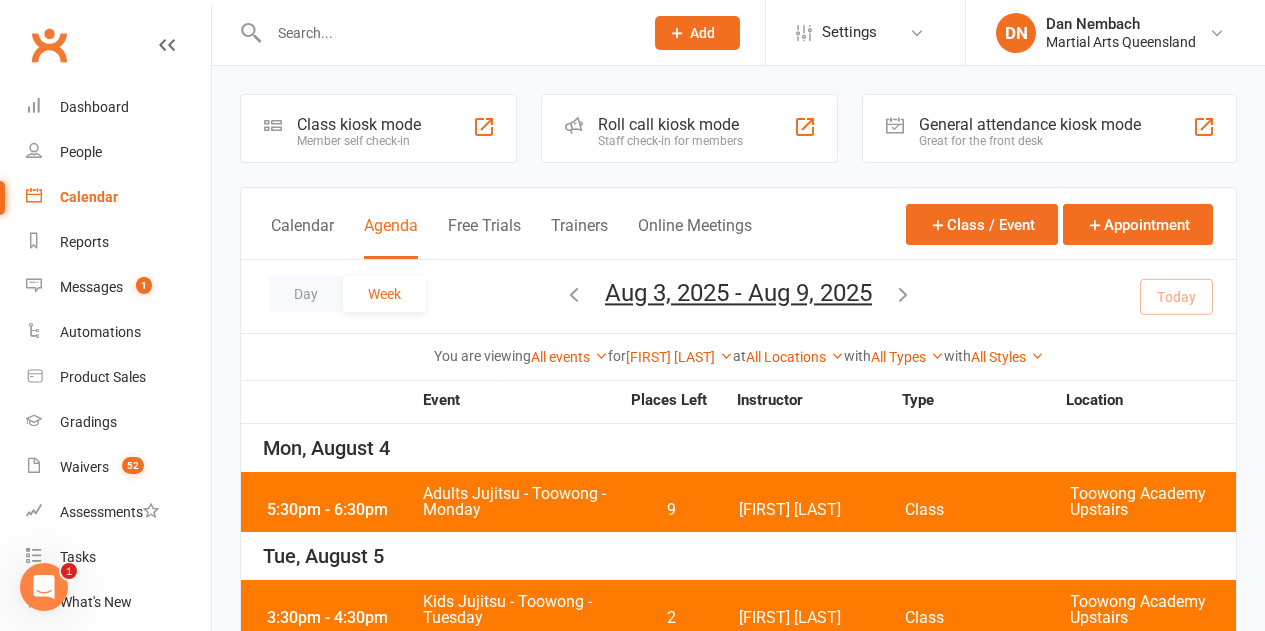 click on "5:30pm - 6:30pm Adults Jujitsu - Toowong - Monday 9 Robert Dupont Class Toowong Academy Upstairs" at bounding box center [738, 502] 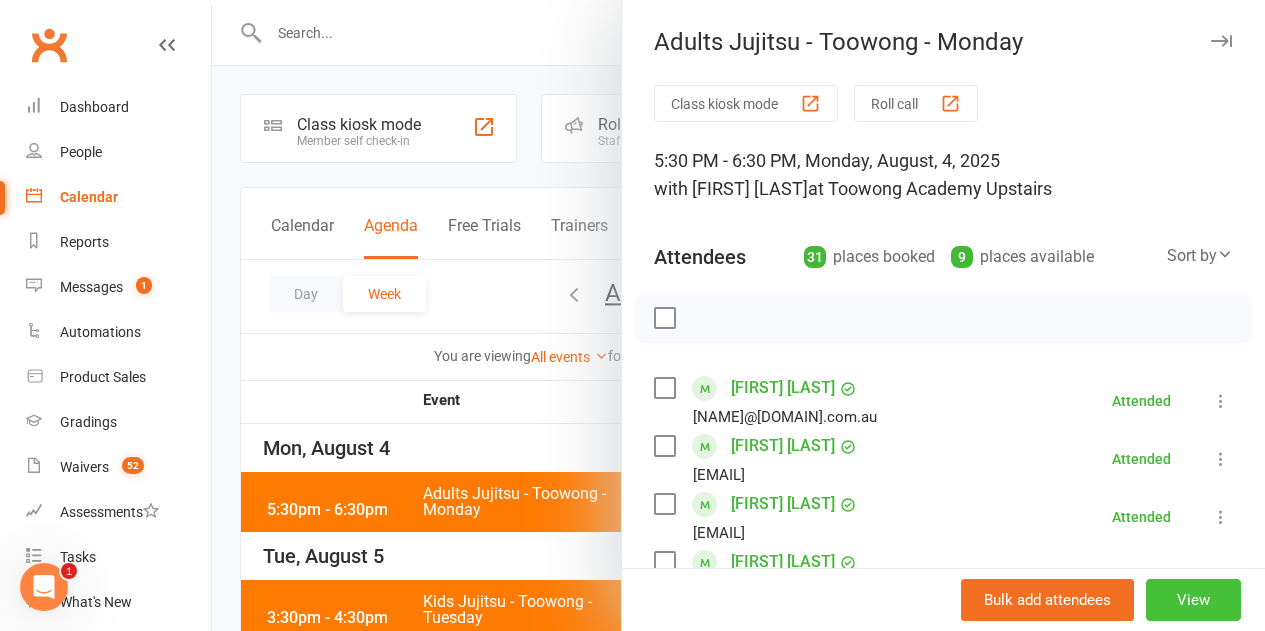 click on "View" at bounding box center [1193, 600] 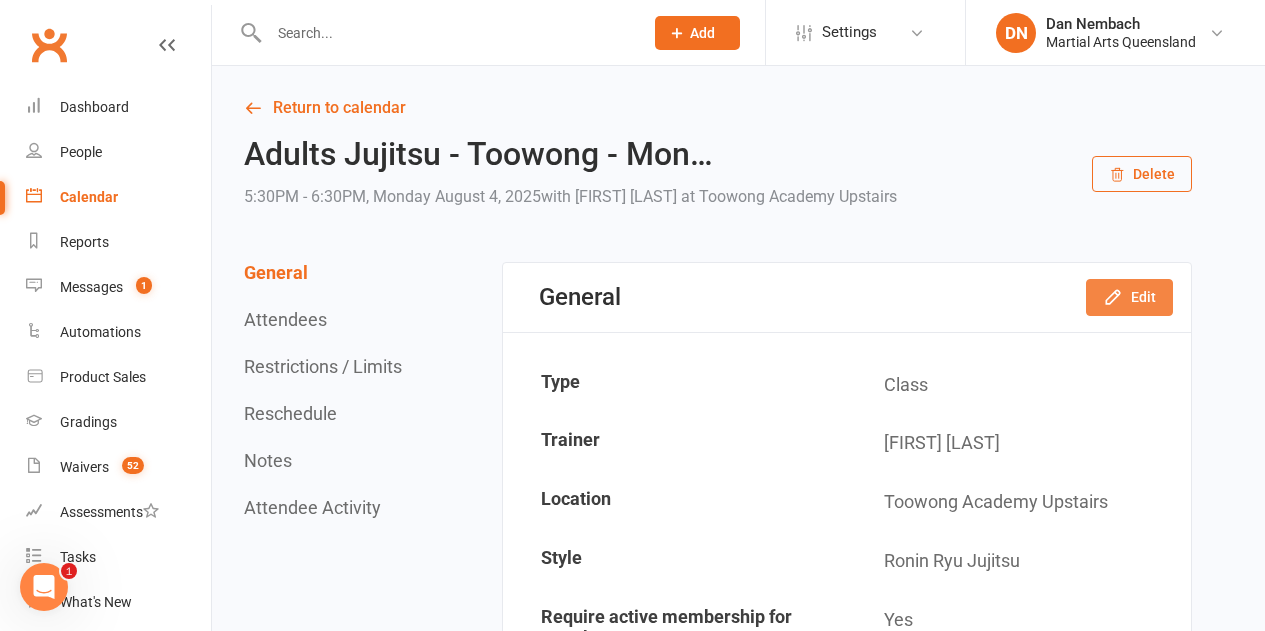 click on "Edit" at bounding box center (1129, 297) 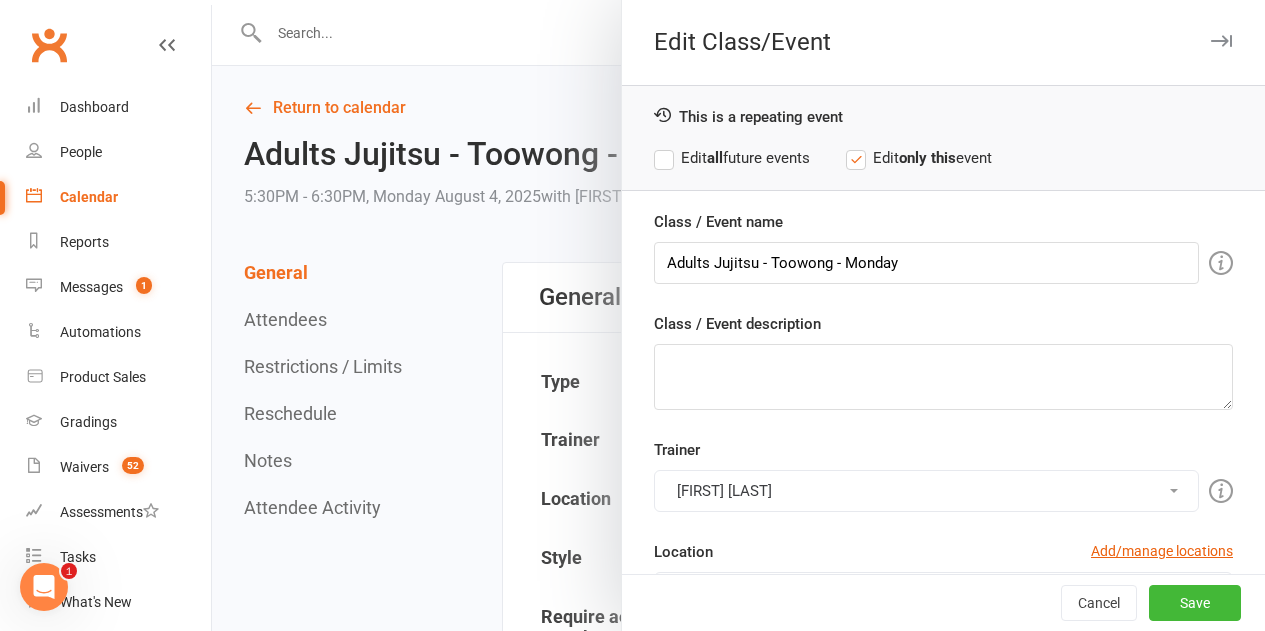click on "Trainer Robert Dupont  Brandon McNamara Quinton Cugola Dan Nembach Levi Morris Courtney Vedelago Kieran Brammer Kyle Elkenhans Robert Dupont Martial Arts Queensland Matthew Cugola Shane Philpot Caleb Philpot Richard Miles Please select at least one trainer" at bounding box center (943, 475) 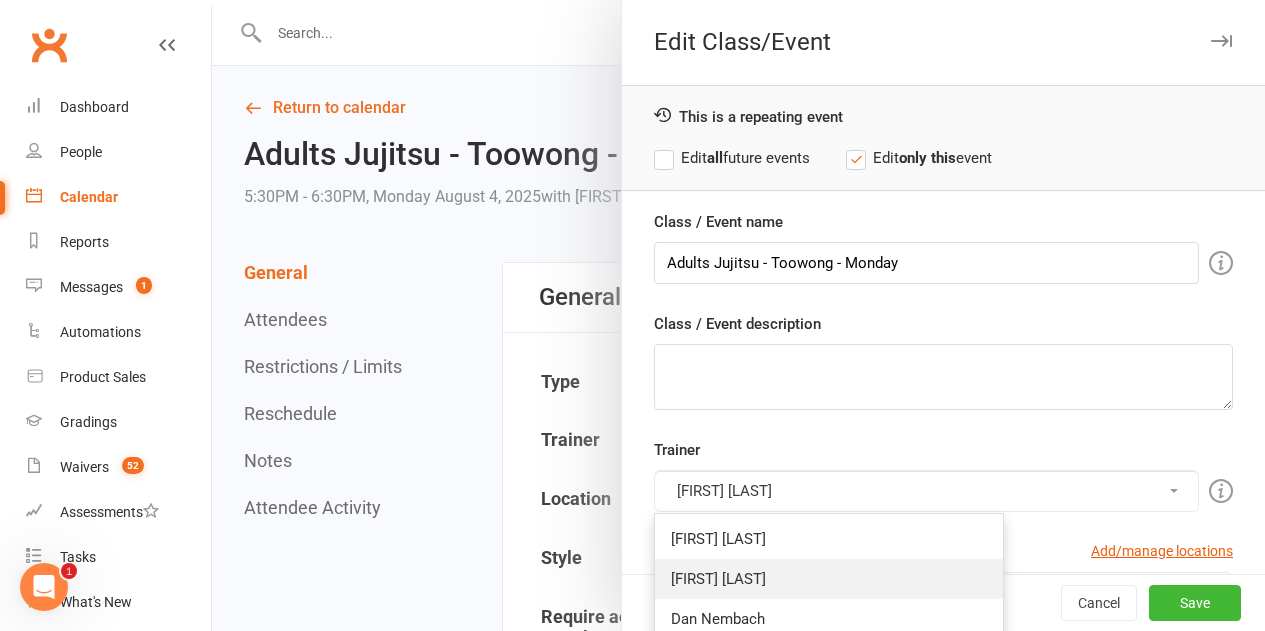 click on "Quinton Cugola" at bounding box center (829, 579) 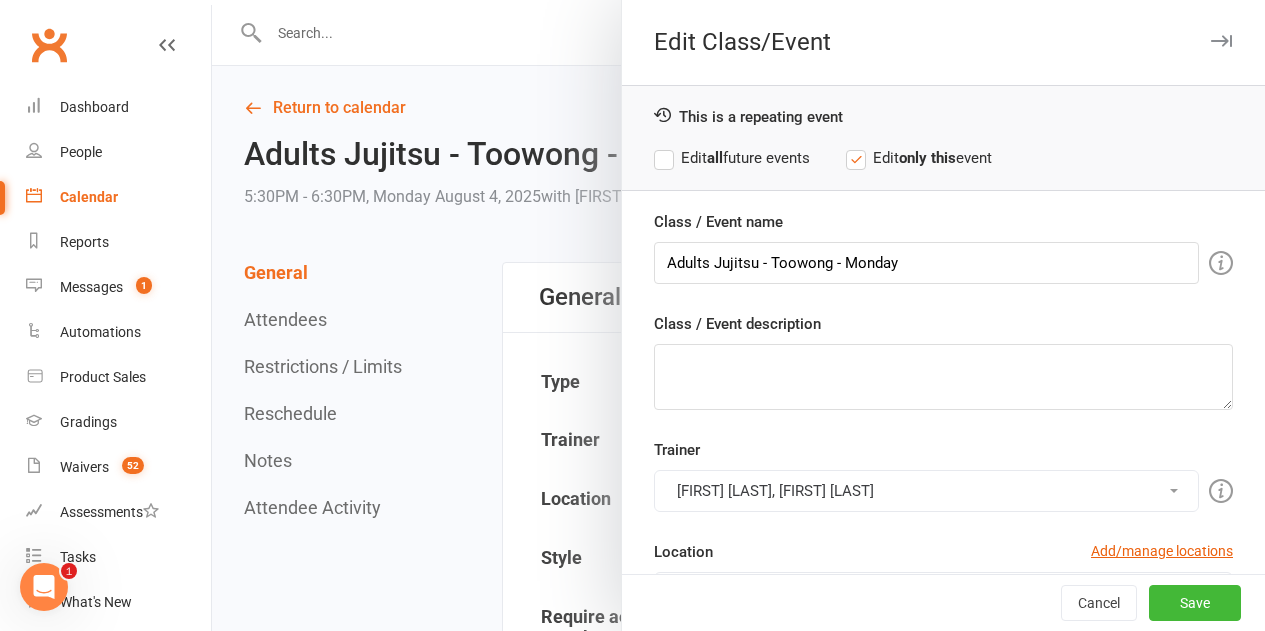click on "Robert Dupont, Quinton Cugola" at bounding box center [926, 491] 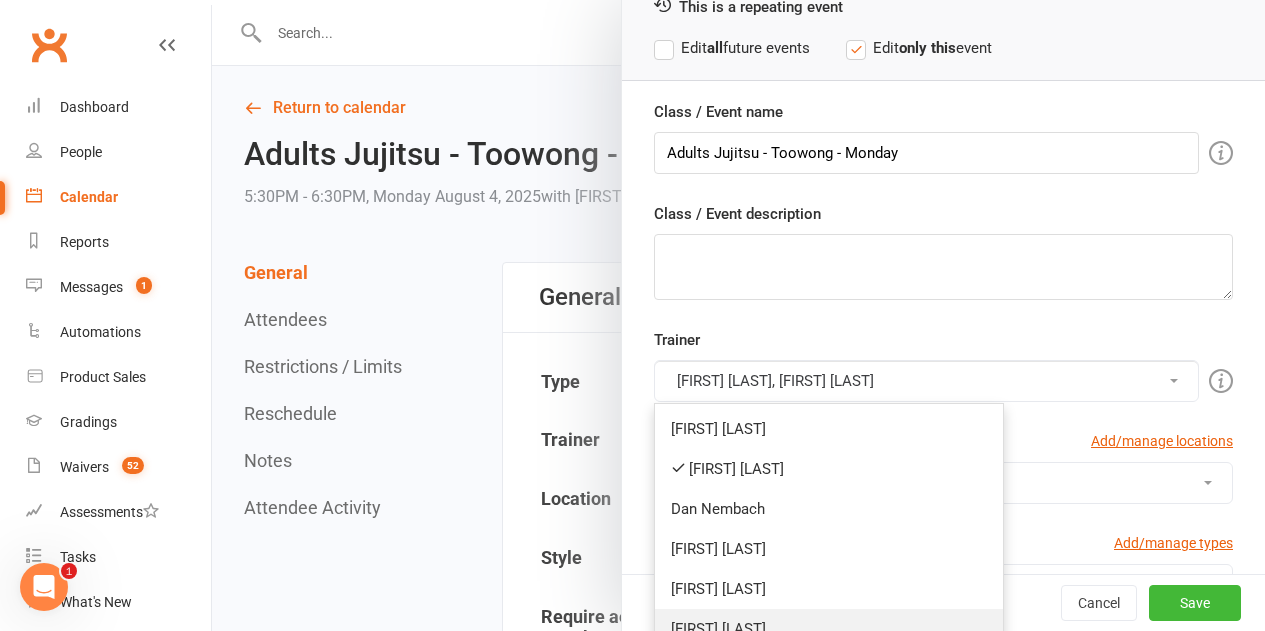 scroll, scrollTop: 300, scrollLeft: 0, axis: vertical 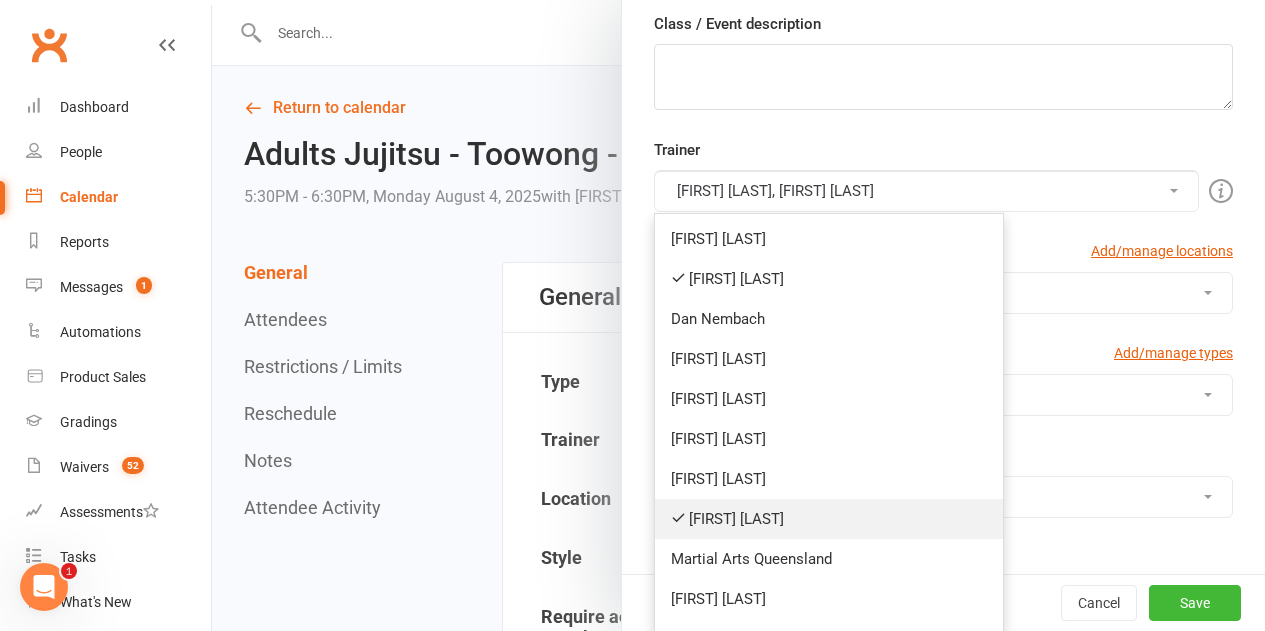 click on "Robert Dupont" at bounding box center (829, 519) 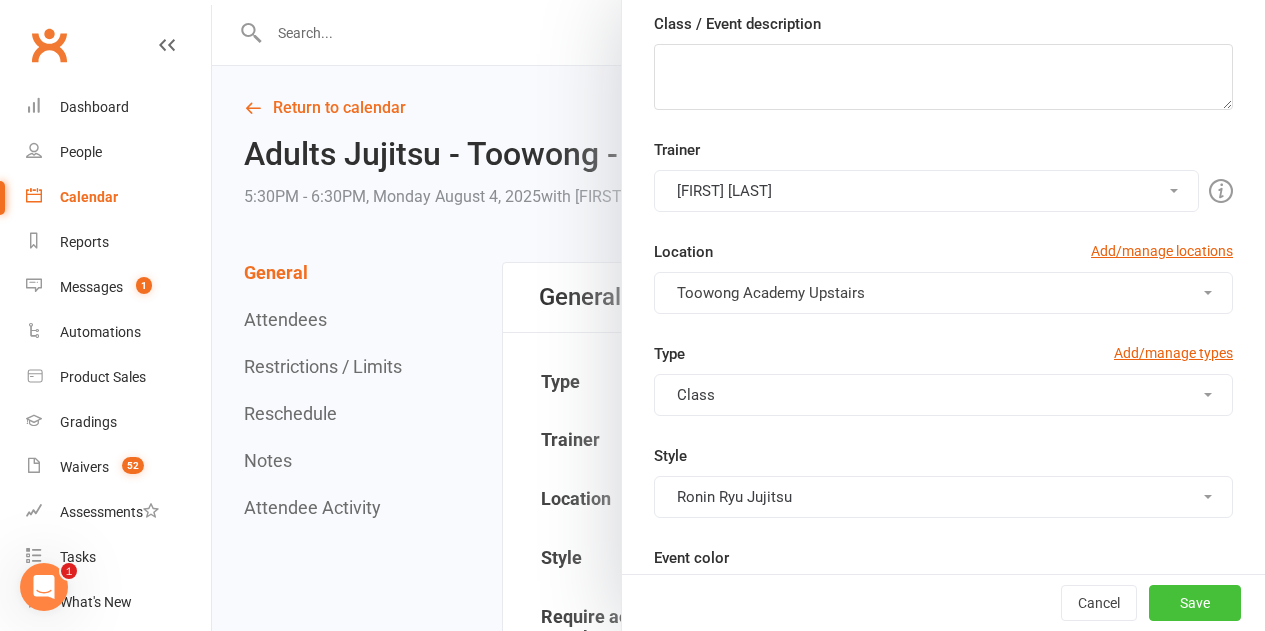 click on "Save" at bounding box center (1195, 603) 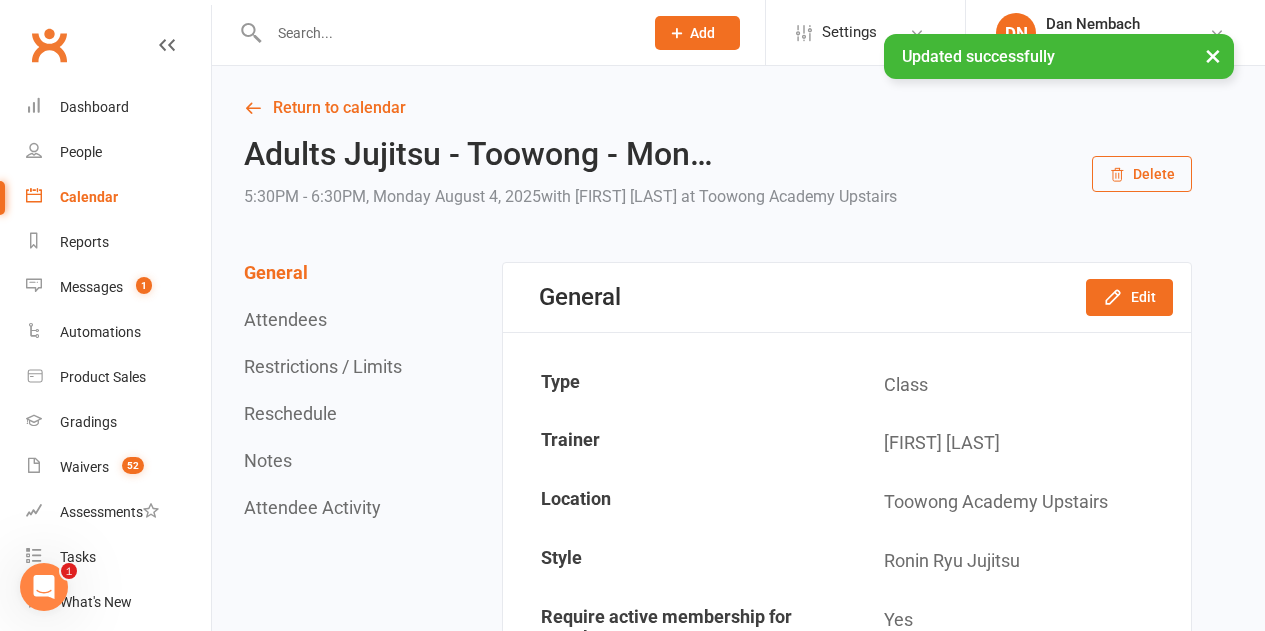 click on "Calendar" at bounding box center (118, 197) 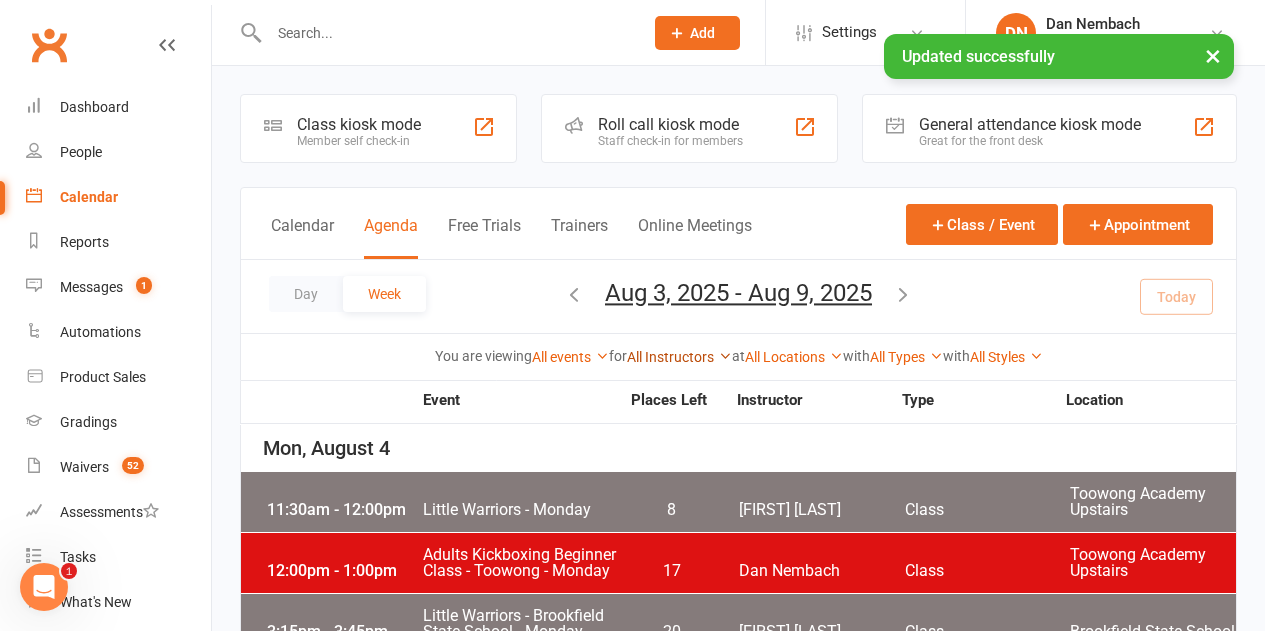 click on "All Instructors" at bounding box center [679, 357] 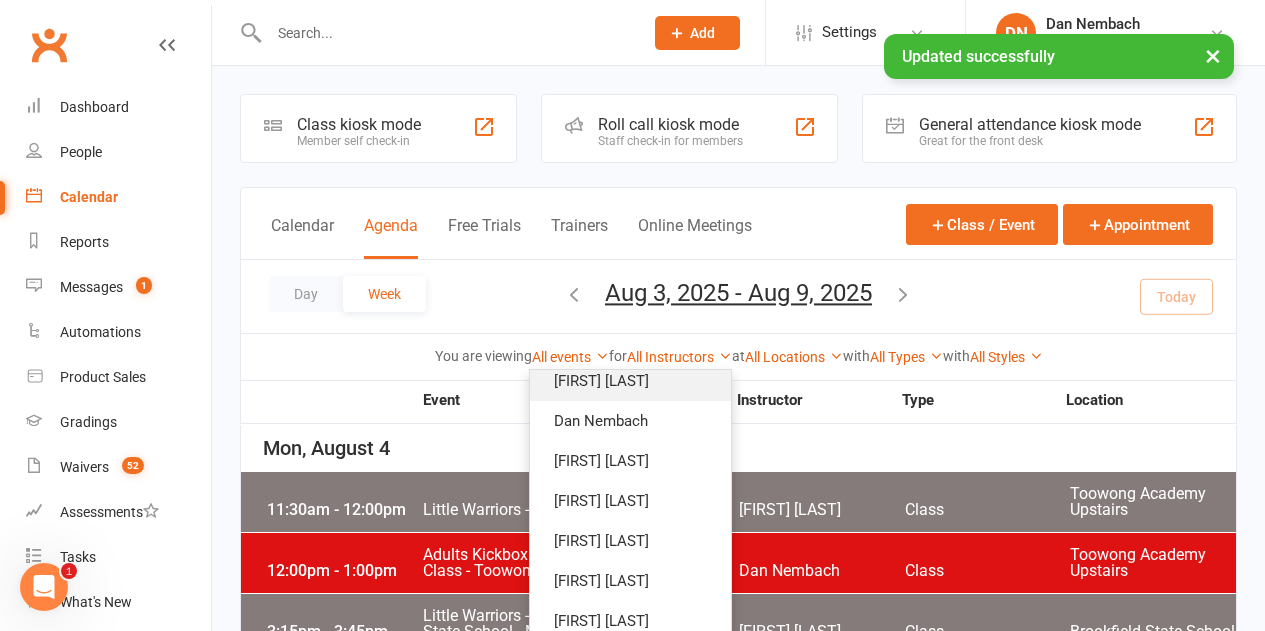 scroll, scrollTop: 100, scrollLeft: 0, axis: vertical 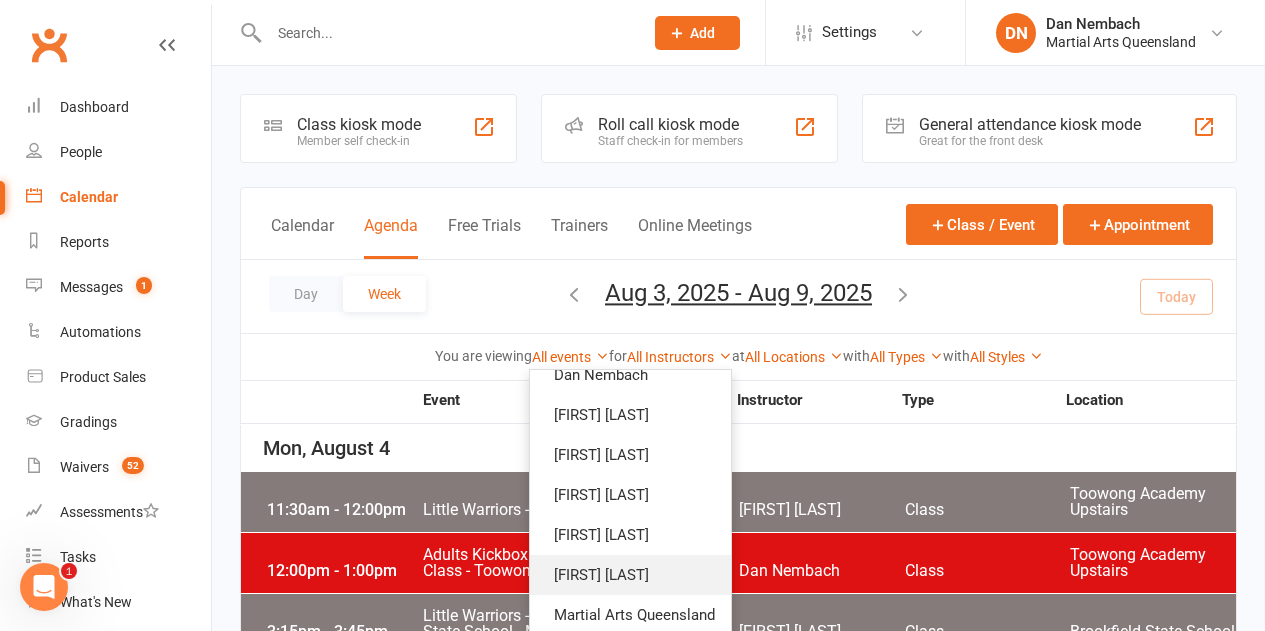 click on "Robert Dupont" at bounding box center (630, 575) 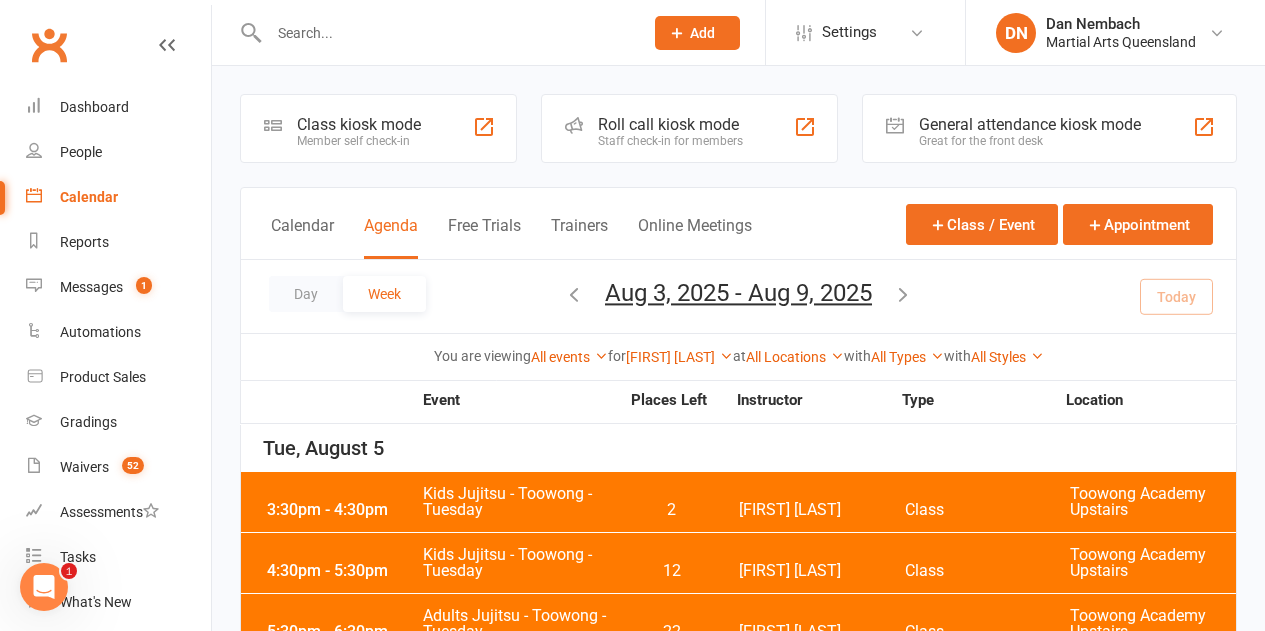 click on "Kids Jujitsu - Toowong - Tuesday" at bounding box center [520, 502] 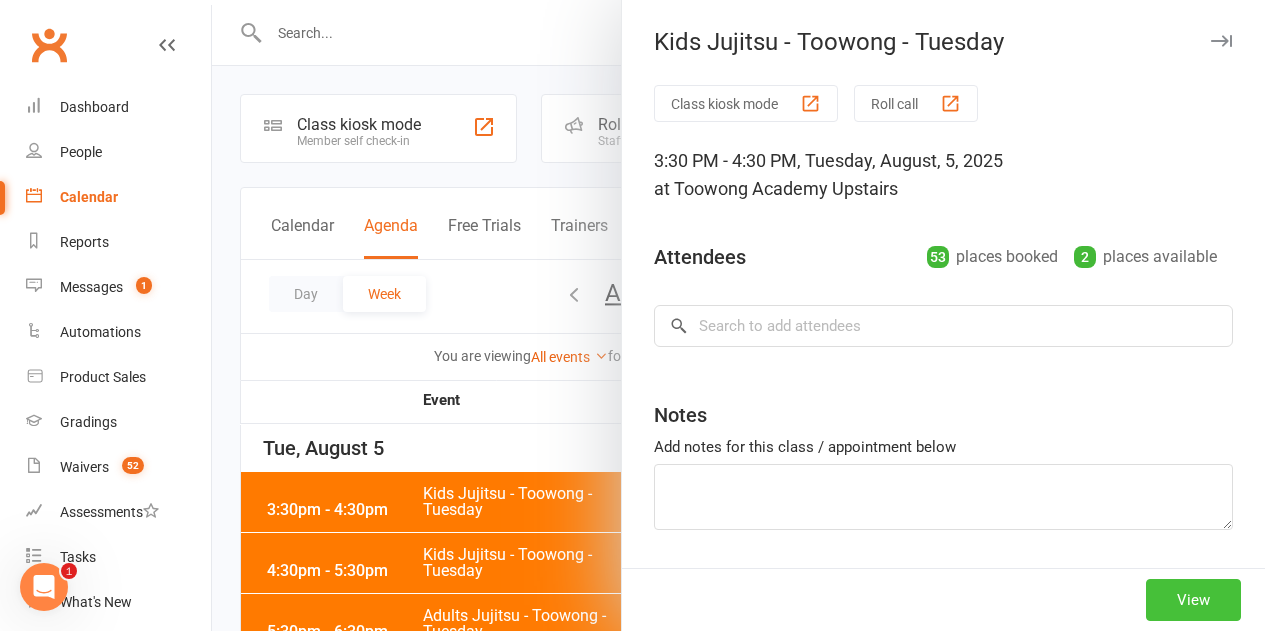 click on "View" at bounding box center (1193, 600) 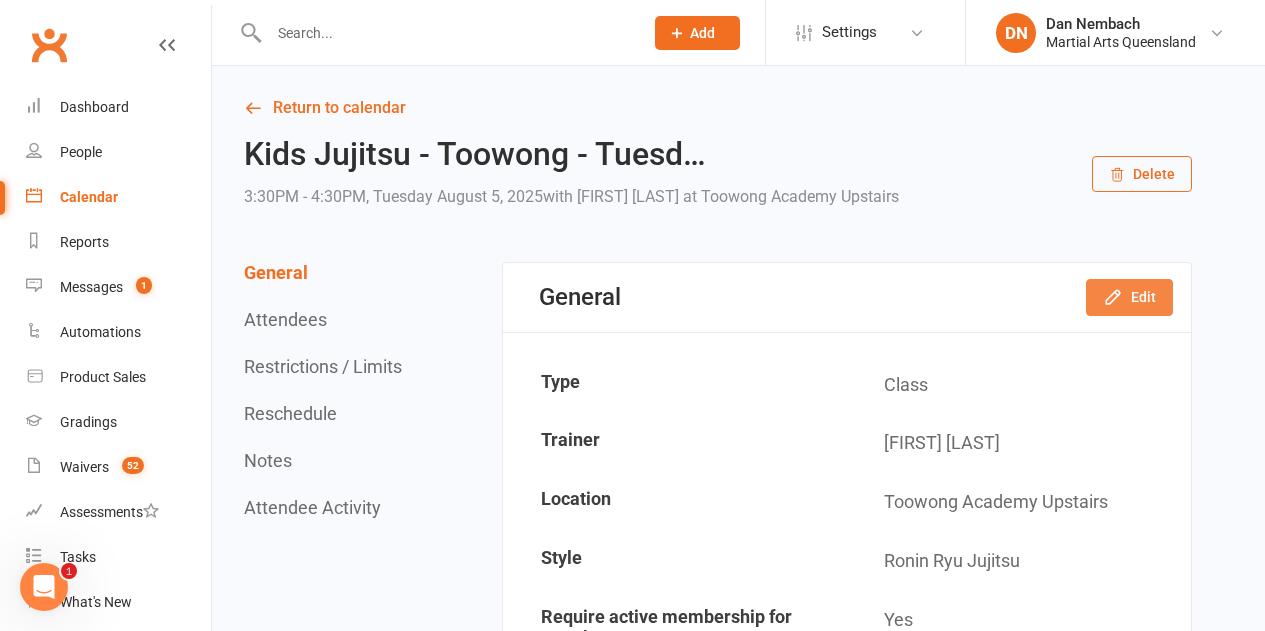 click on "Edit" at bounding box center (1129, 297) 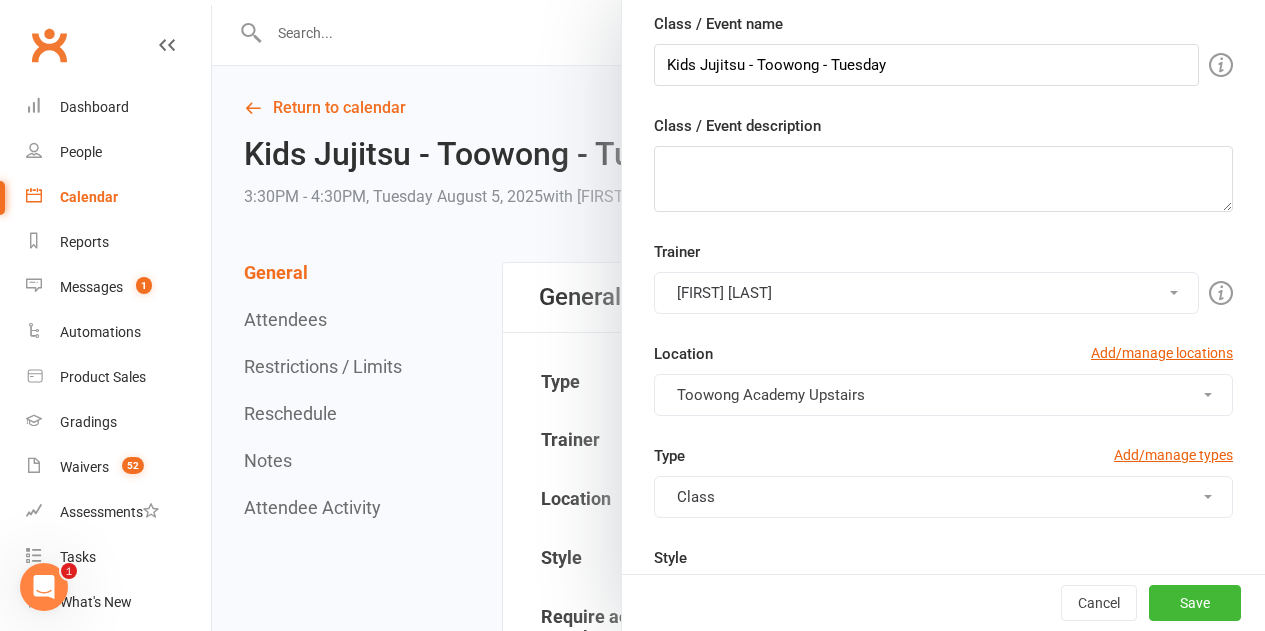 scroll, scrollTop: 200, scrollLeft: 0, axis: vertical 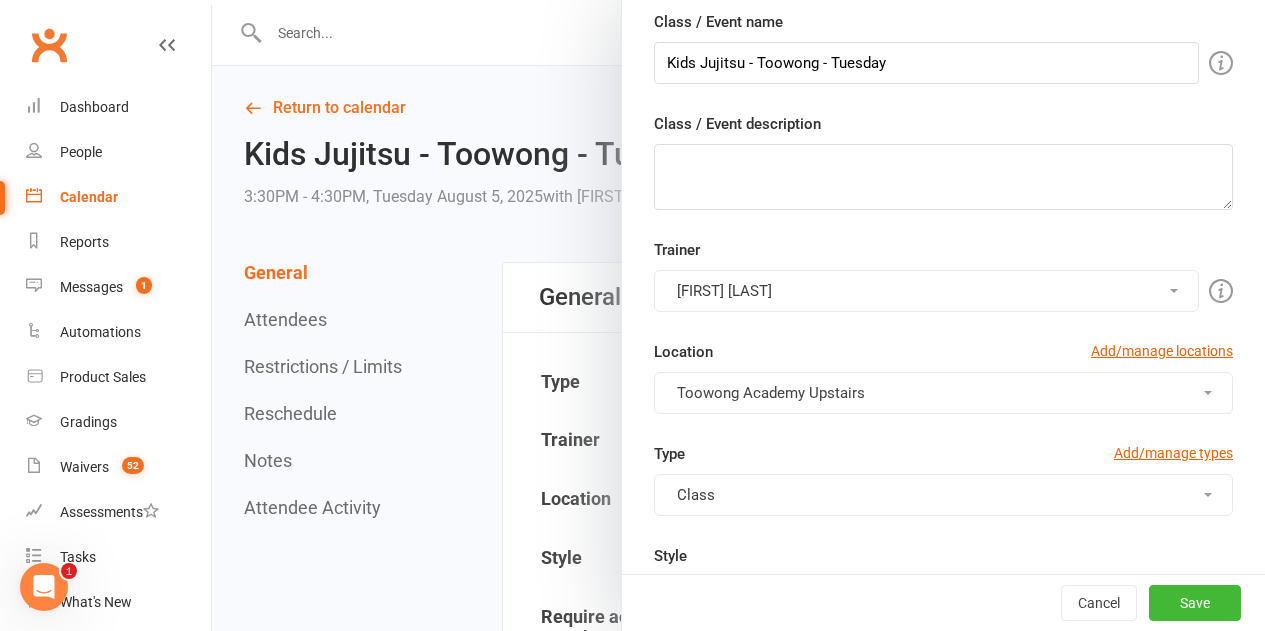 click on "Robert Dupont" at bounding box center (926, 291) 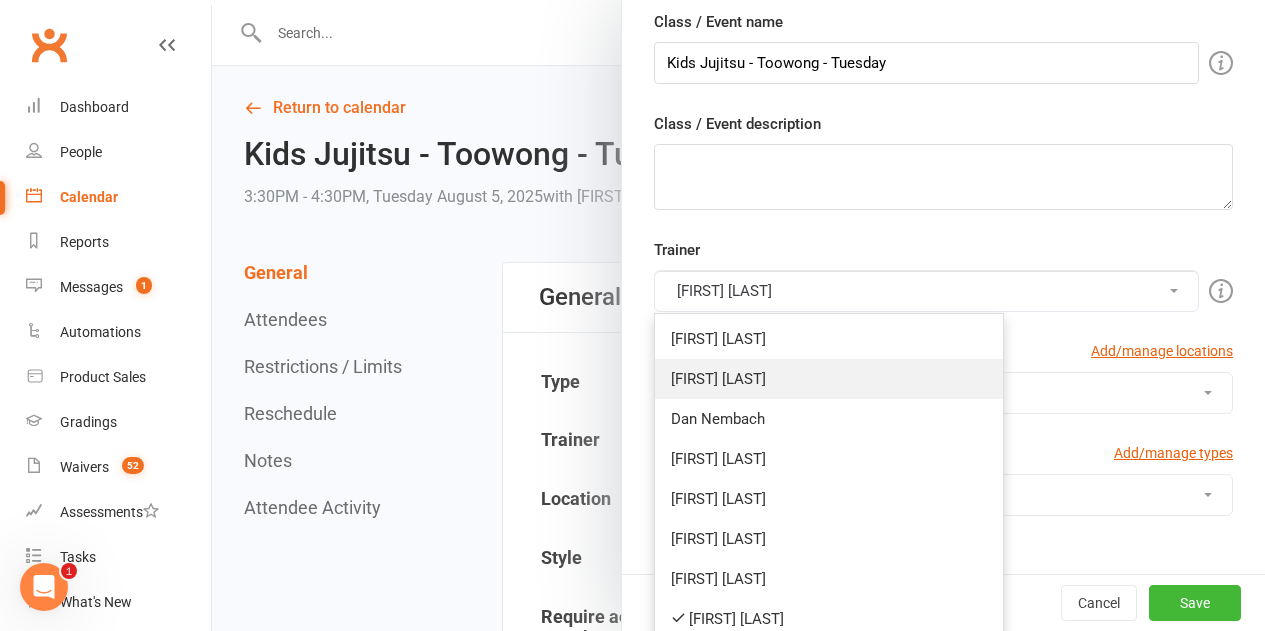 click on "Quinton Cugola" at bounding box center (829, 379) 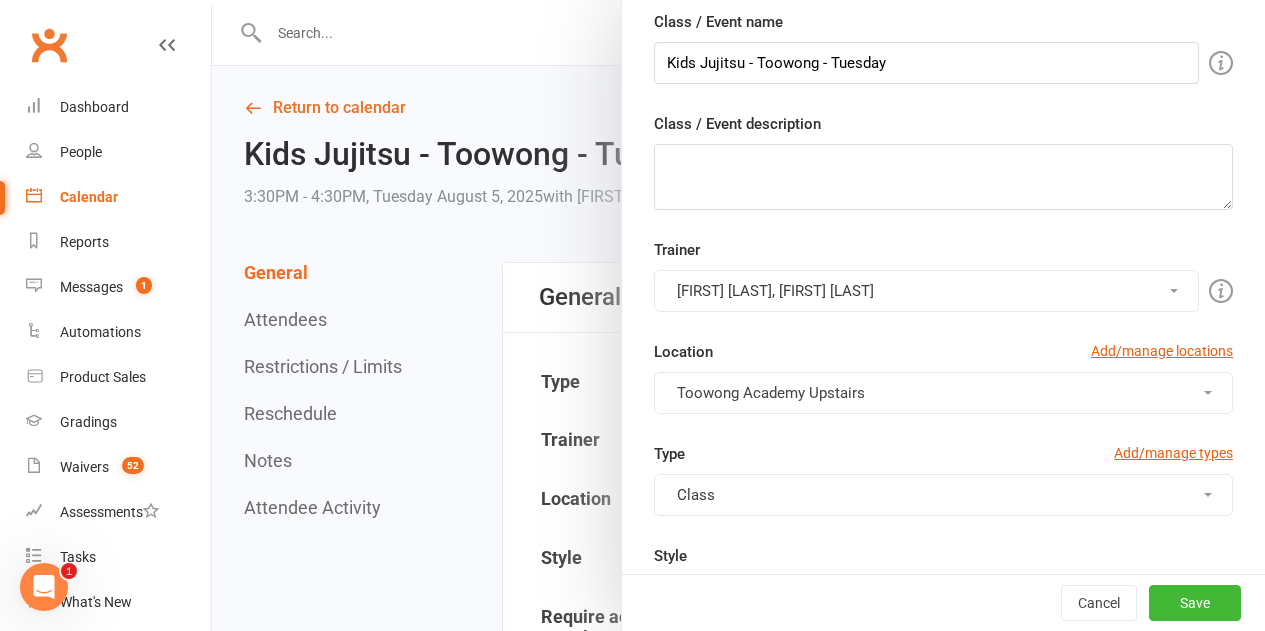click on "Robert Dupont, Quinton Cugola" at bounding box center (926, 291) 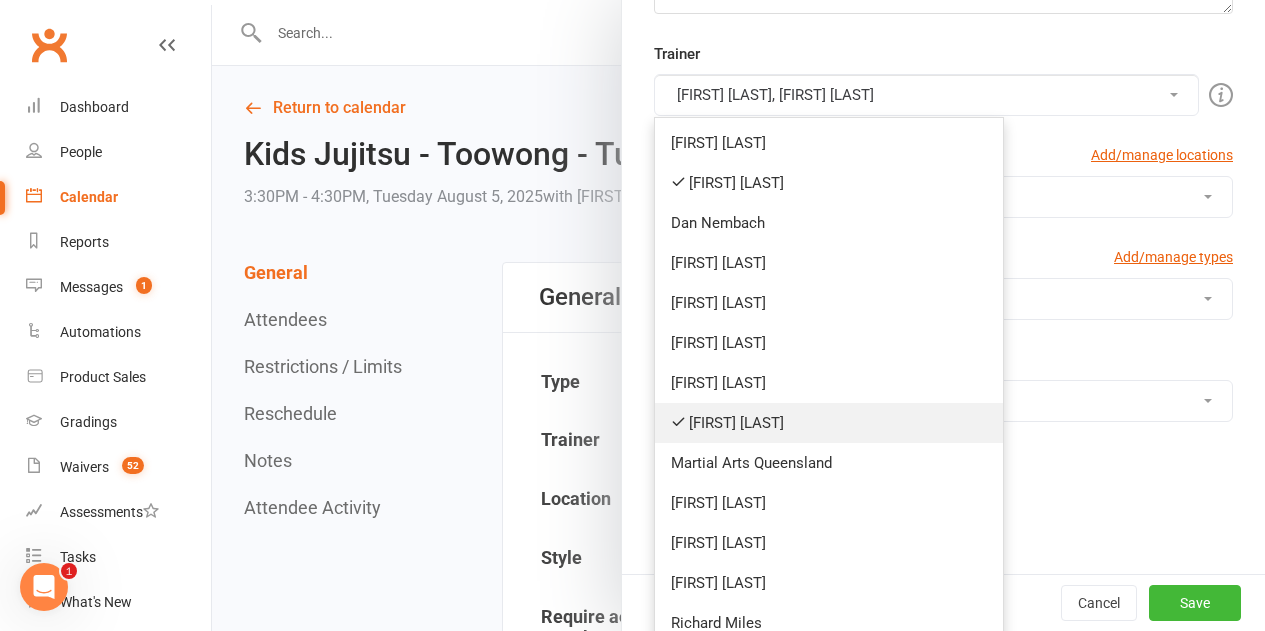 scroll, scrollTop: 400, scrollLeft: 0, axis: vertical 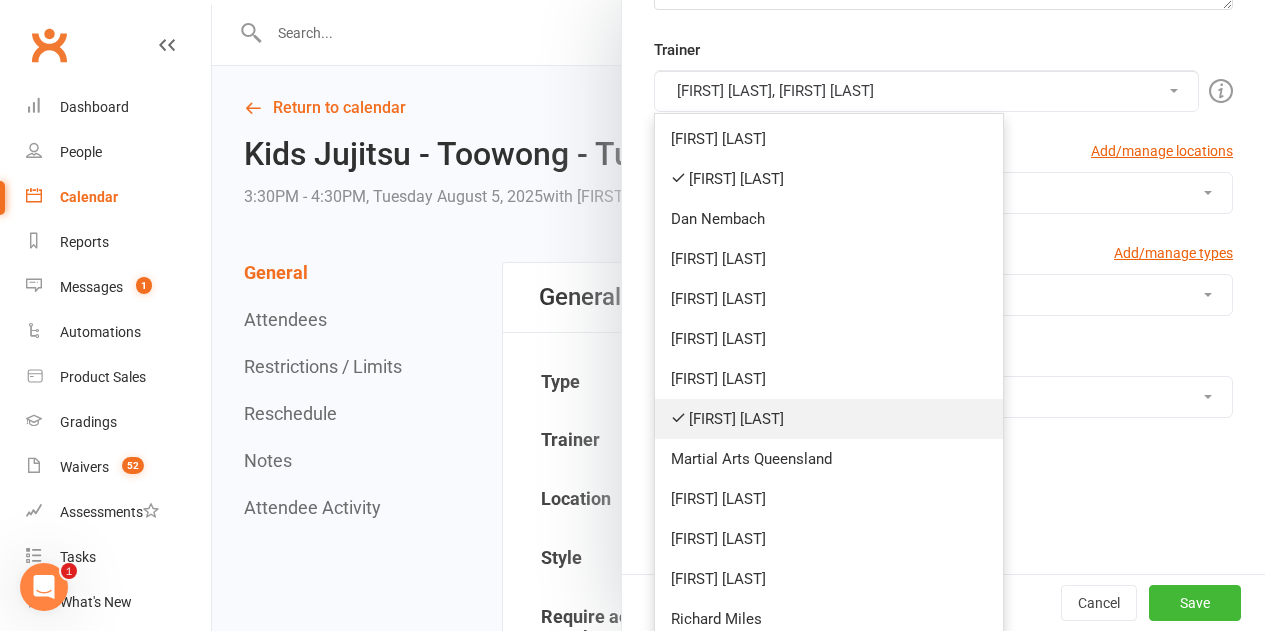 click on "Robert Dupont" at bounding box center [829, 419] 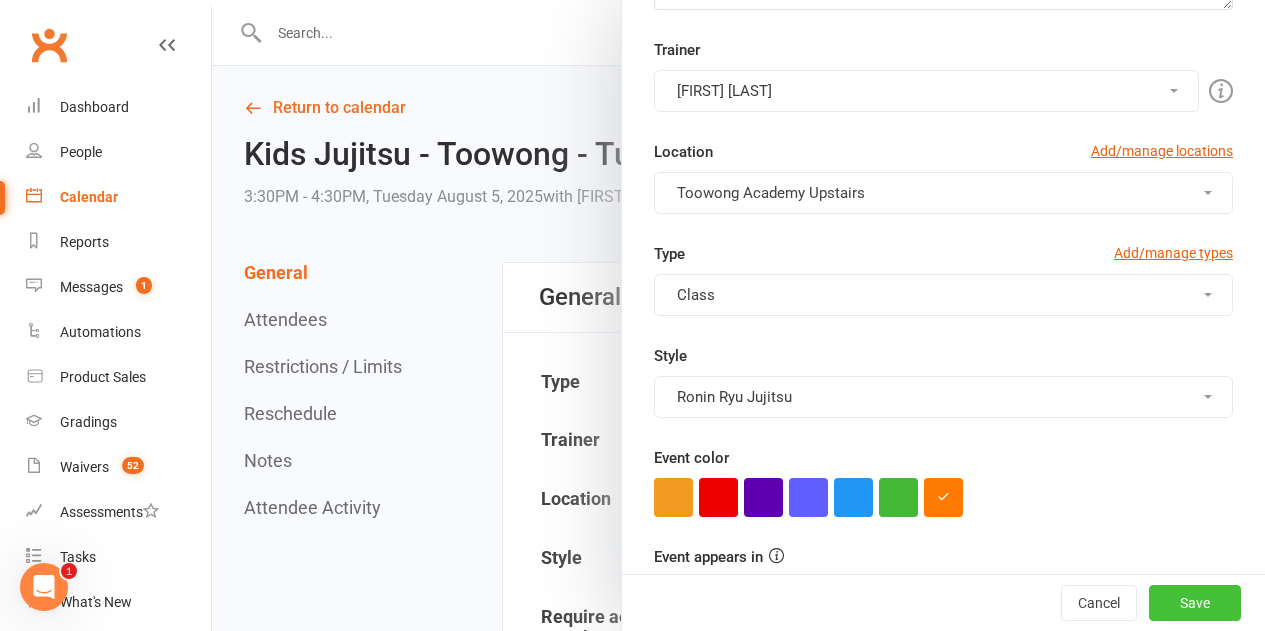 click on "Save" at bounding box center [1195, 603] 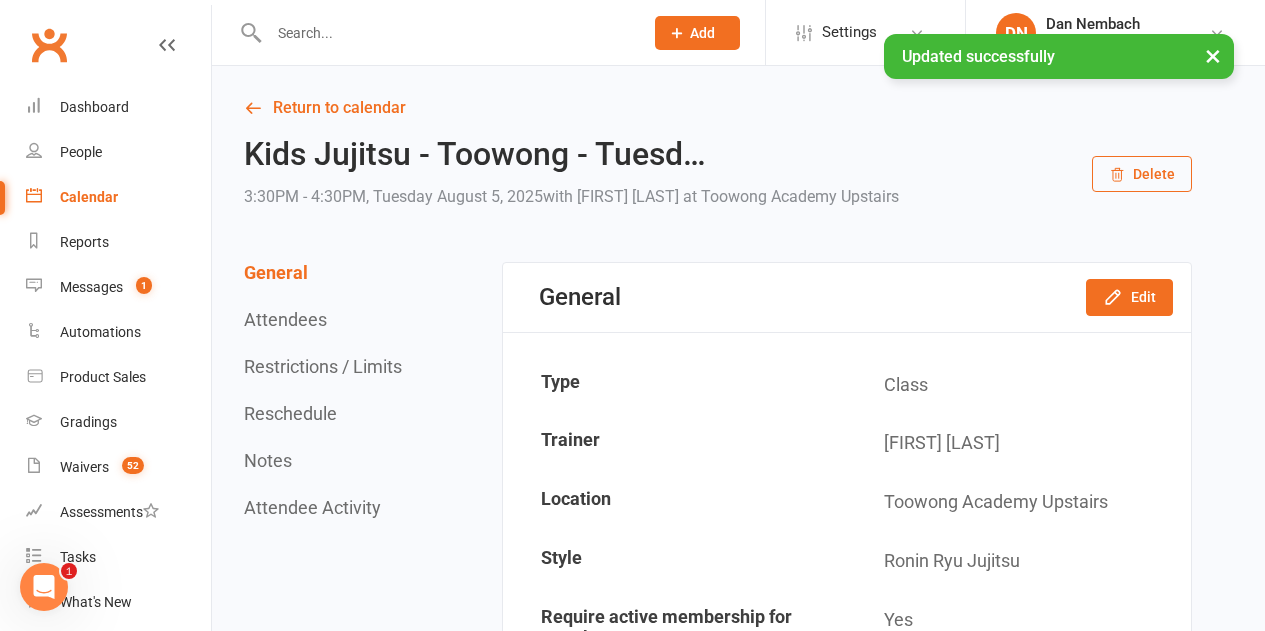 click on "Calendar" at bounding box center (118, 197) 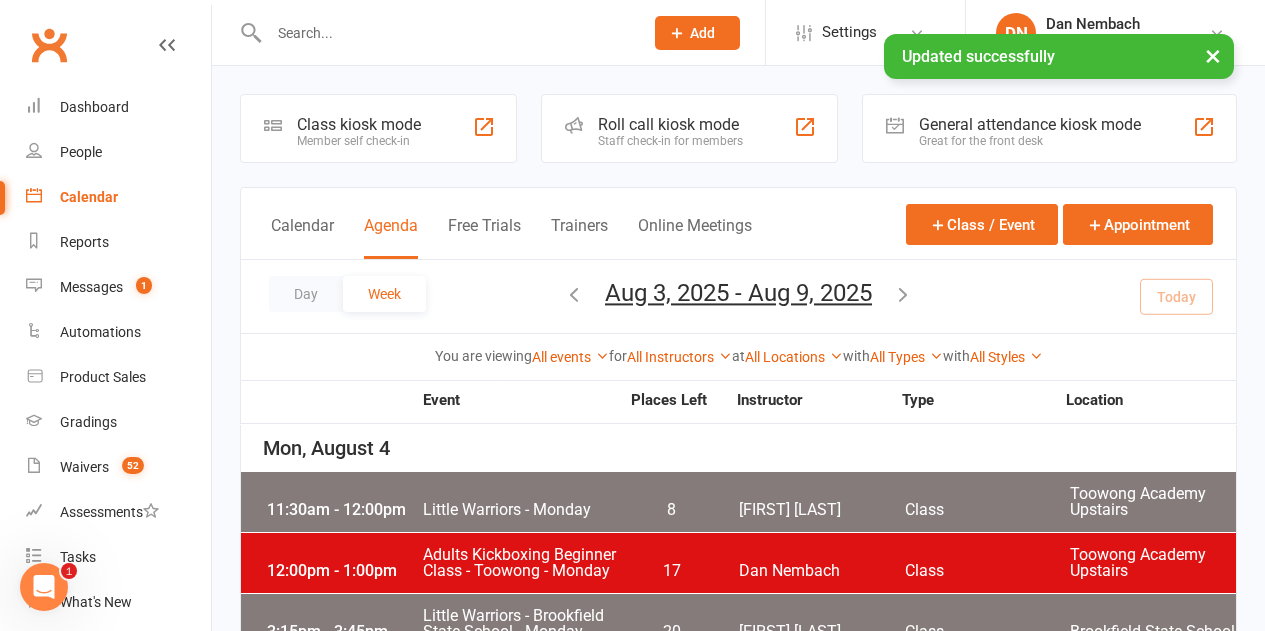 click on "All Instructors Brandon McNamara  Quinton Cugola  Dan Nembach  Levi Morris  Courtney Vedelago  Kieran Brammer  Kyle Elkenhans  Robert Dupont  Martial Arts Queensland  Matthew Cugola  Shane Philpot  Caleb Philpot  Richard Miles" at bounding box center (679, 357) 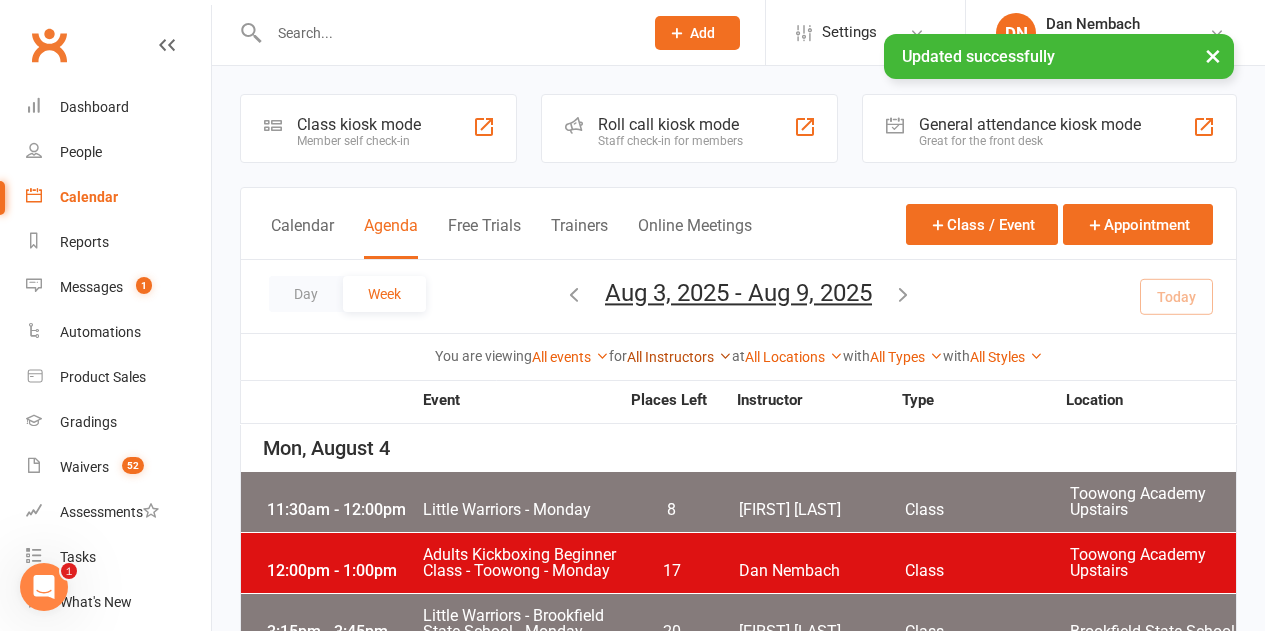 click on "All Instructors" at bounding box center (679, 357) 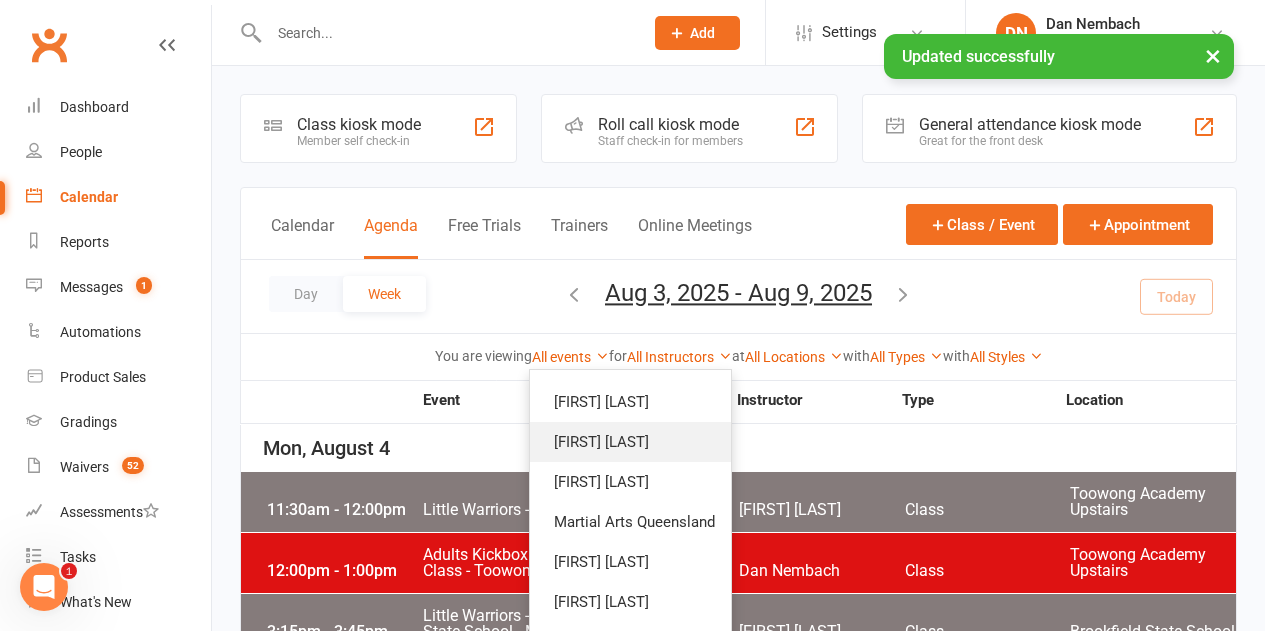scroll, scrollTop: 200, scrollLeft: 0, axis: vertical 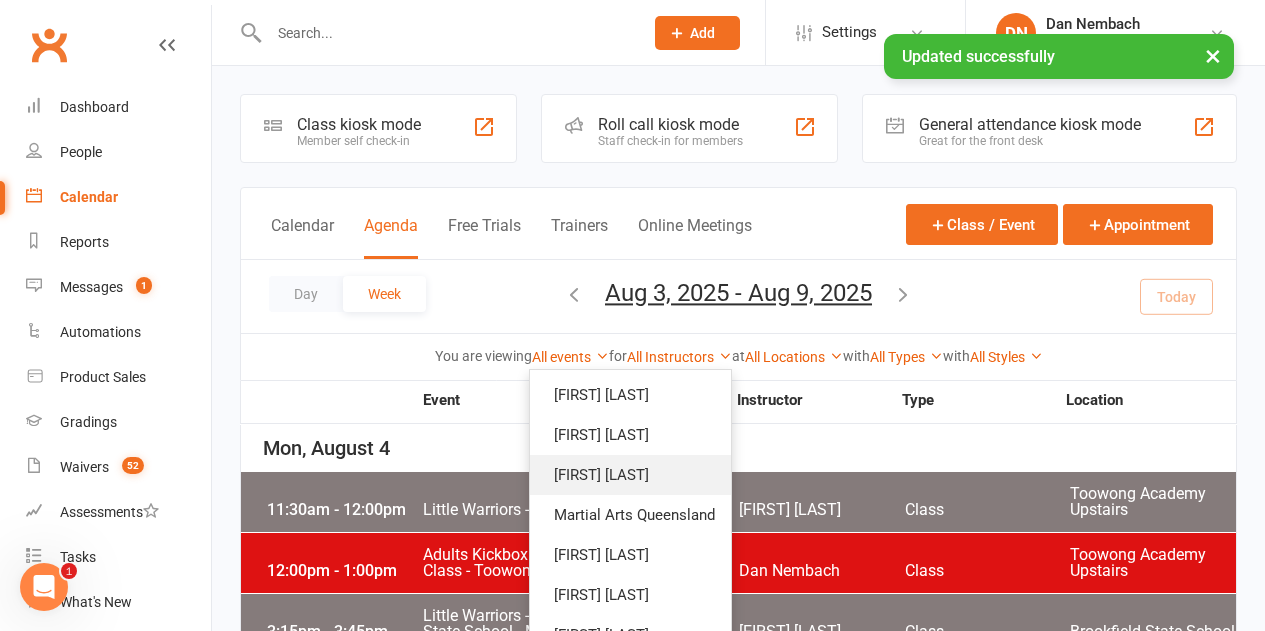 click on "Robert Dupont" at bounding box center [630, 475] 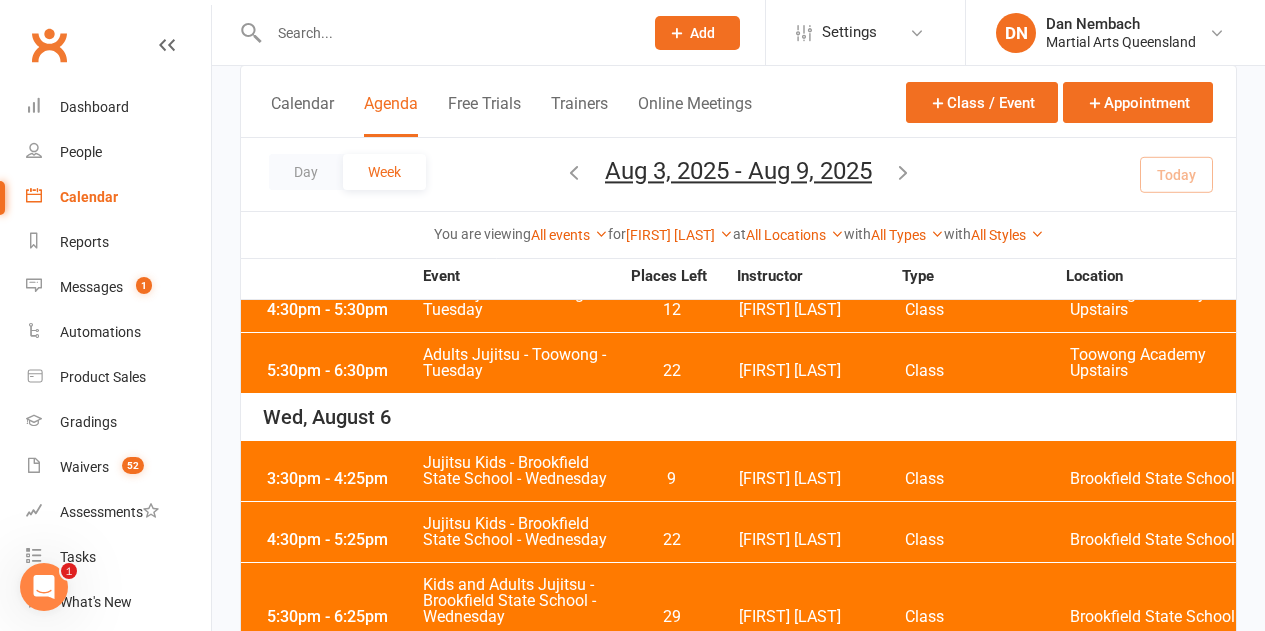 scroll, scrollTop: 100, scrollLeft: 0, axis: vertical 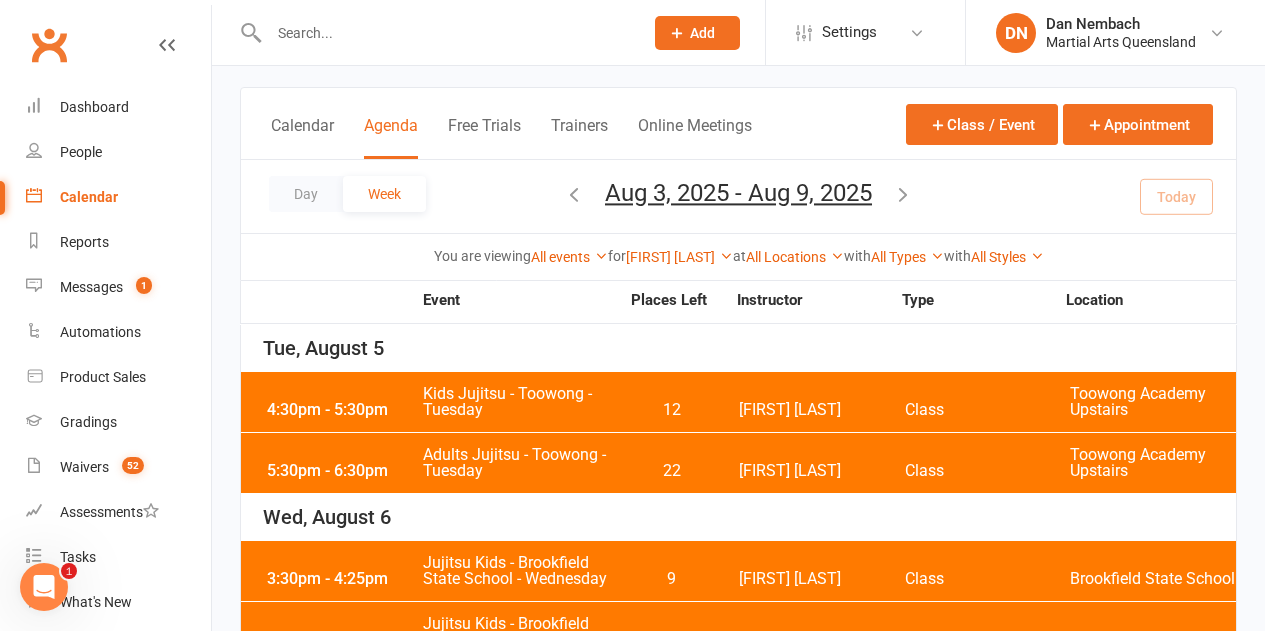 click on "Kids Jujitsu - Toowong - Tuesday" at bounding box center [520, 402] 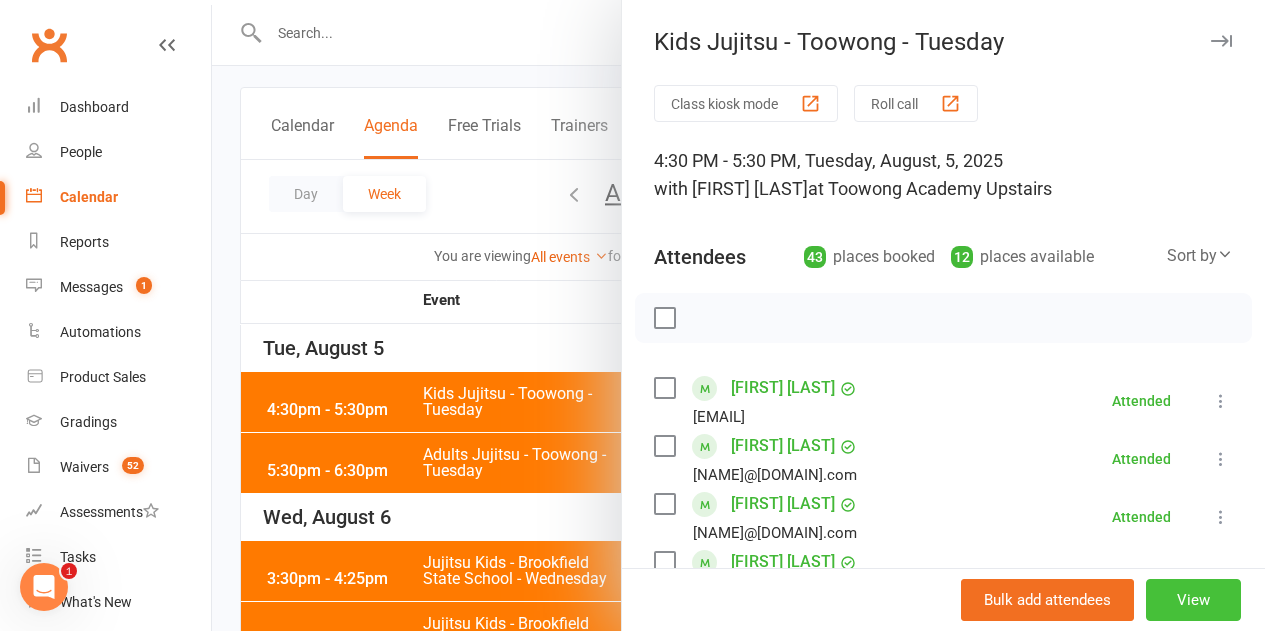 click on "View" at bounding box center [1193, 600] 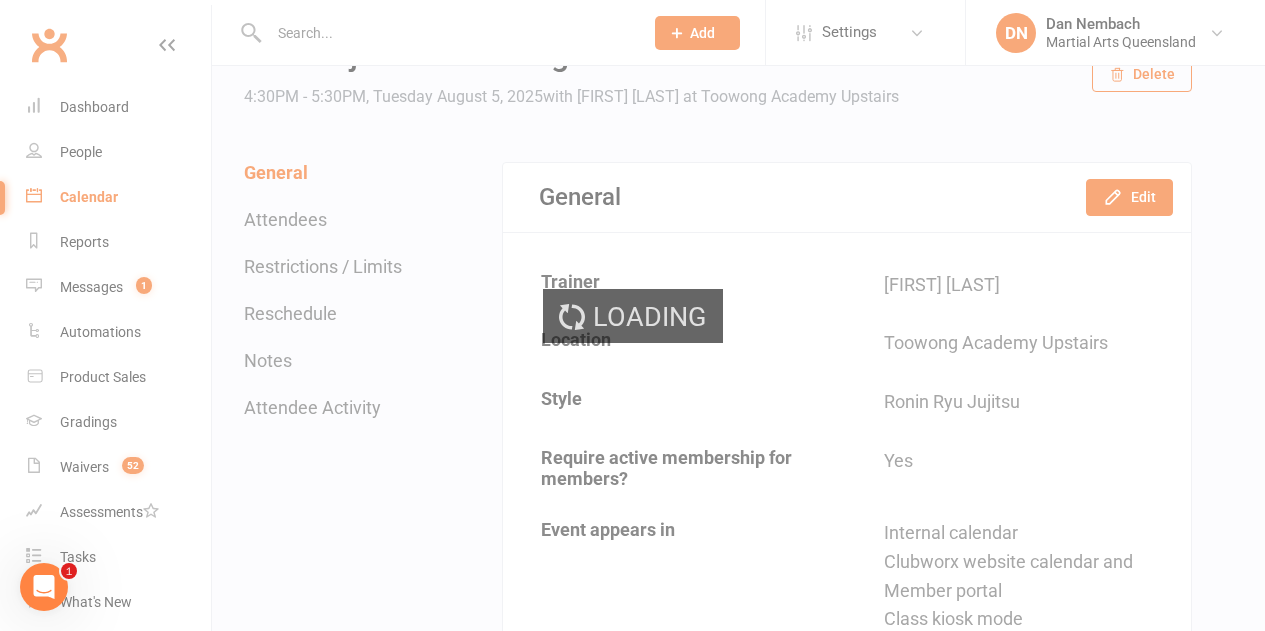 scroll, scrollTop: 0, scrollLeft: 0, axis: both 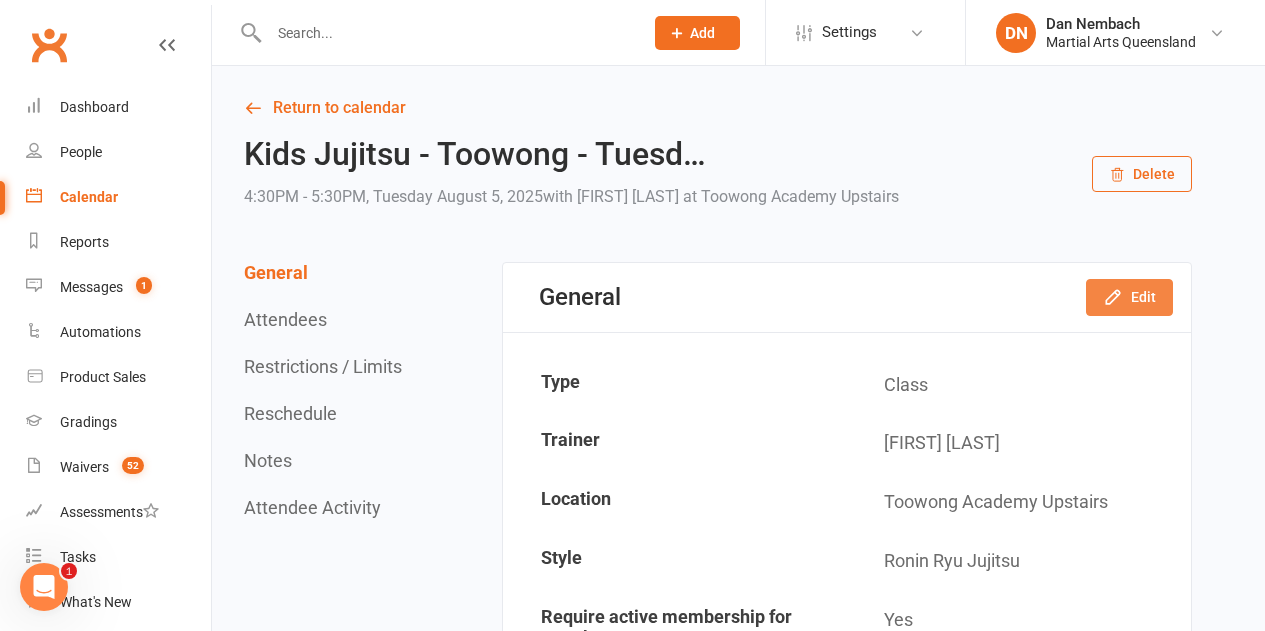 click on "Edit" at bounding box center [1129, 297] 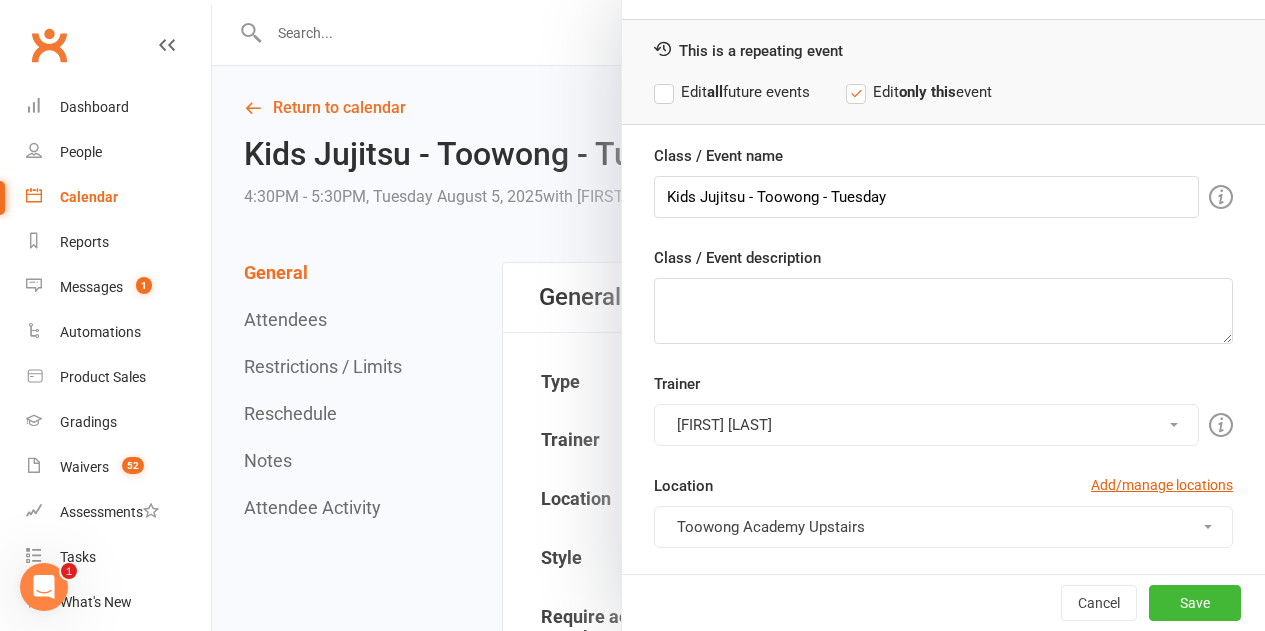 scroll, scrollTop: 200, scrollLeft: 0, axis: vertical 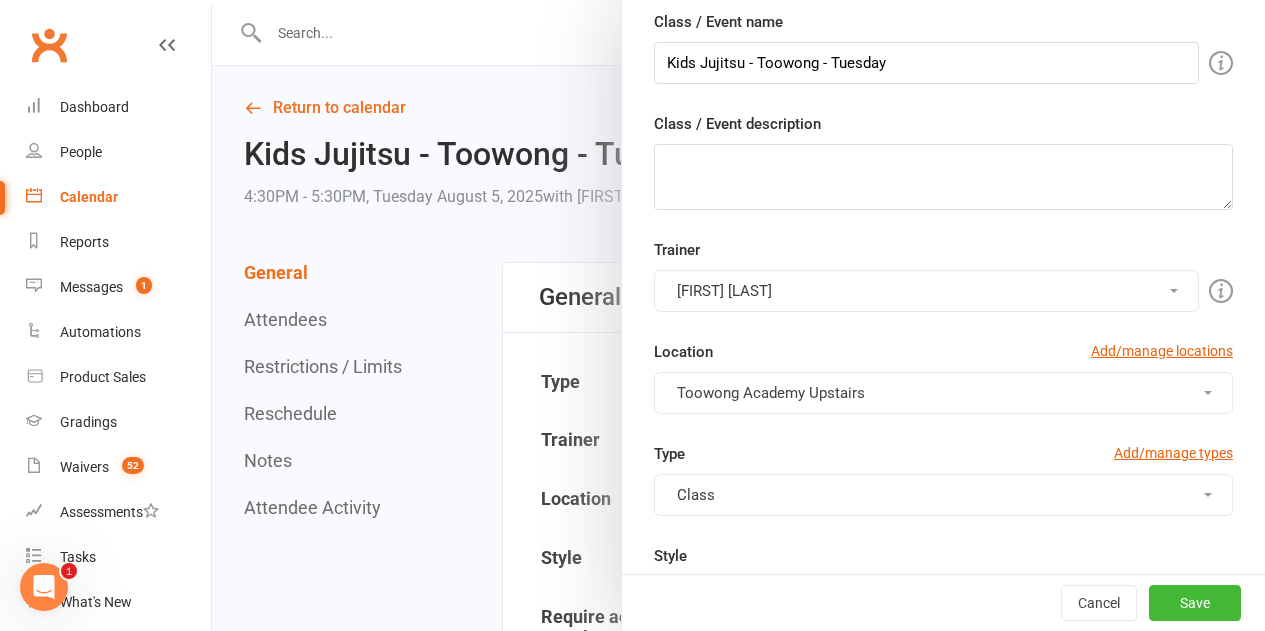click on "Robert Dupont" at bounding box center [926, 291] 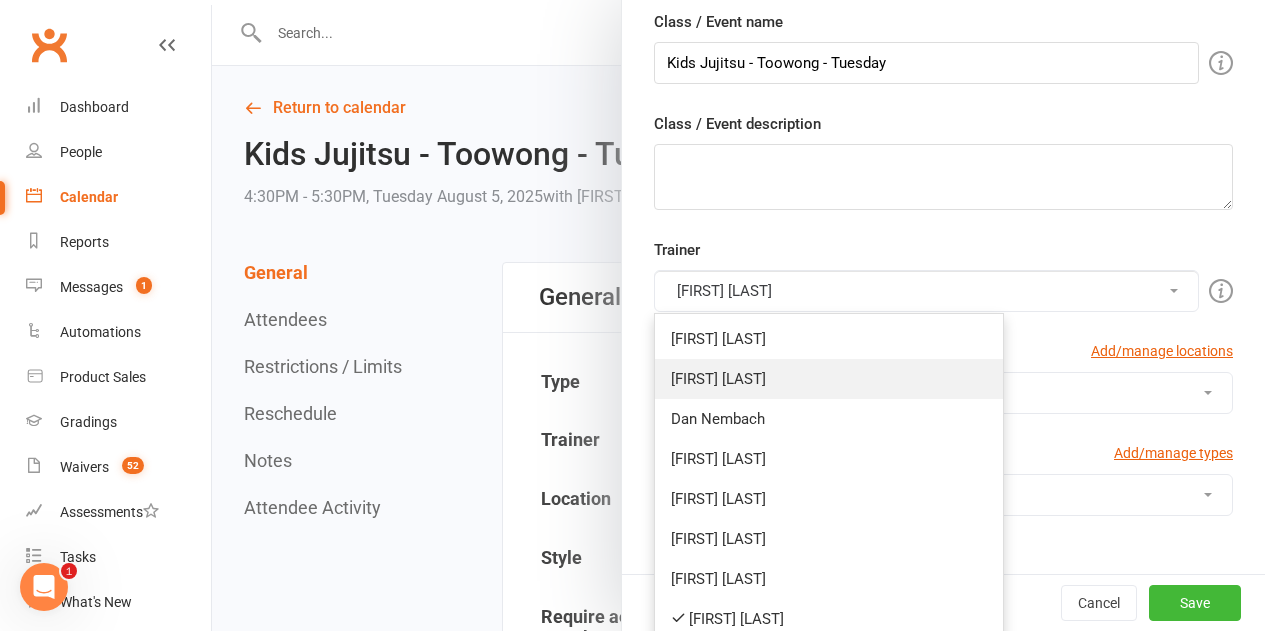 click on "Quinton Cugola" at bounding box center (829, 379) 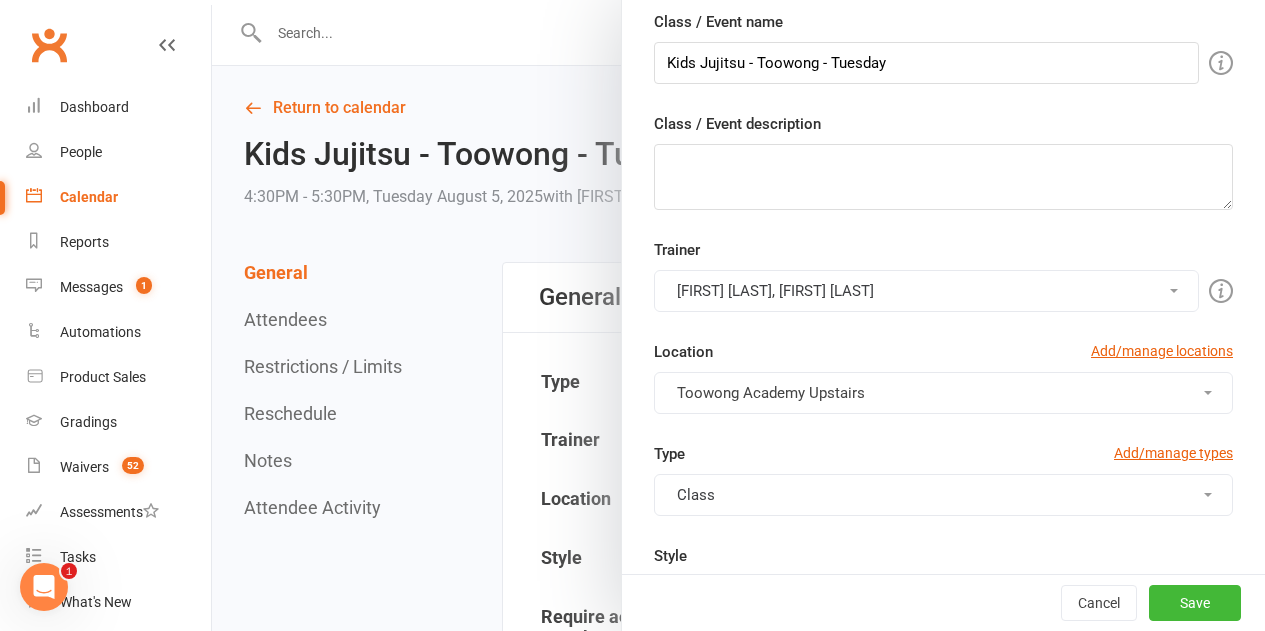 click on "Robert Dupont, Quinton Cugola" at bounding box center (926, 291) 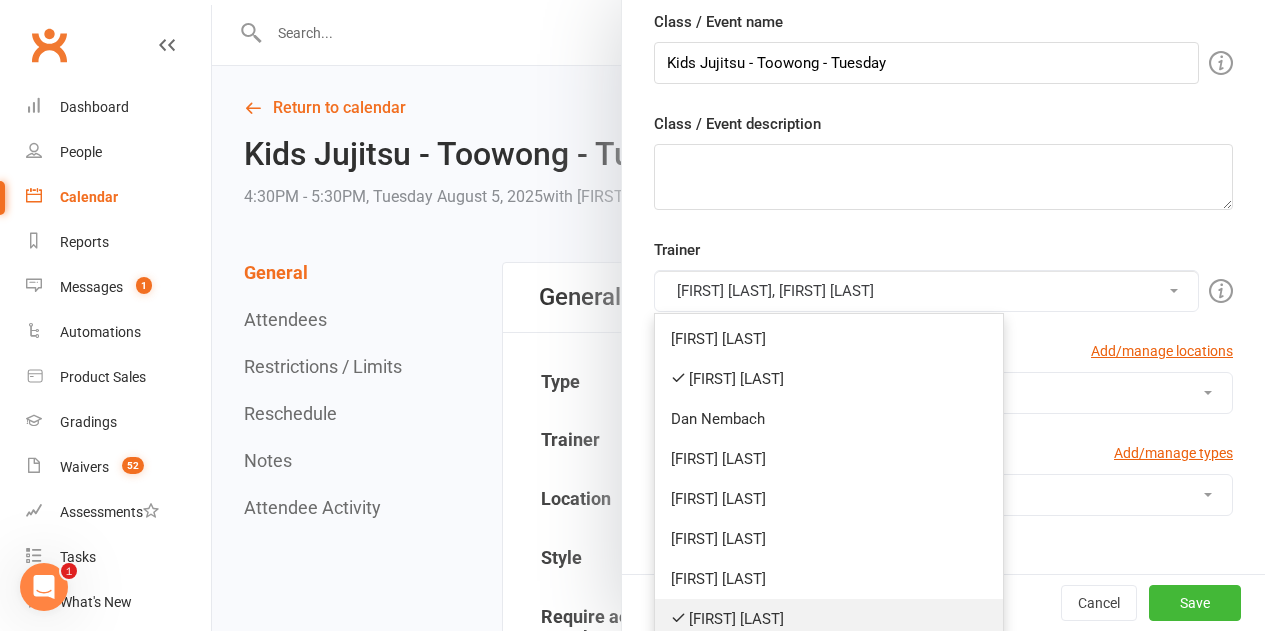 click on "Robert Dupont" at bounding box center (829, 619) 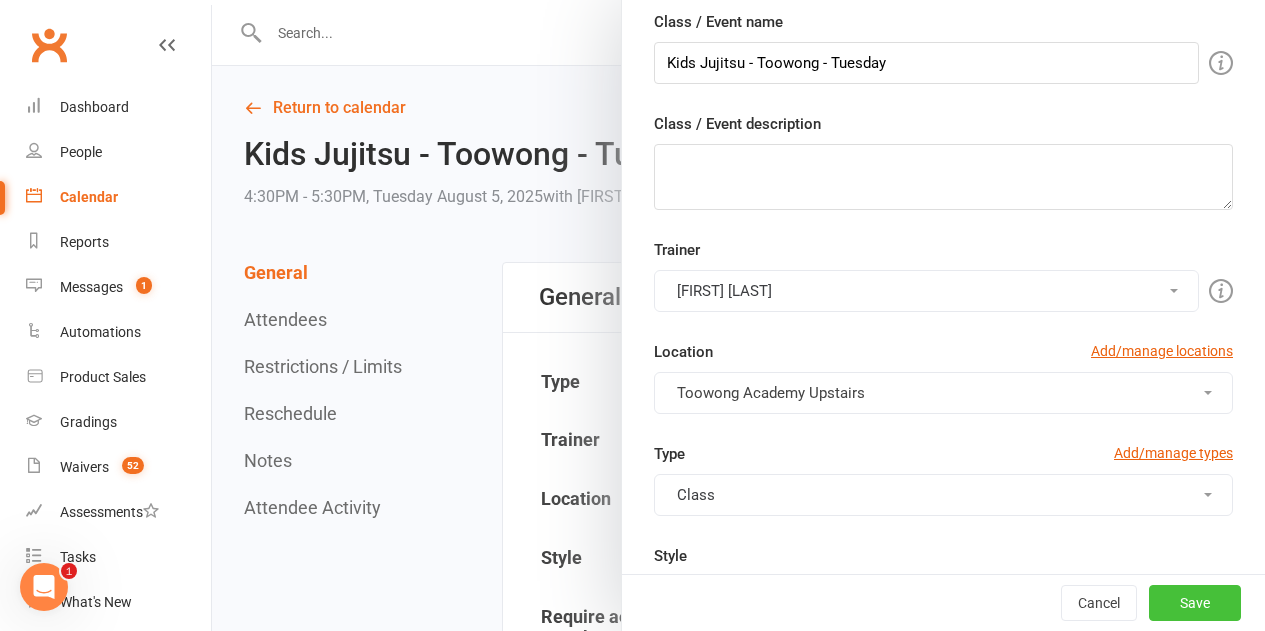 click on "Save" at bounding box center (1195, 603) 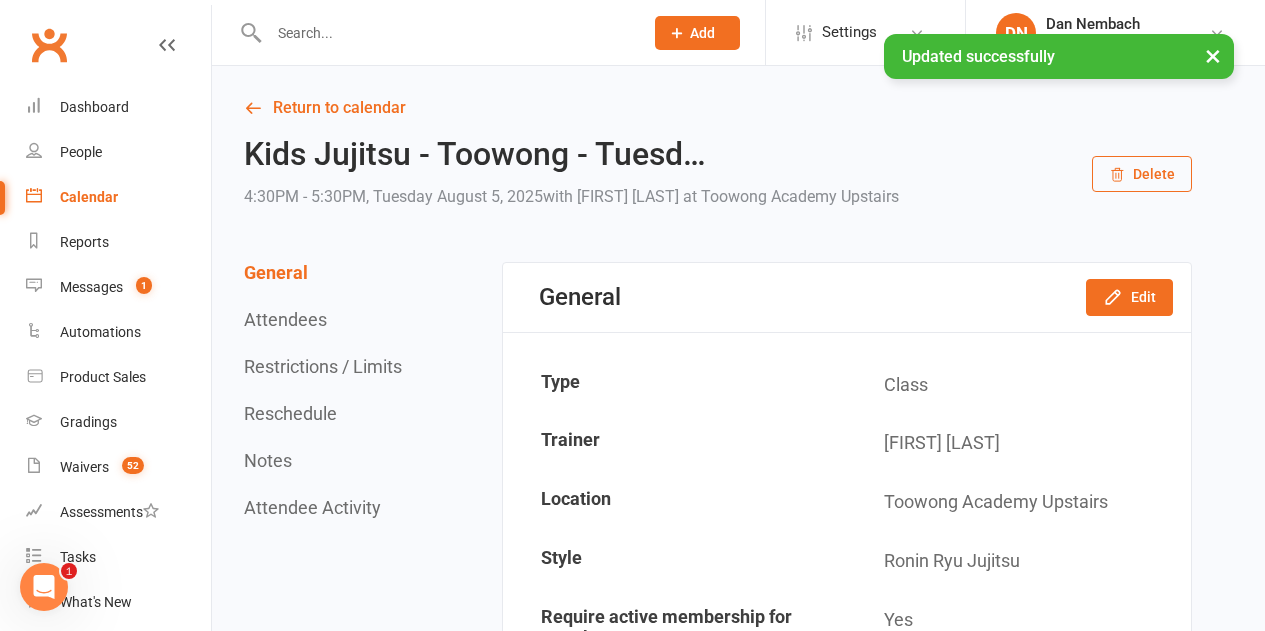 click on "Calendar" at bounding box center [89, 197] 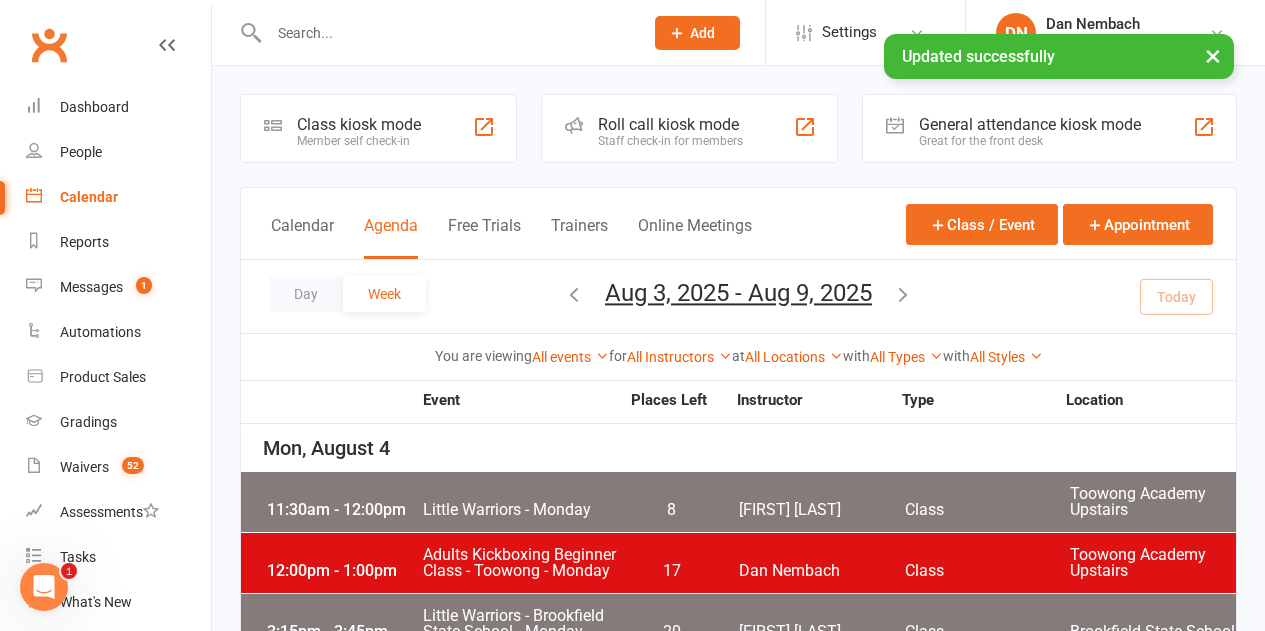 click on "All Instructors" at bounding box center (679, 357) 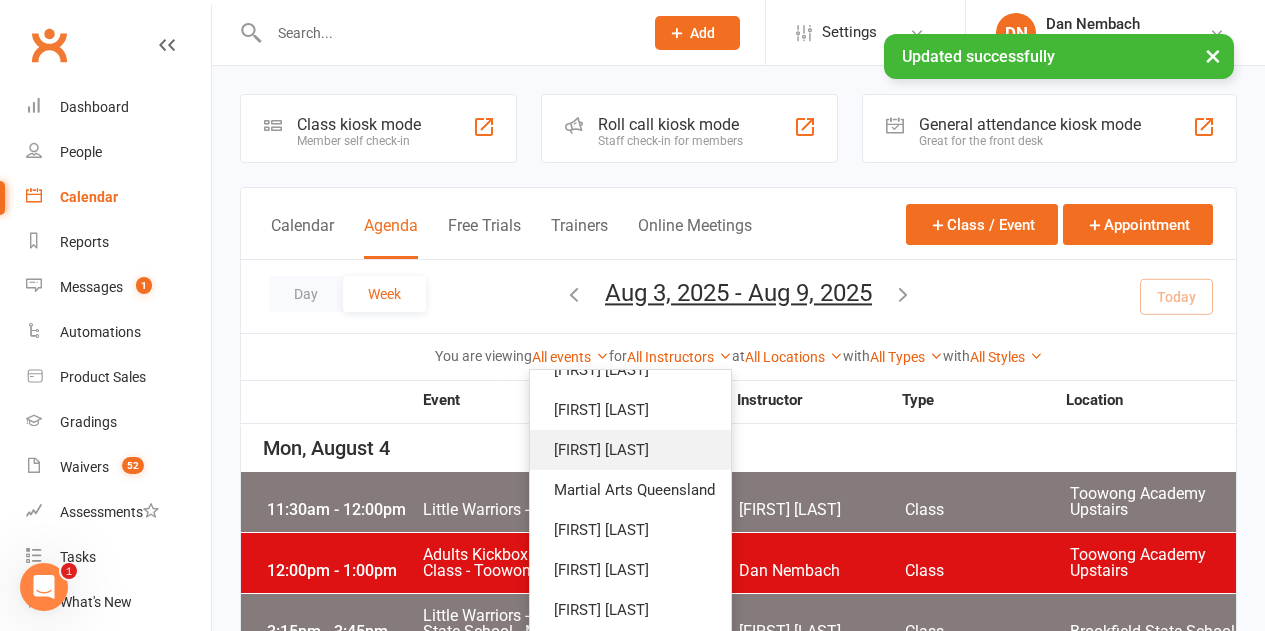scroll, scrollTop: 265, scrollLeft: 0, axis: vertical 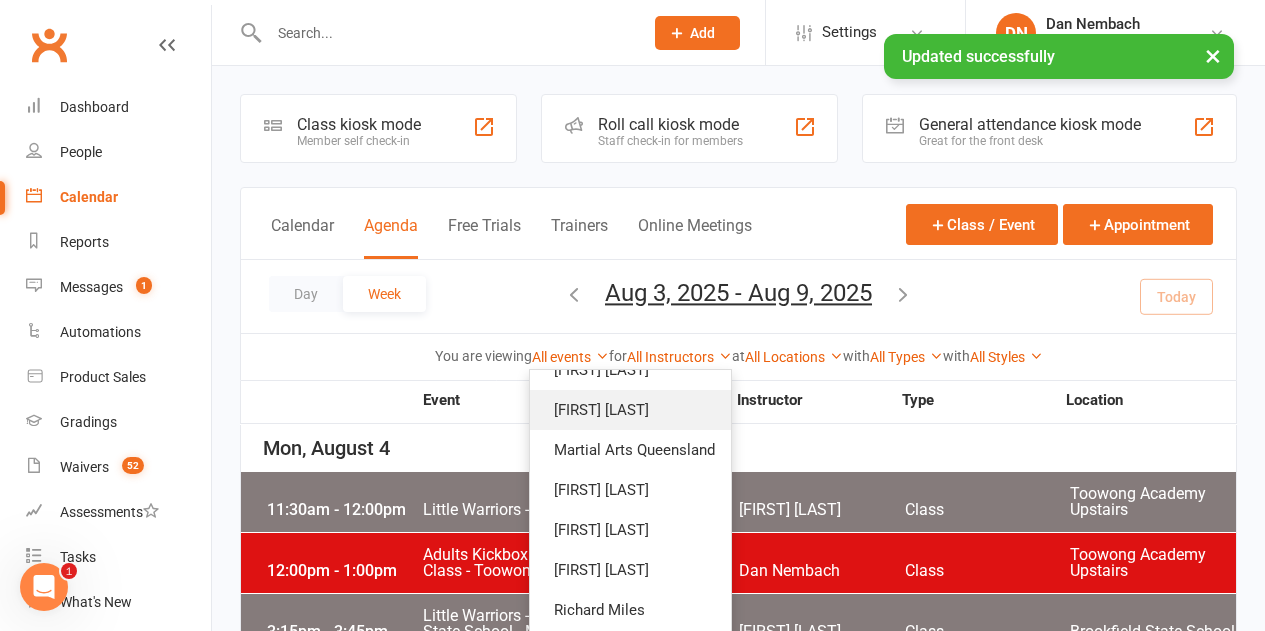 click on "Robert Dupont" at bounding box center [630, 410] 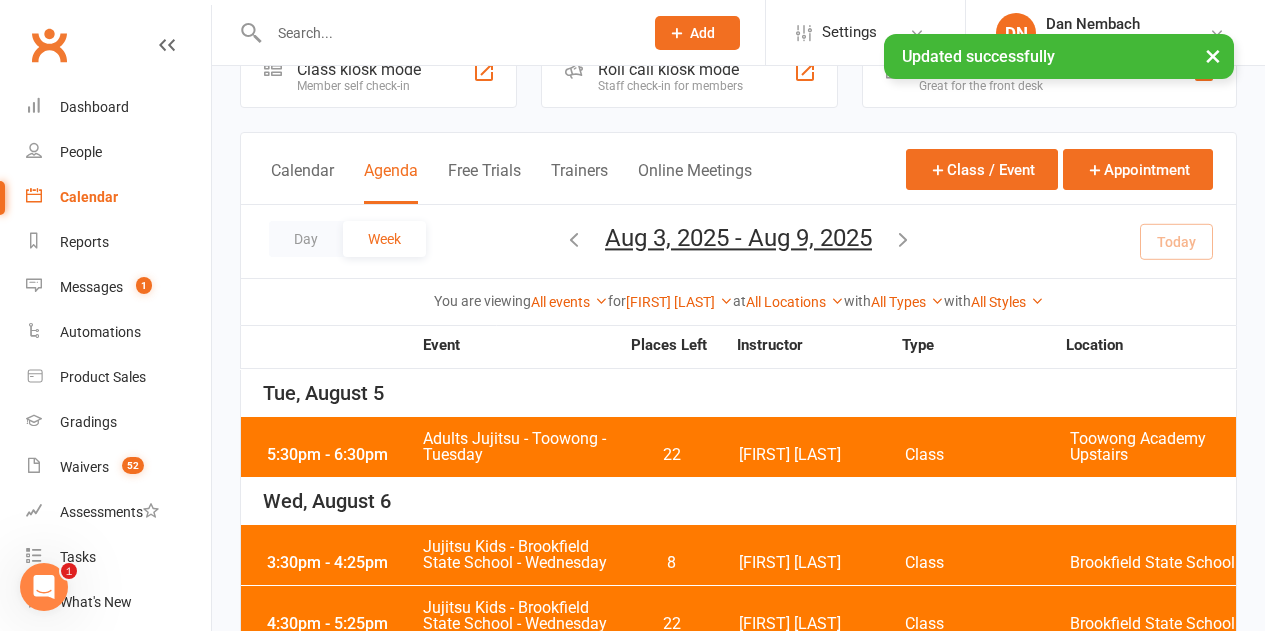 scroll, scrollTop: 100, scrollLeft: 0, axis: vertical 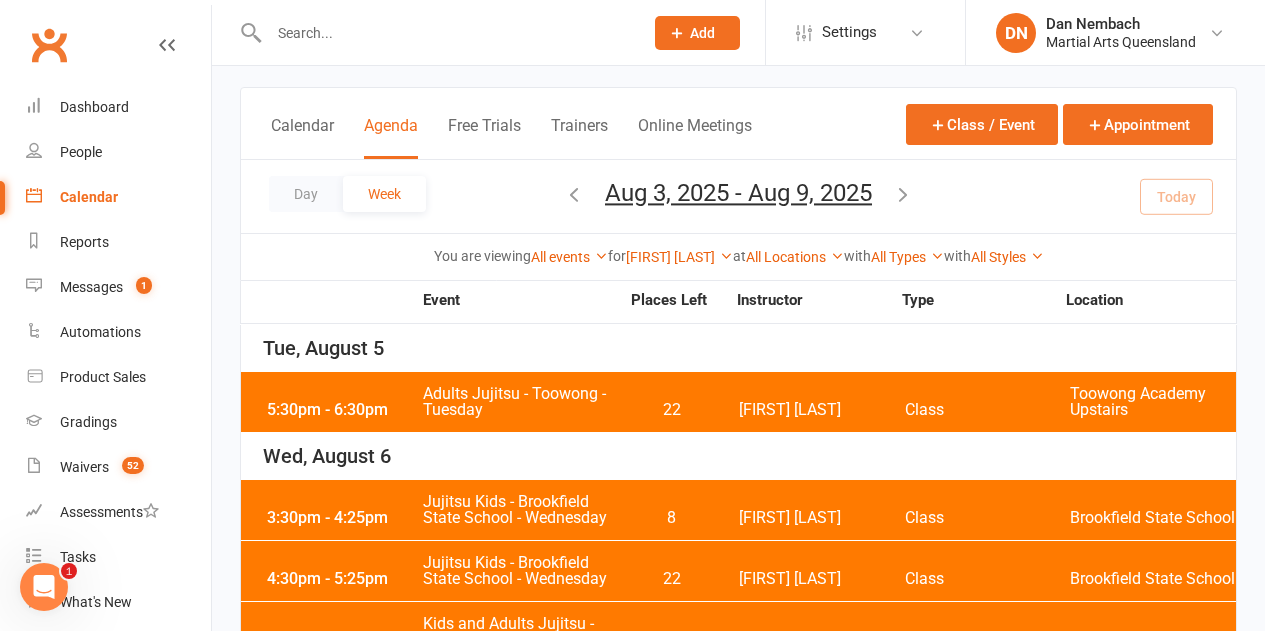 click on "Adults Jujitsu - Toowong - Tuesday" at bounding box center [520, 402] 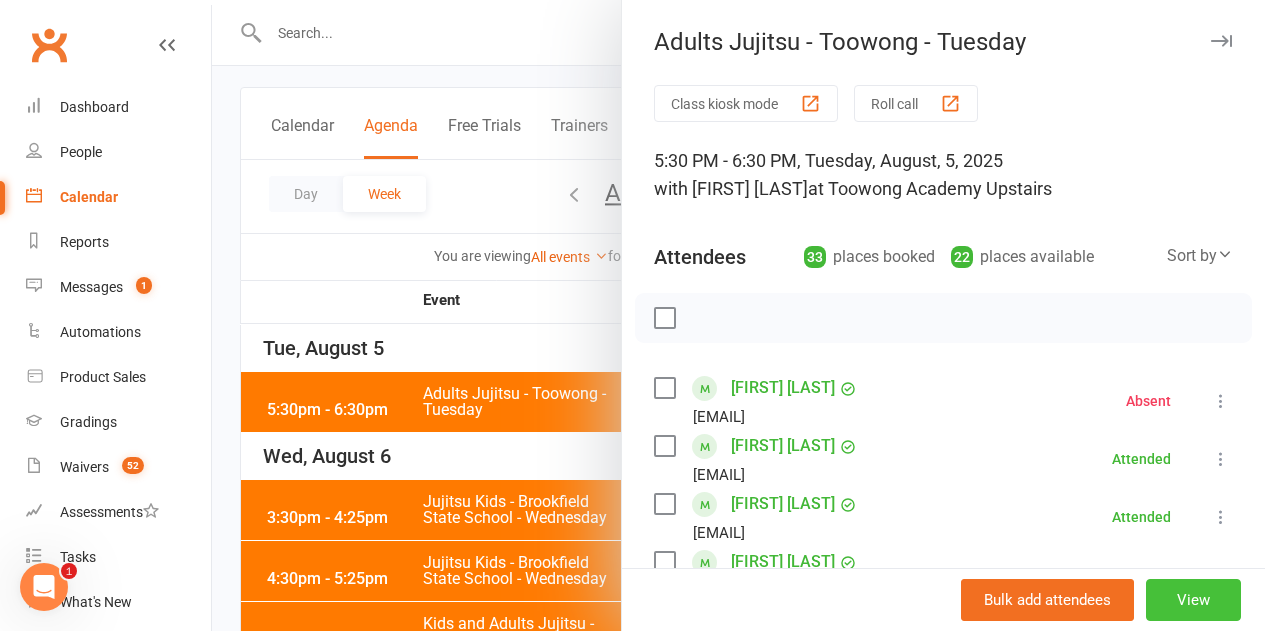 click on "View" at bounding box center [1193, 600] 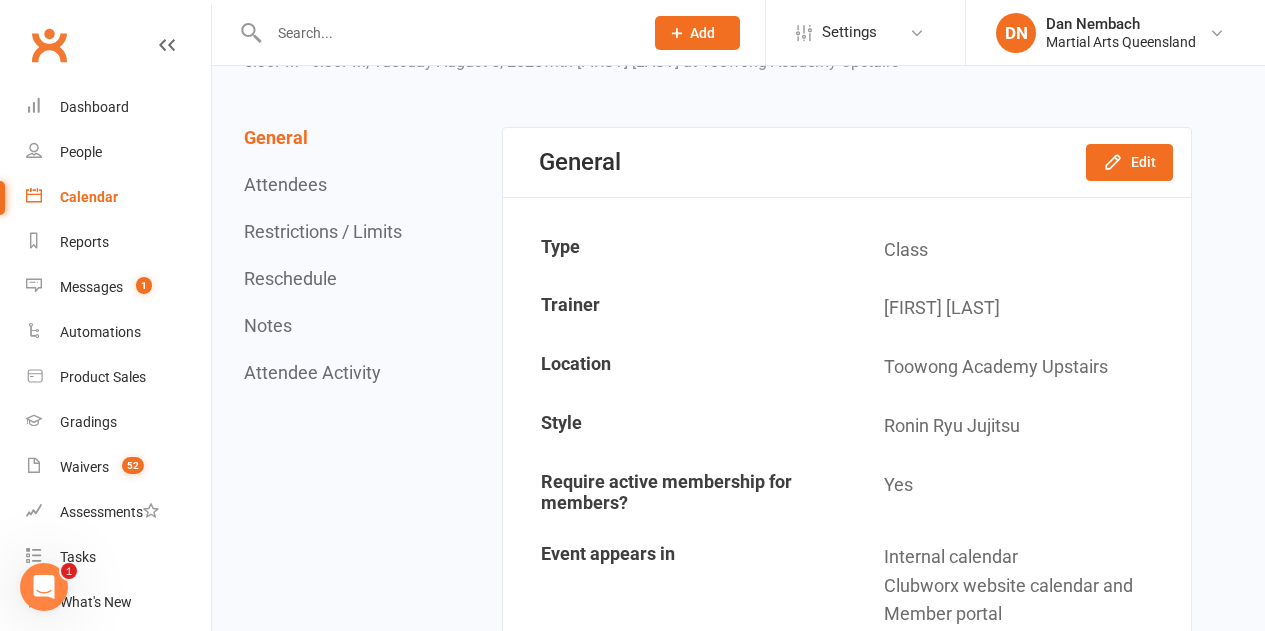 scroll, scrollTop: 0, scrollLeft: 0, axis: both 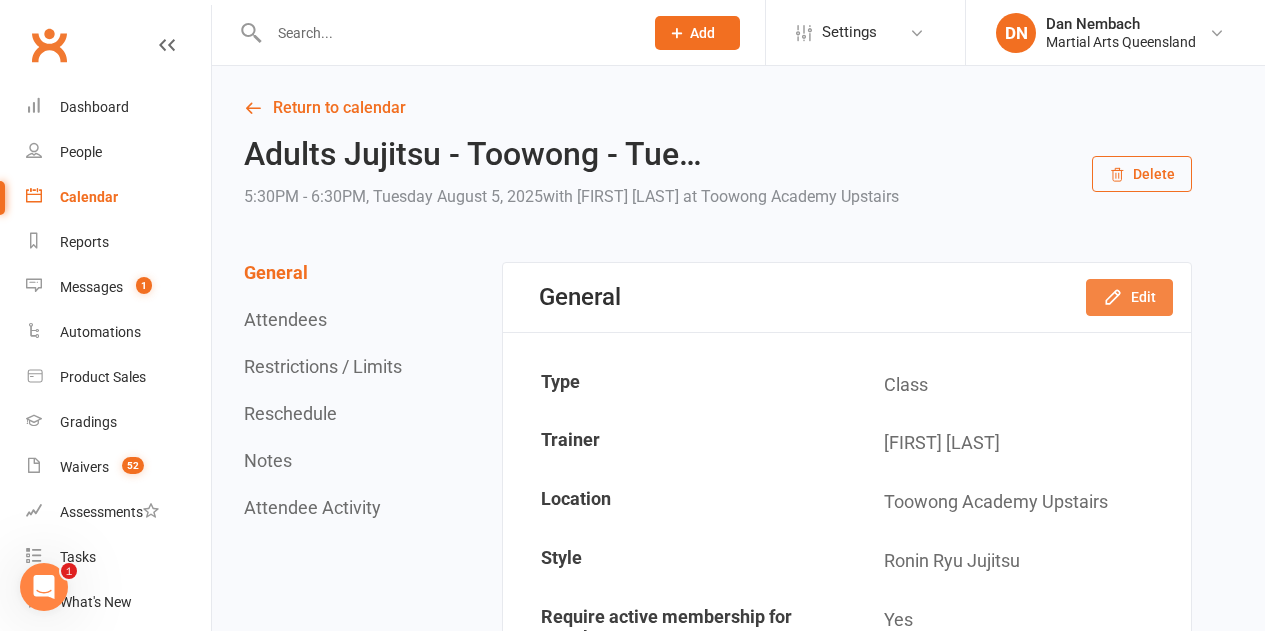click 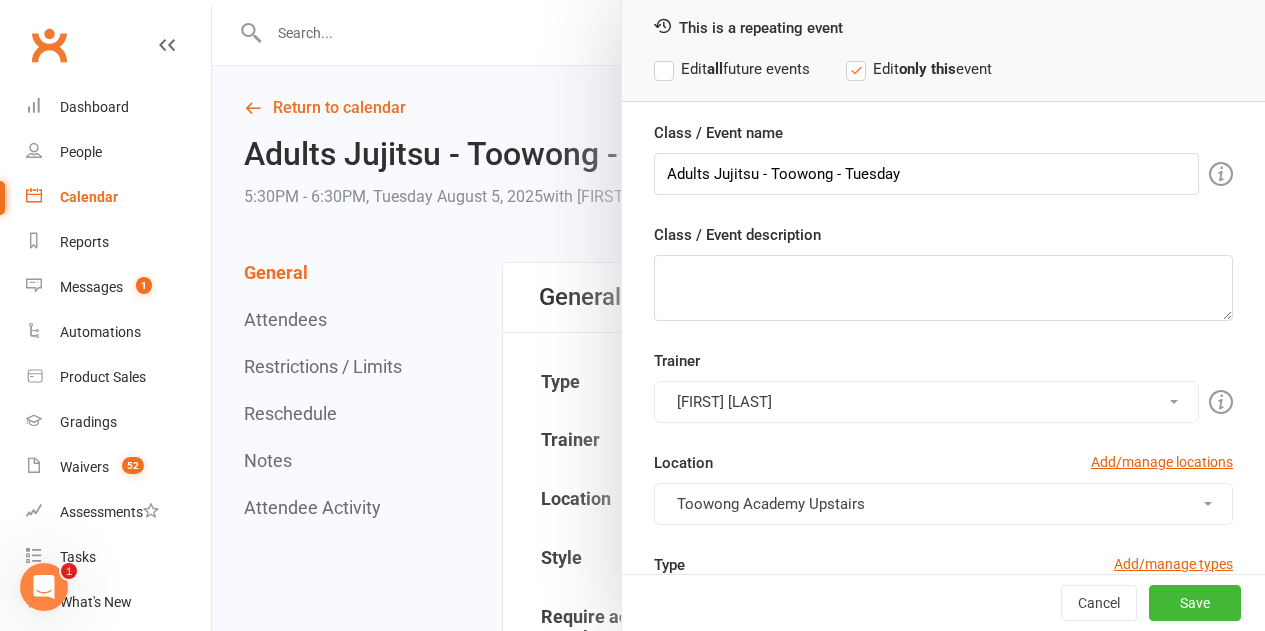 scroll, scrollTop: 200, scrollLeft: 0, axis: vertical 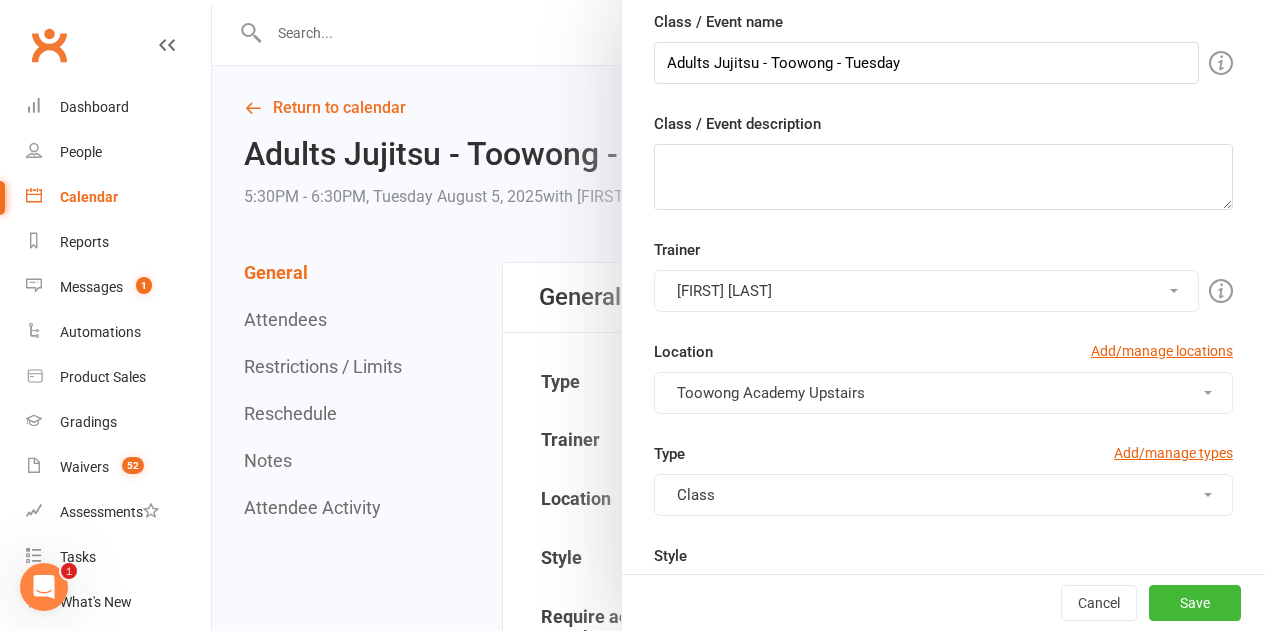 click on "Robert Dupont" at bounding box center (926, 291) 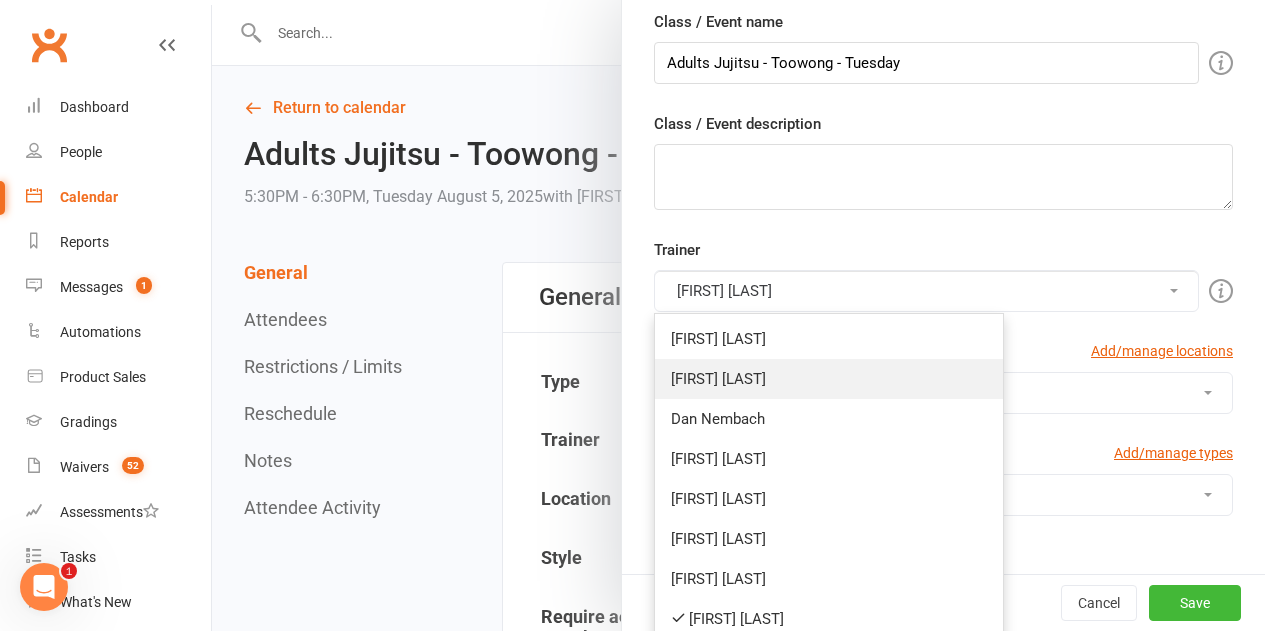 click on "Quinton Cugola" at bounding box center (829, 379) 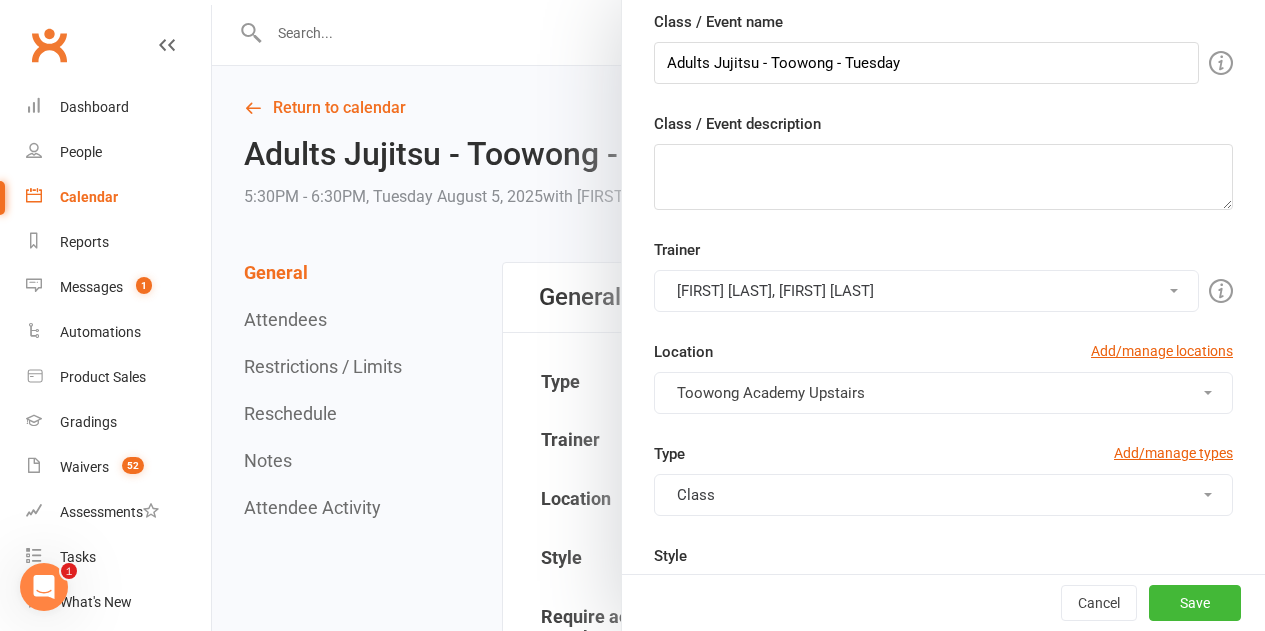 click on "Robert Dupont, Quinton Cugola" at bounding box center (926, 291) 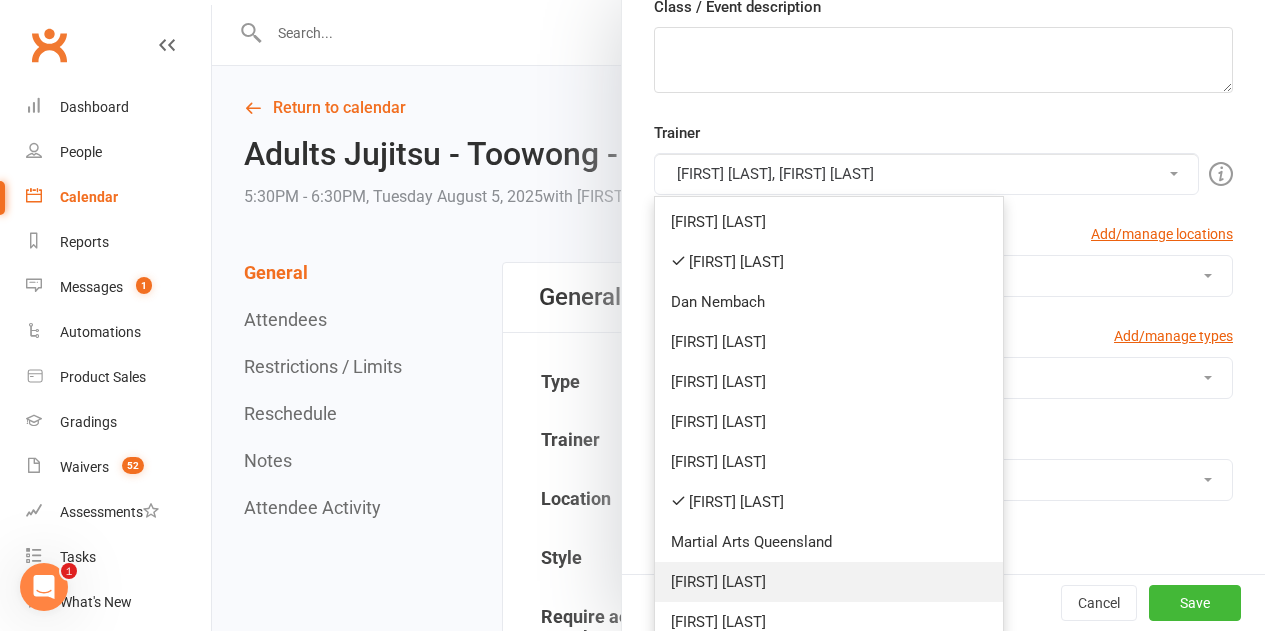 scroll, scrollTop: 500, scrollLeft: 0, axis: vertical 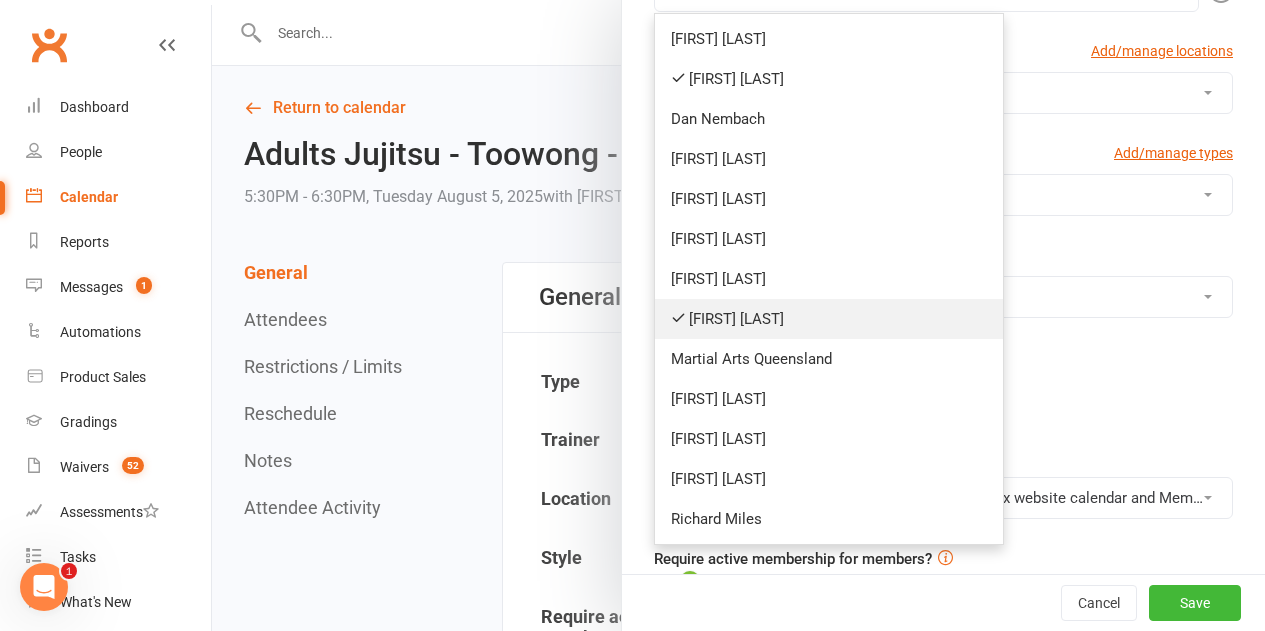 click on "Robert Dupont" at bounding box center (829, 319) 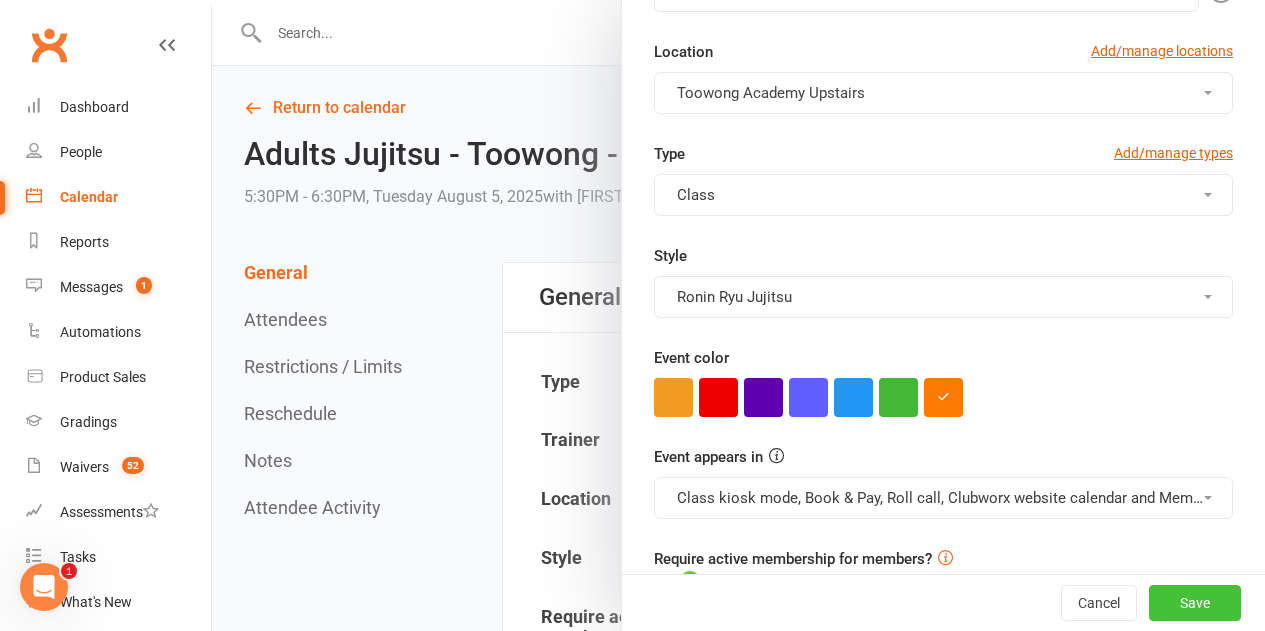 click on "Save" at bounding box center [1195, 603] 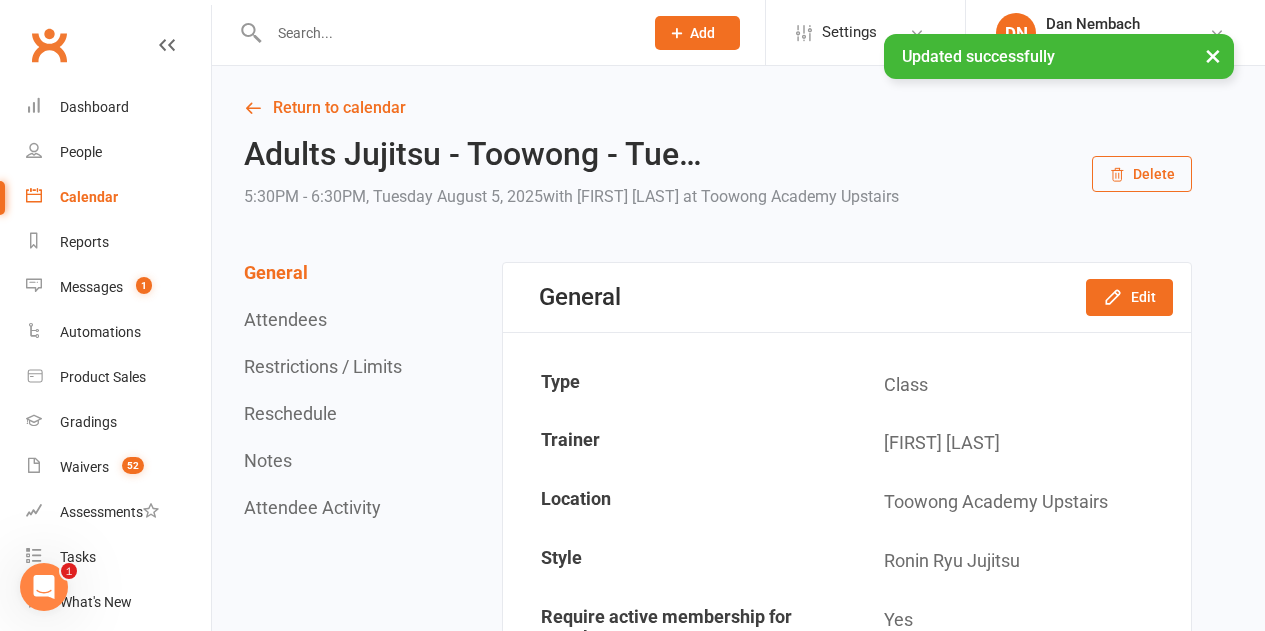 click on "Calendar" at bounding box center [89, 197] 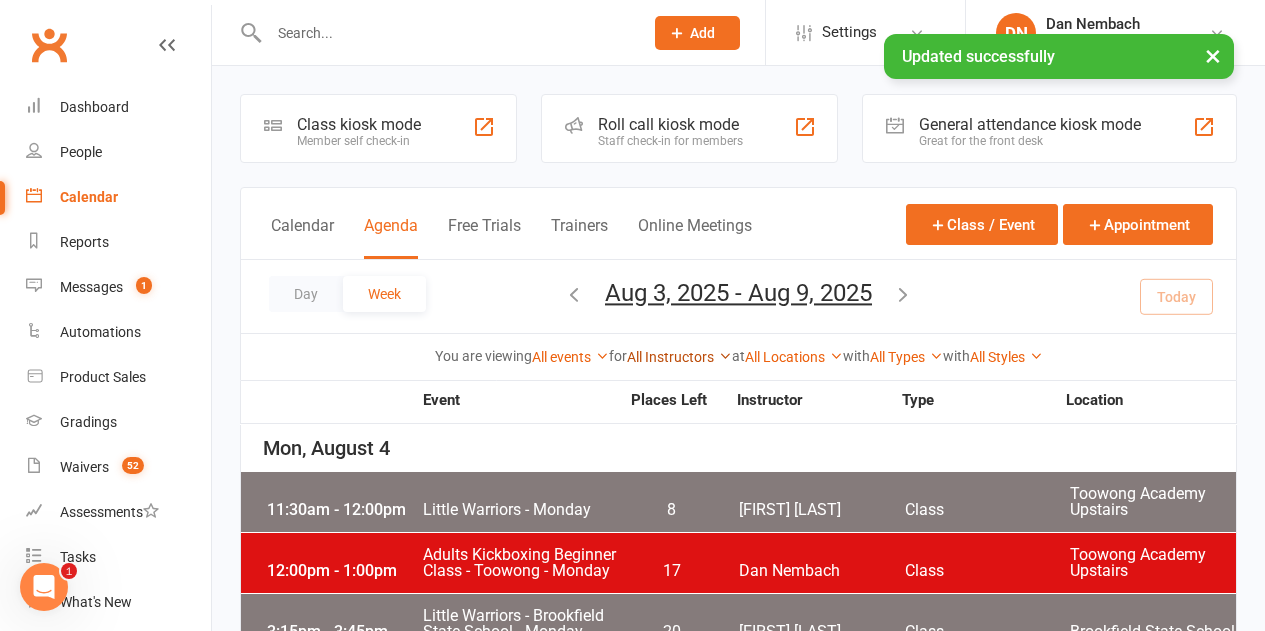 click on "All Instructors" at bounding box center (679, 357) 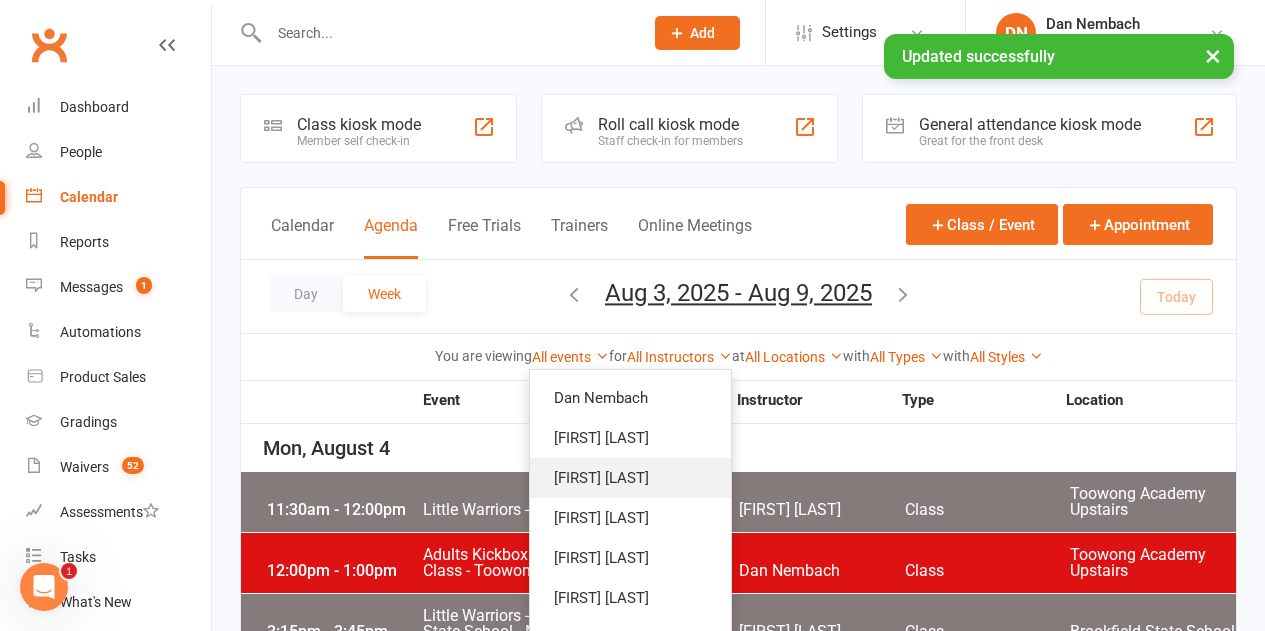 scroll, scrollTop: 100, scrollLeft: 0, axis: vertical 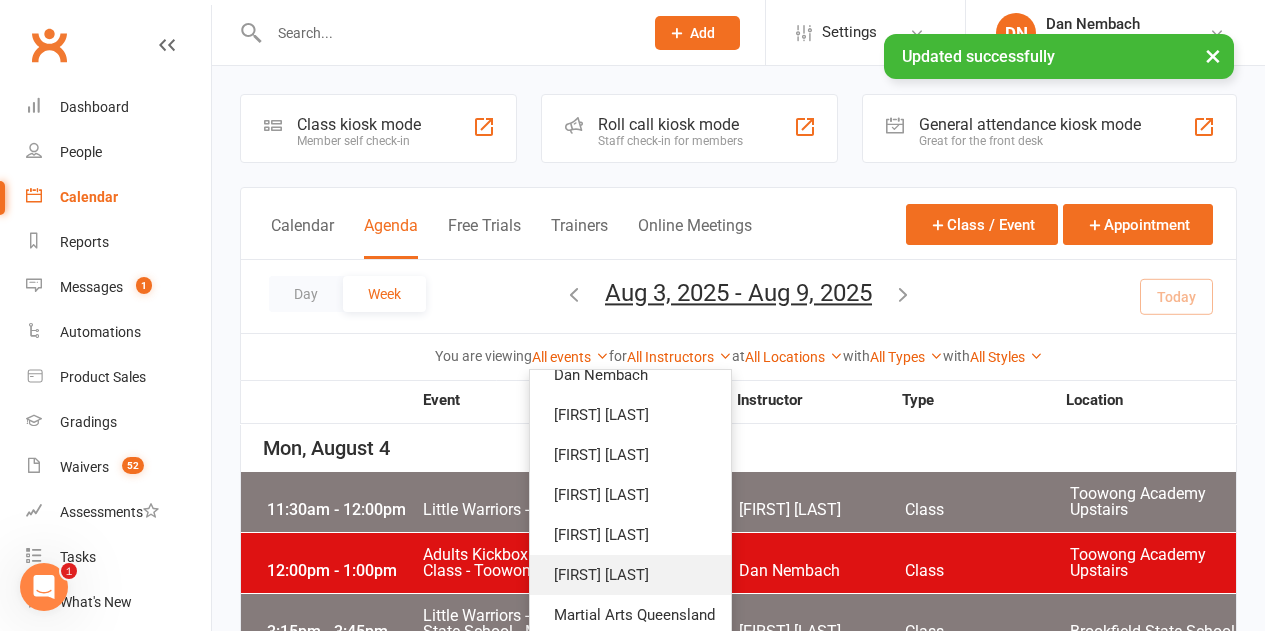 click on "Robert Dupont" at bounding box center (630, 575) 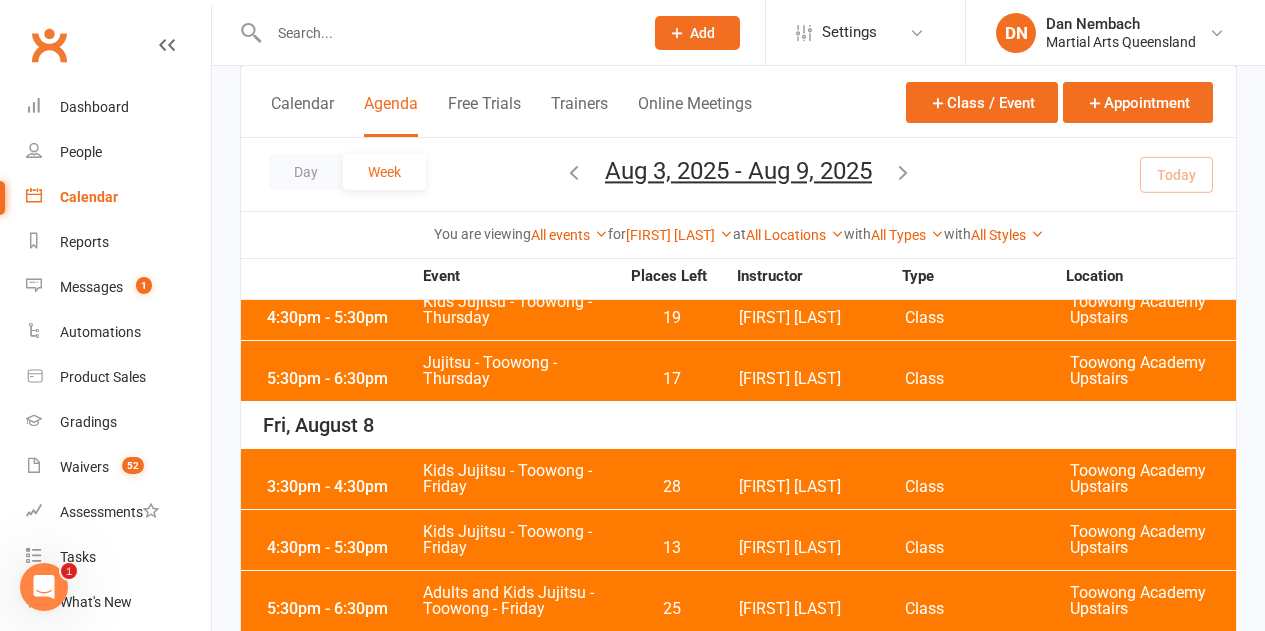 scroll, scrollTop: 500, scrollLeft: 0, axis: vertical 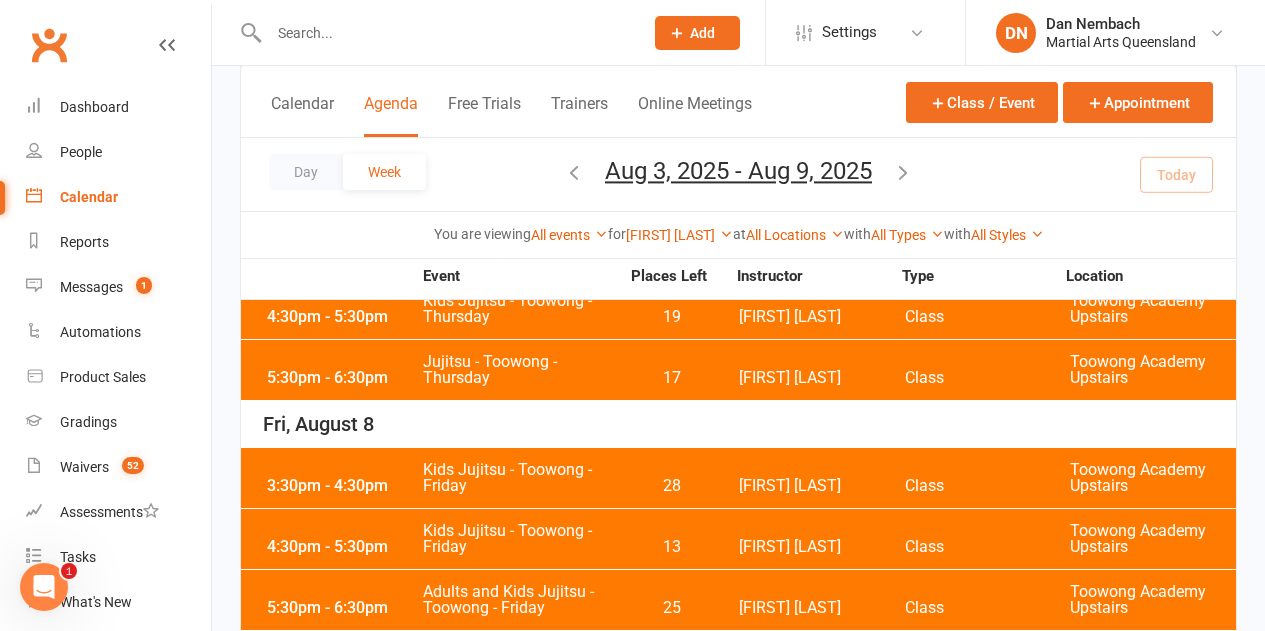 click at bounding box center [574, 172] 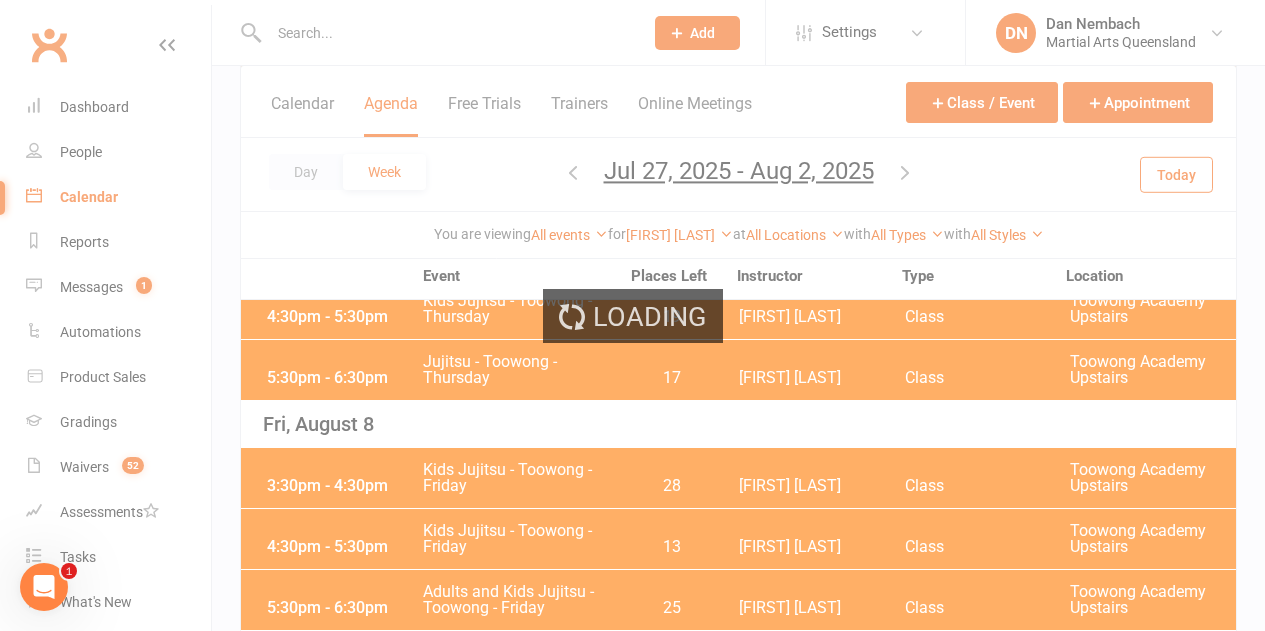 scroll, scrollTop: 54, scrollLeft: 0, axis: vertical 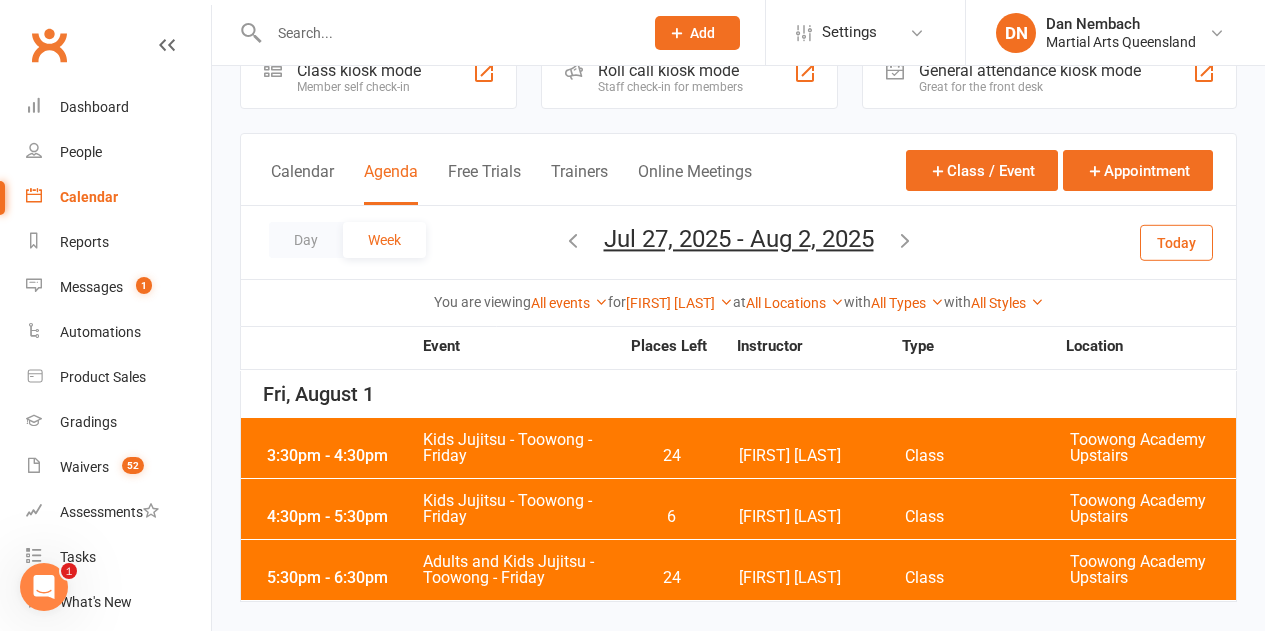 click on "3:30pm - 4:30pm Kids Jujitsu - Toowong - Friday 24 Robert Dupont Class Toowong Academy Upstairs" at bounding box center [738, 448] 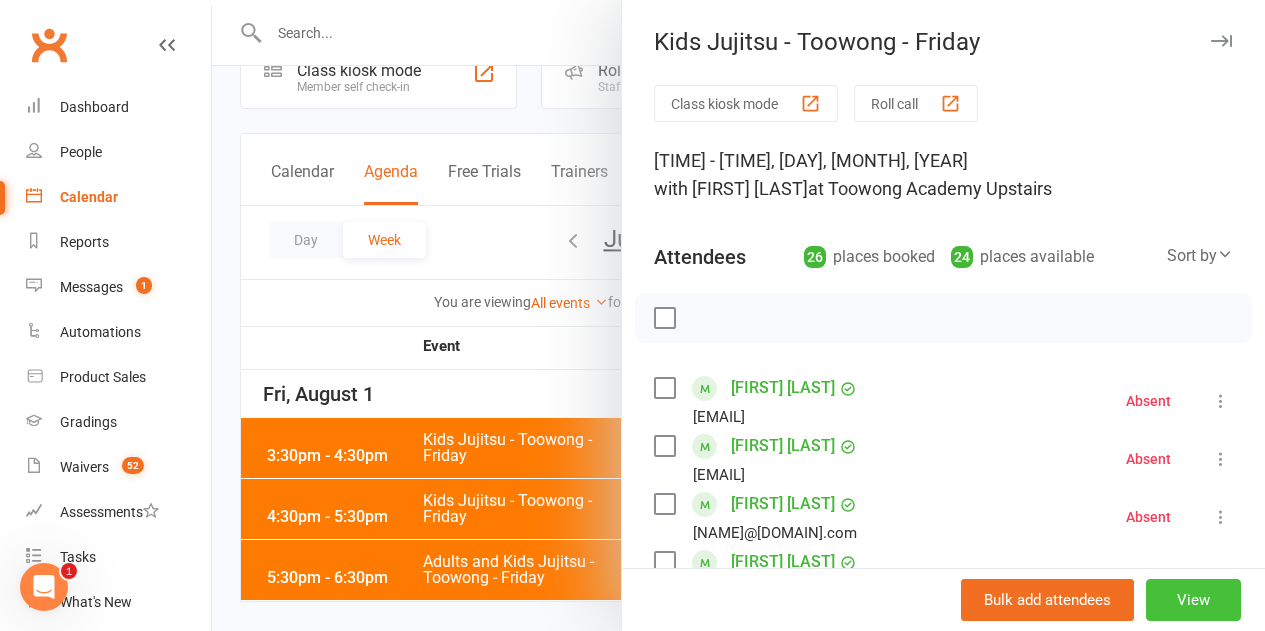 click on "View" at bounding box center [1193, 600] 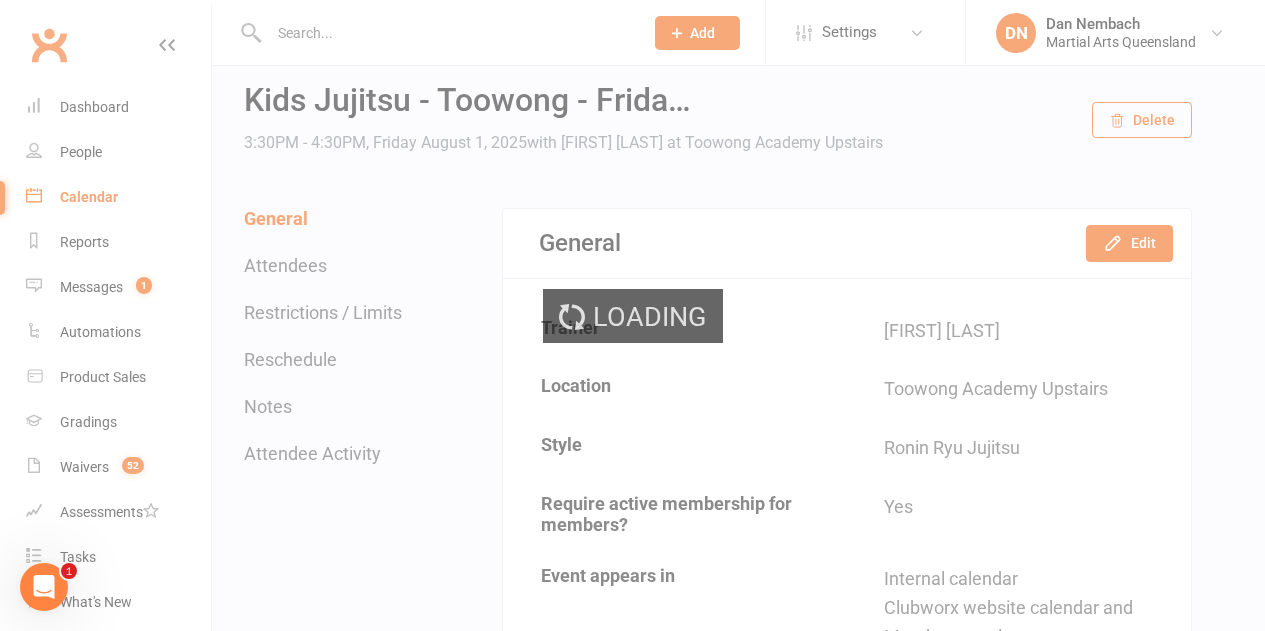 scroll, scrollTop: 0, scrollLeft: 0, axis: both 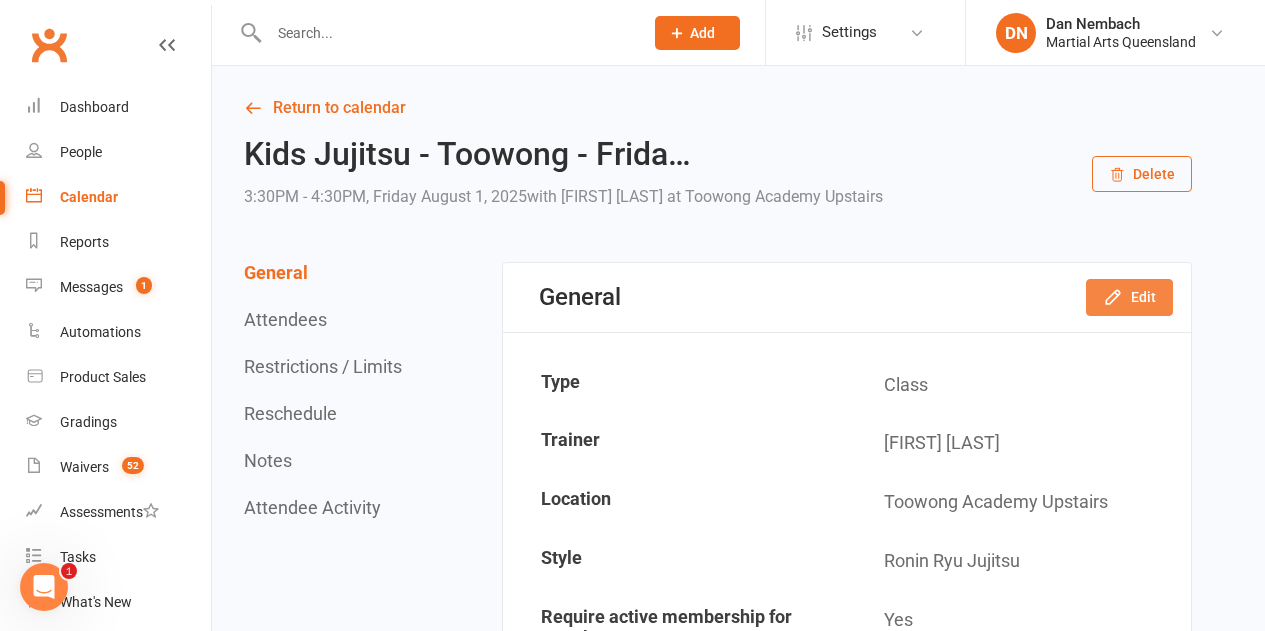 click on "Edit" at bounding box center (1129, 297) 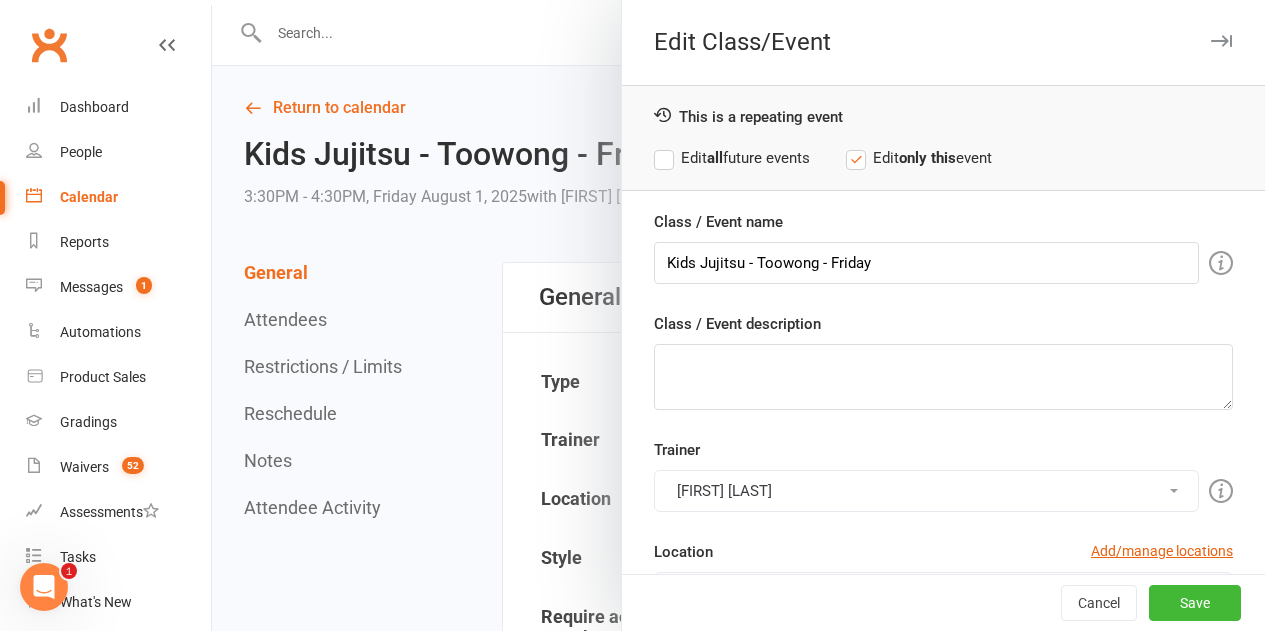 click on "Trainer Robert Dupont  Brandon McNamara Quinton Cugola Dan Nembach Levi Morris Courtney Vedelago Kieran Brammer Kyle Elkenhans Robert Dupont Martial Arts Queensland Matthew Cugola Shane Philpot Caleb Philpot Richard Miles Please select at least one trainer" at bounding box center (943, 475) 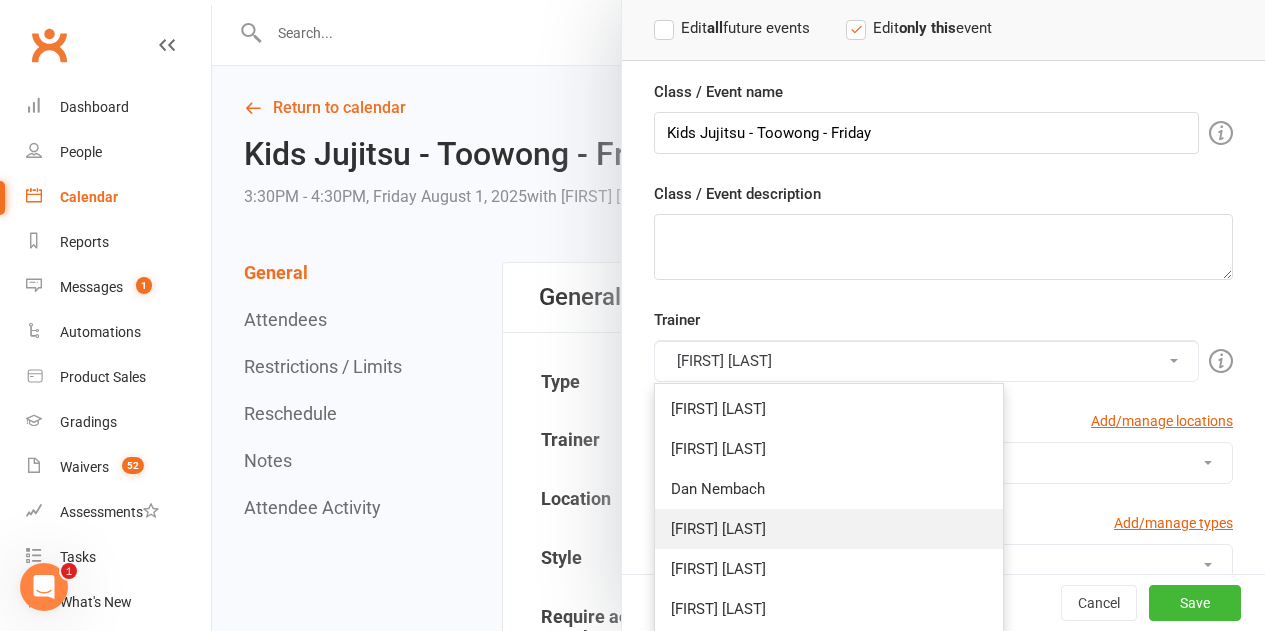scroll, scrollTop: 300, scrollLeft: 0, axis: vertical 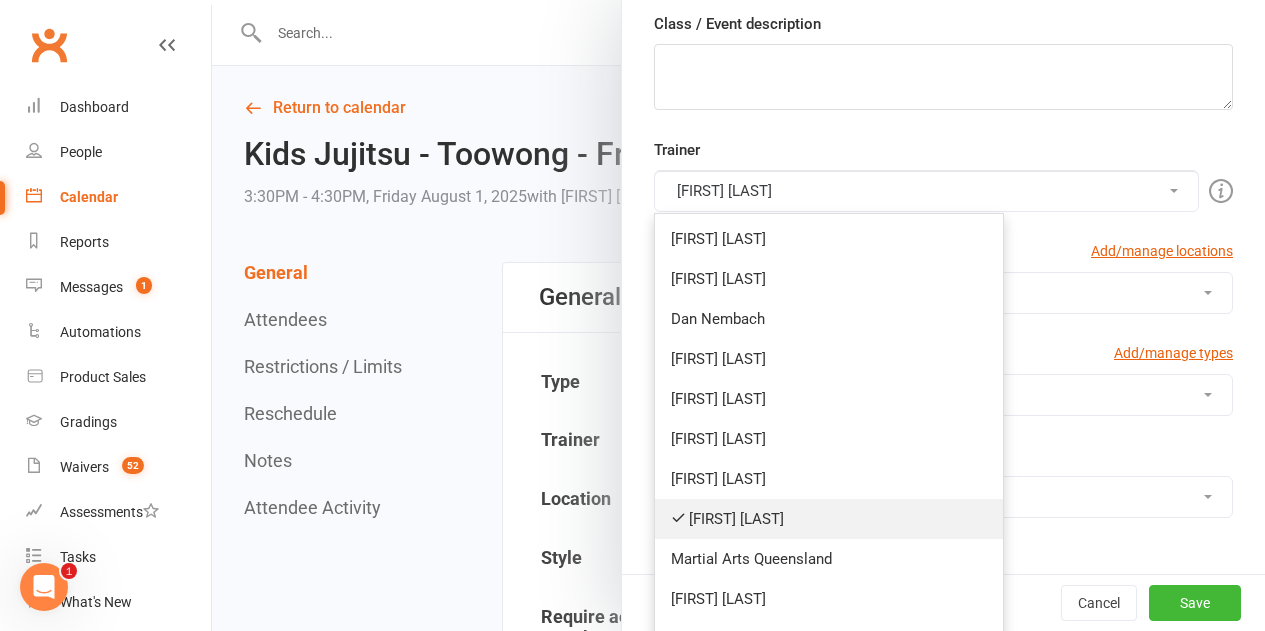 click on "Robert Dupont" at bounding box center (829, 519) 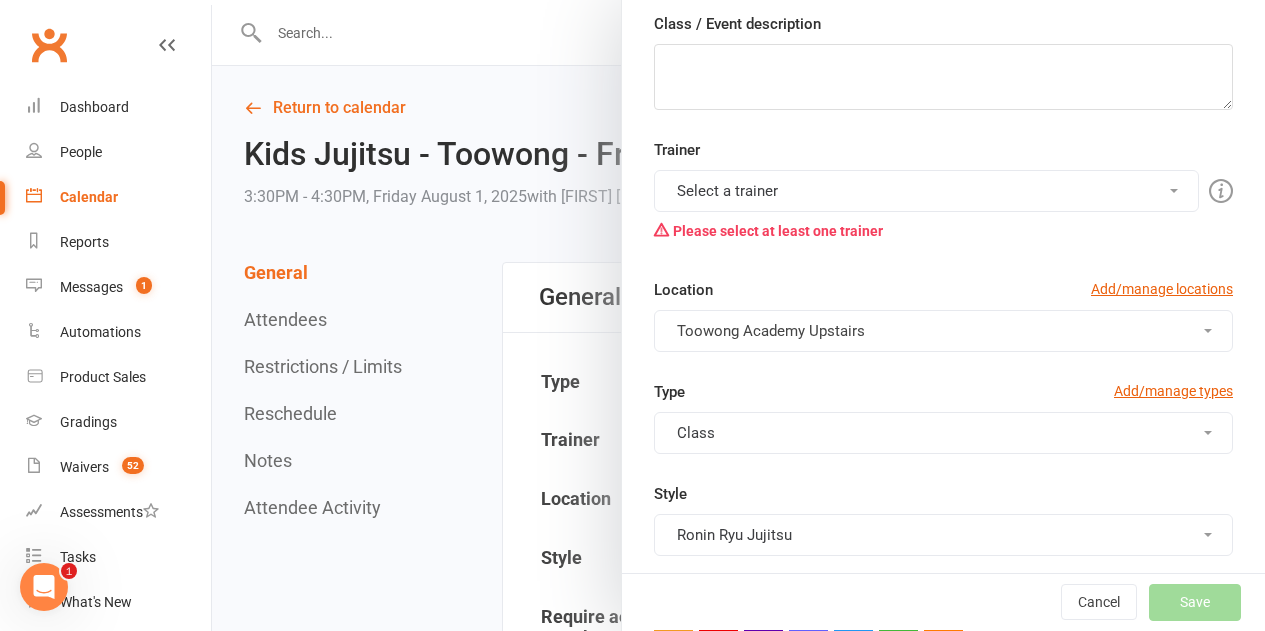 click on "Select a trainer" at bounding box center (926, 191) 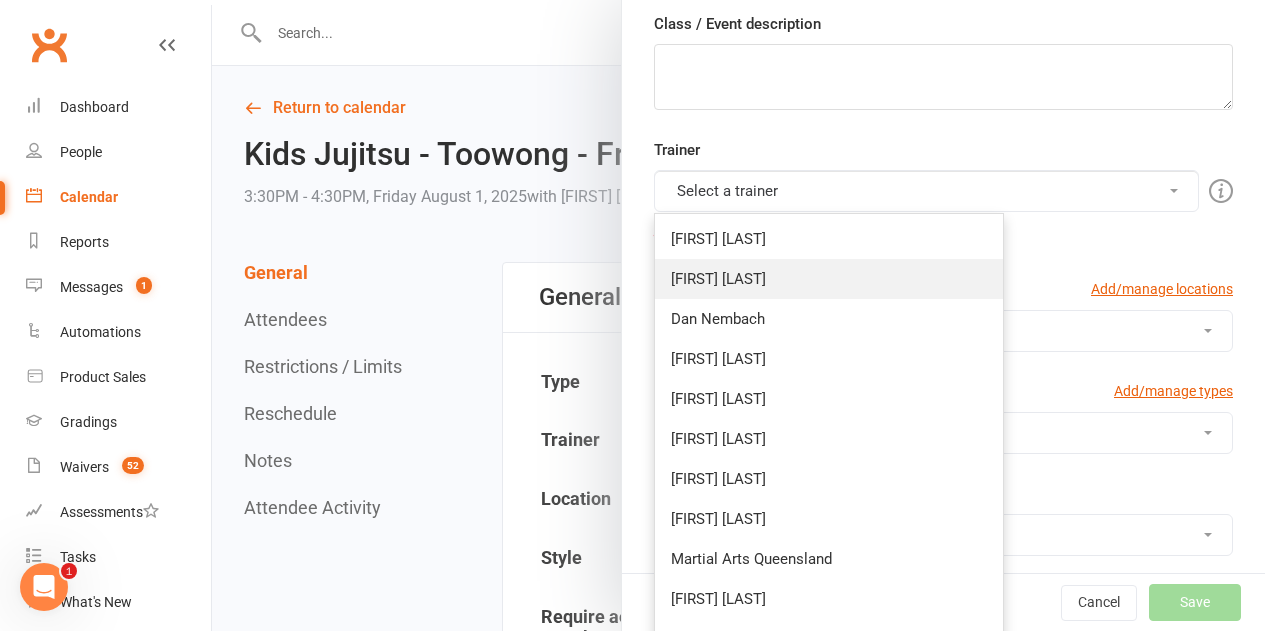 click on "Quinton Cugola" at bounding box center [829, 279] 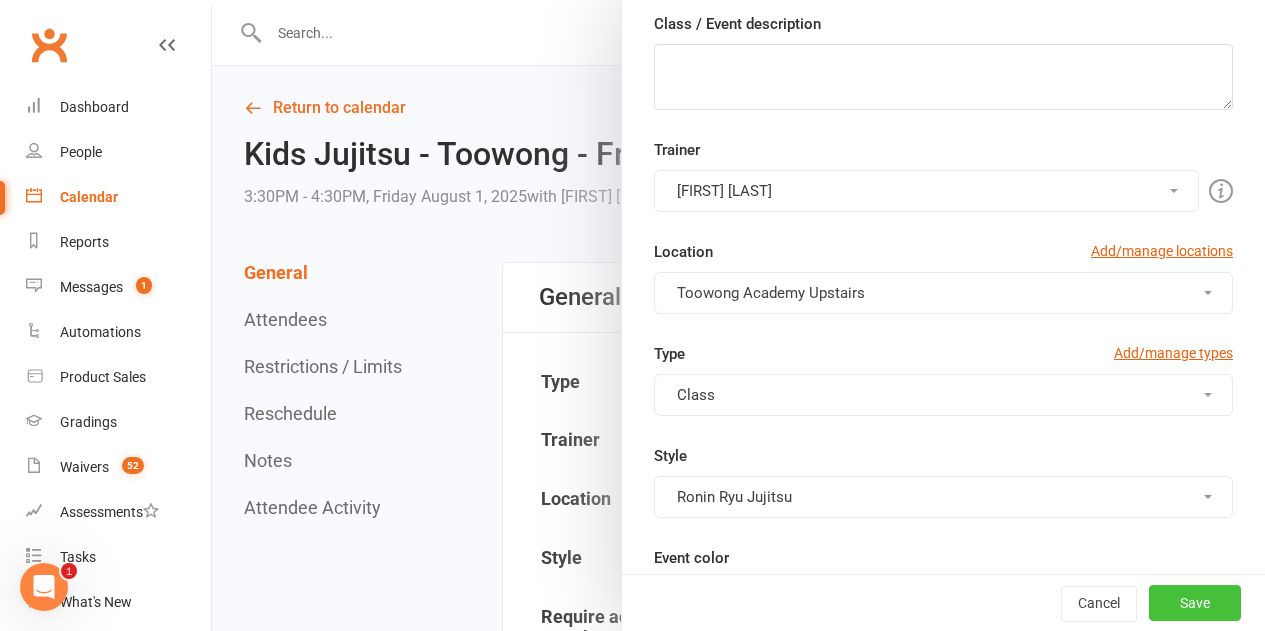 click on "Save" at bounding box center (1195, 603) 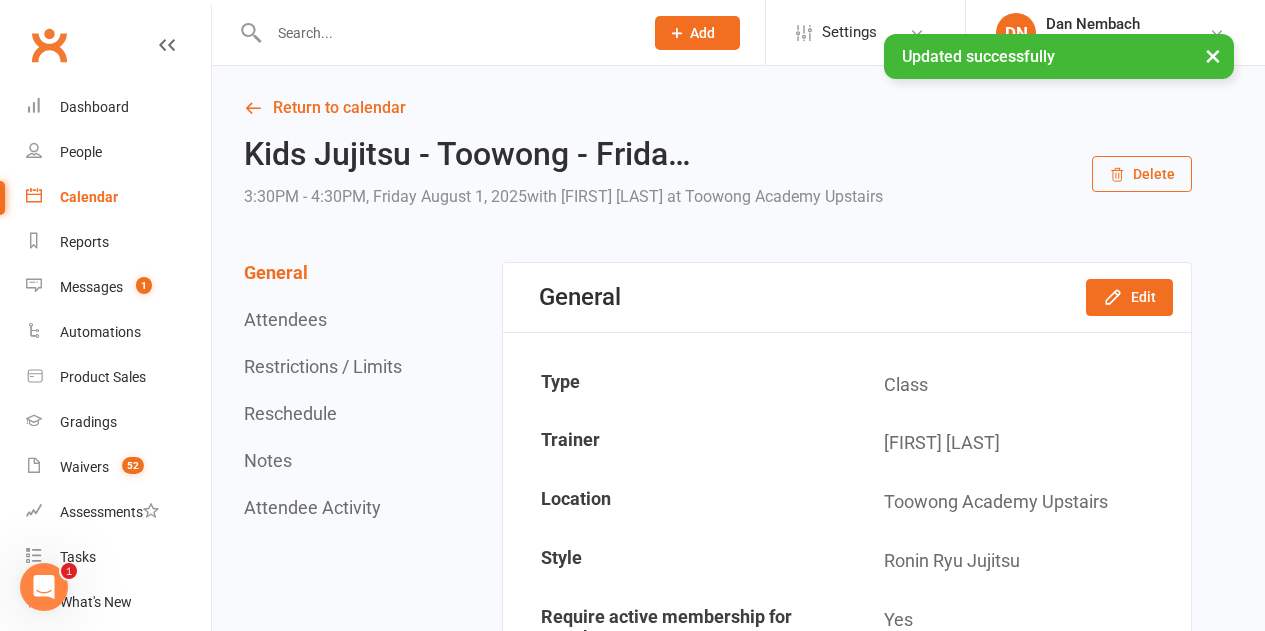 click on "Calendar" at bounding box center (118, 197) 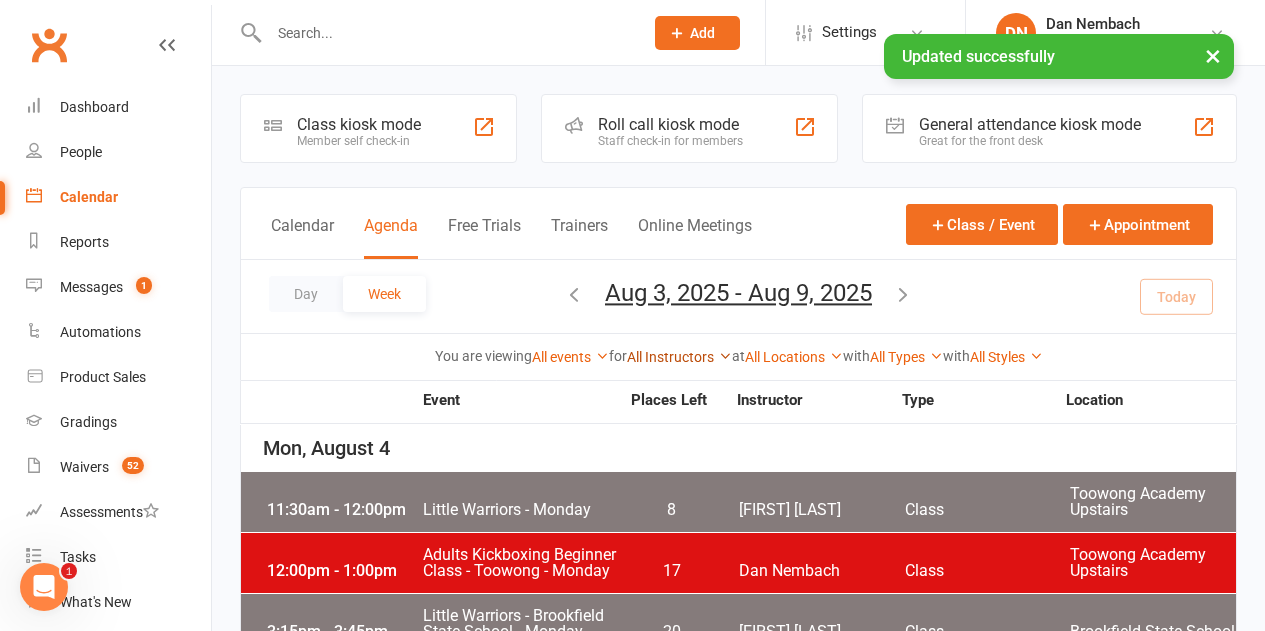 click on "All Instructors" at bounding box center [679, 357] 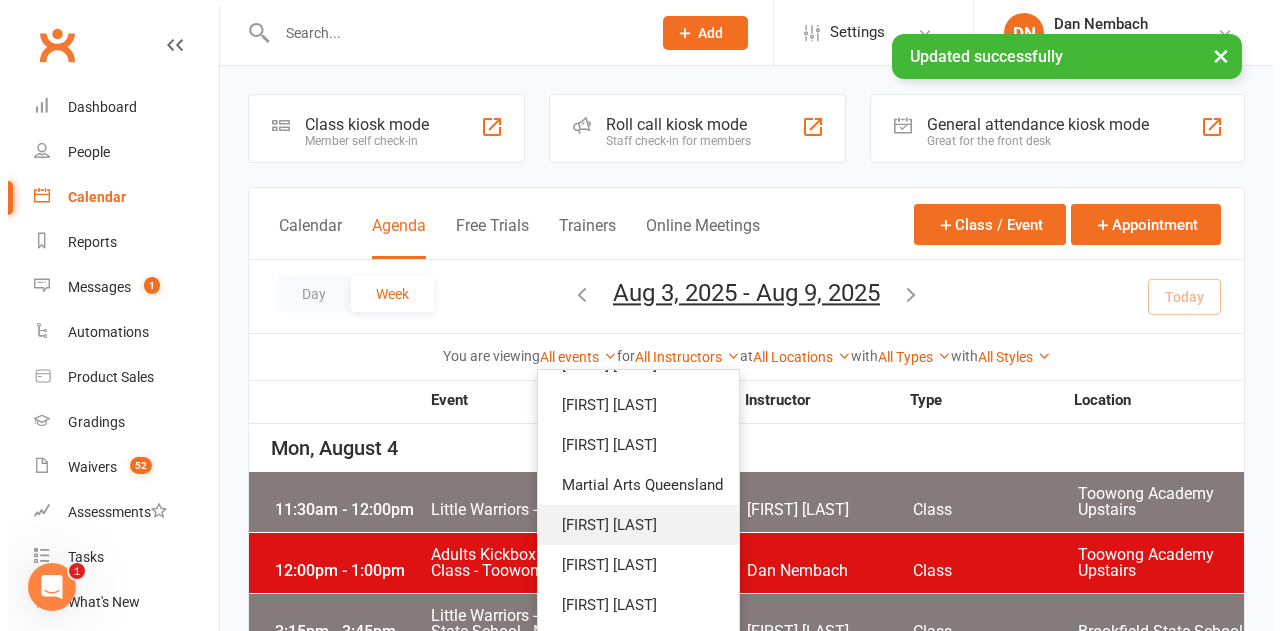 scroll, scrollTop: 265, scrollLeft: 0, axis: vertical 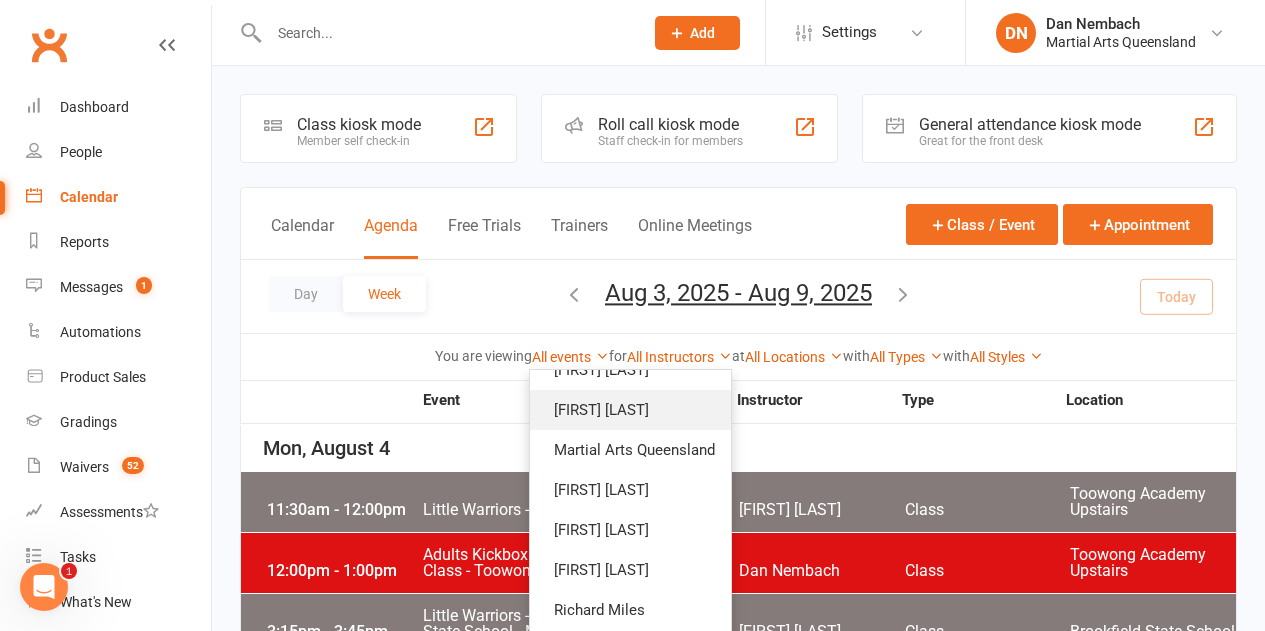 click on "Robert Dupont" at bounding box center [630, 410] 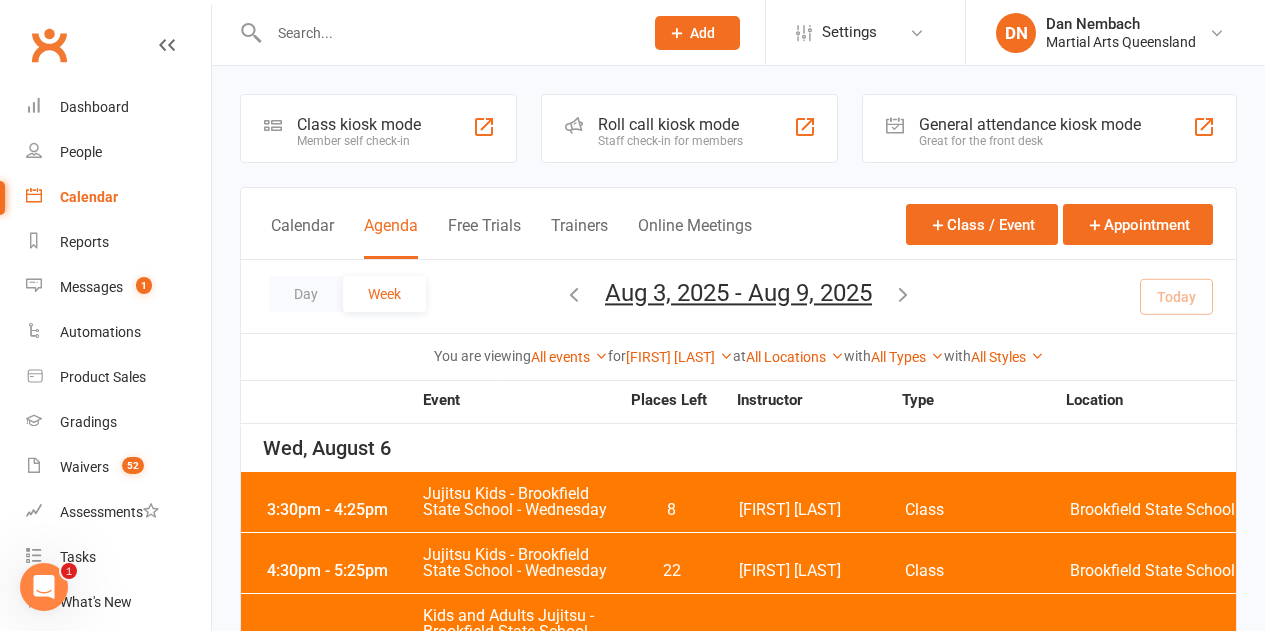 click at bounding box center (574, 294) 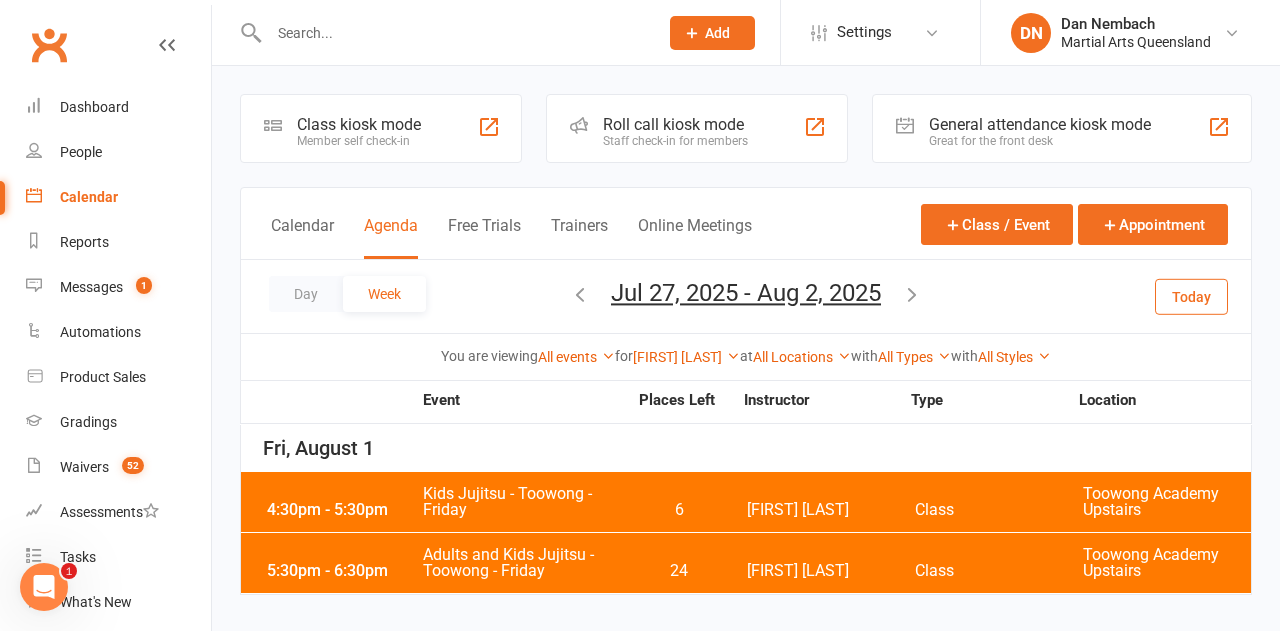 click on "4:30pm - 5:30pm Kids Jujitsu - Toowong - Friday 6 Robert Dupont Class Toowong Academy Upstairs" at bounding box center (746, 502) 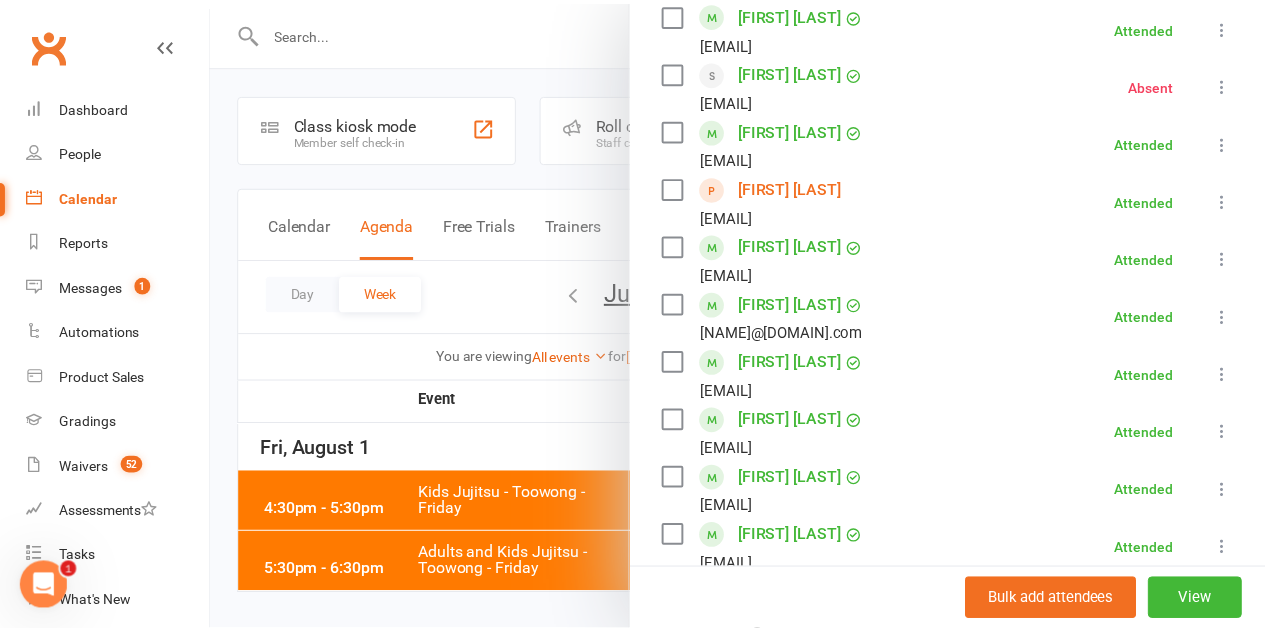 scroll, scrollTop: 2200, scrollLeft: 0, axis: vertical 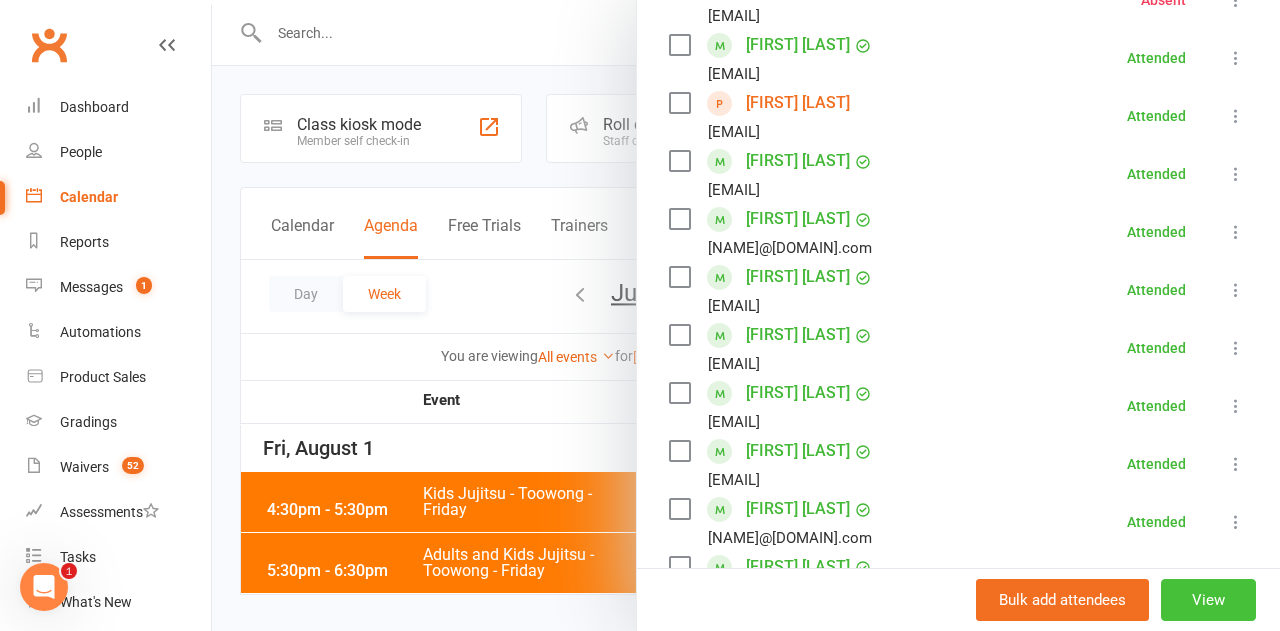 click on "View" at bounding box center [1208, 600] 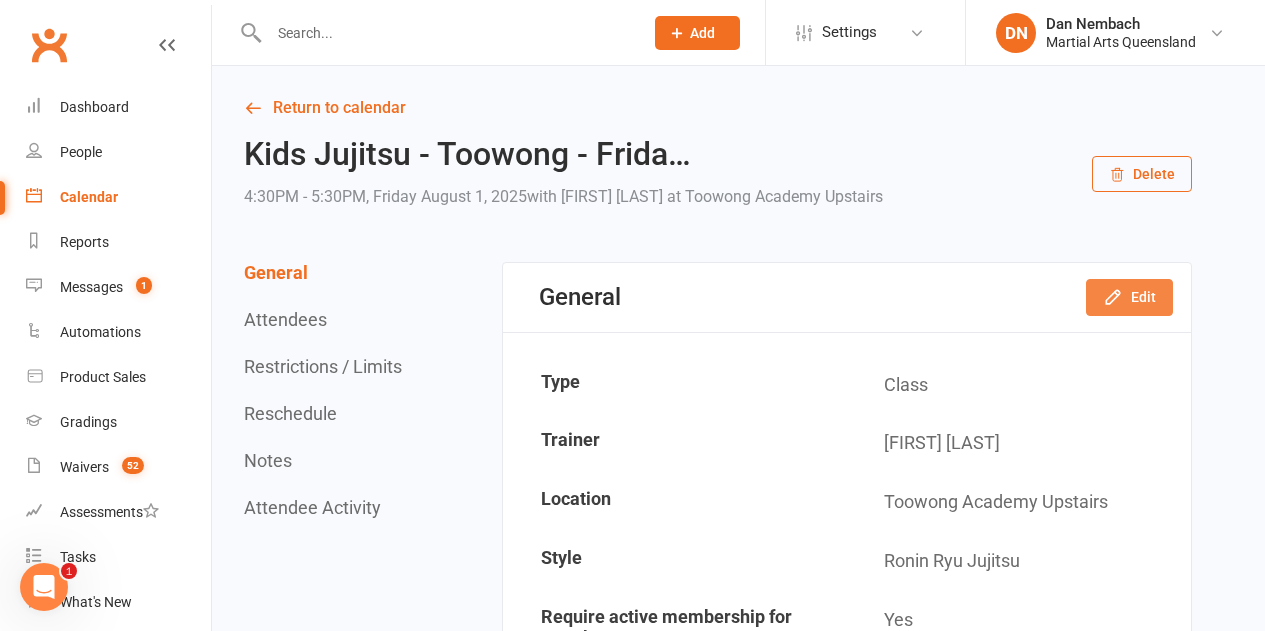 click 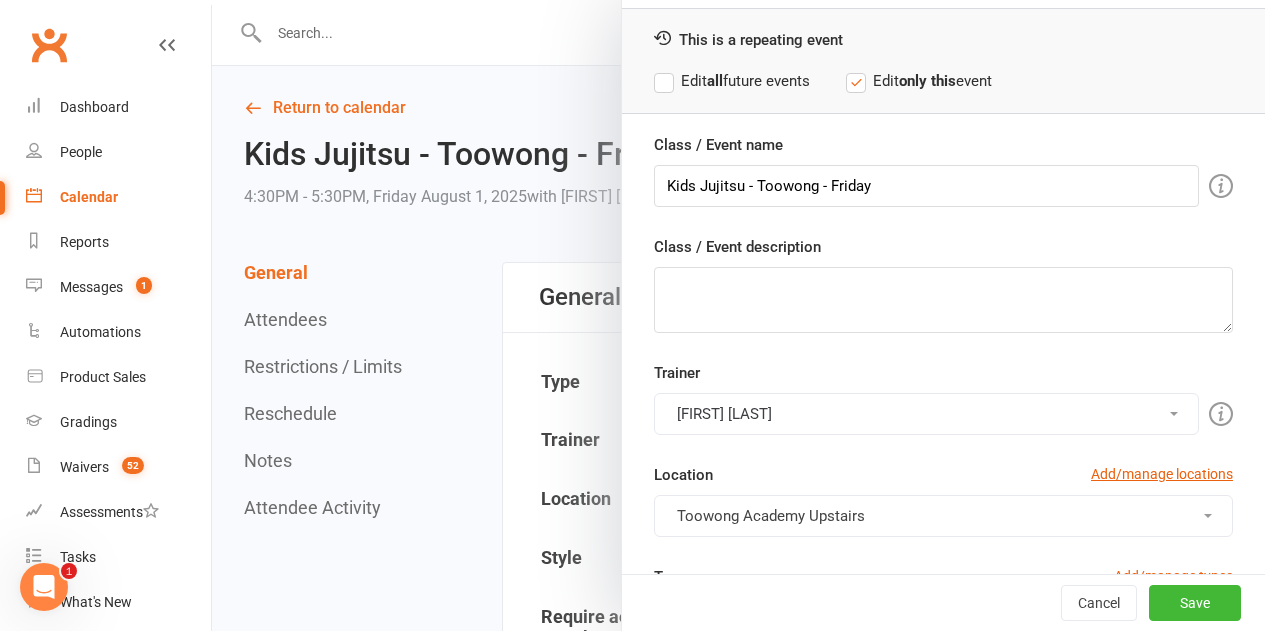 scroll, scrollTop: 200, scrollLeft: 0, axis: vertical 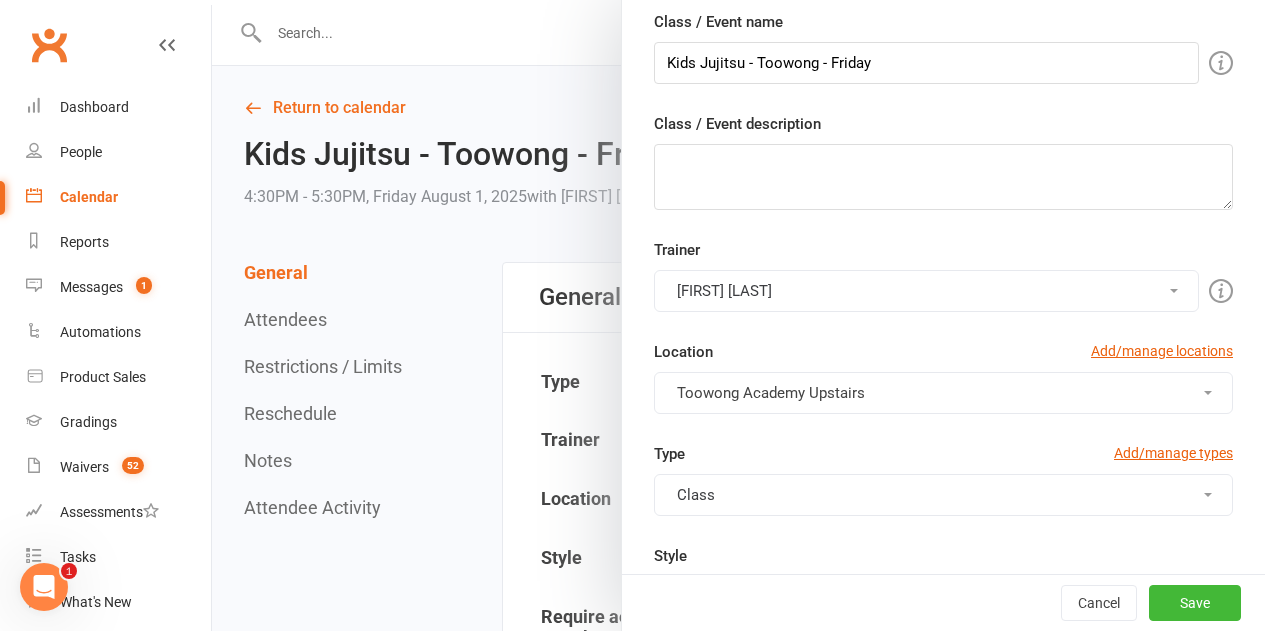 click on "Robert Dupont" at bounding box center (926, 291) 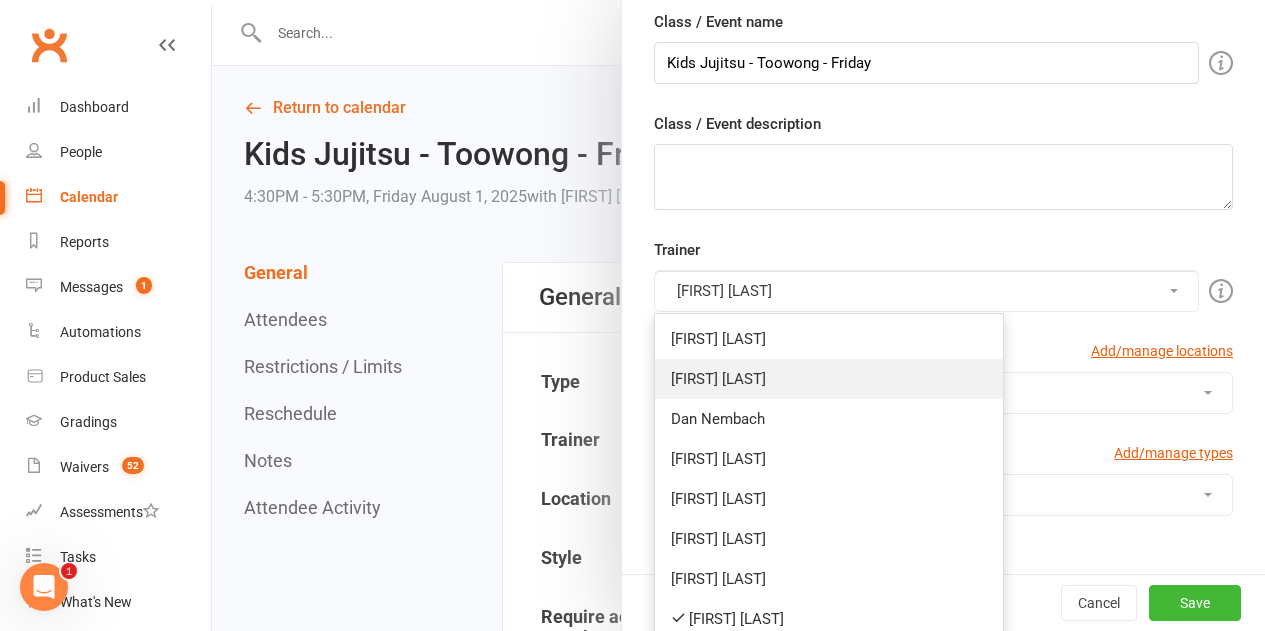 click on "Quinton Cugola" at bounding box center (829, 379) 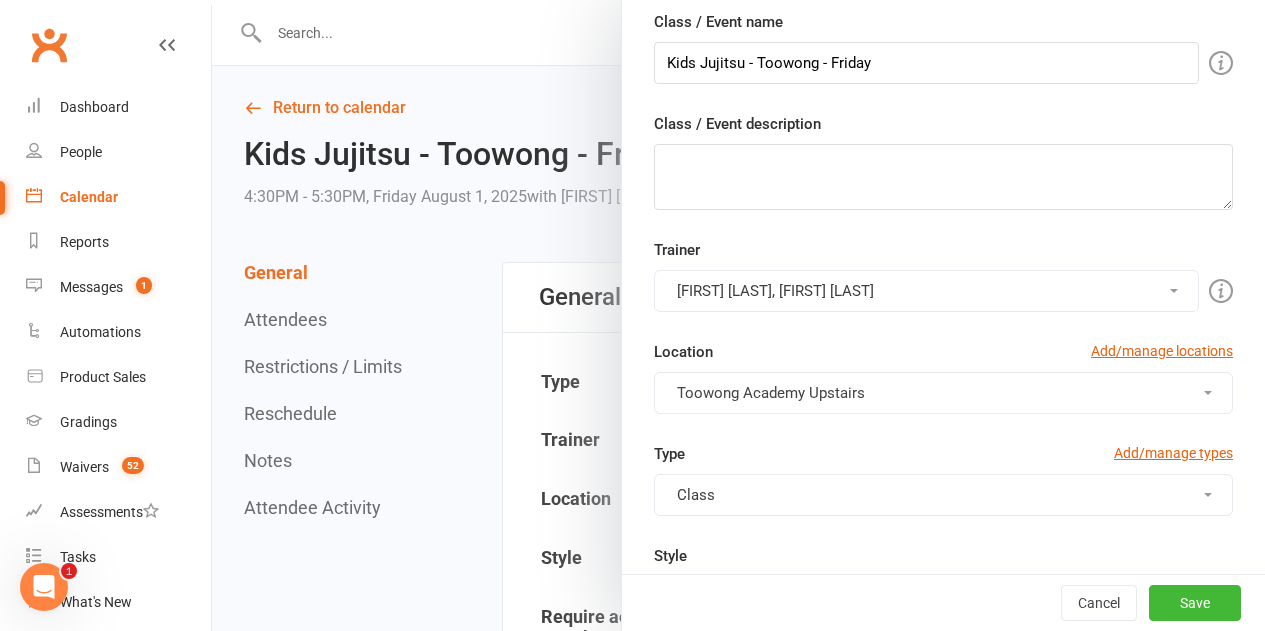 click on "Robert Dupont, Quinton Cugola" at bounding box center (926, 291) 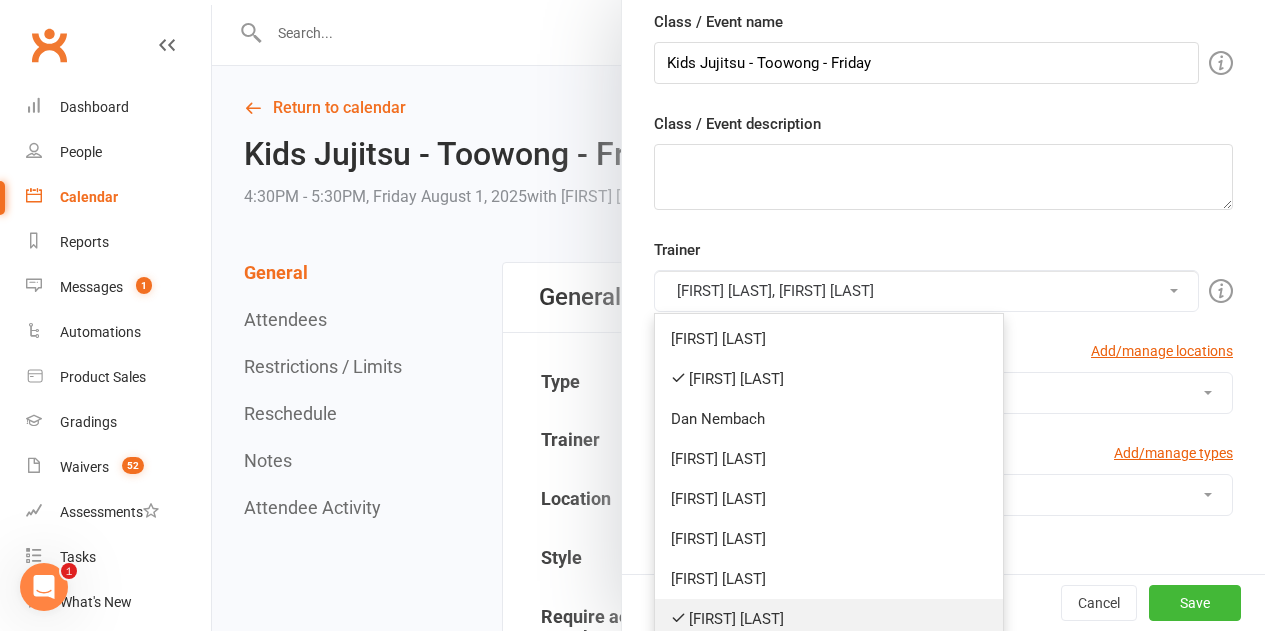 click on "Robert Dupont" at bounding box center (829, 619) 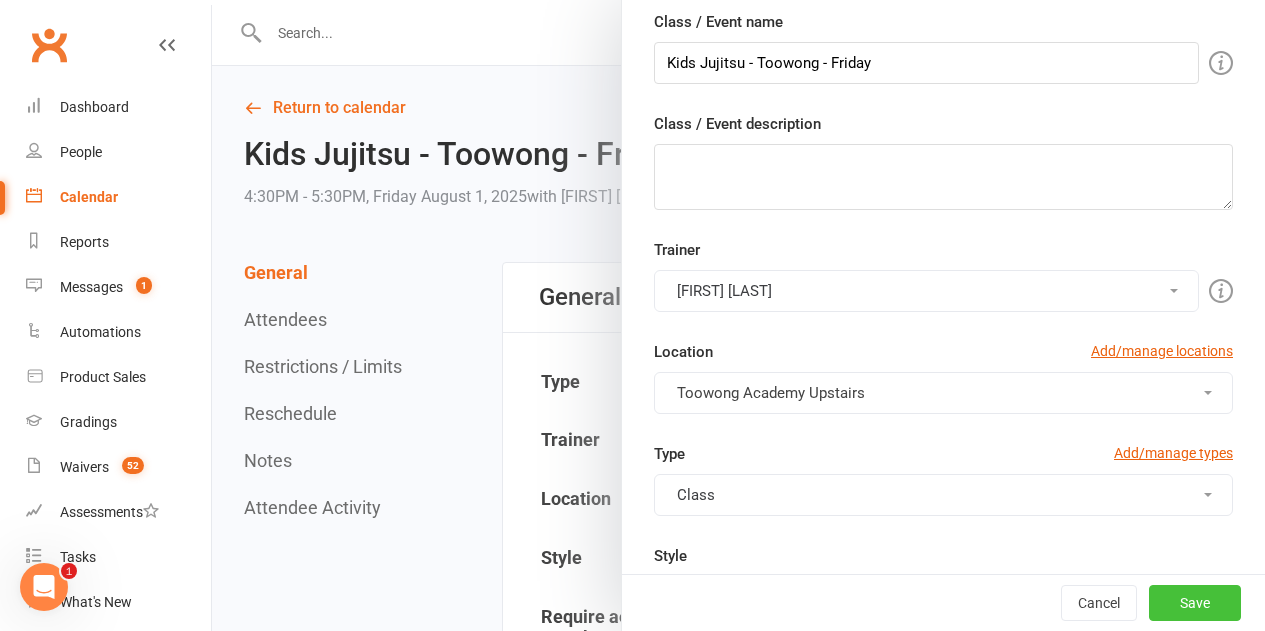 click on "Save" at bounding box center (1195, 603) 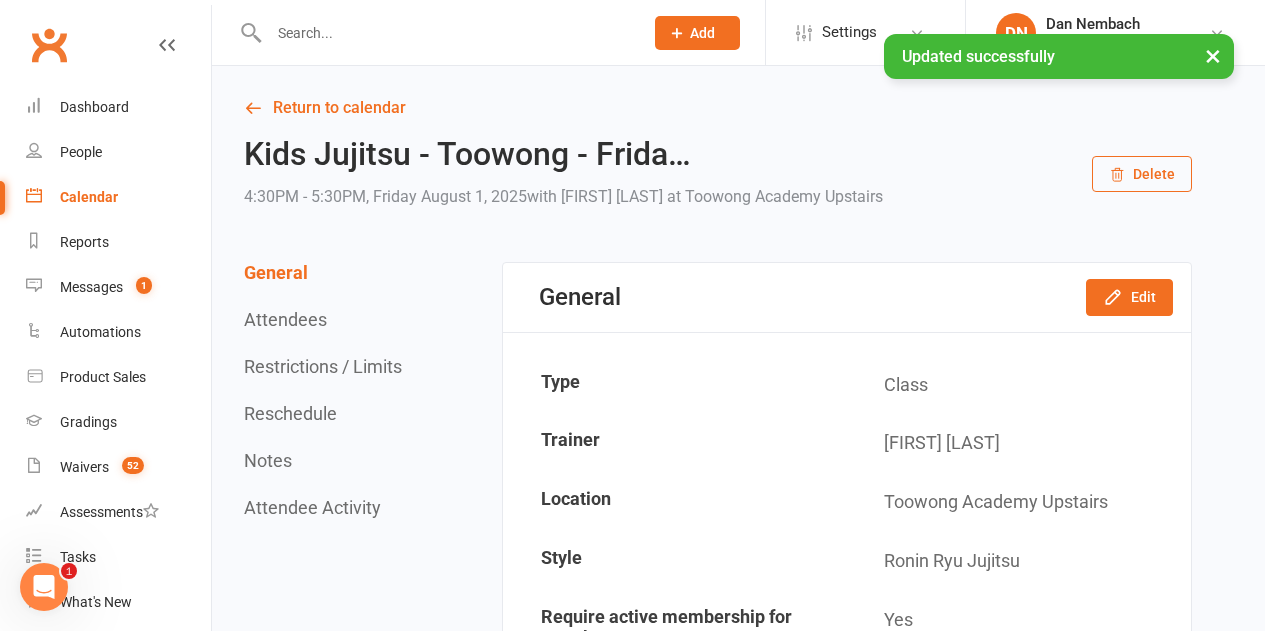click on "Calendar" at bounding box center (118, 197) 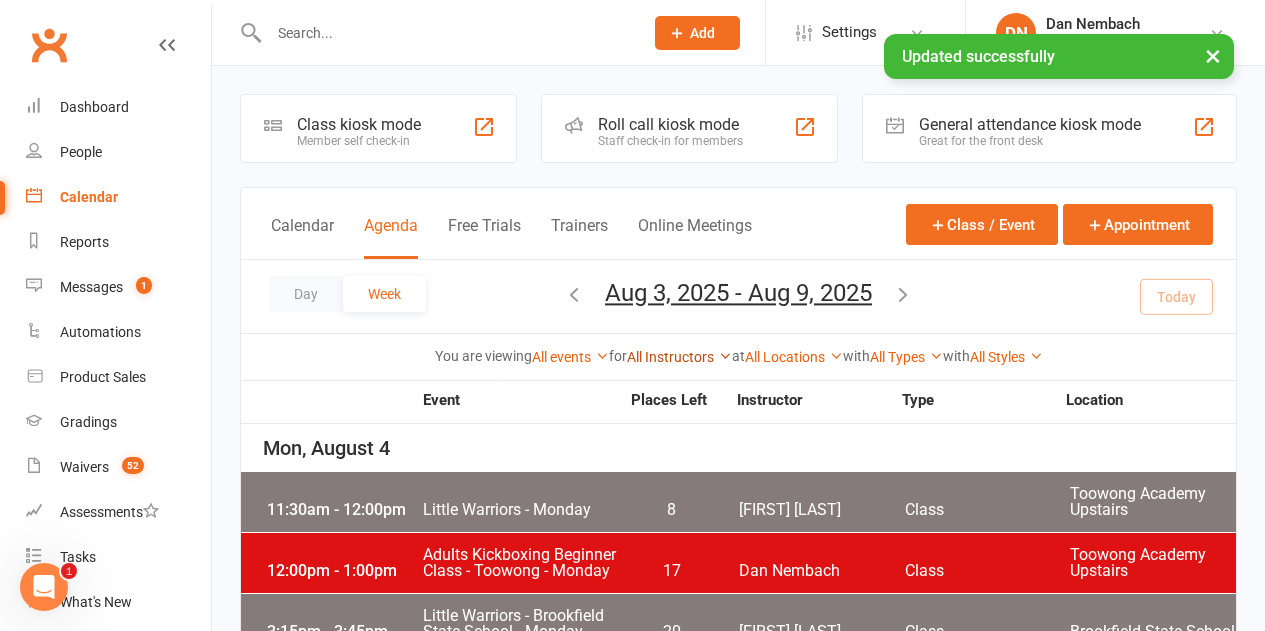 click on "All Instructors" at bounding box center (679, 357) 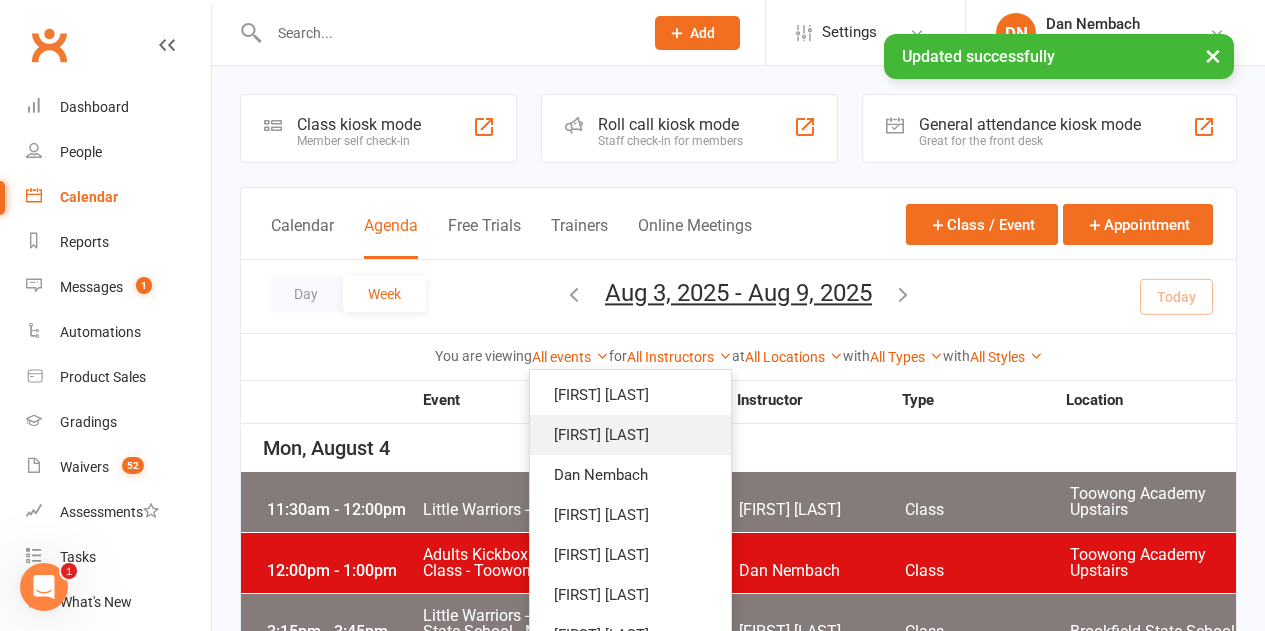 scroll, scrollTop: 200, scrollLeft: 0, axis: vertical 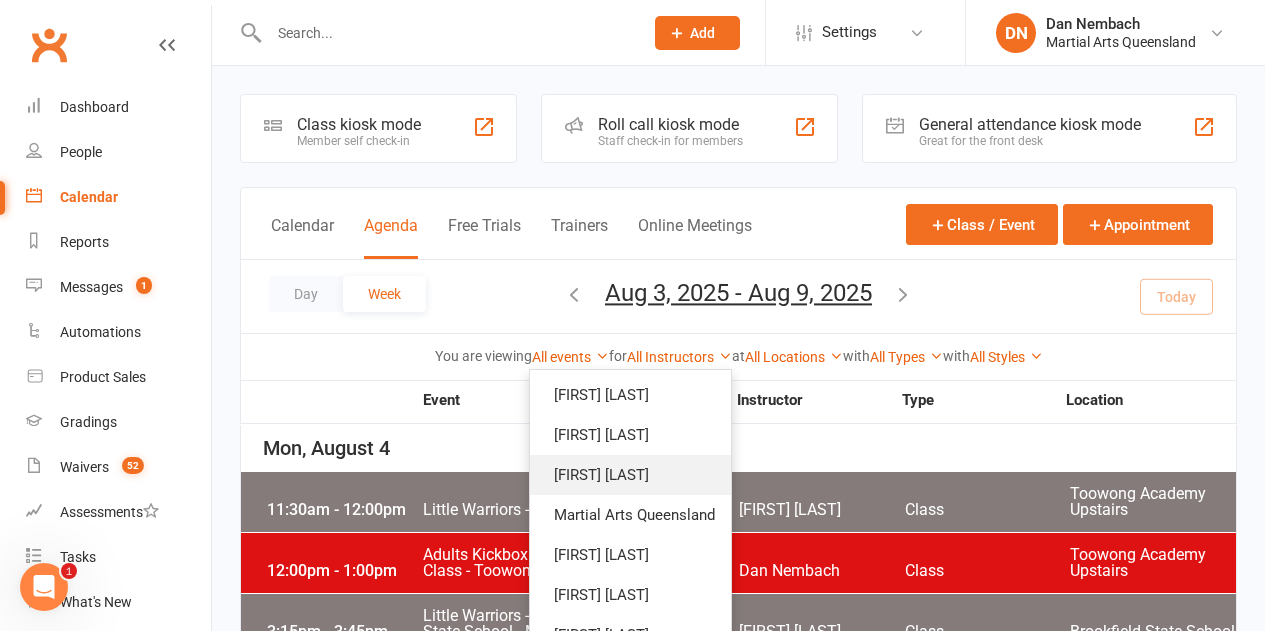 click on "Robert Dupont" at bounding box center [630, 475] 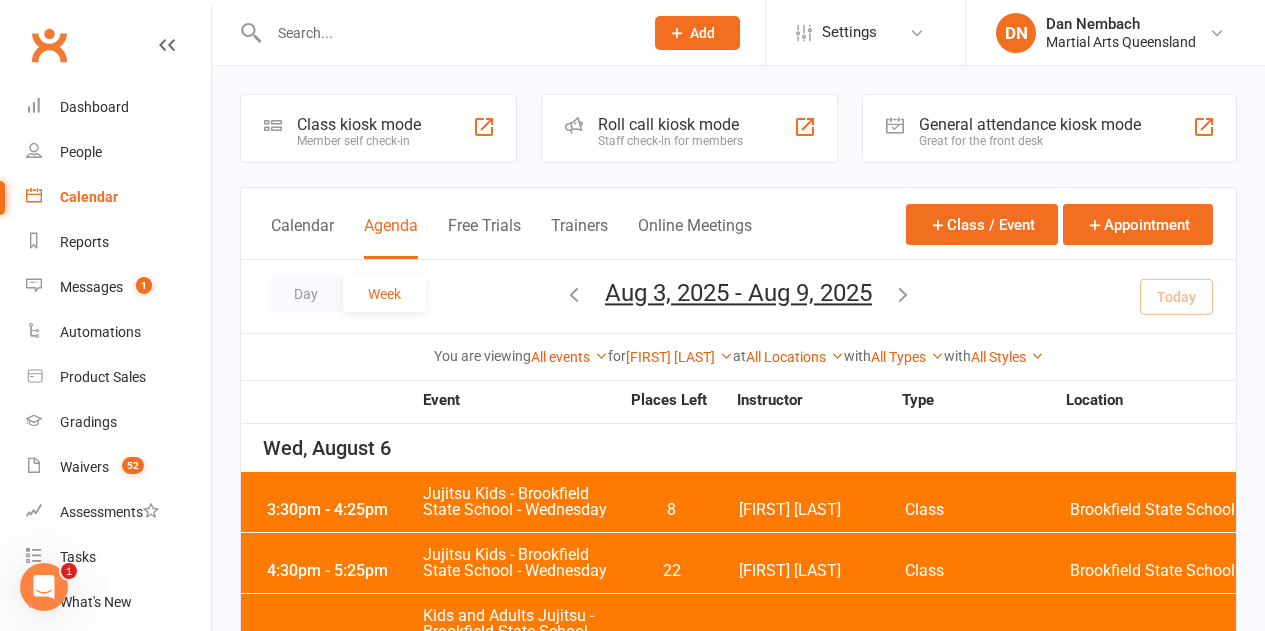 click at bounding box center (574, 294) 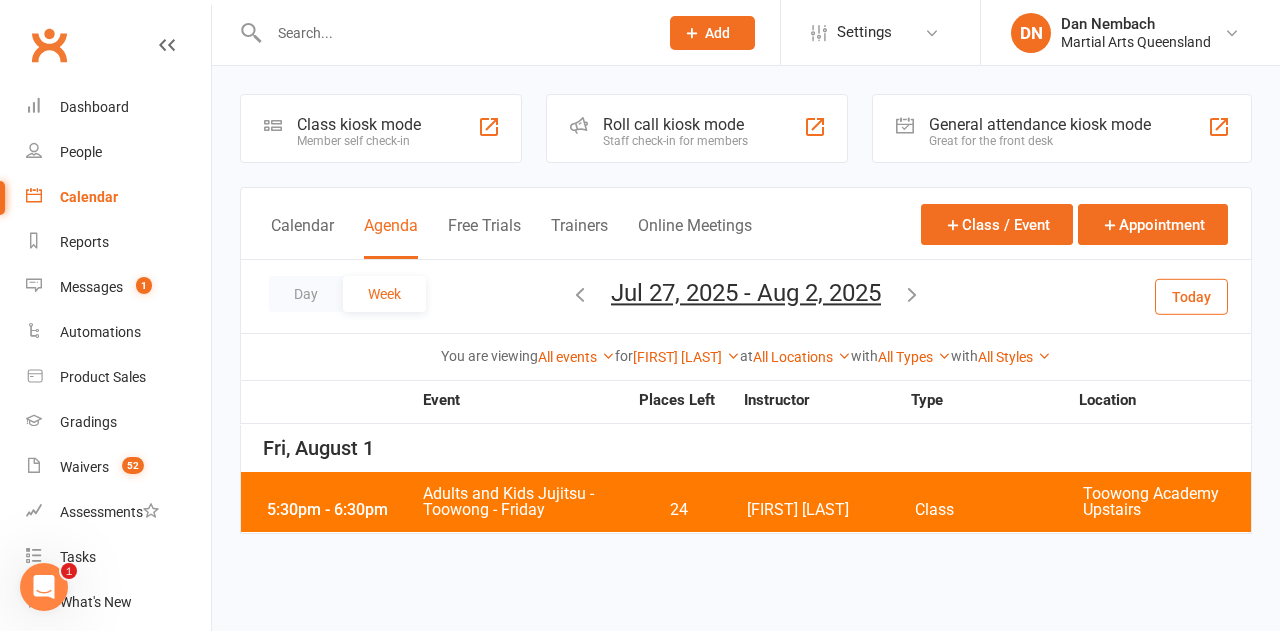 click on "5:30pm - 6:30pm Adults and Kids Jujitsu - Toowong - Friday 24 Robert Dupont Class Toowong Academy Upstairs" at bounding box center [746, 502] 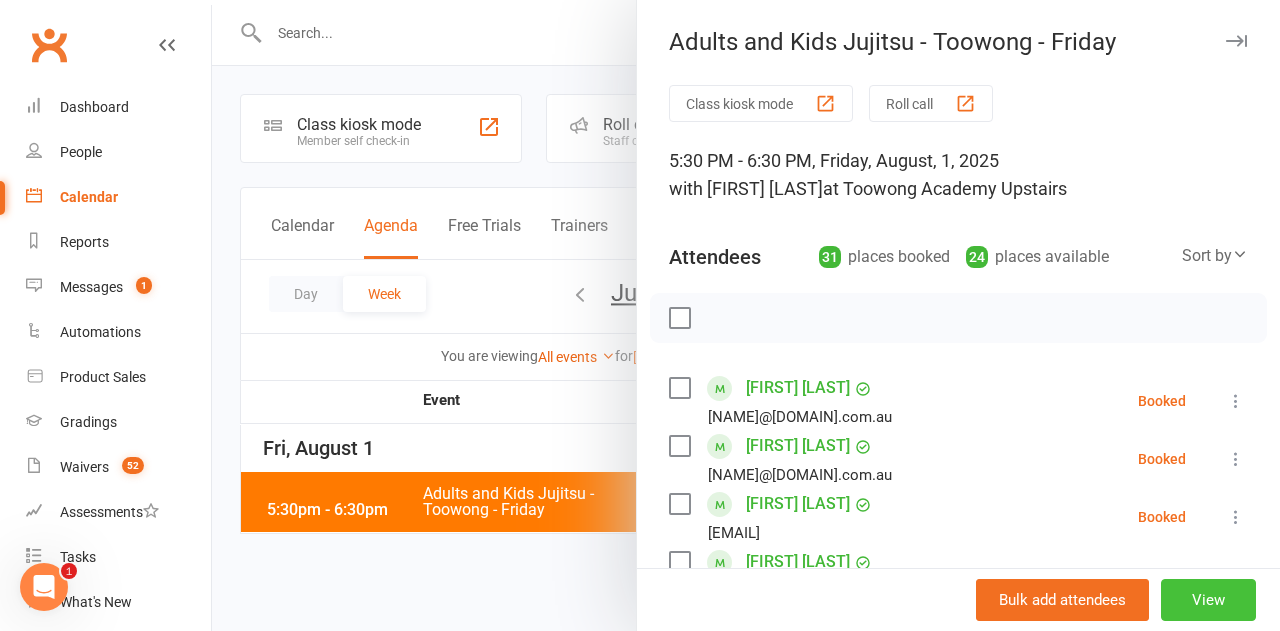 click on "View" at bounding box center [1208, 600] 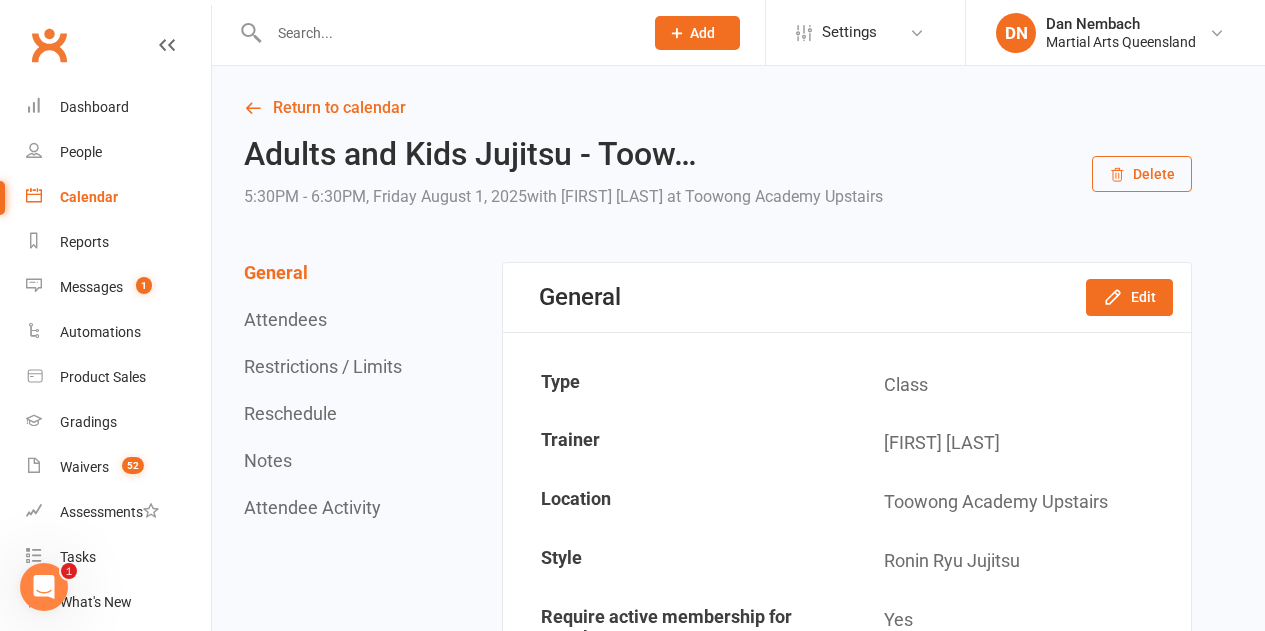 scroll, scrollTop: 200, scrollLeft: 0, axis: vertical 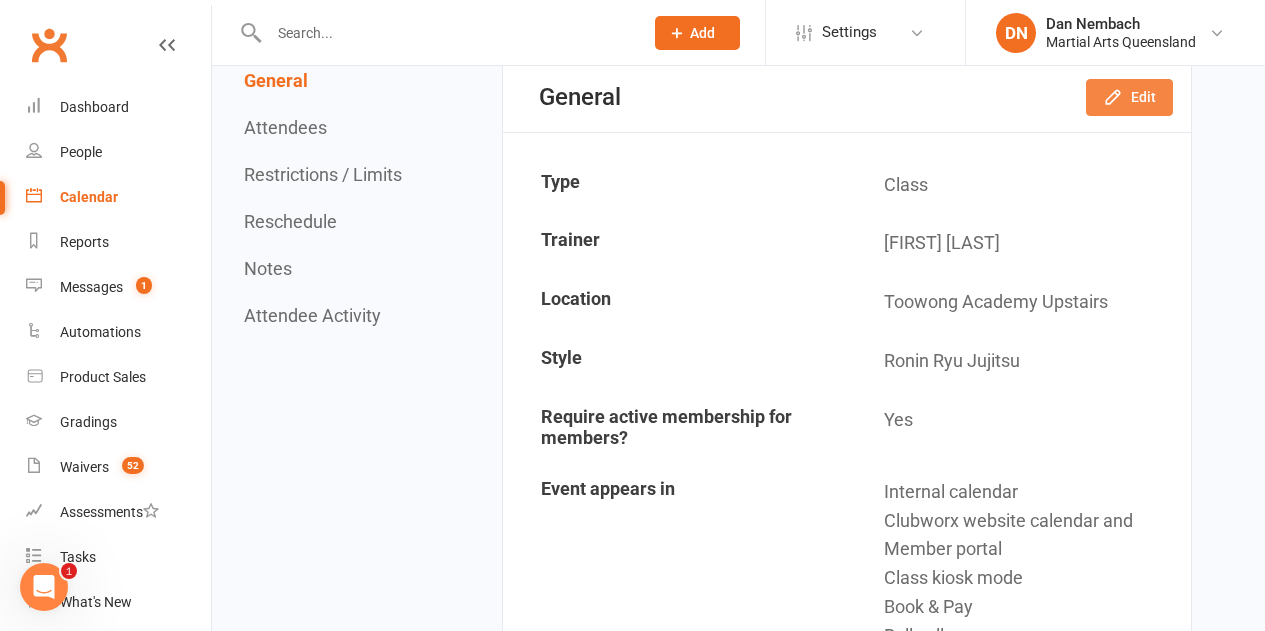 click on "Edit" at bounding box center (1129, 97) 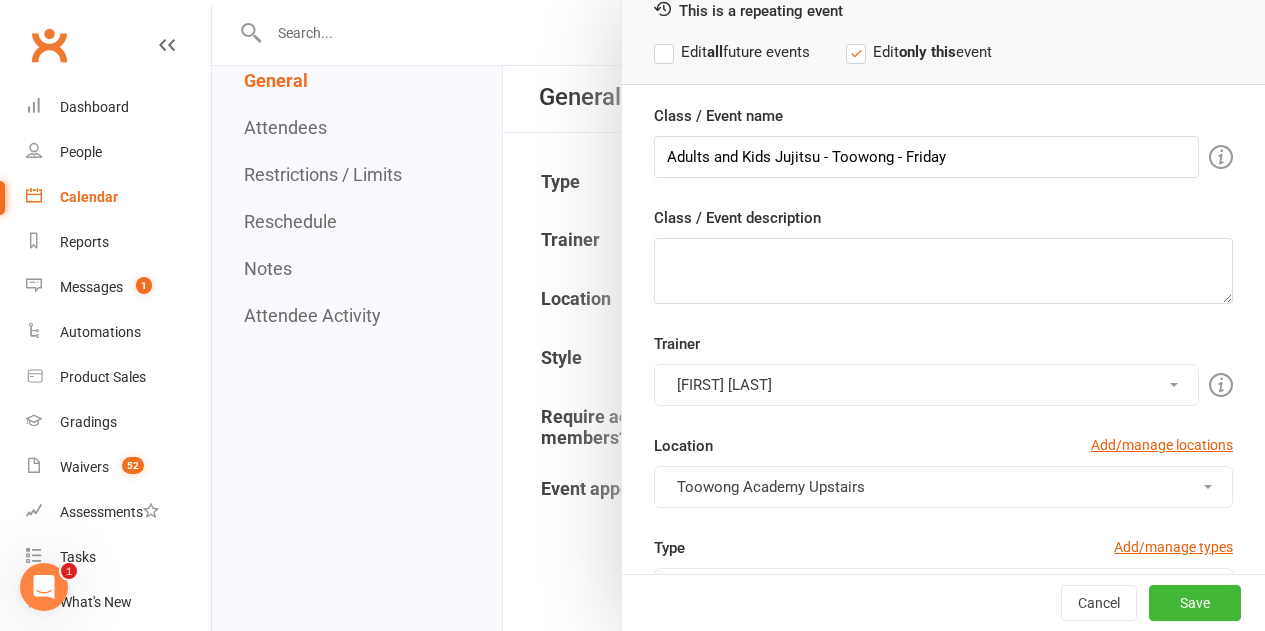scroll, scrollTop: 200, scrollLeft: 0, axis: vertical 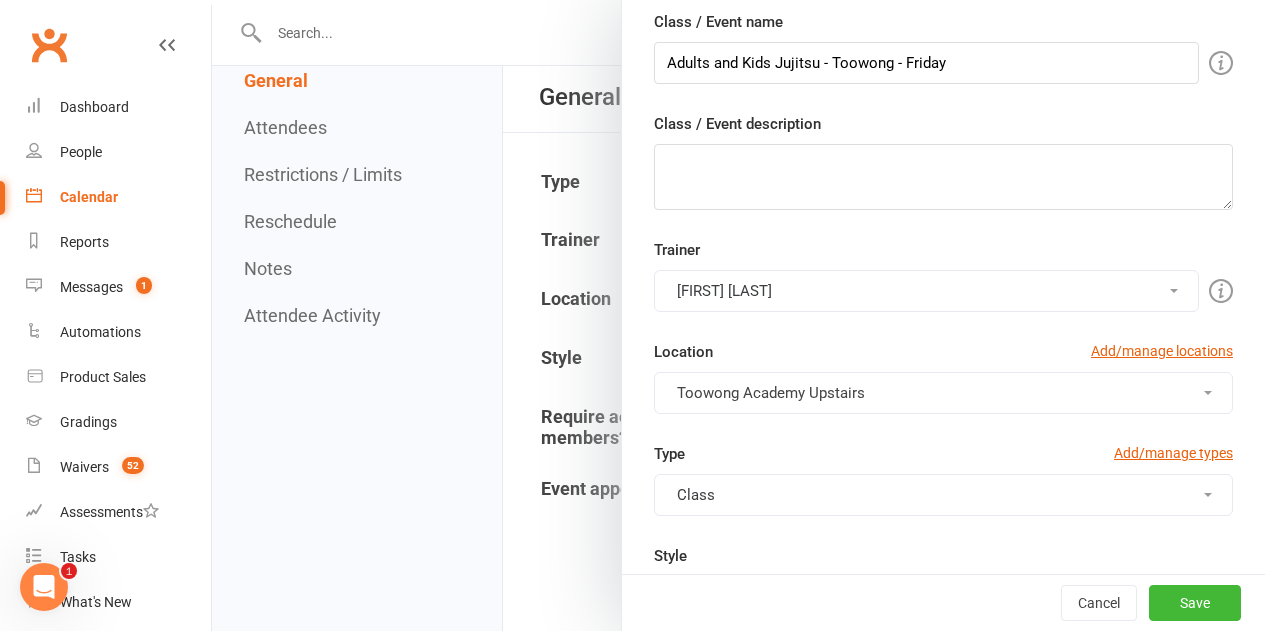 click on "Robert Dupont" at bounding box center [926, 291] 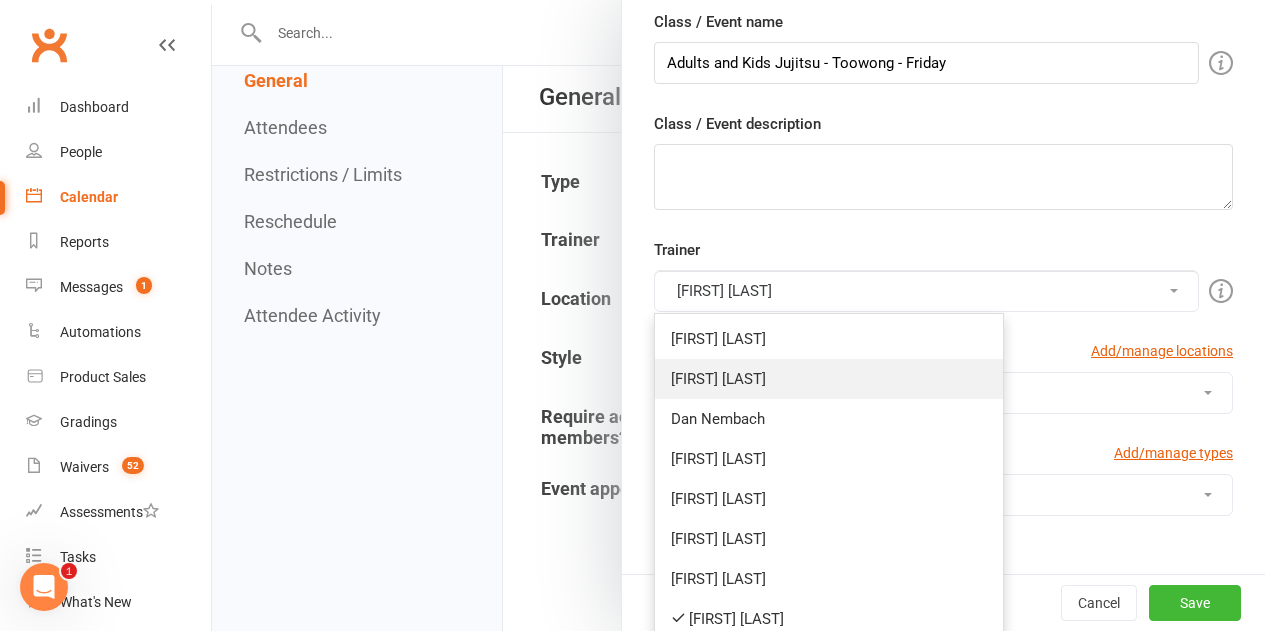 click on "Quinton Cugola" at bounding box center (829, 379) 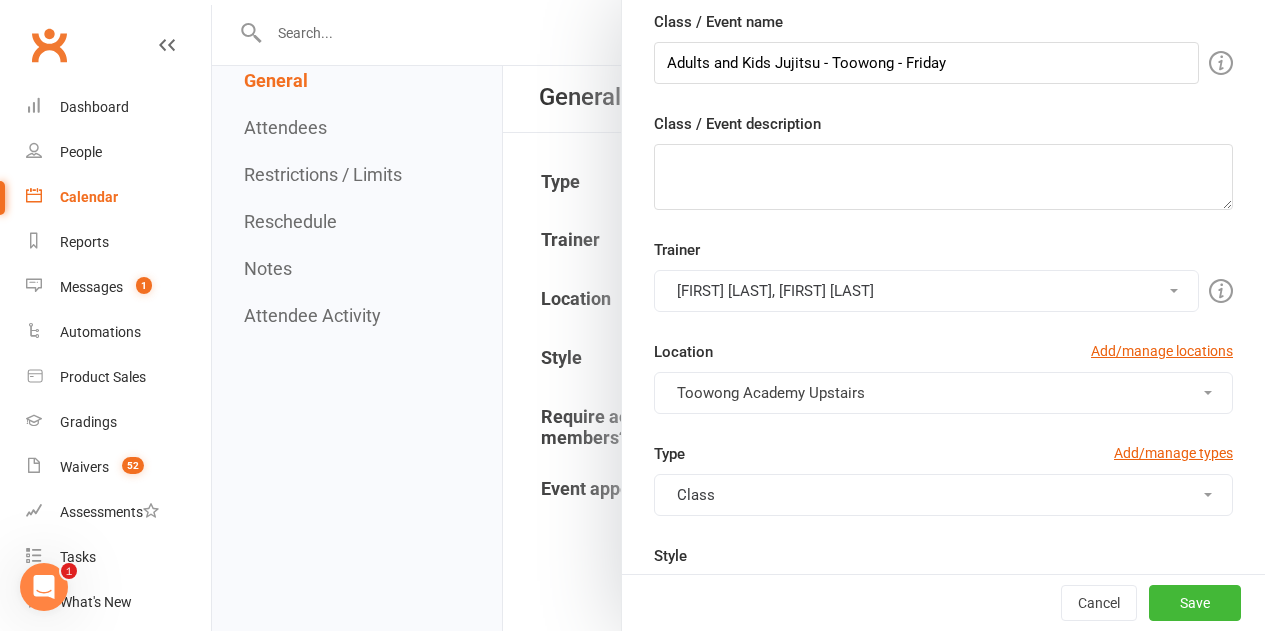 click on "Robert Dupont, Quinton Cugola" at bounding box center [926, 291] 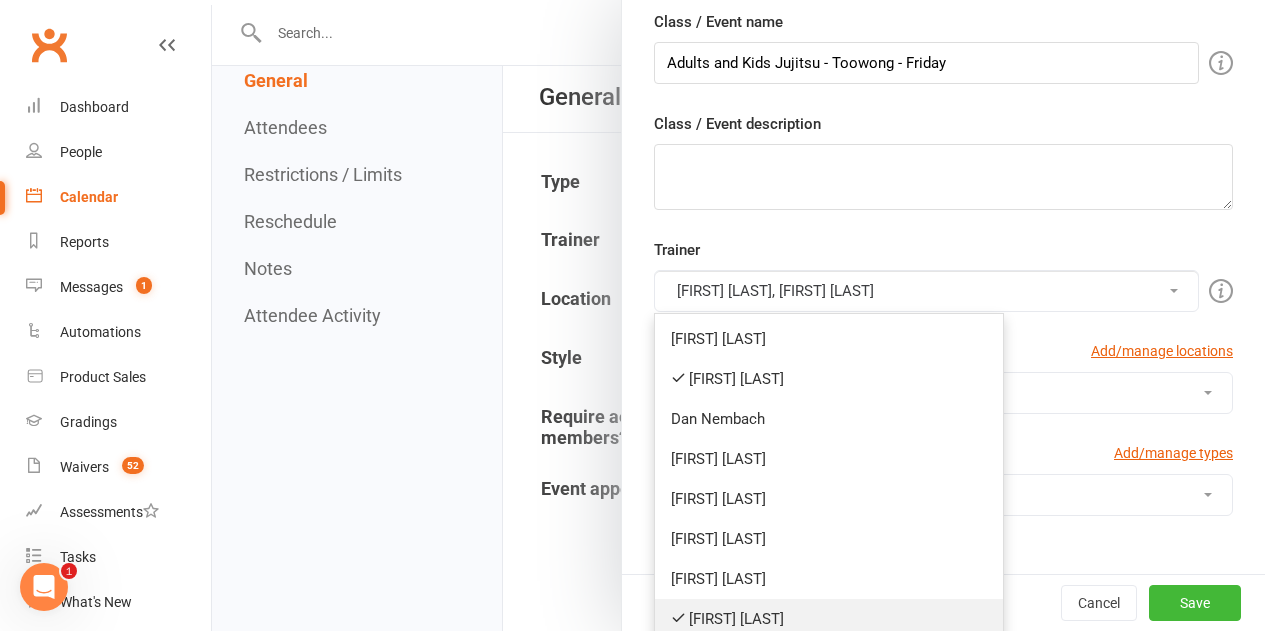 click on "Robert Dupont" at bounding box center (829, 619) 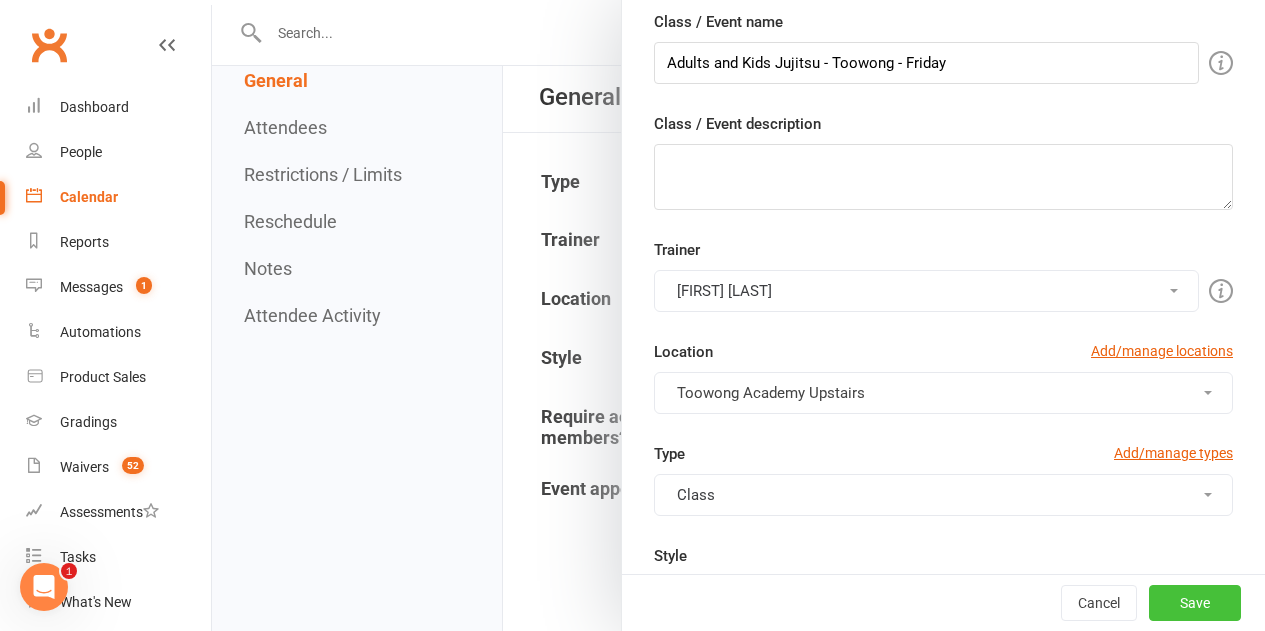 click on "Save" at bounding box center [1195, 603] 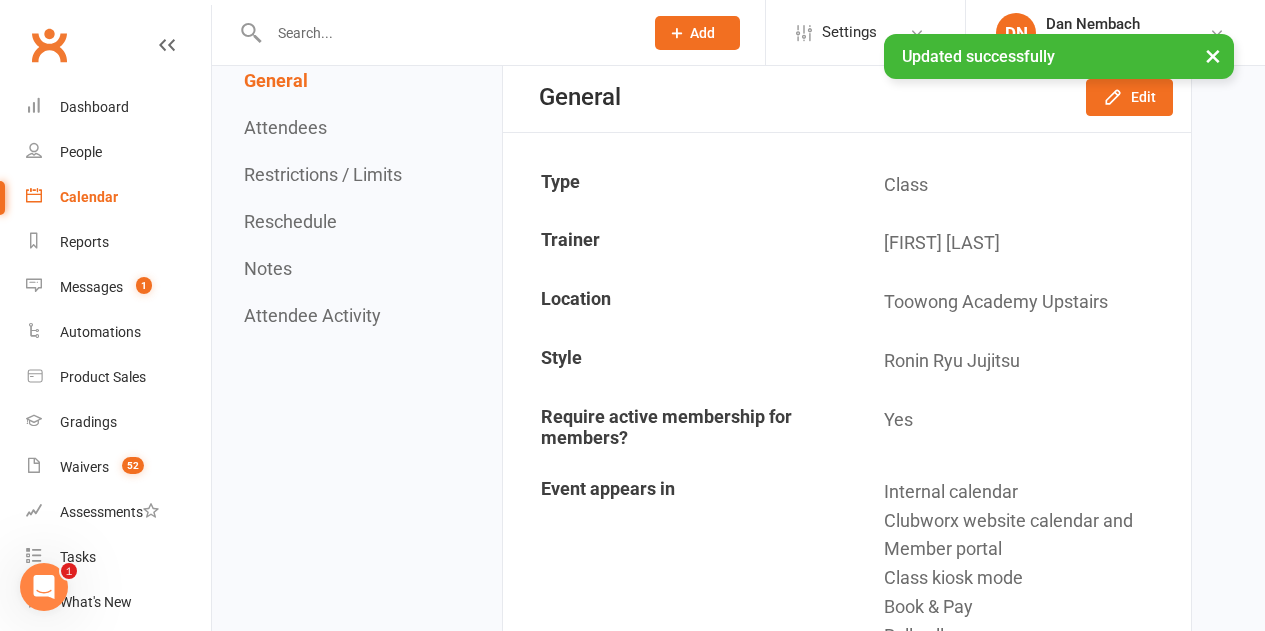 click on "Calendar" at bounding box center [118, 197] 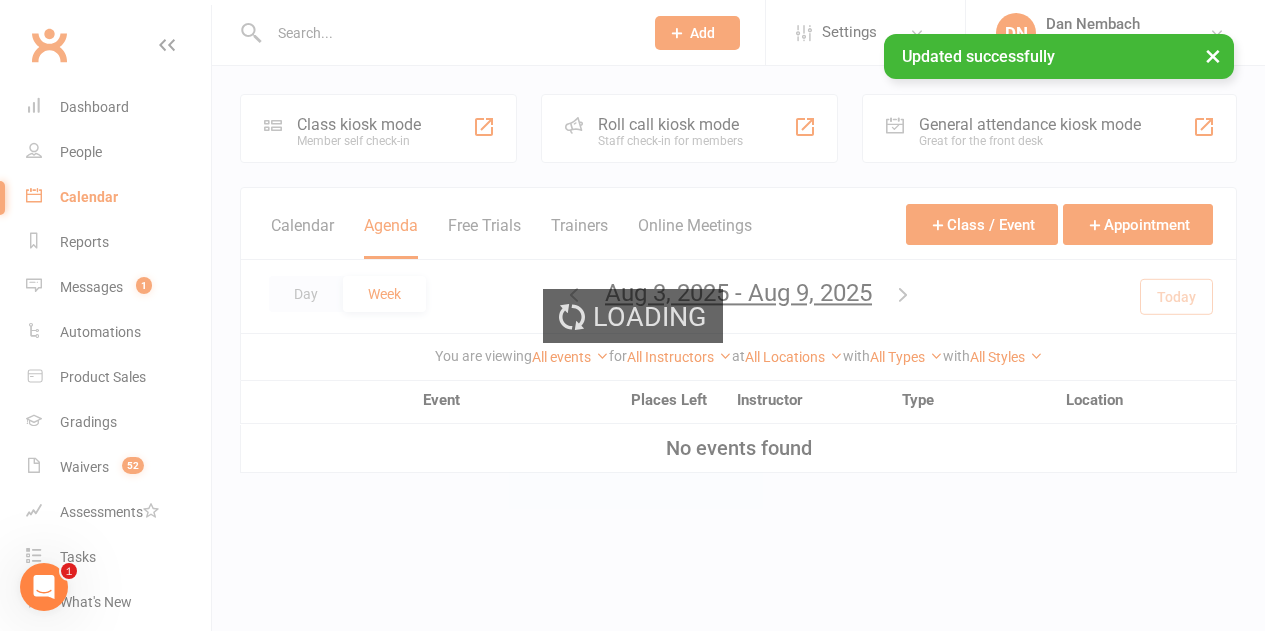 scroll, scrollTop: 0, scrollLeft: 0, axis: both 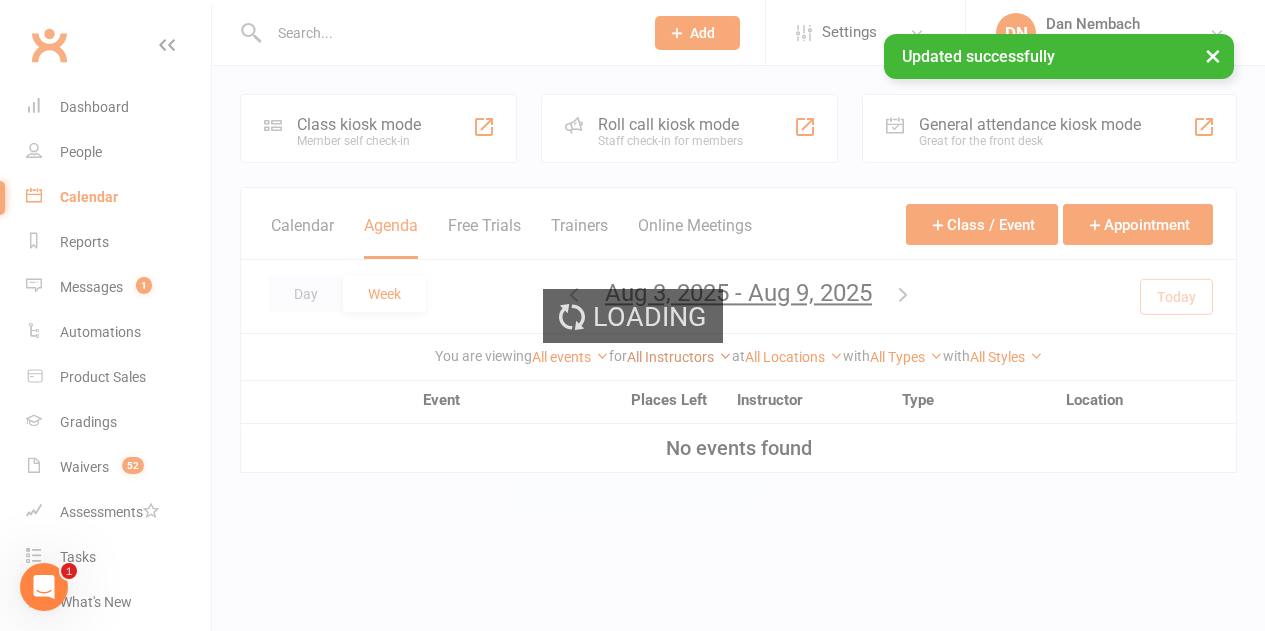 click on "All Instructors" at bounding box center (679, 357) 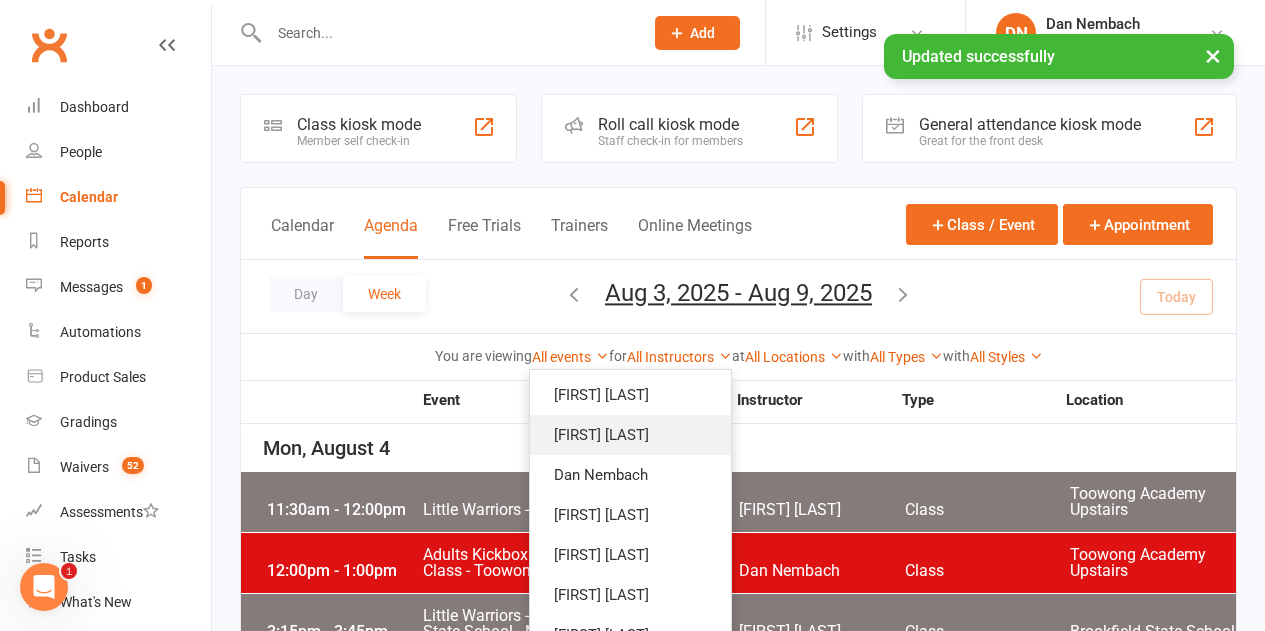 click on "Quinton Cugola" at bounding box center [630, 435] 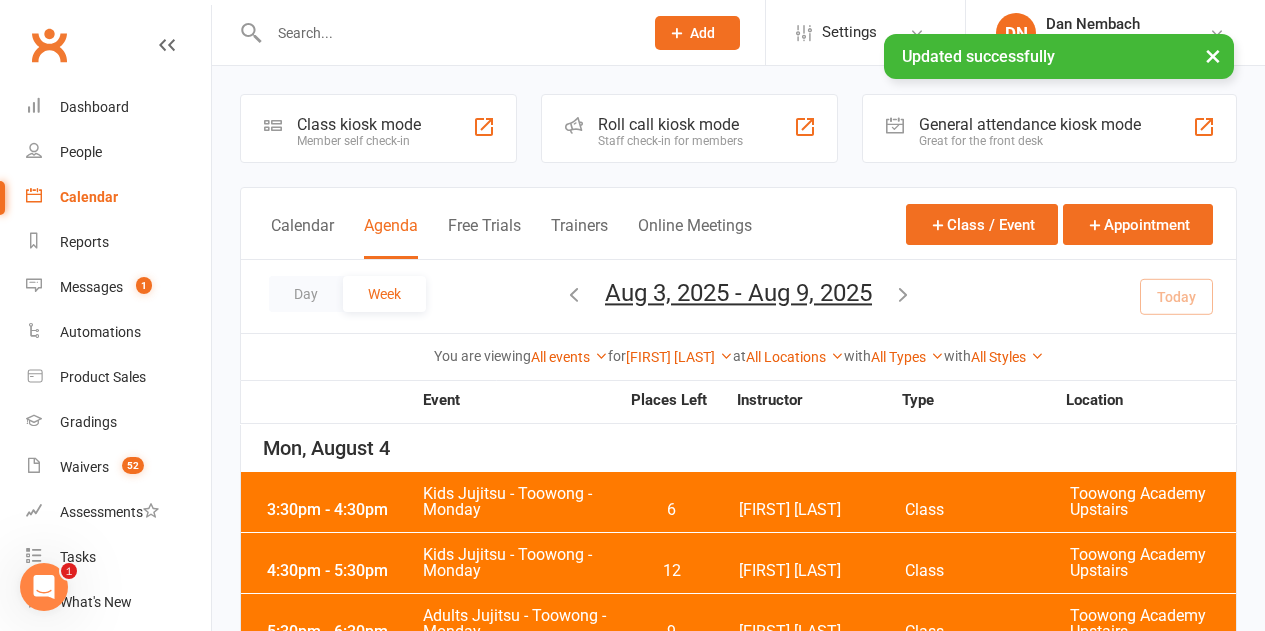 click at bounding box center [574, 294] 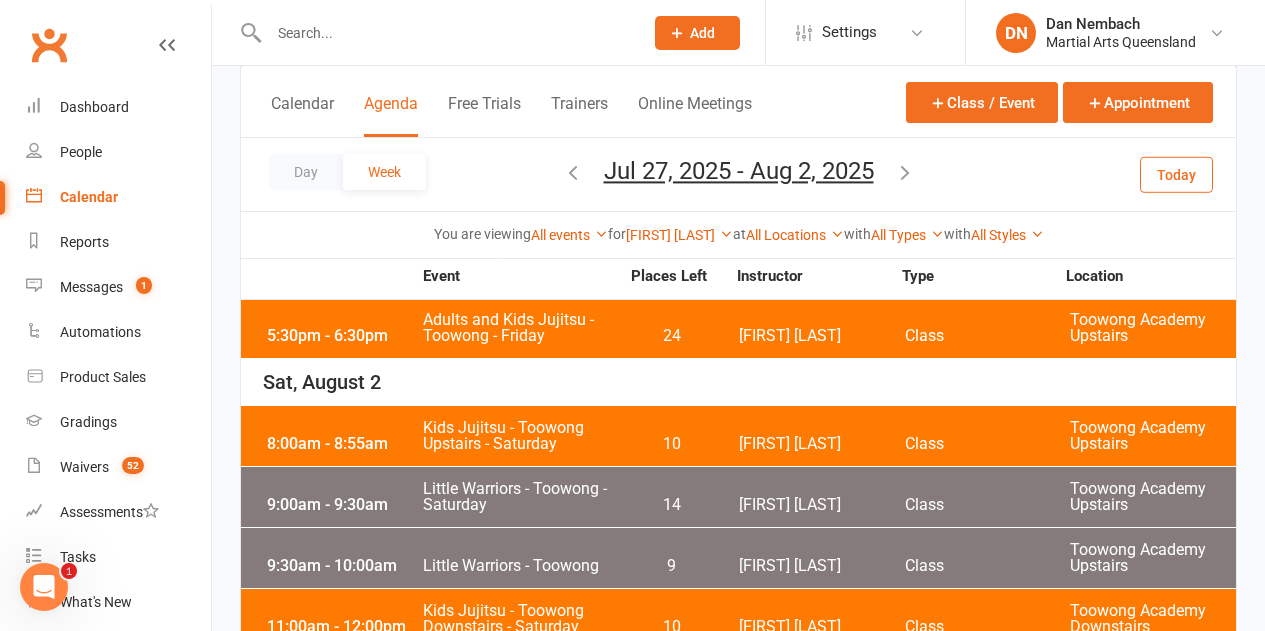 scroll, scrollTop: 1270, scrollLeft: 0, axis: vertical 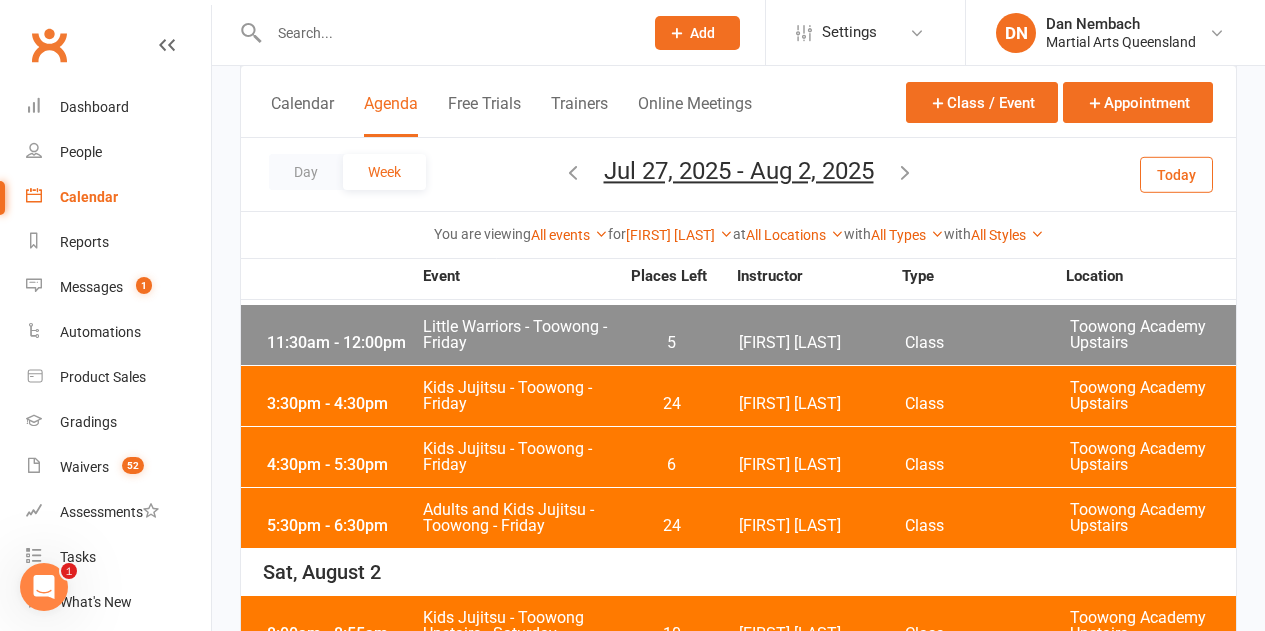 click on "Adults and Kids Jujitsu - Toowong - Friday" at bounding box center (520, 518) 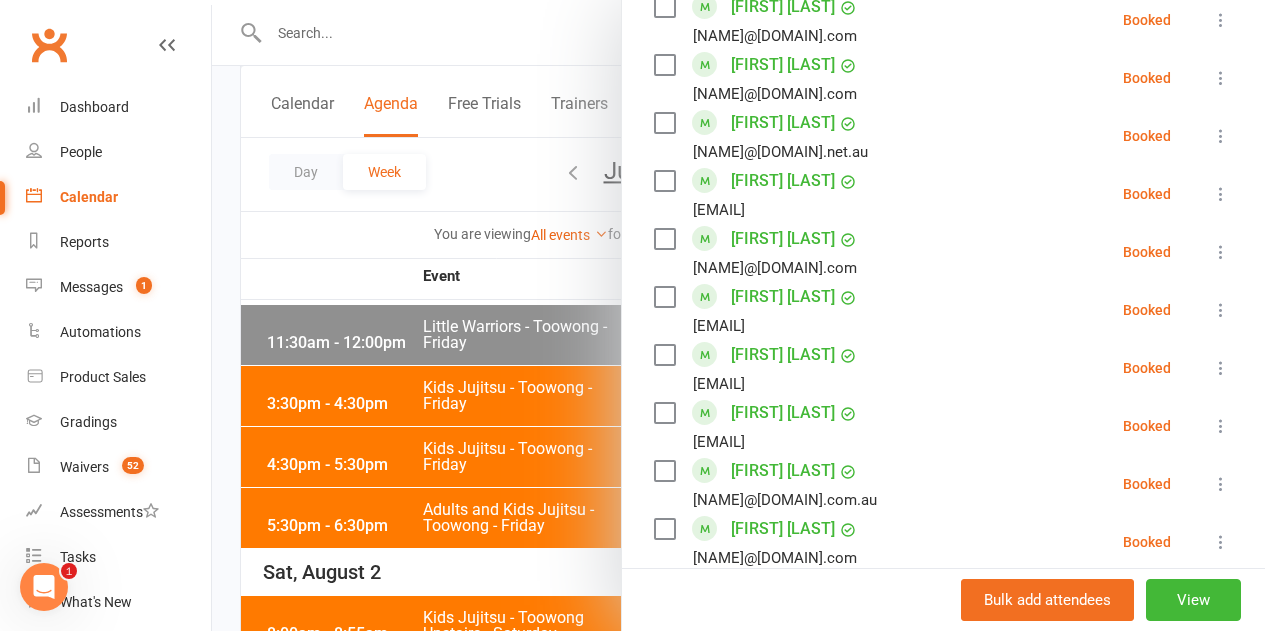 scroll, scrollTop: 1962, scrollLeft: 0, axis: vertical 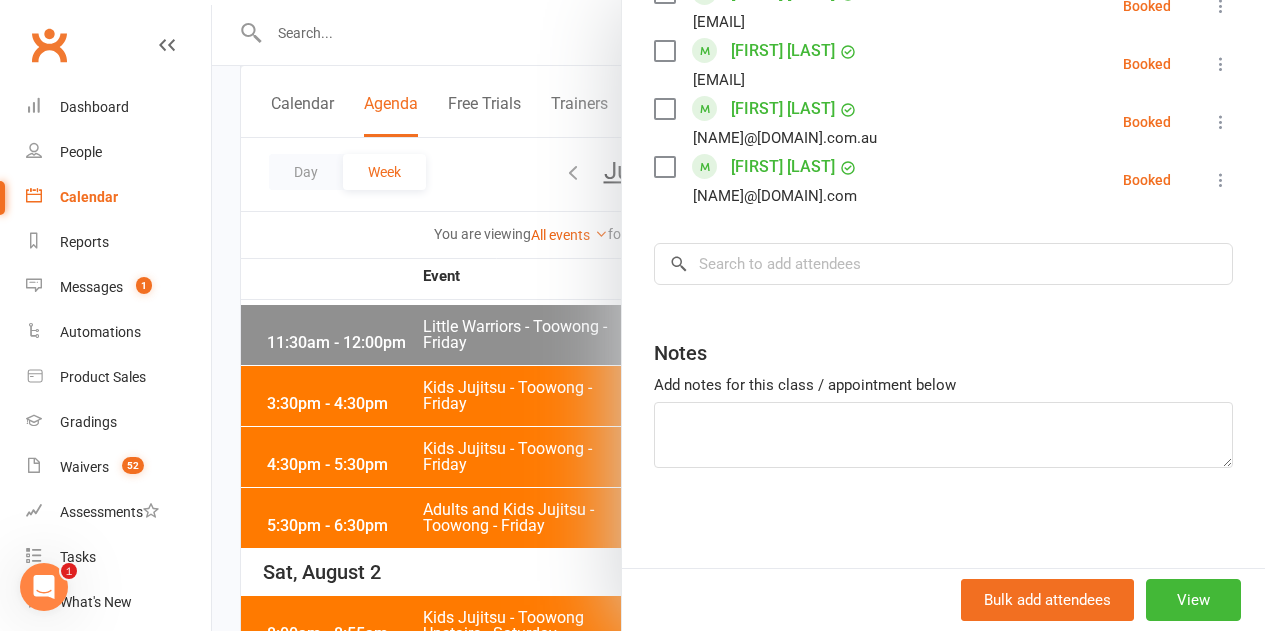 click at bounding box center (738, 315) 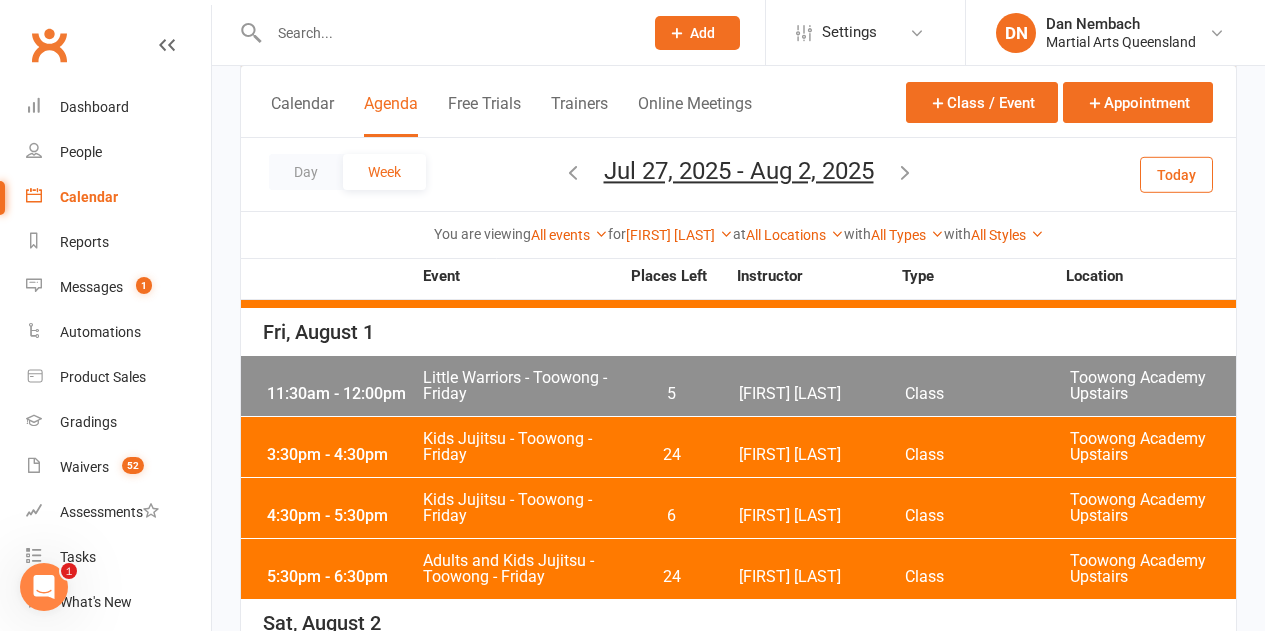 scroll, scrollTop: 1170, scrollLeft: 0, axis: vertical 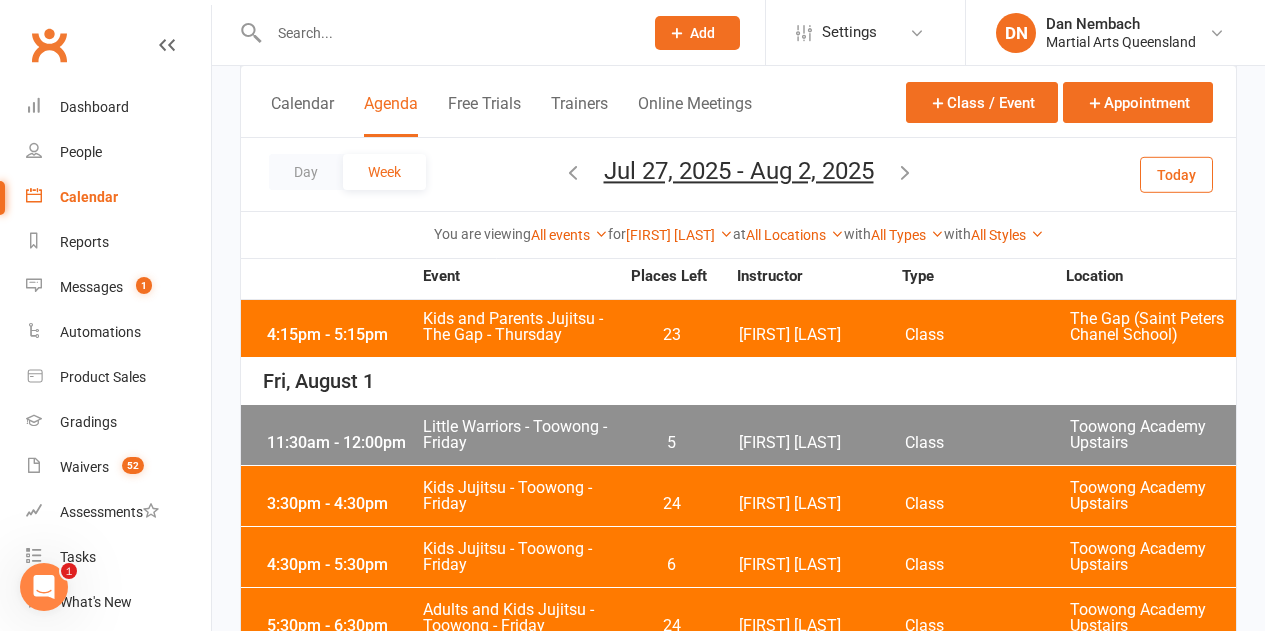 click on "6" at bounding box center [671, 565] 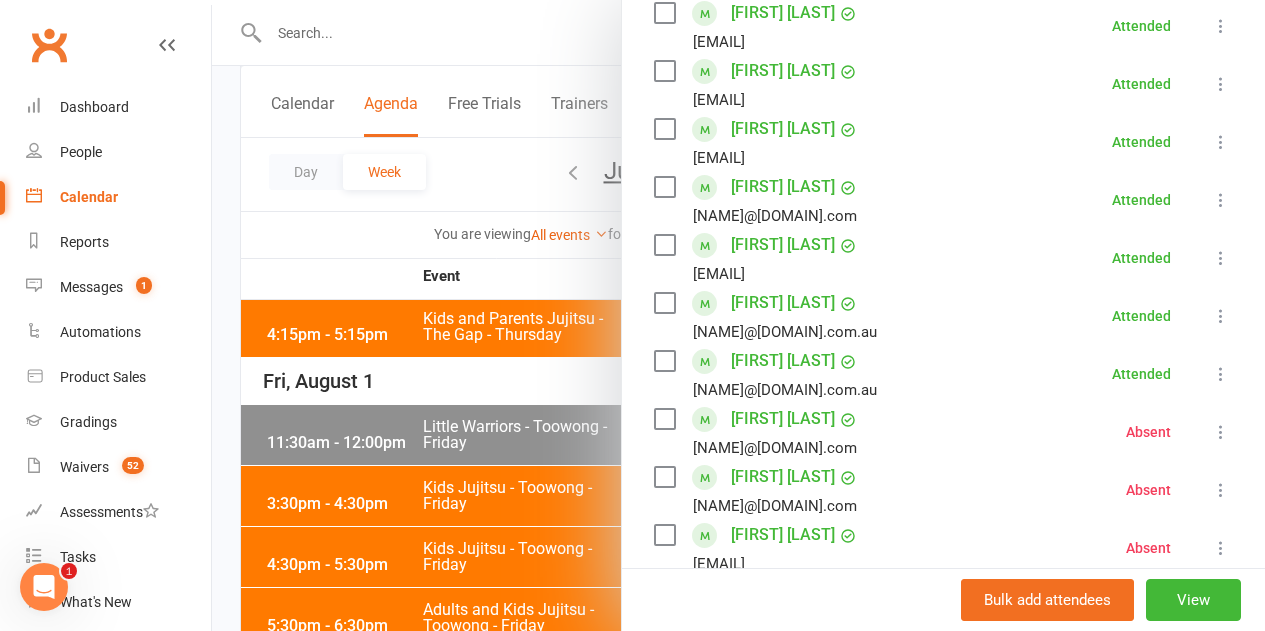 scroll, scrollTop: 2700, scrollLeft: 0, axis: vertical 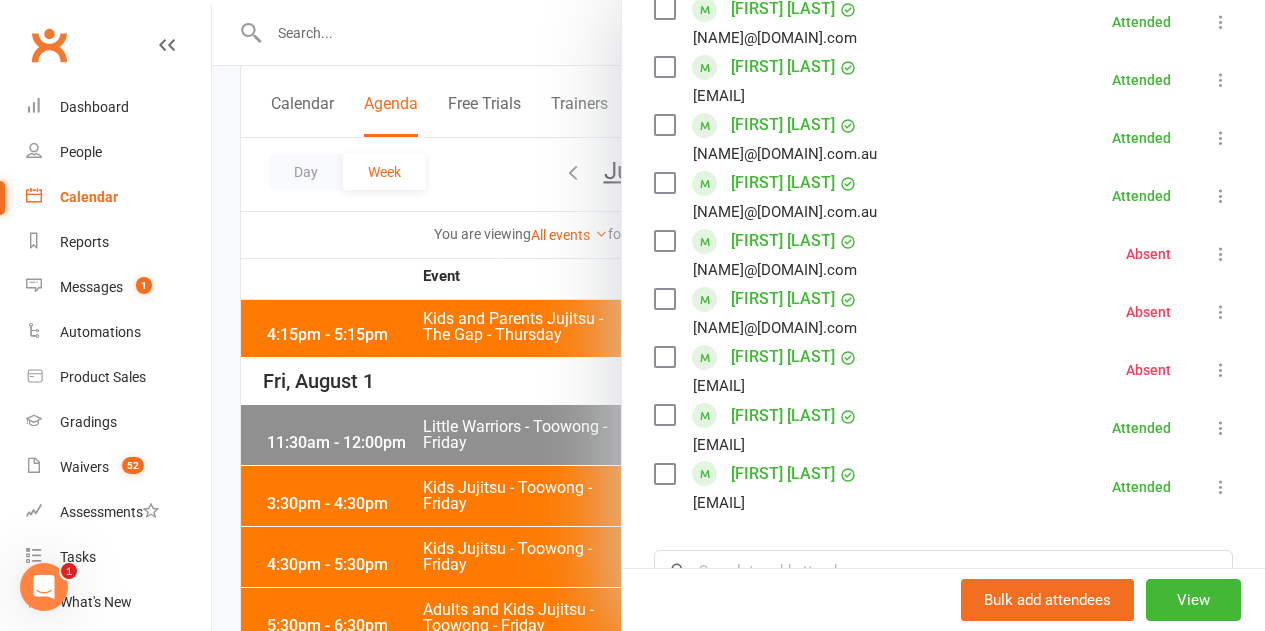 click at bounding box center (738, 315) 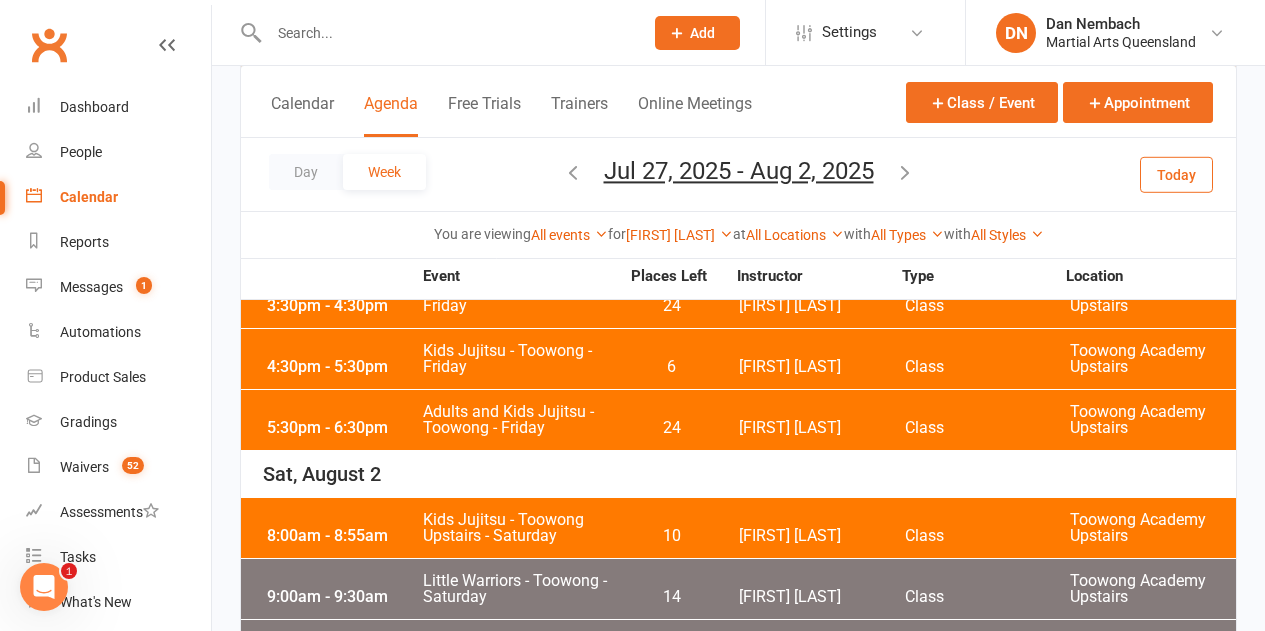 scroll, scrollTop: 1370, scrollLeft: 0, axis: vertical 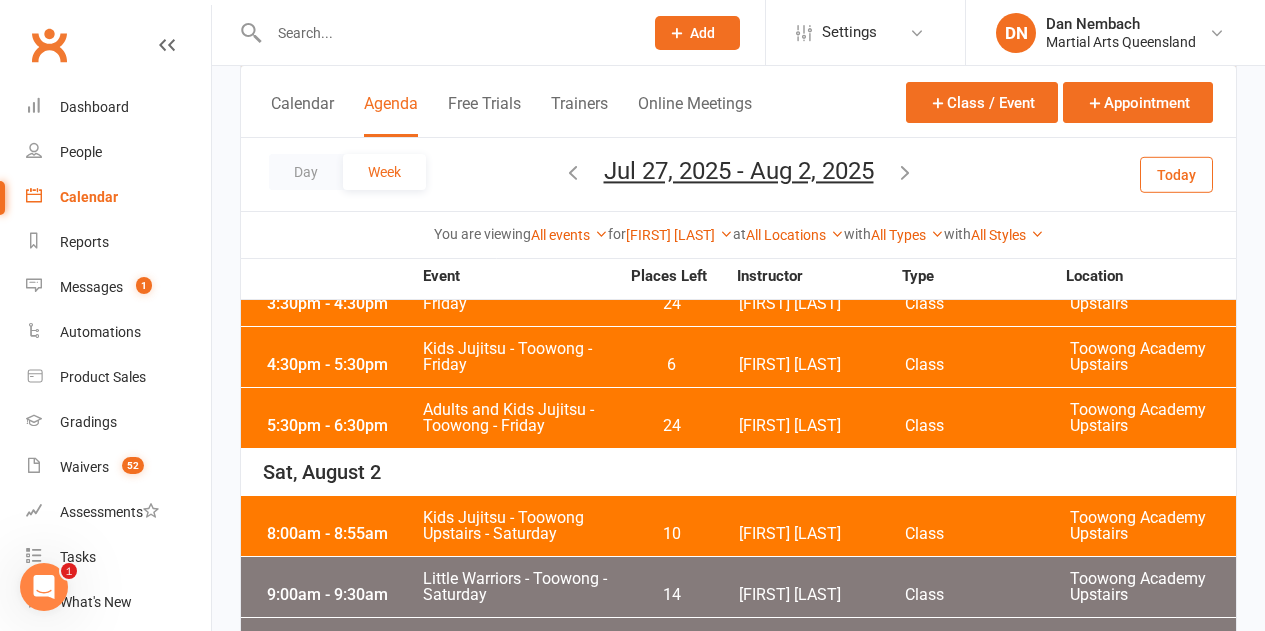 click on "Adults and Kids Jujitsu - Toowong - Friday" at bounding box center (520, 418) 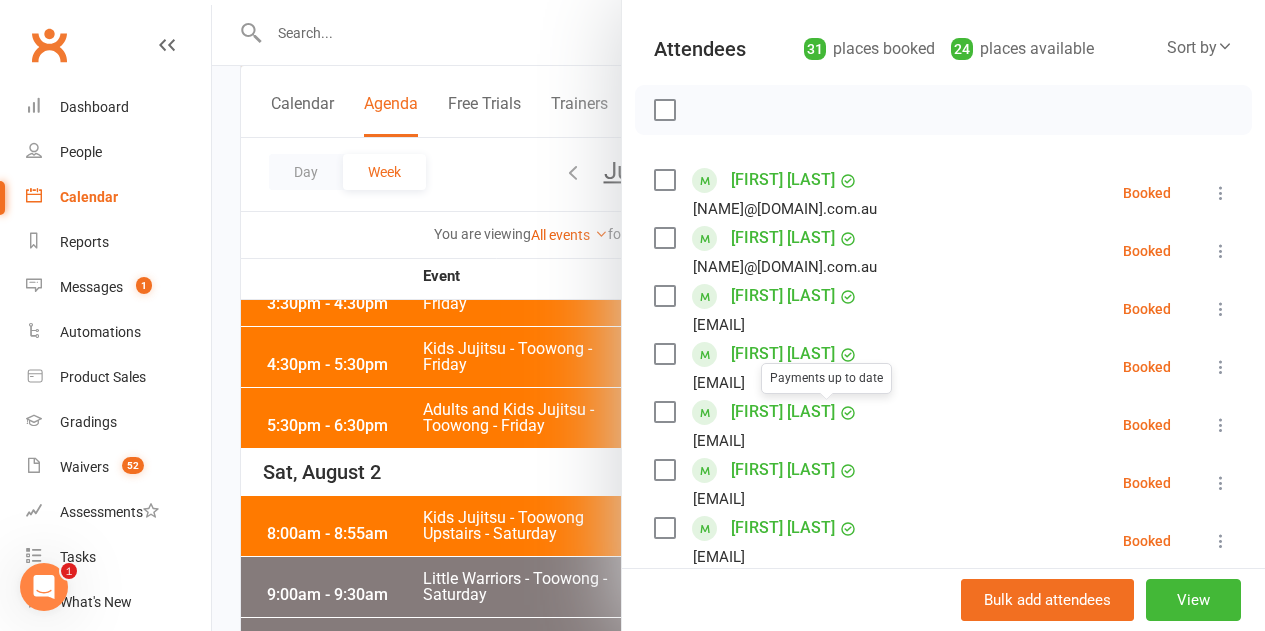 scroll, scrollTop: 200, scrollLeft: 0, axis: vertical 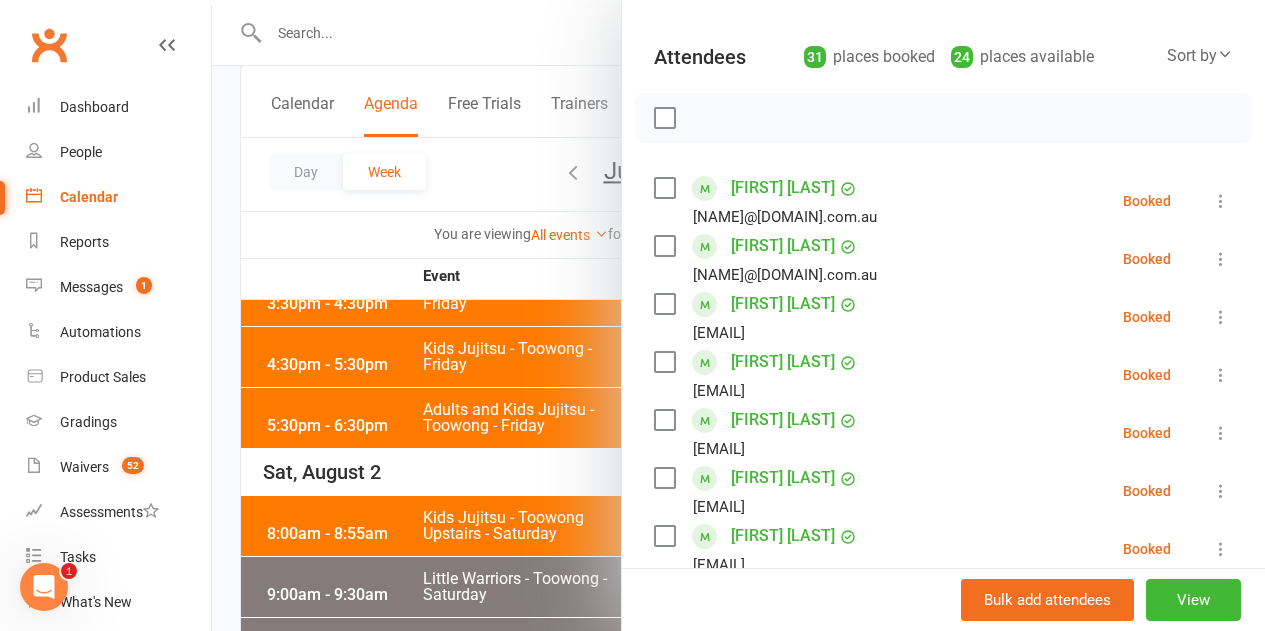 click on "Class kiosk mode  Roll call  5:30 PM - 6:30 PM, Friday, August, 1, 2025 with Quinton Cugola  at  Toowong Academy Upstairs  Attendees  31  places booked 24  places available Sort by  Last name  First name  Booking created    Jet Aitken  a.darmansjah@logicamms.com.au Booked More info  Remove  Check in  Mark absent  Send message  All bookings for series    Zuri Aitken  a.darmansjah@logicamms.com.au Booked More info  Remove  Check in  Mark absent  Send message  All bookings for series    Lachlan Allen  elaine.allen@hotmail.com Booked More info  Remove  Check in  Mark absent  Send message  All bookings for series    Lincoln Bayley  kristin-bayley@hotmail.com Booked More info  Remove  Check in  Mark absent  Send message  All bookings for series    Shani Black  traceyblackmail@bigpond.com Booked More info  Remove  Check in  Mark absent  Send message  All bookings for series    Maya Bodnar  ewa.dan@me.com Booked More info  Remove  Check in  Mark absent  Send message  All bookings for series    Tristan Burgess  Booked" at bounding box center [943, 1107] 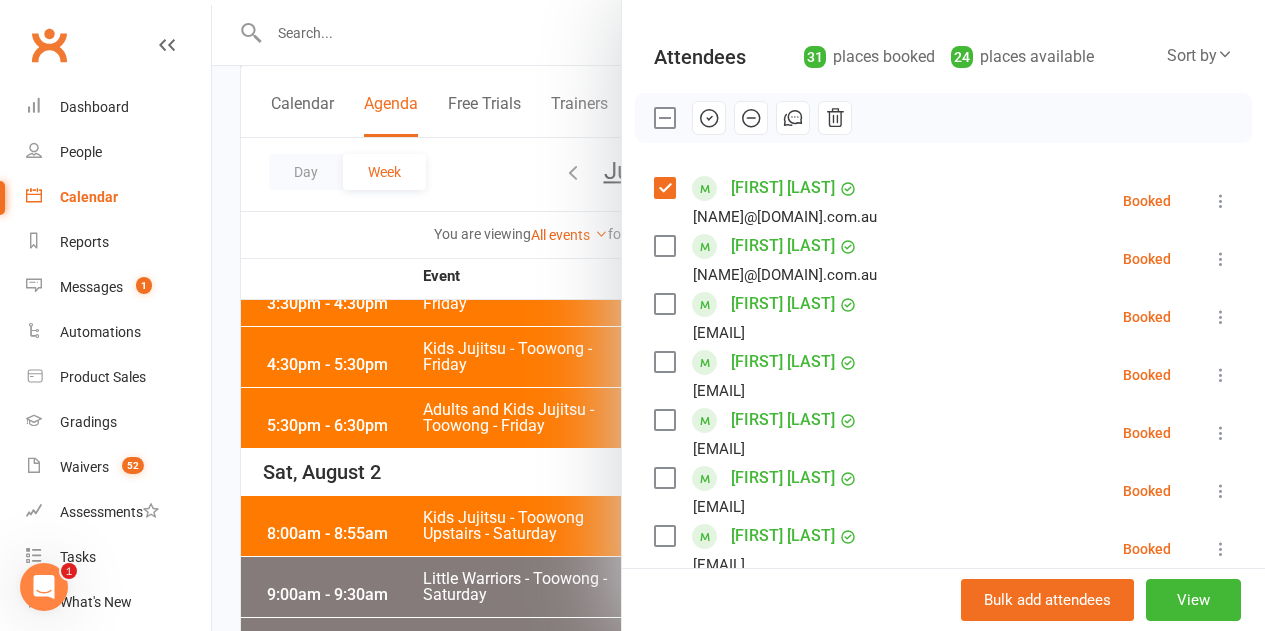click at bounding box center (664, 246) 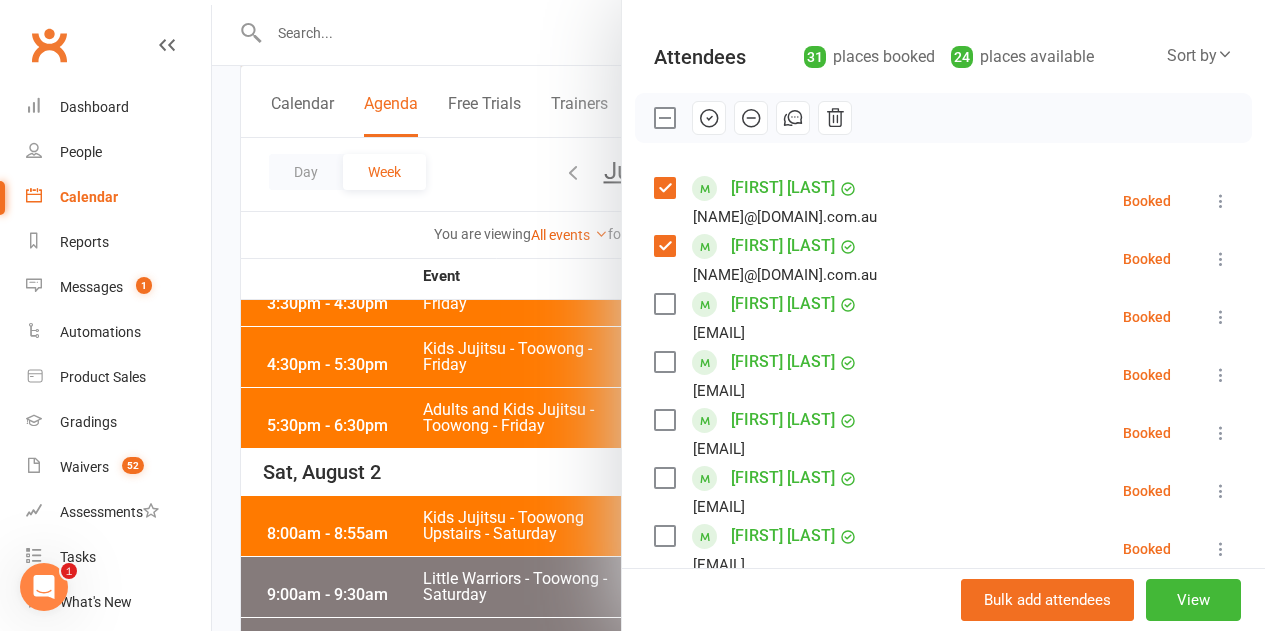 scroll, scrollTop: 300, scrollLeft: 0, axis: vertical 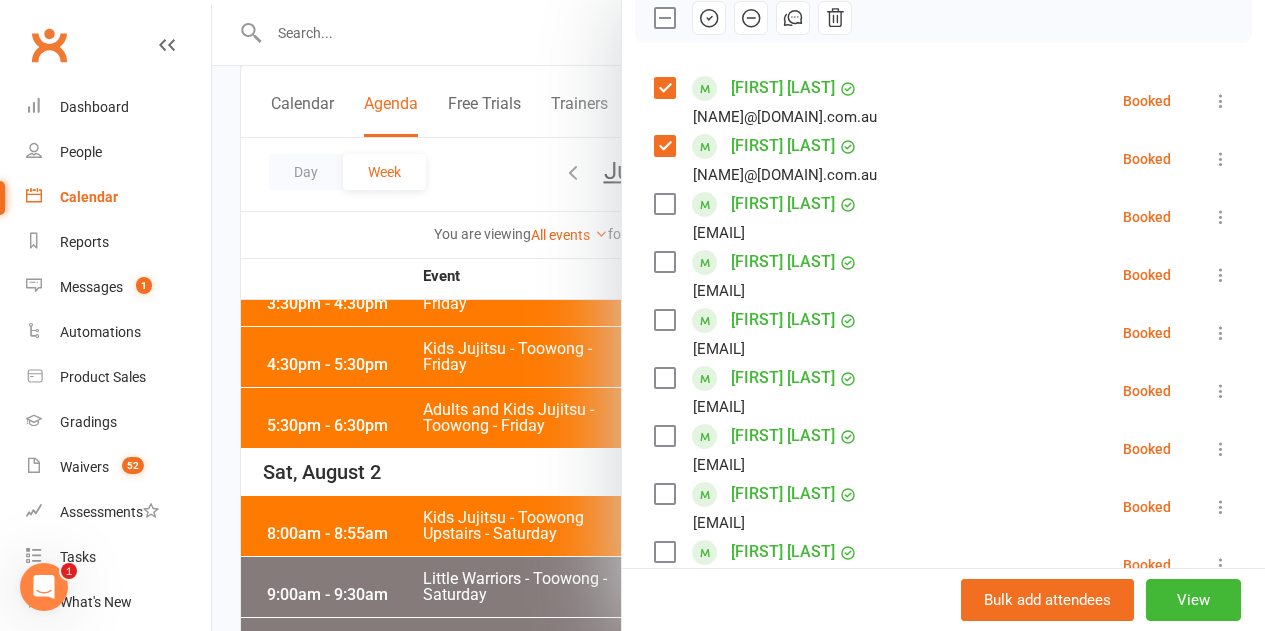 click at bounding box center [664, 378] 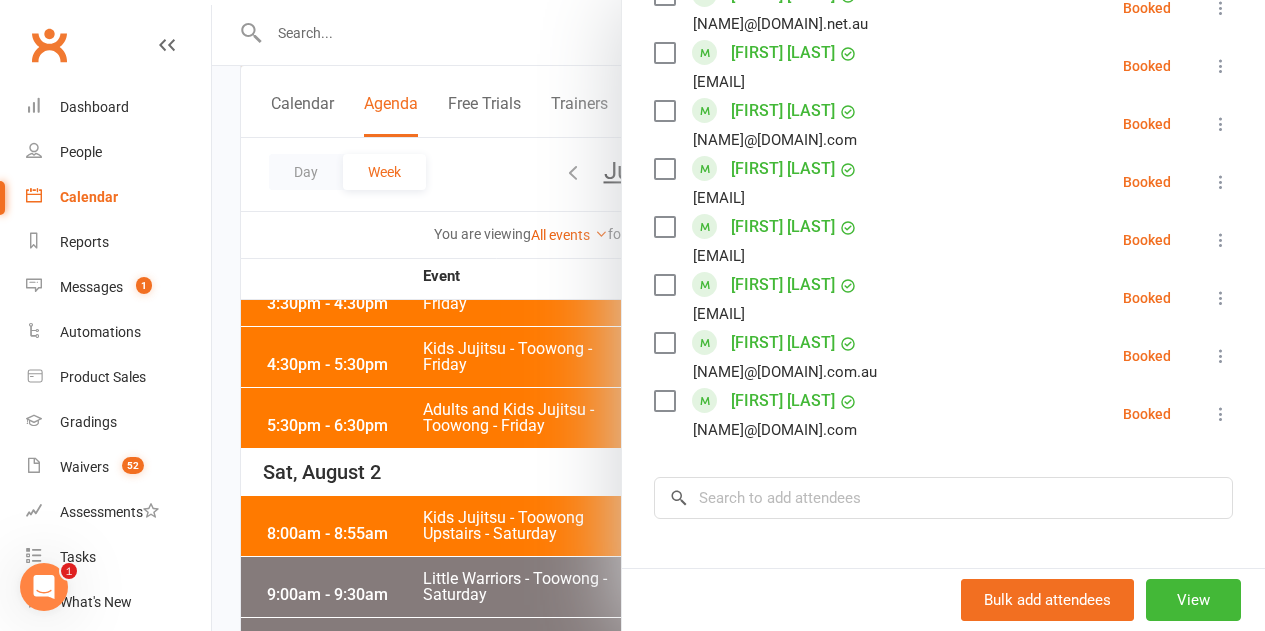 scroll, scrollTop: 1962, scrollLeft: 0, axis: vertical 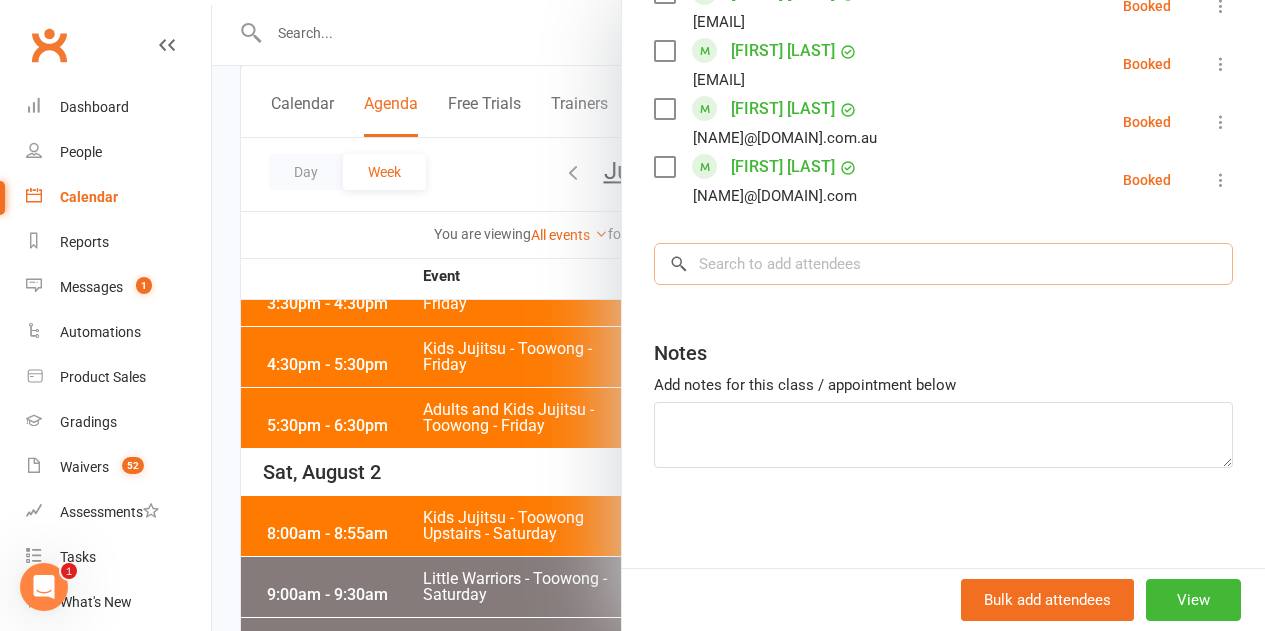 click at bounding box center (943, 264) 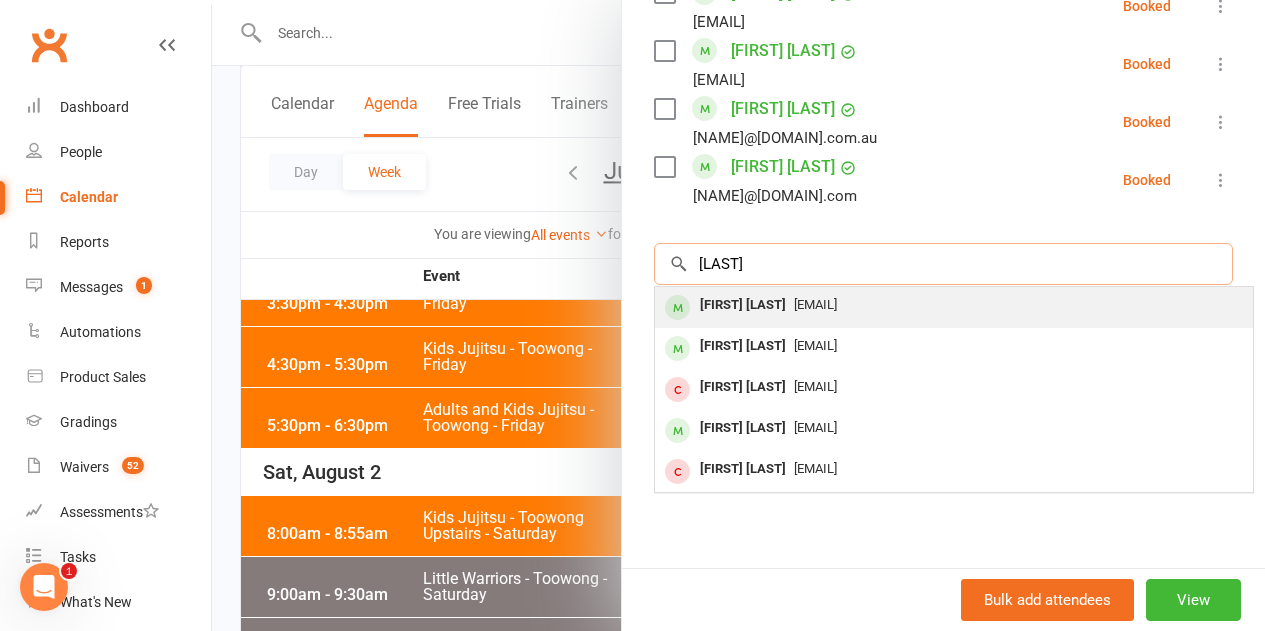 type on "bodnar" 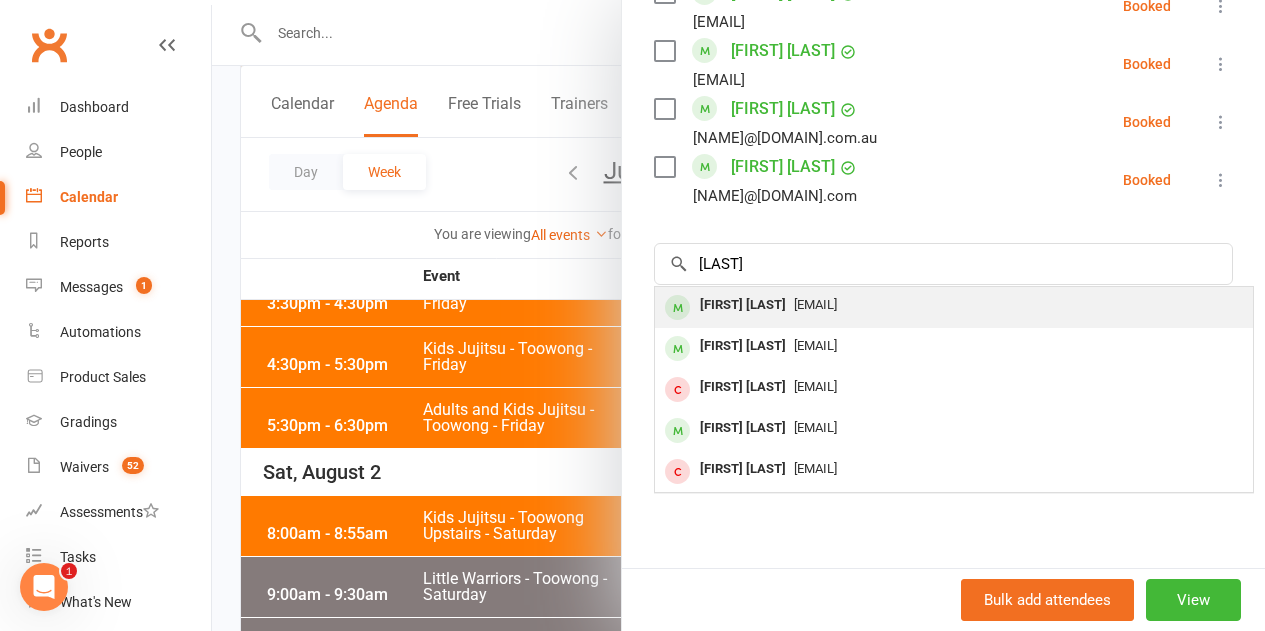 click on "Dan Bodnar ewa.dan@me.com" at bounding box center (954, 307) 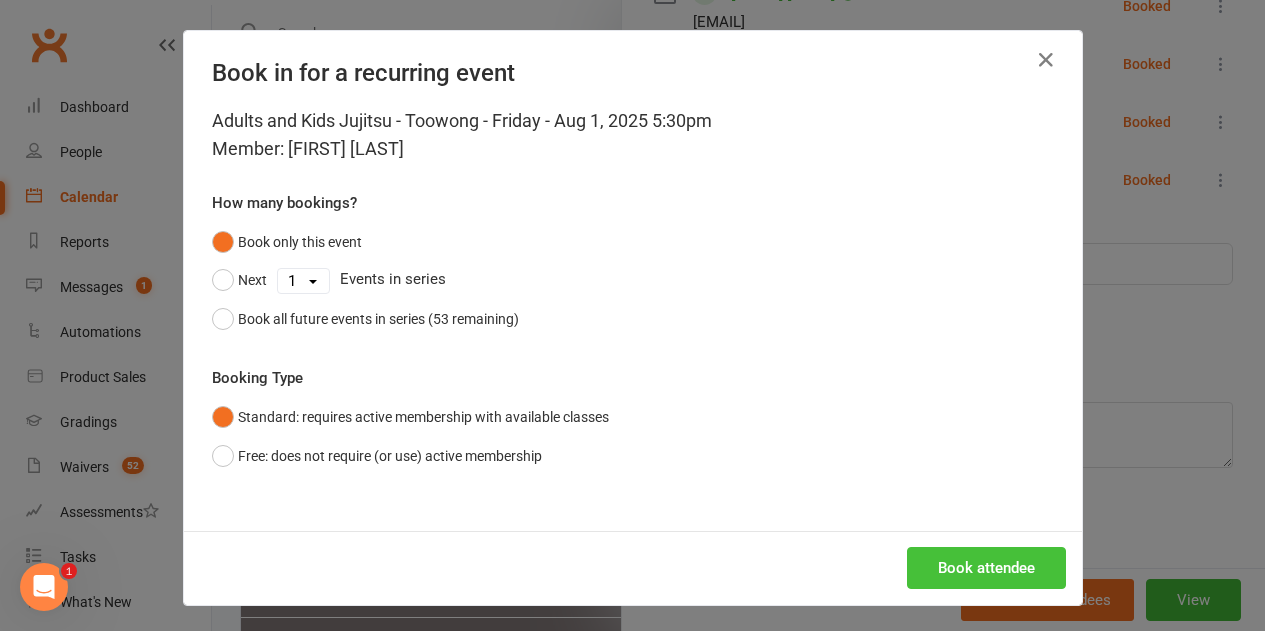 click on "Book attendee" at bounding box center (986, 568) 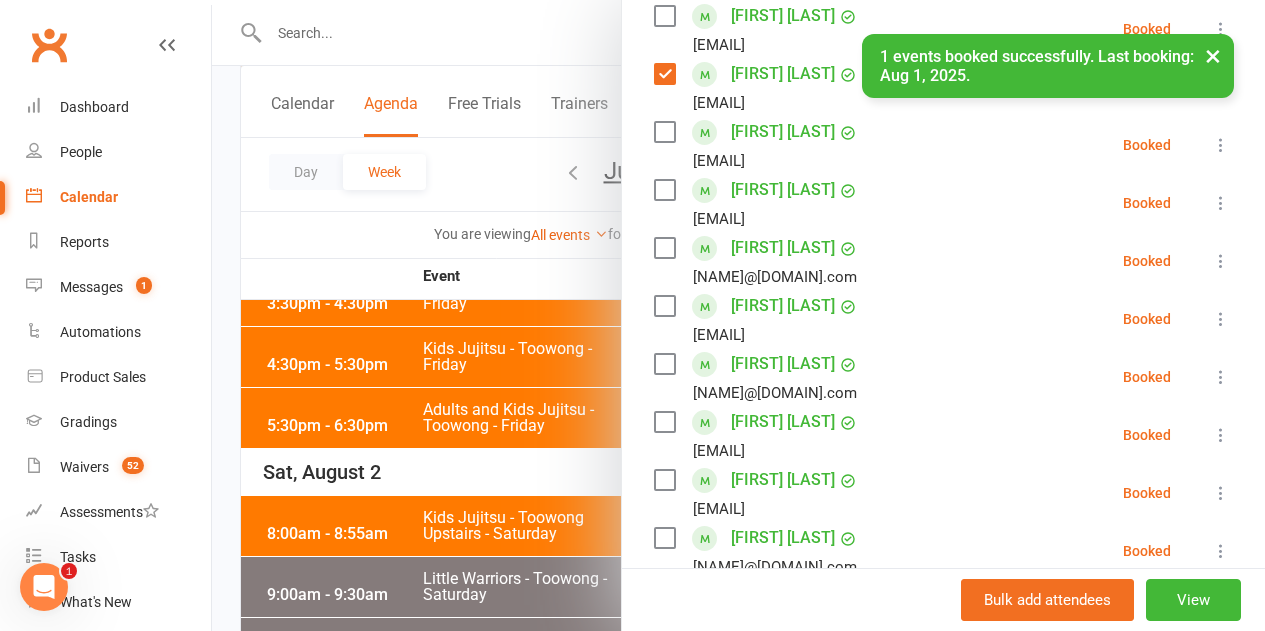 scroll, scrollTop: 362, scrollLeft: 0, axis: vertical 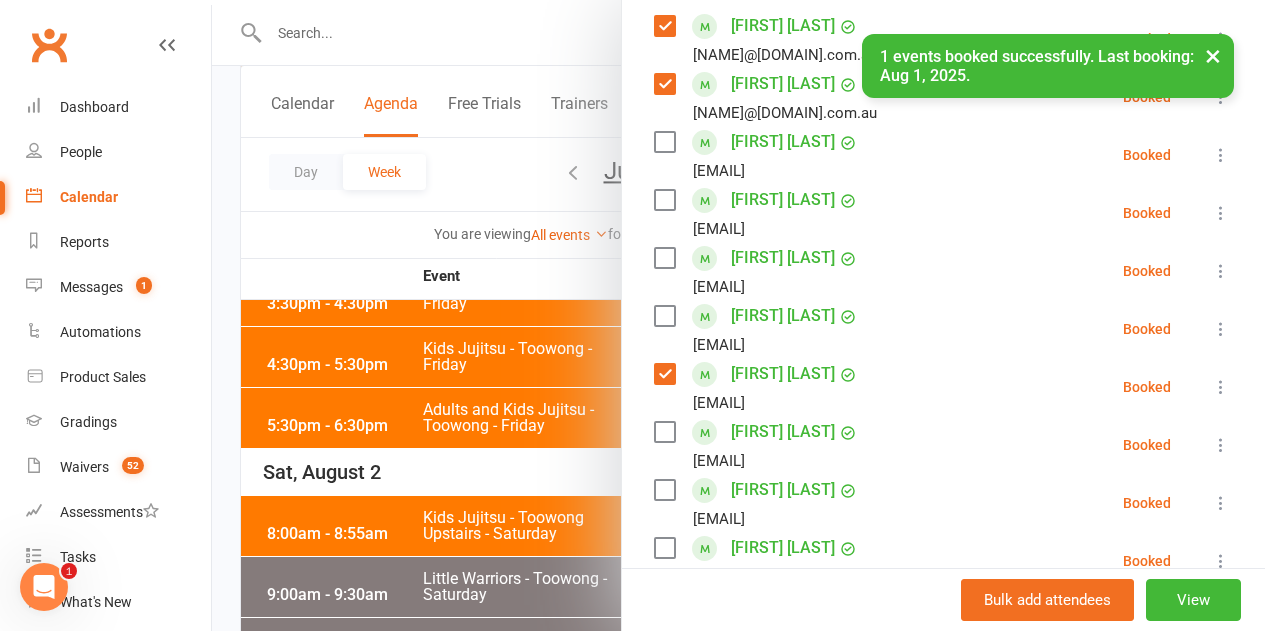 click at bounding box center (664, 316) 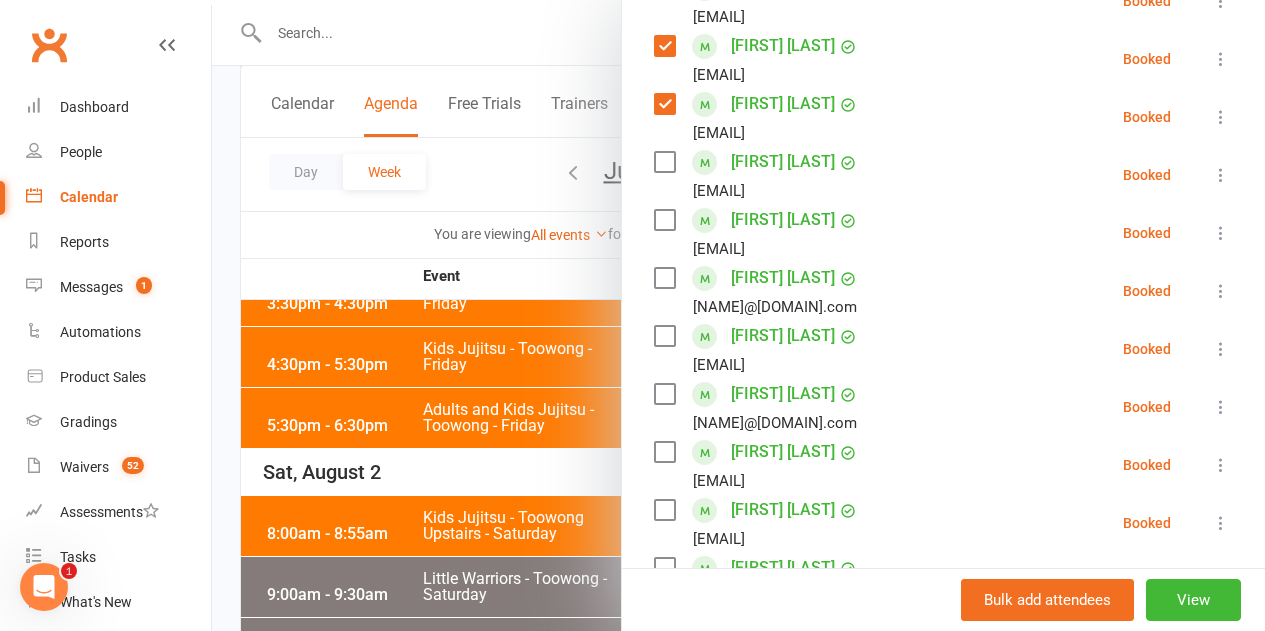 scroll, scrollTop: 662, scrollLeft: 0, axis: vertical 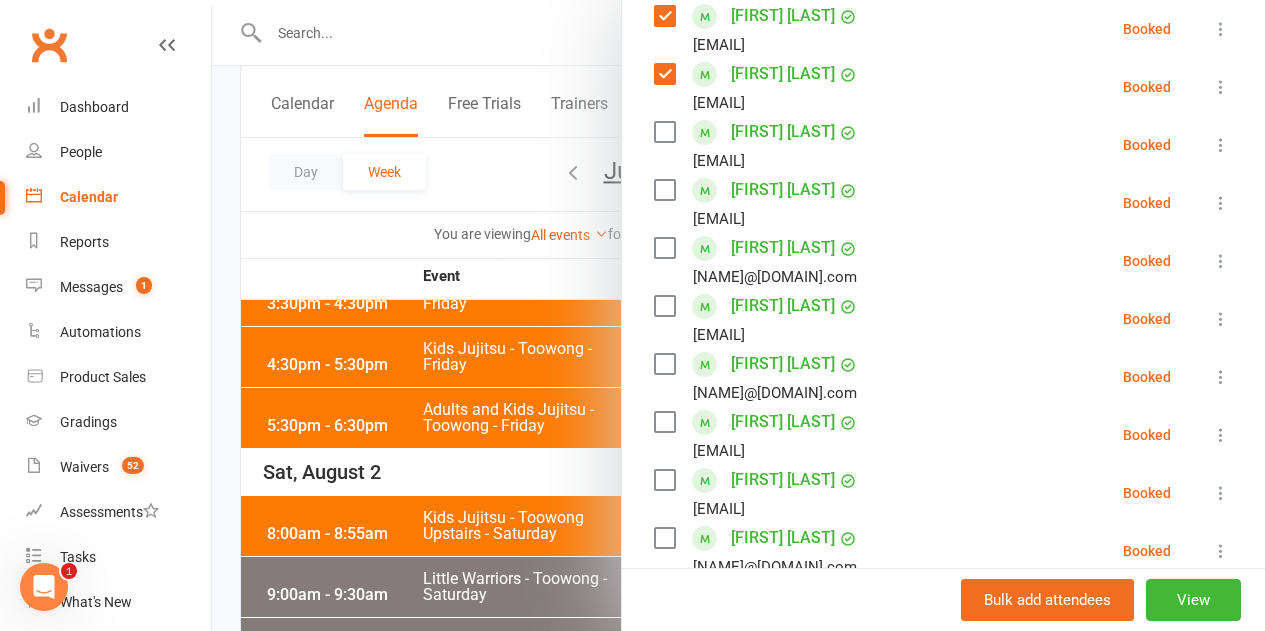 click at bounding box center [664, 306] 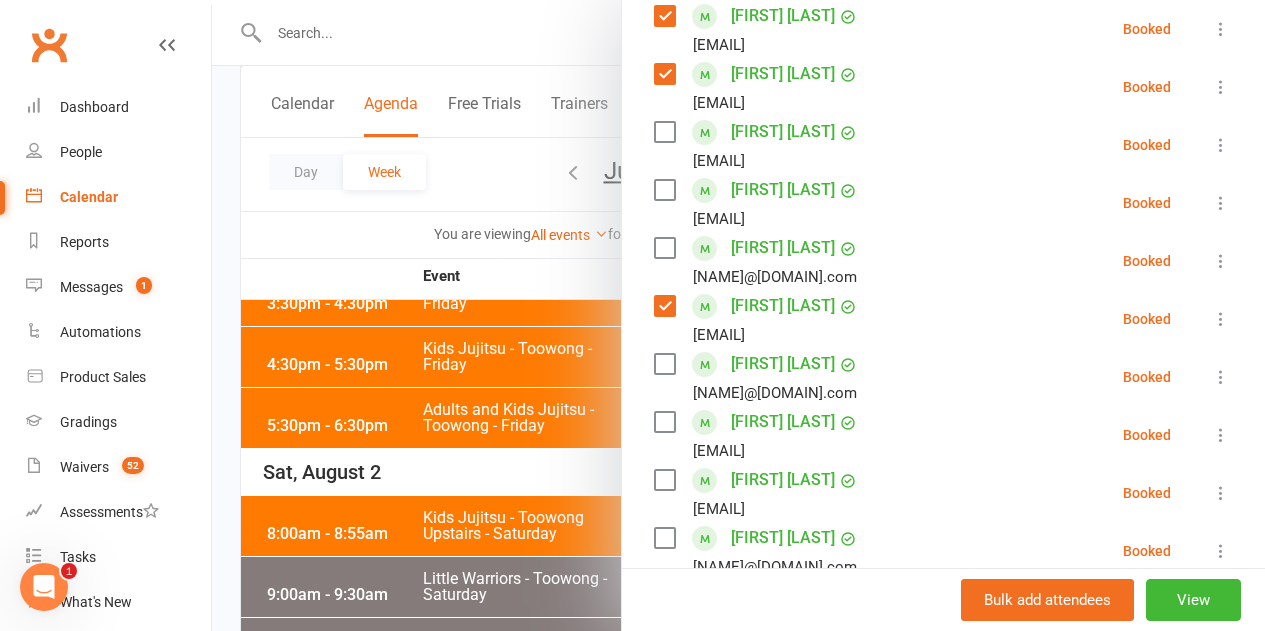 click at bounding box center (664, 364) 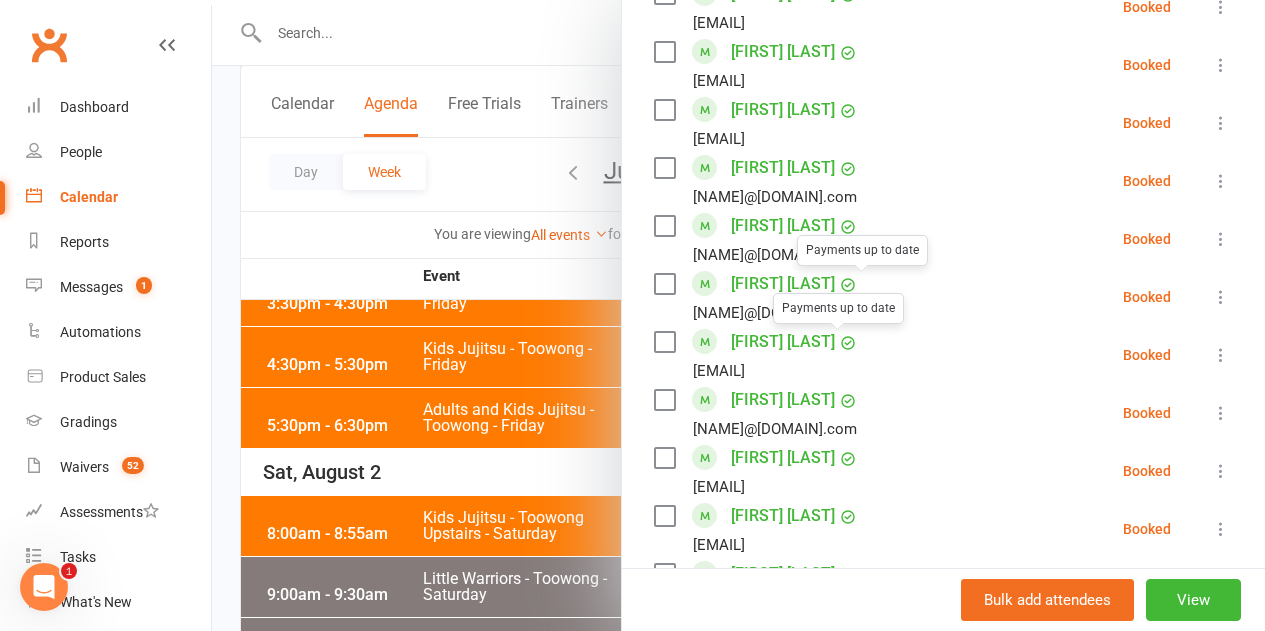 scroll, scrollTop: 1762, scrollLeft: 0, axis: vertical 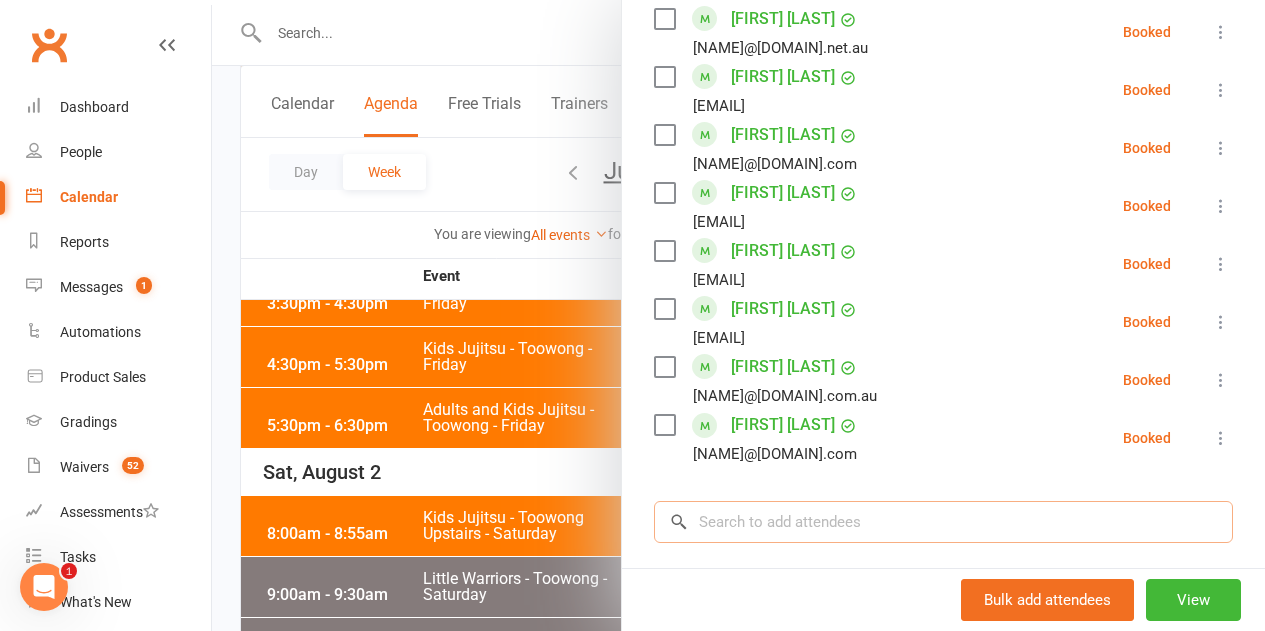 click at bounding box center [943, 522] 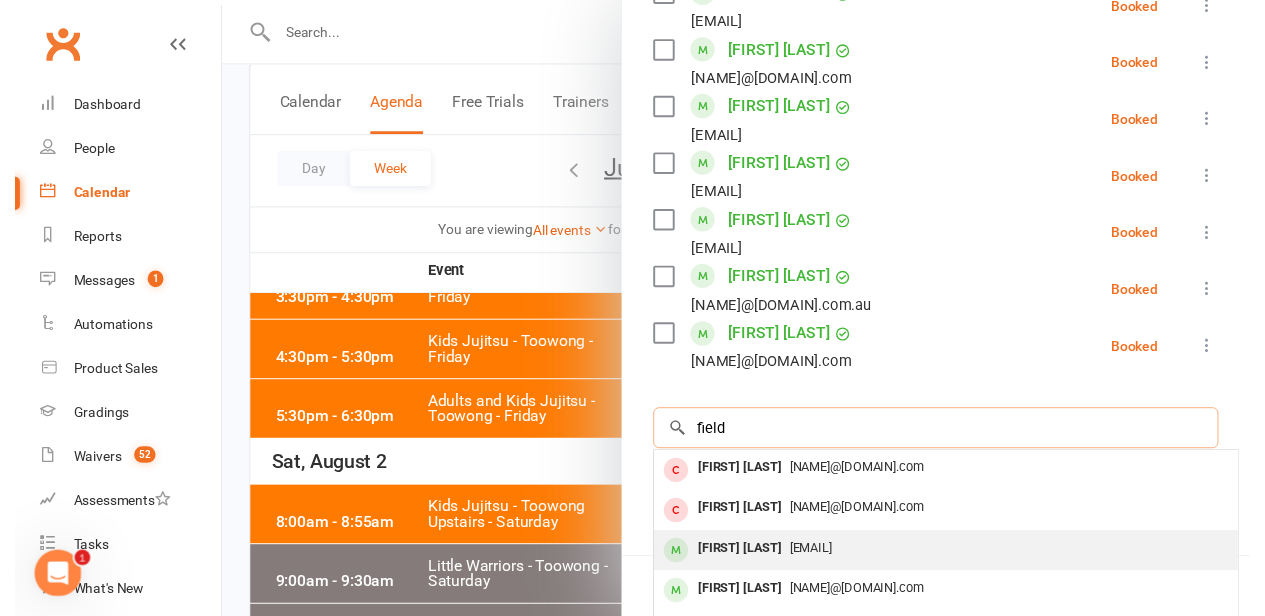 scroll, scrollTop: 1962, scrollLeft: 0, axis: vertical 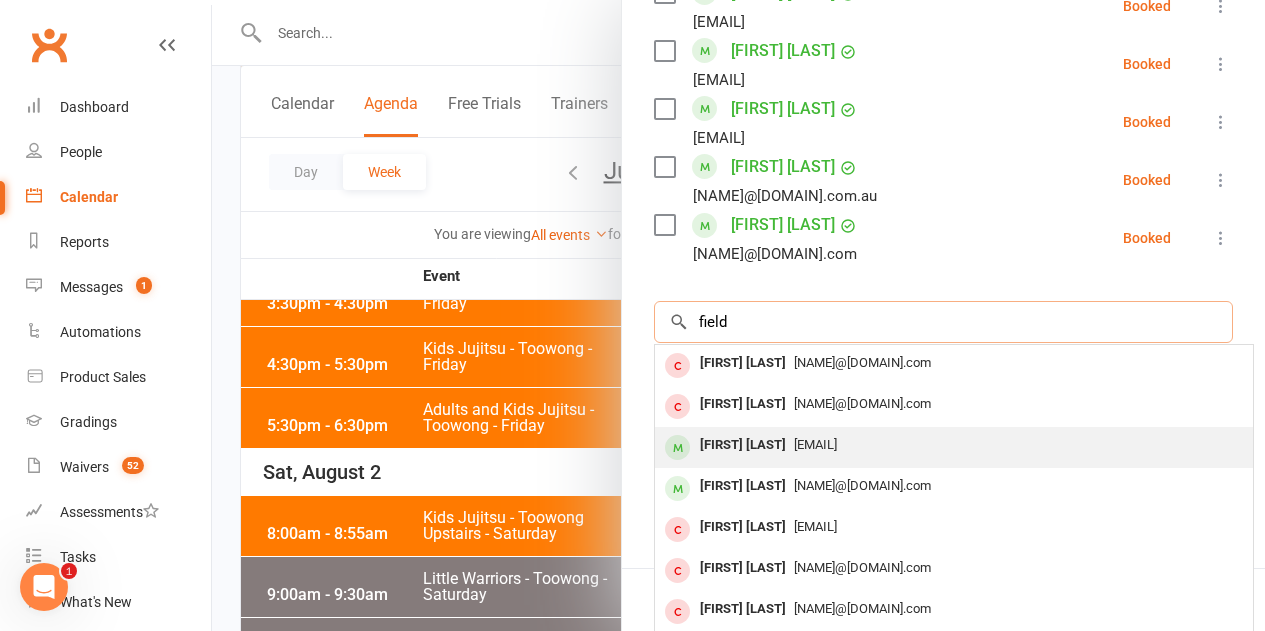 type on "field" 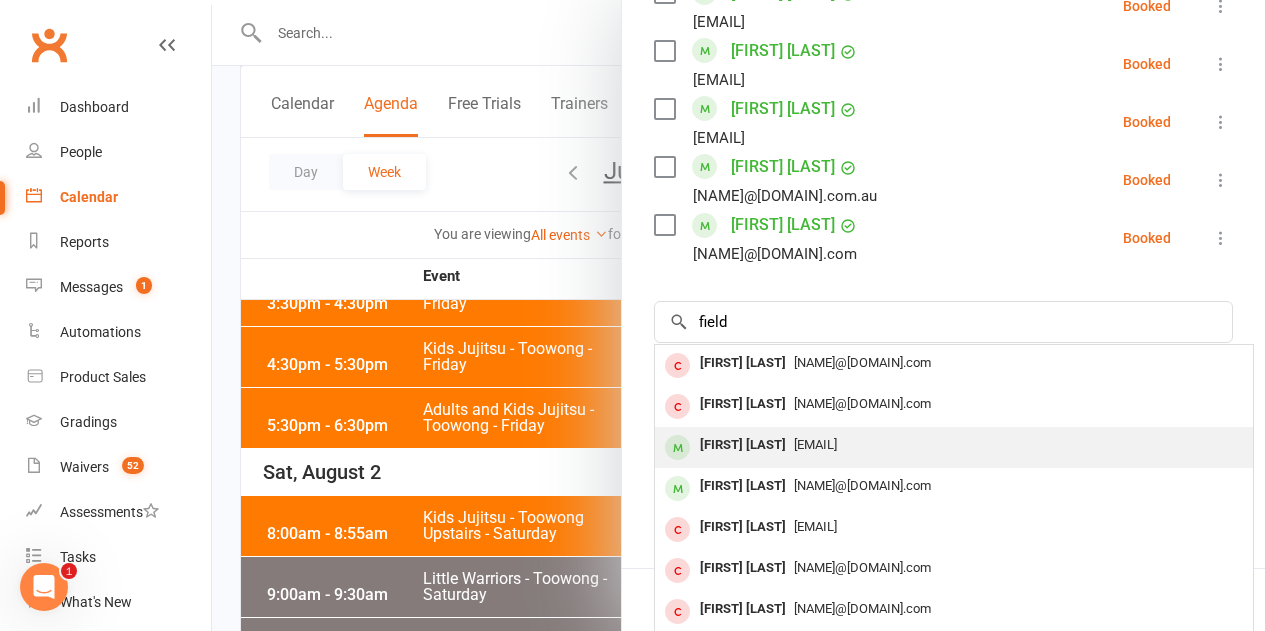 click on "Zachary Field" at bounding box center [743, 445] 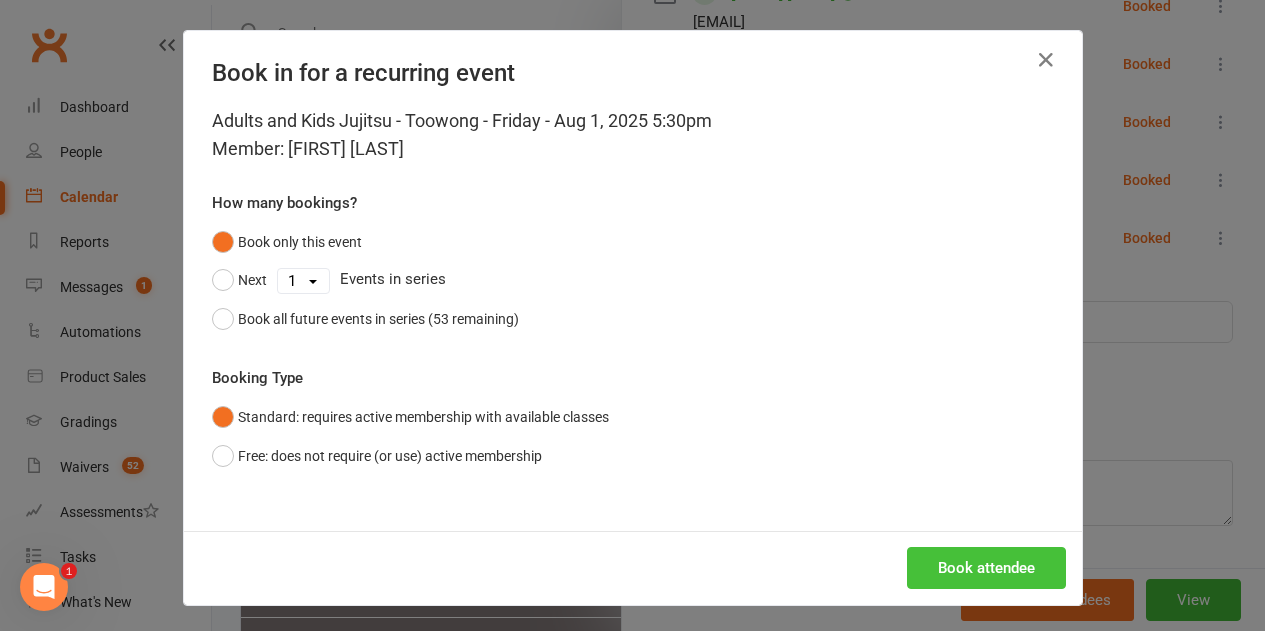 click on "Book attendee" at bounding box center (986, 568) 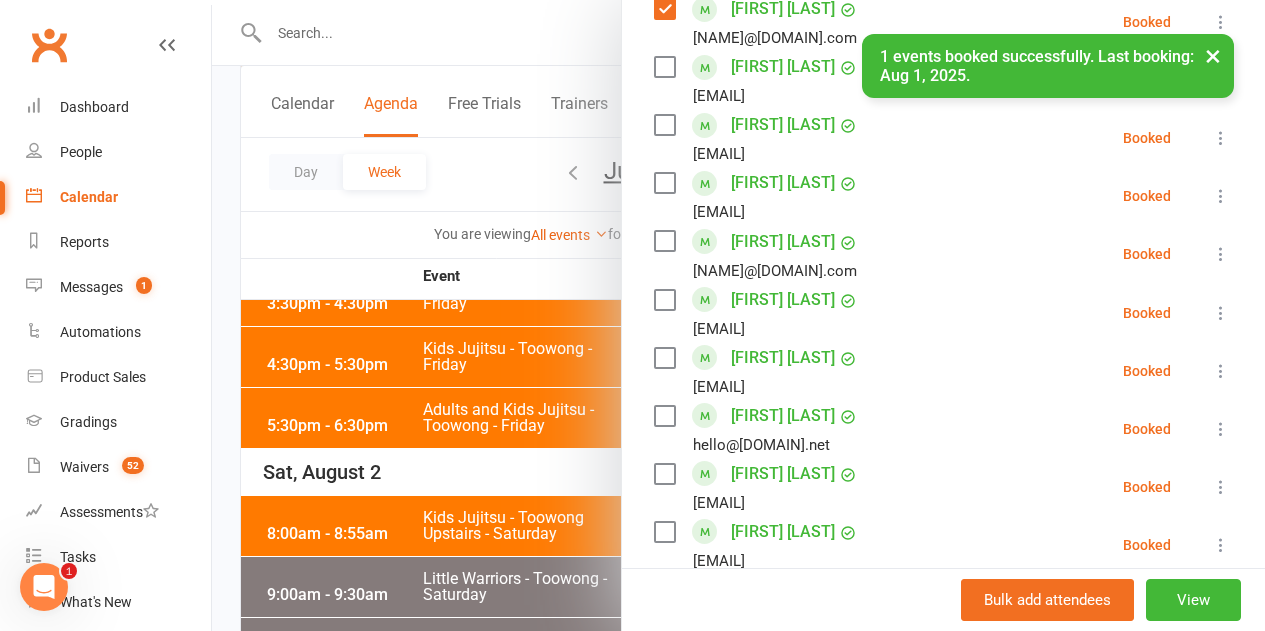 scroll, scrollTop: 920, scrollLeft: 0, axis: vertical 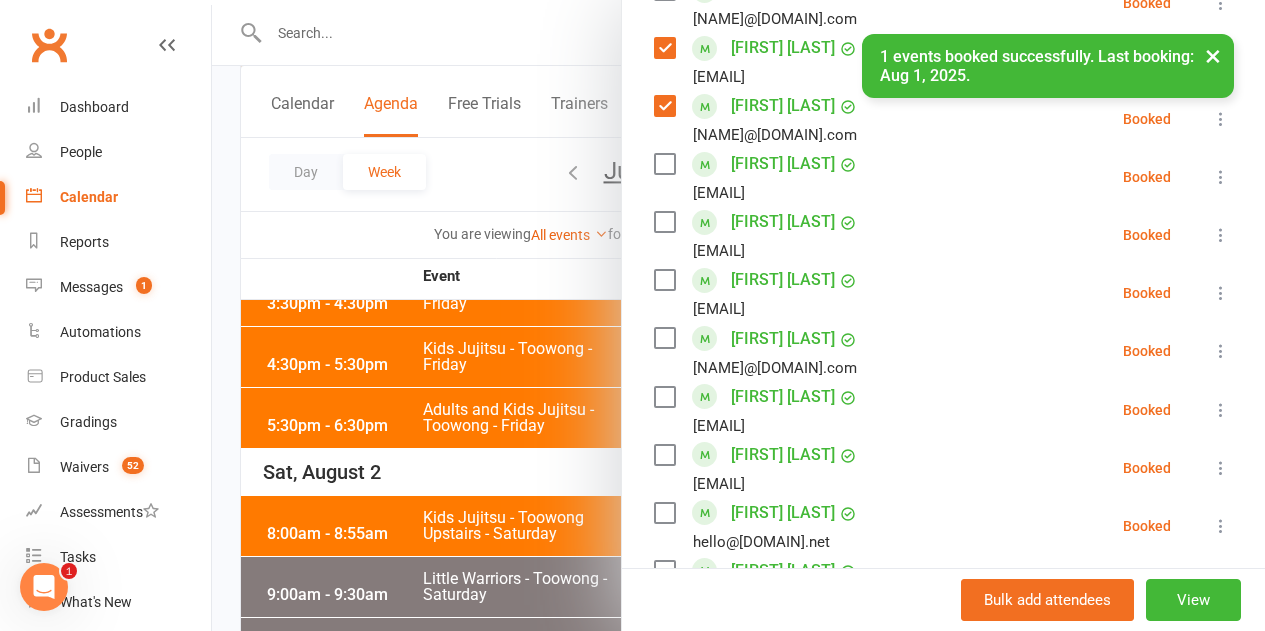 click at bounding box center [664, 164] 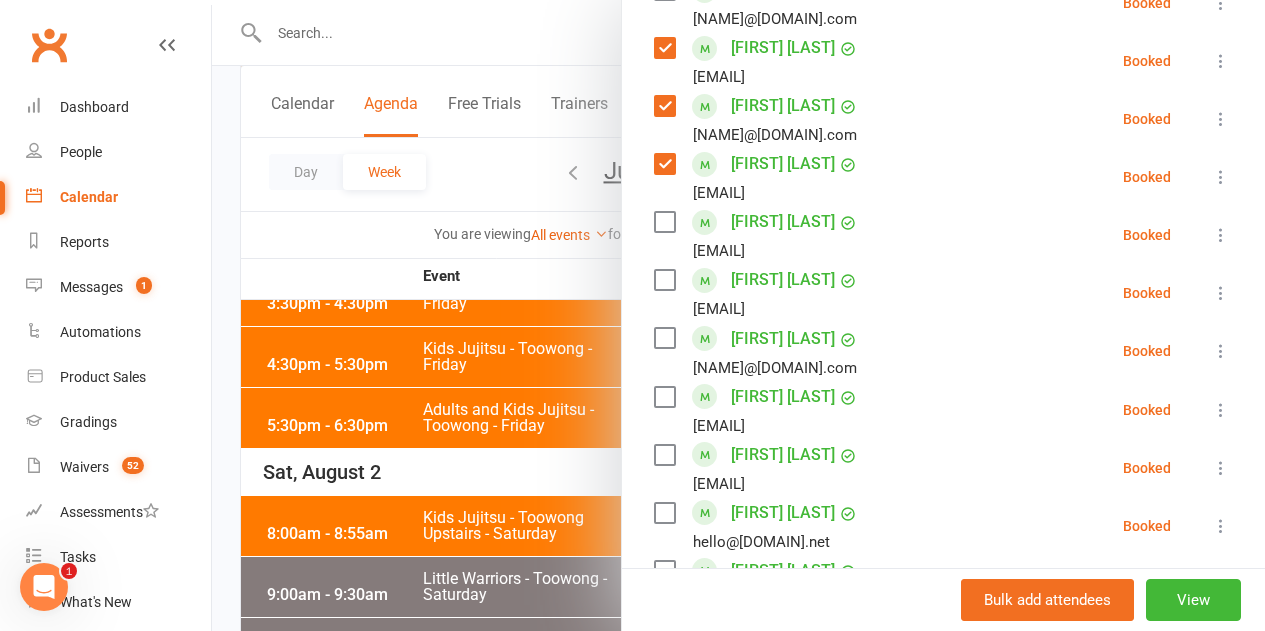 click at bounding box center (664, 338) 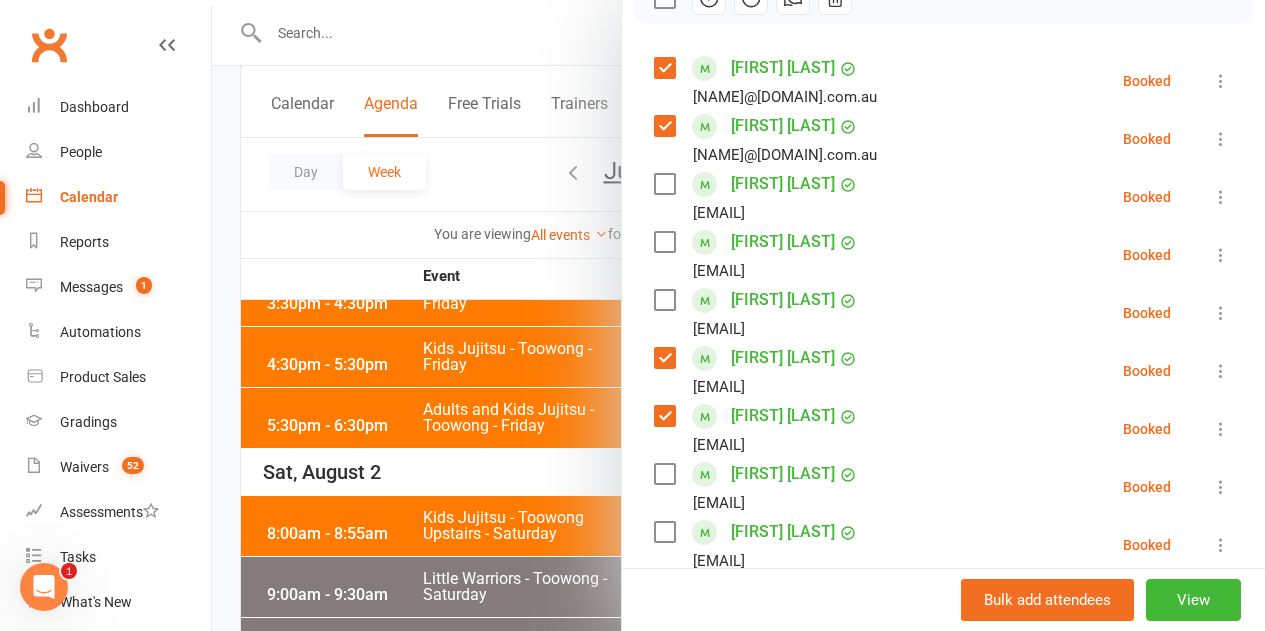 click at bounding box center [664, 242] 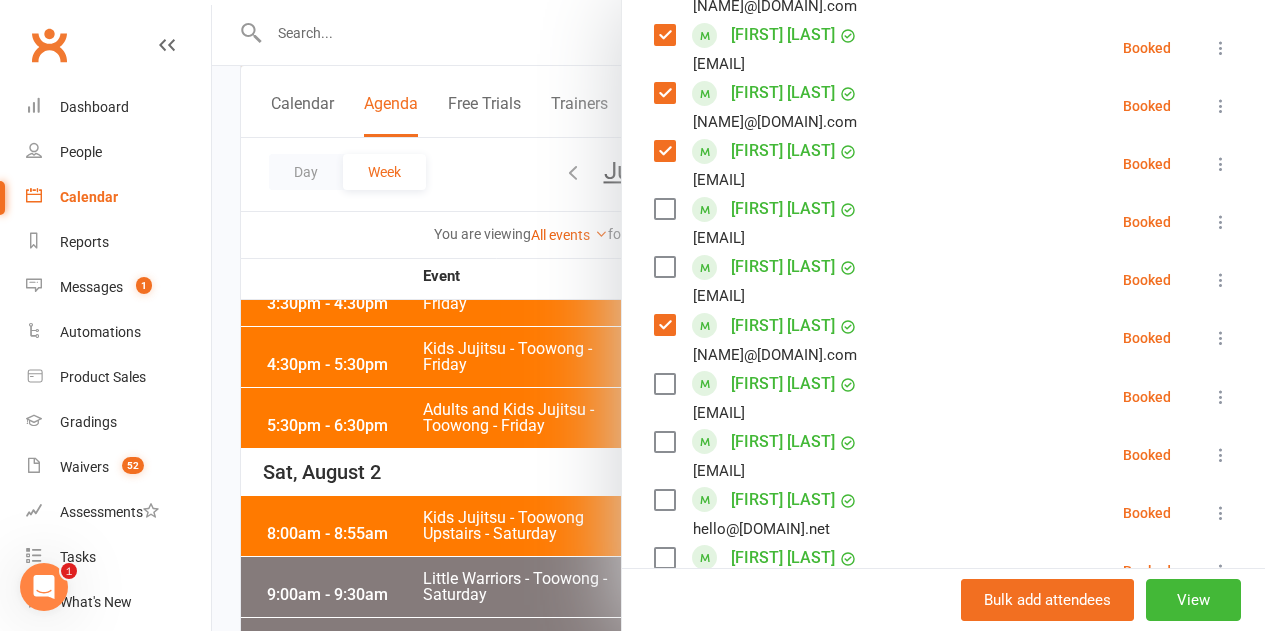 scroll, scrollTop: 1120, scrollLeft: 0, axis: vertical 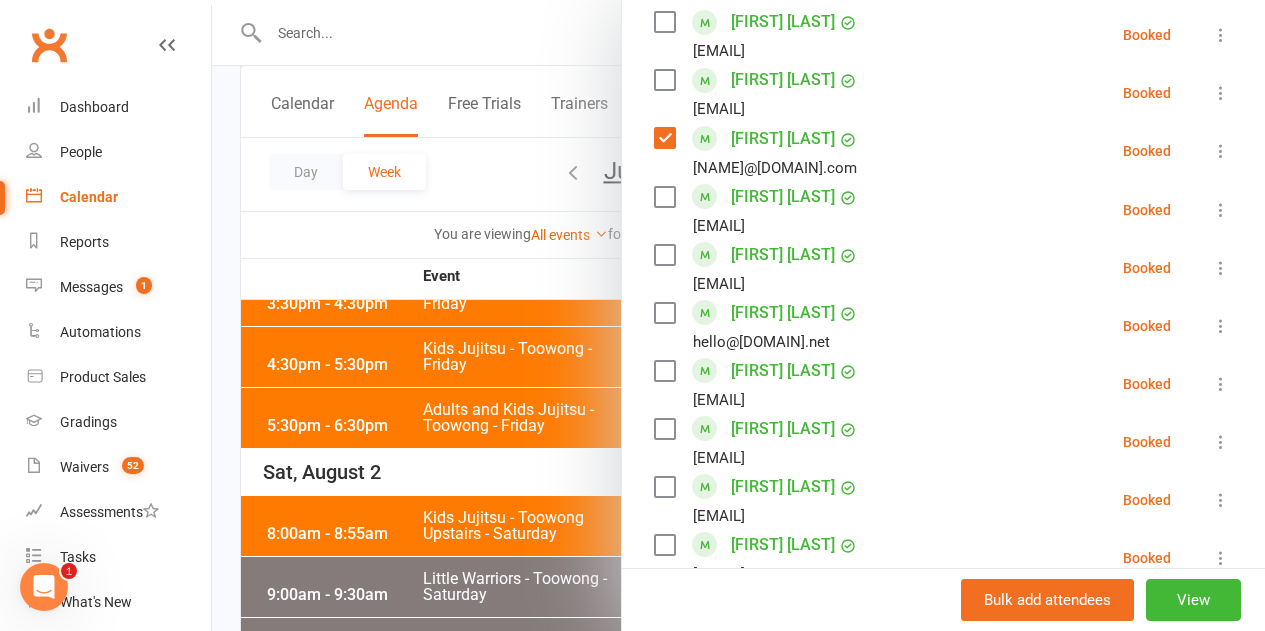 click at bounding box center [664, 313] 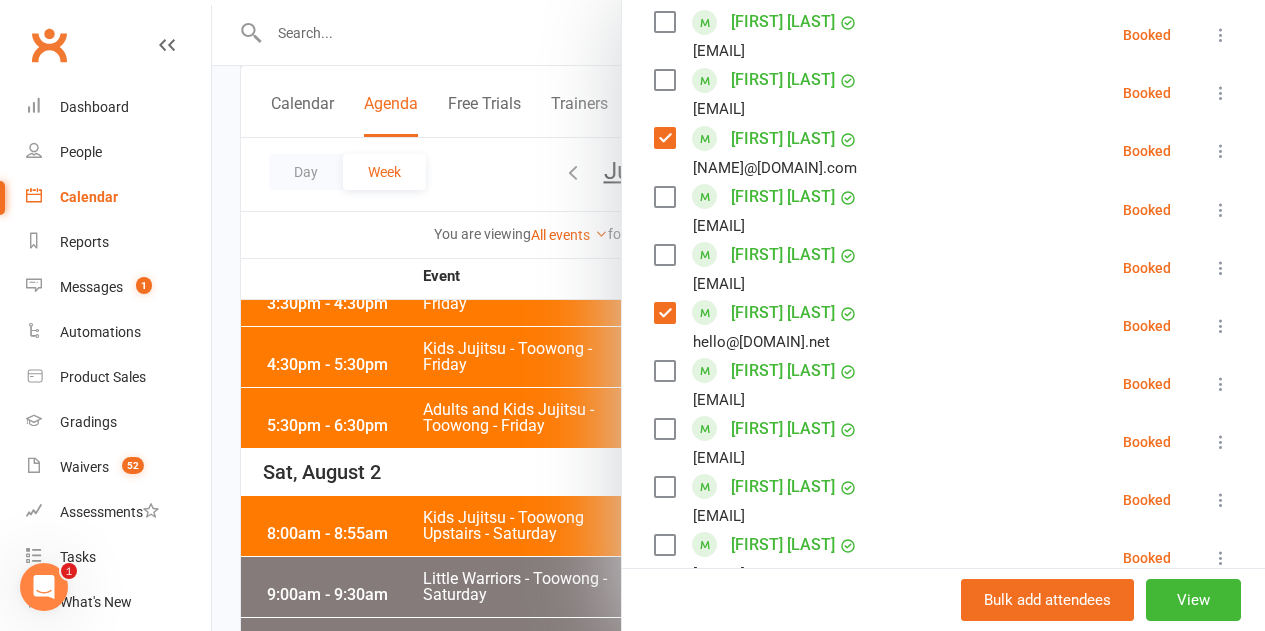 scroll, scrollTop: 1220, scrollLeft: 0, axis: vertical 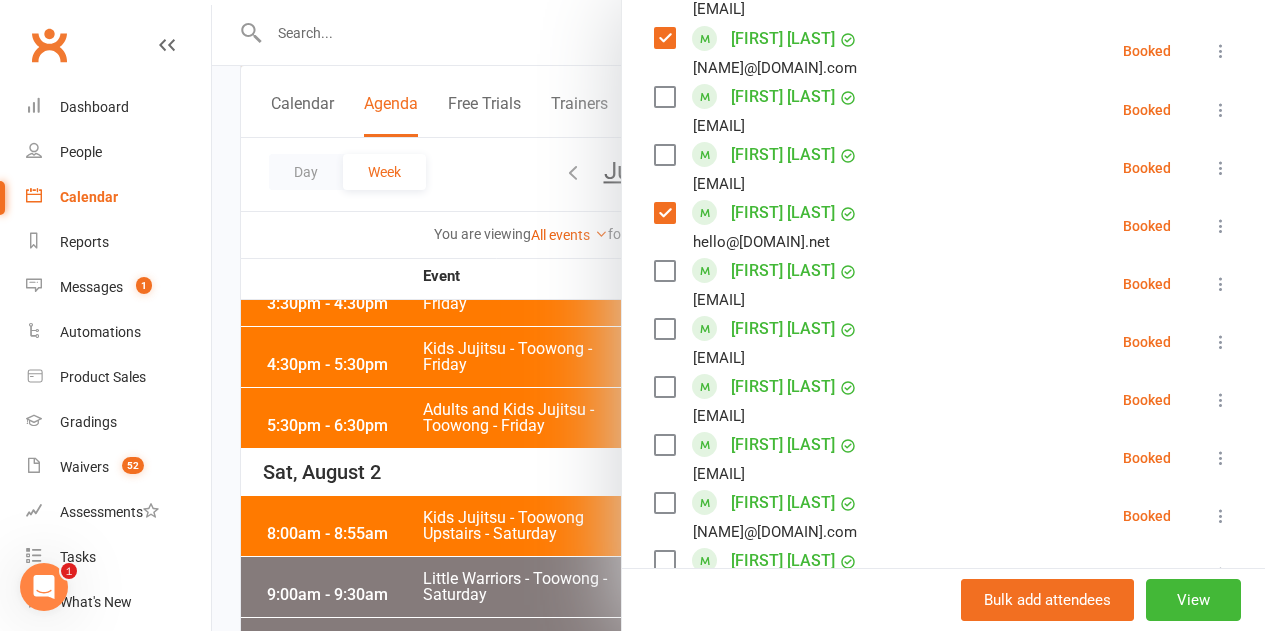click at bounding box center (664, 271) 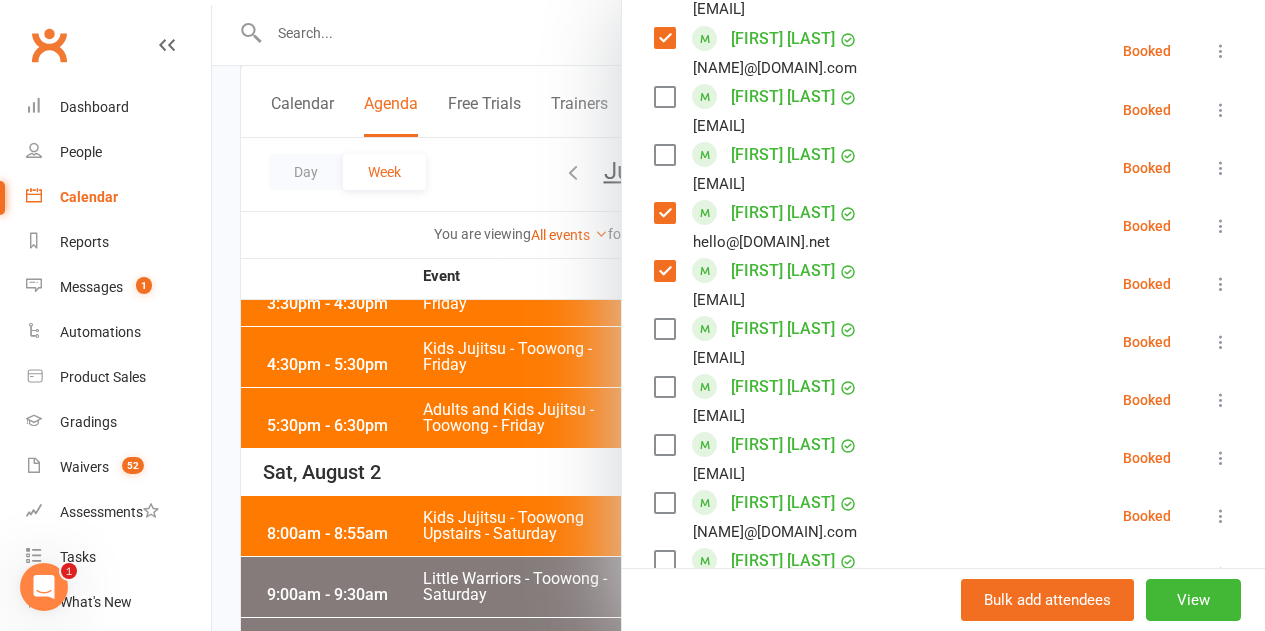 click at bounding box center [664, 329] 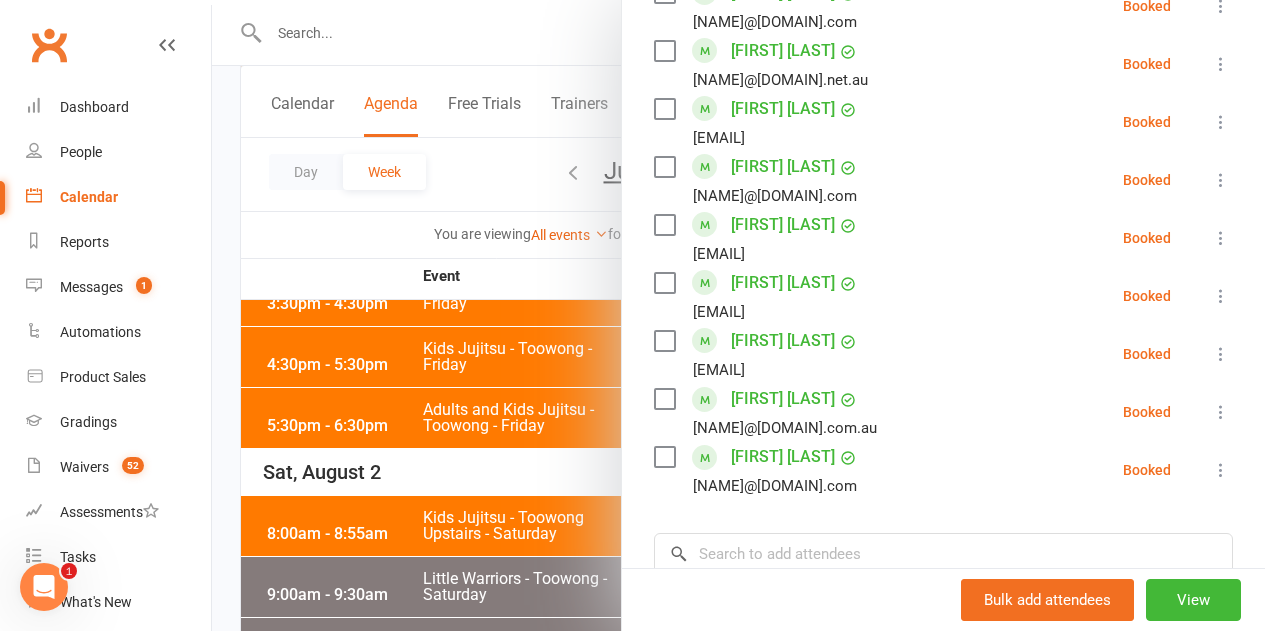 scroll, scrollTop: 1820, scrollLeft: 0, axis: vertical 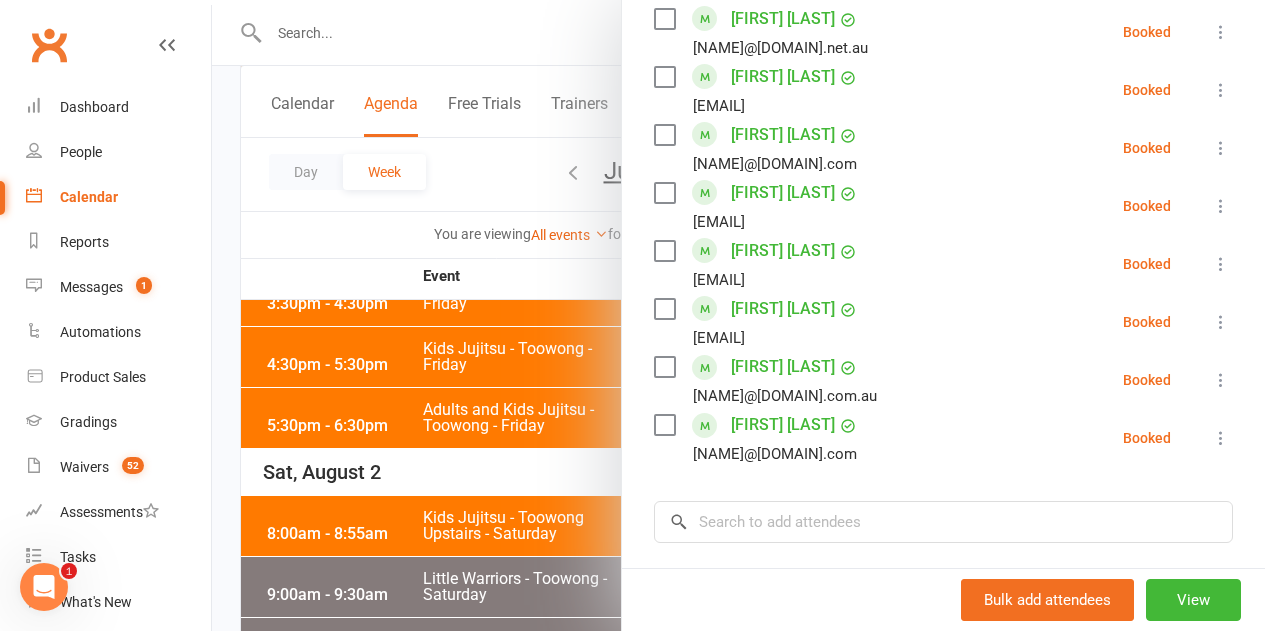 click at bounding box center (664, 367) 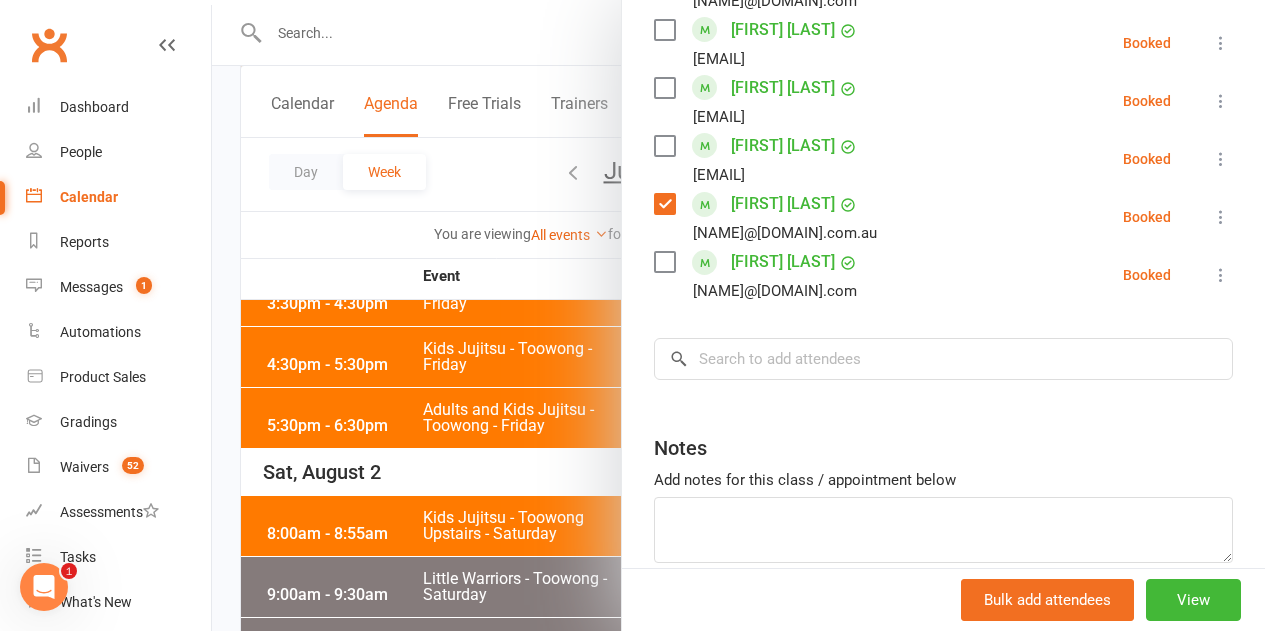scroll, scrollTop: 2078, scrollLeft: 0, axis: vertical 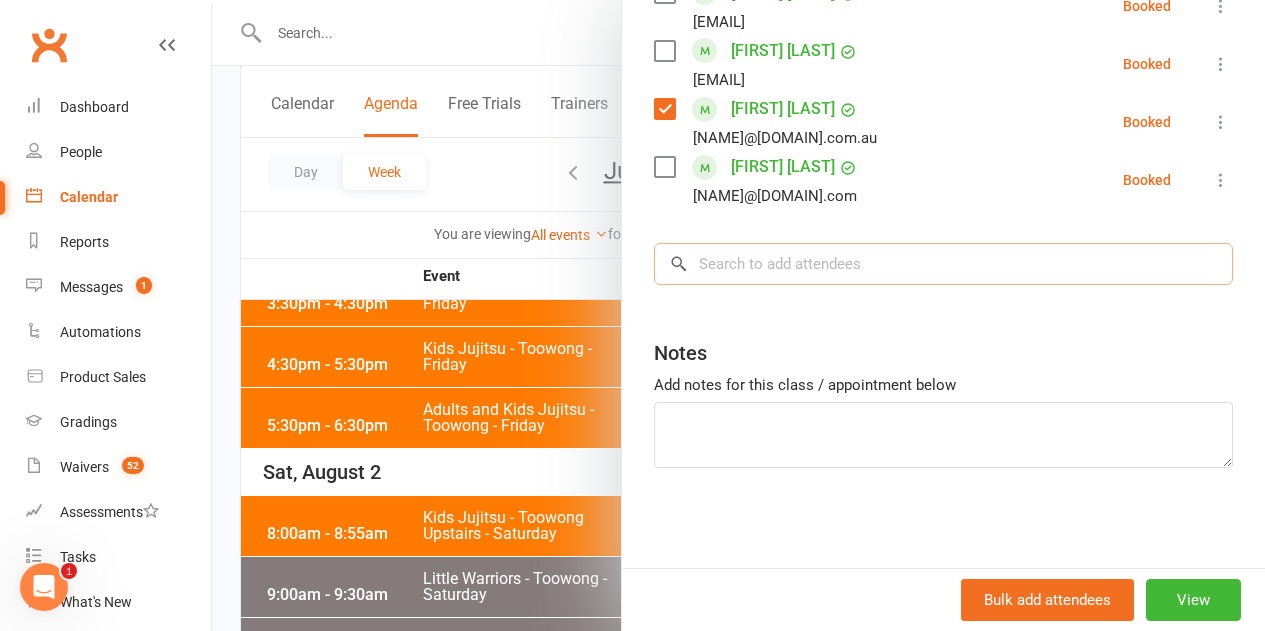 click at bounding box center (943, 264) 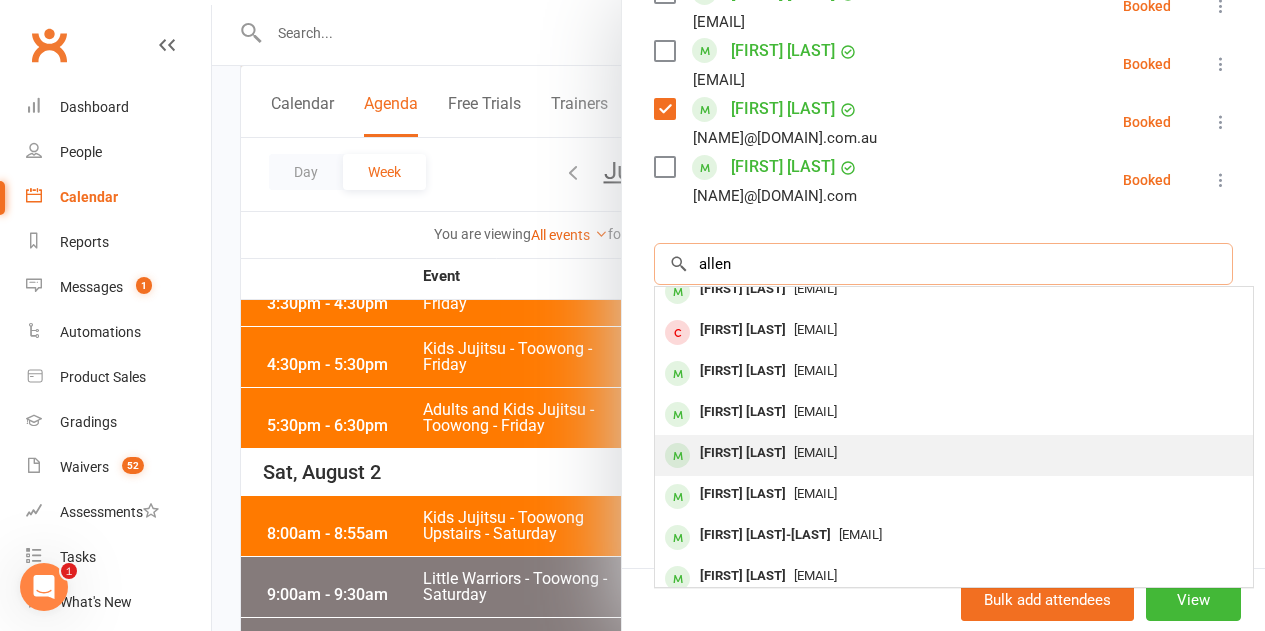 scroll, scrollTop: 110, scrollLeft: 0, axis: vertical 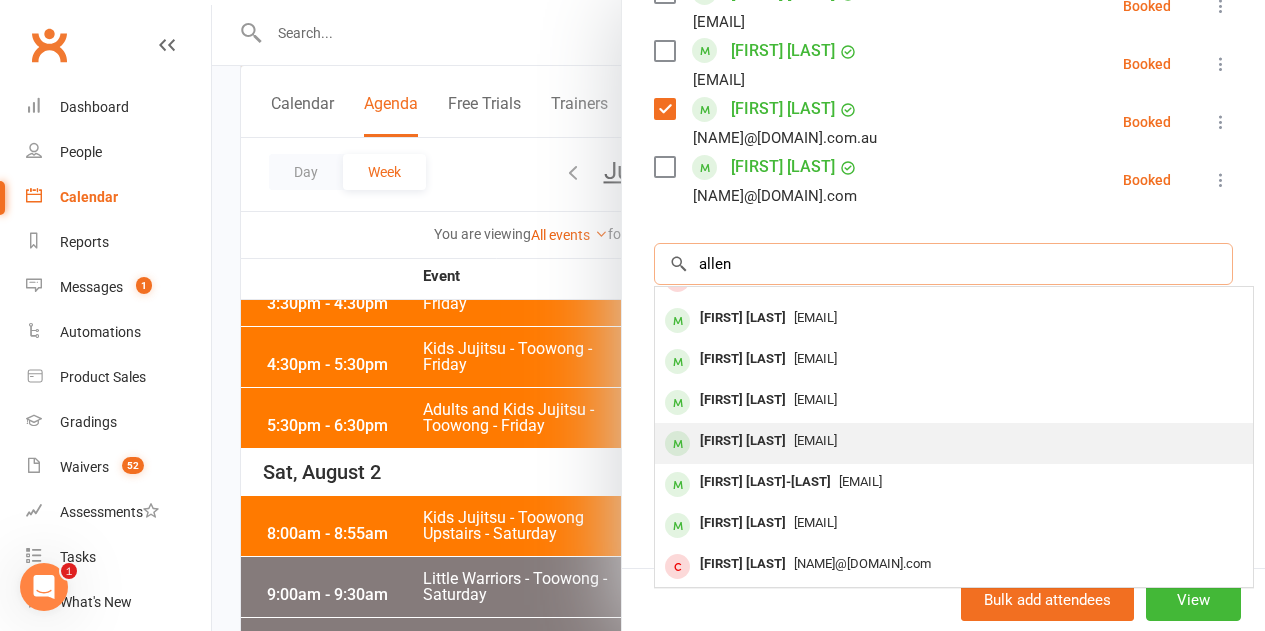 type on "allen" 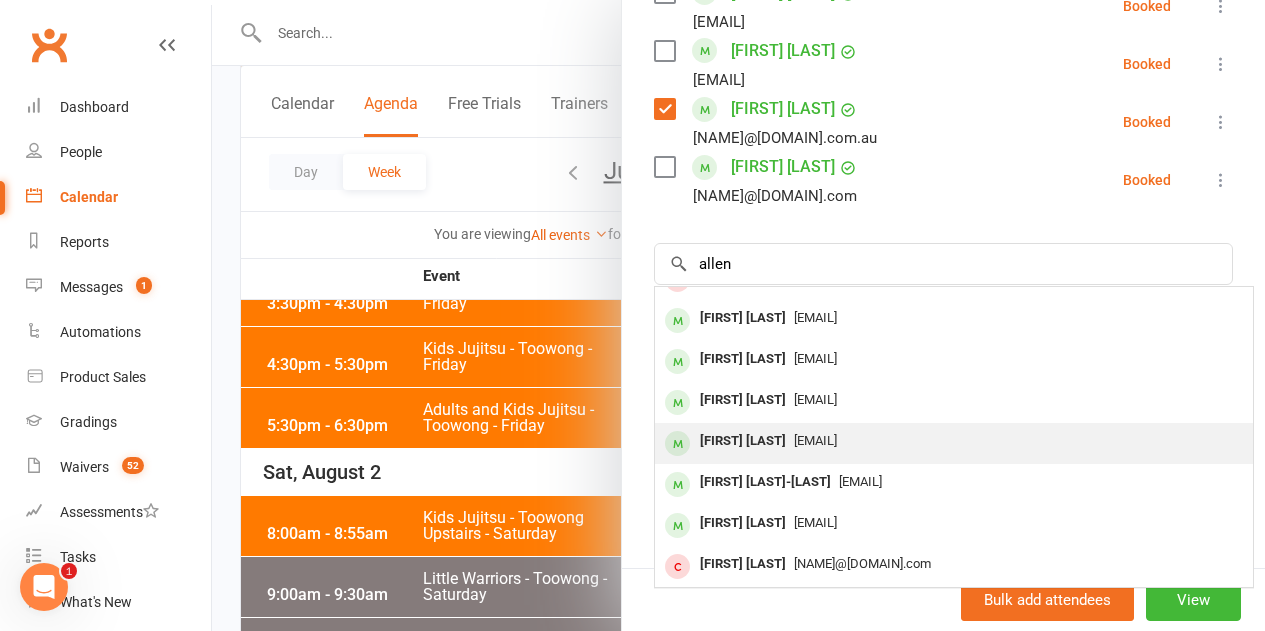 click on "Cameron Allen" at bounding box center (743, 441) 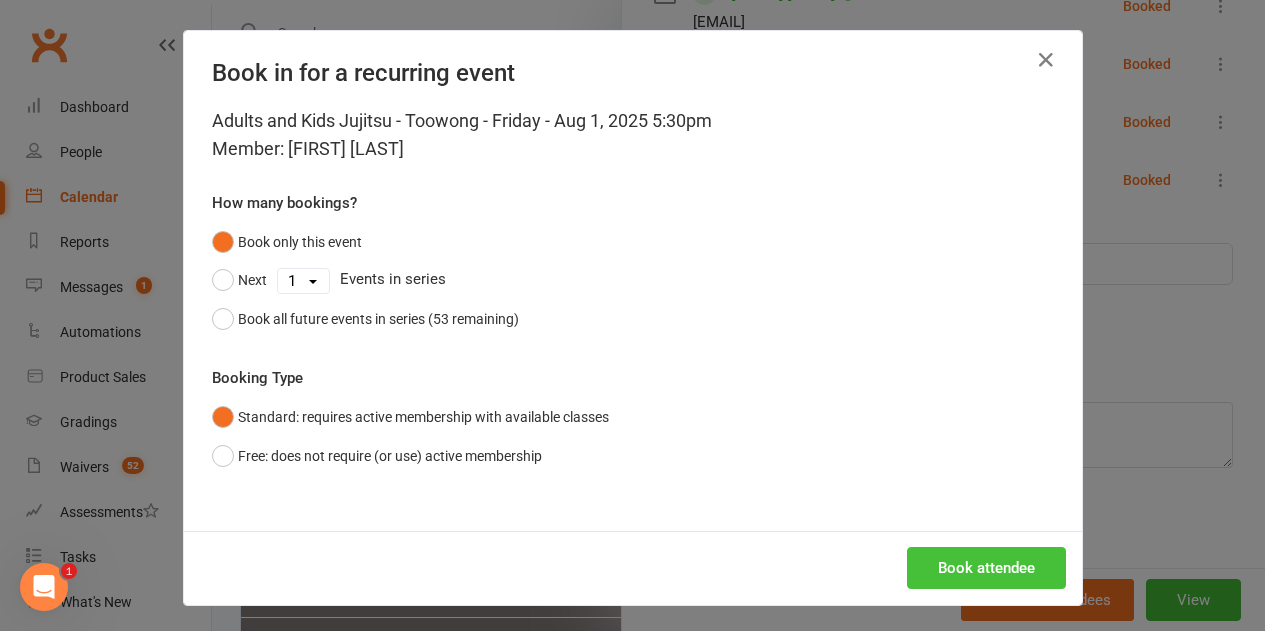 click on "Book attendee" at bounding box center [986, 568] 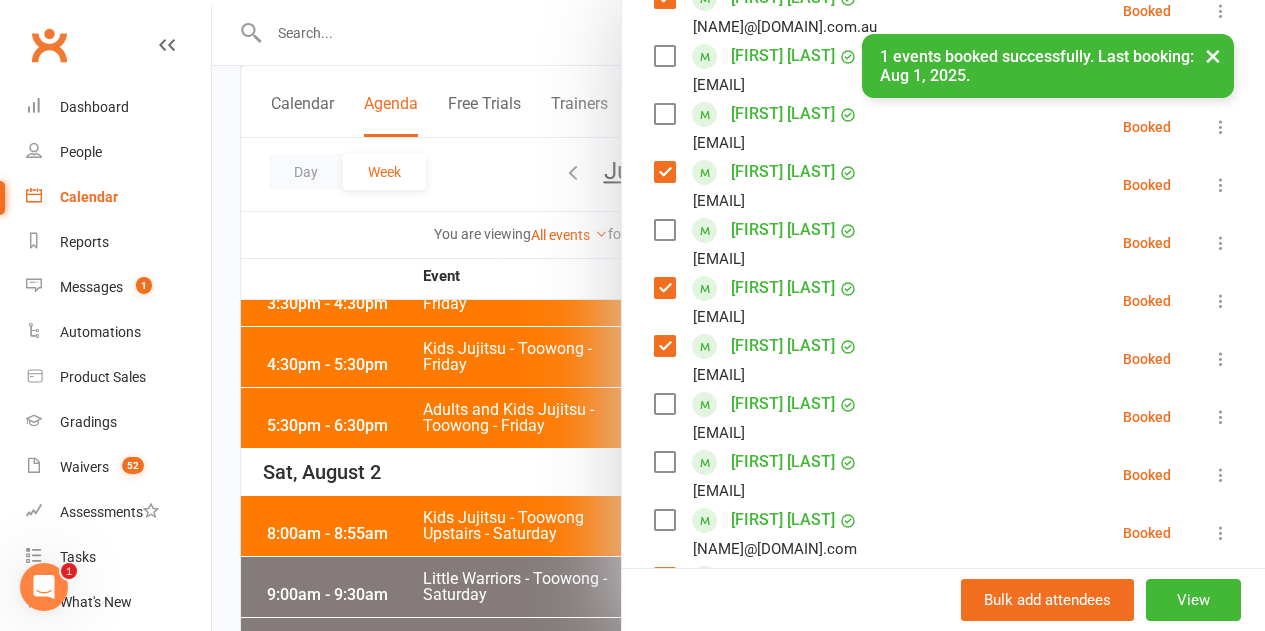 scroll, scrollTop: 336, scrollLeft: 0, axis: vertical 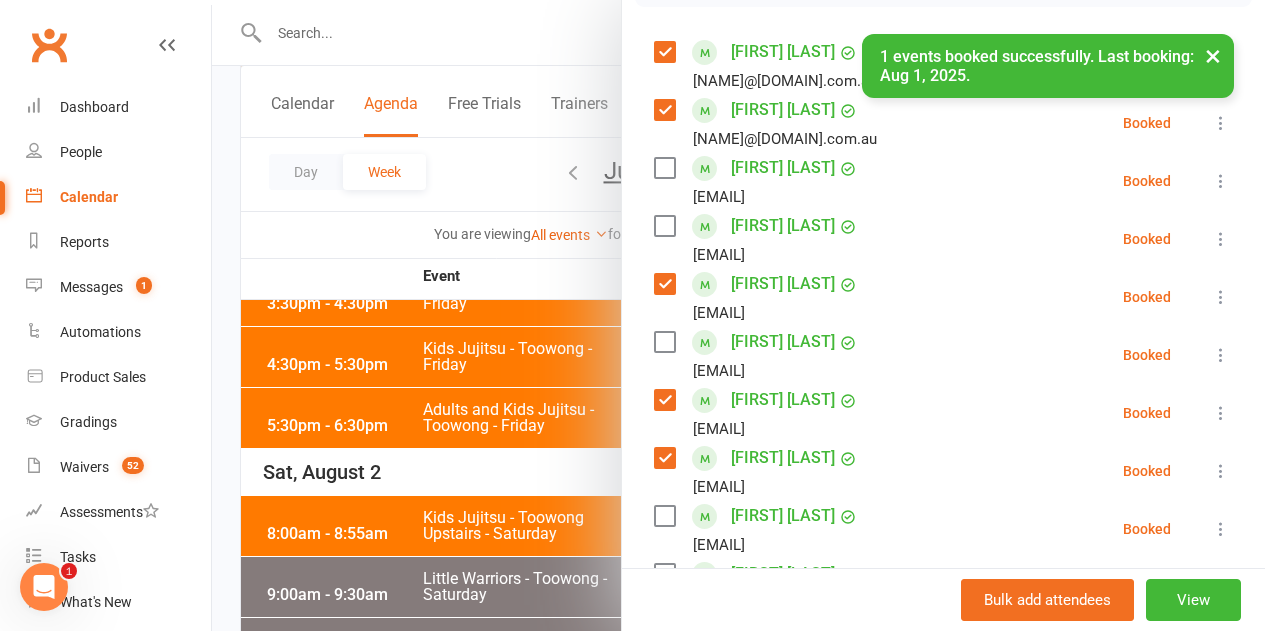 click at bounding box center (664, 168) 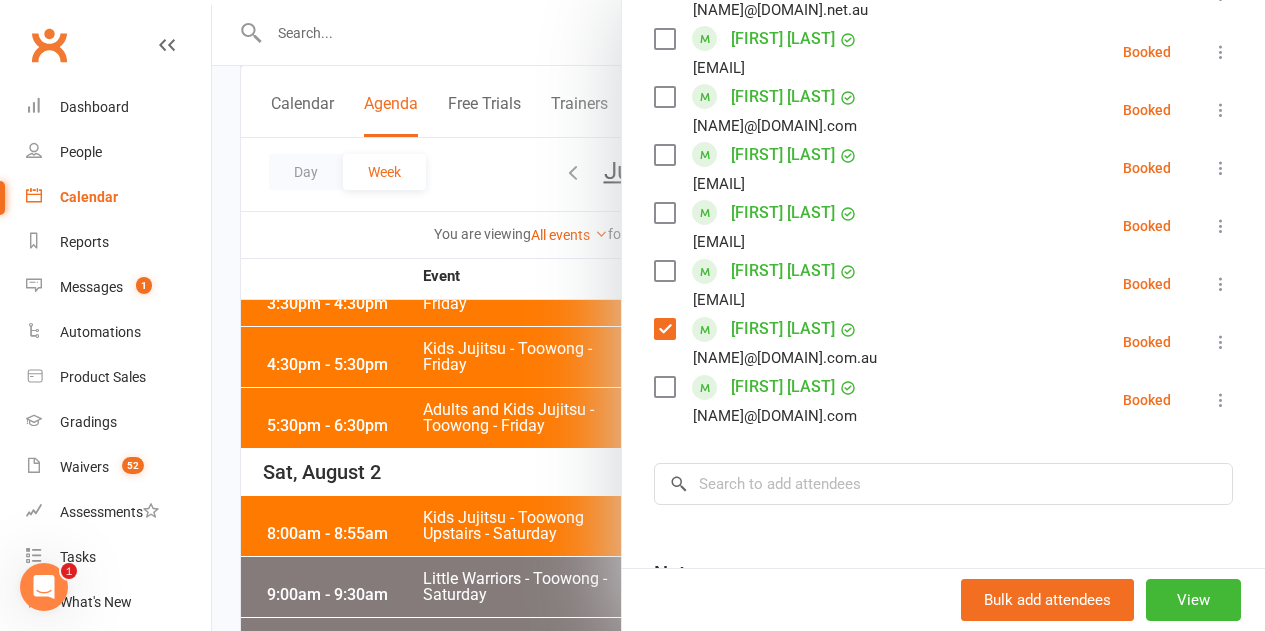 scroll, scrollTop: 1936, scrollLeft: 0, axis: vertical 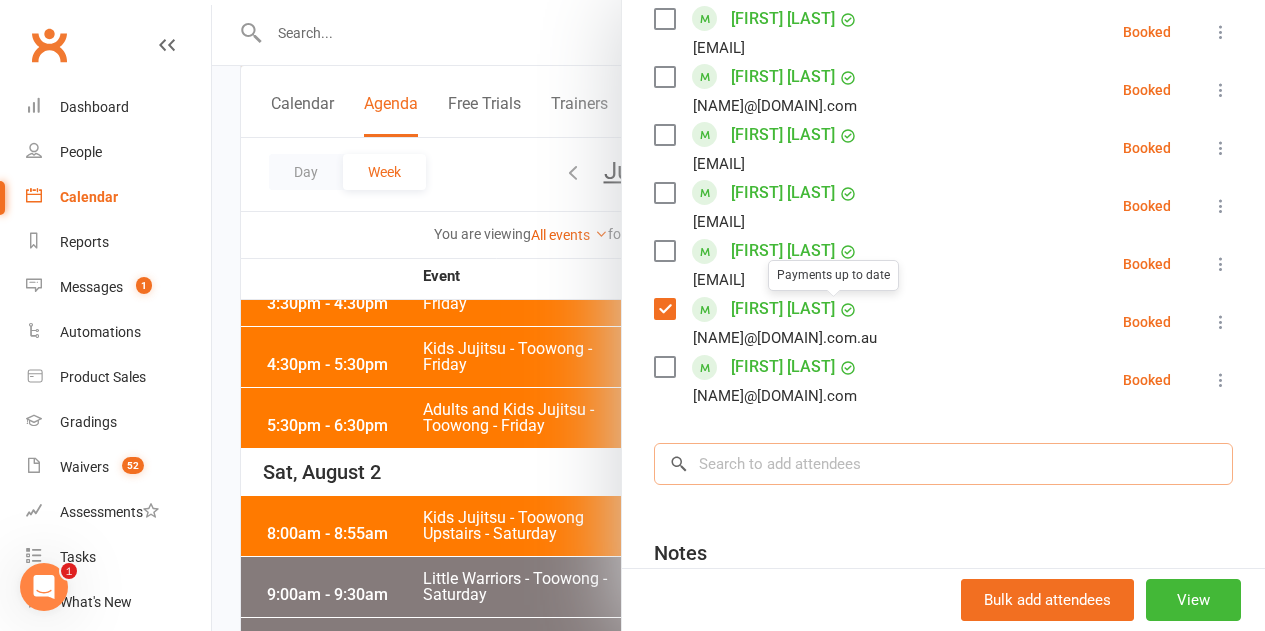 click at bounding box center (943, 464) 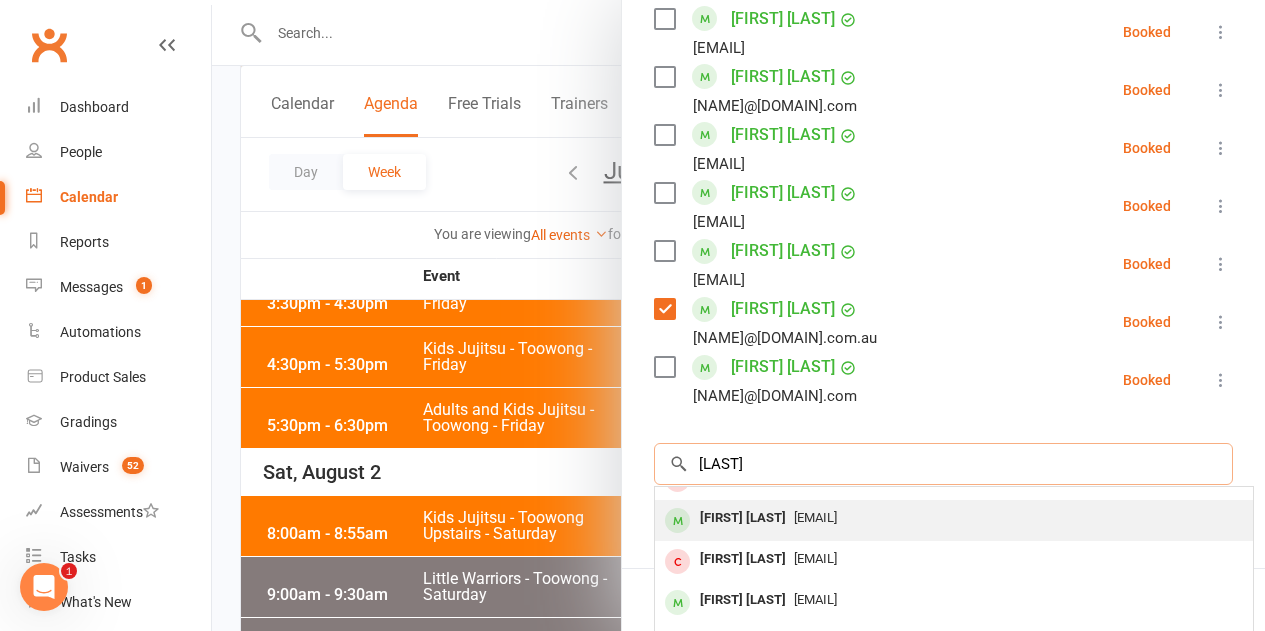 type on "stegman" 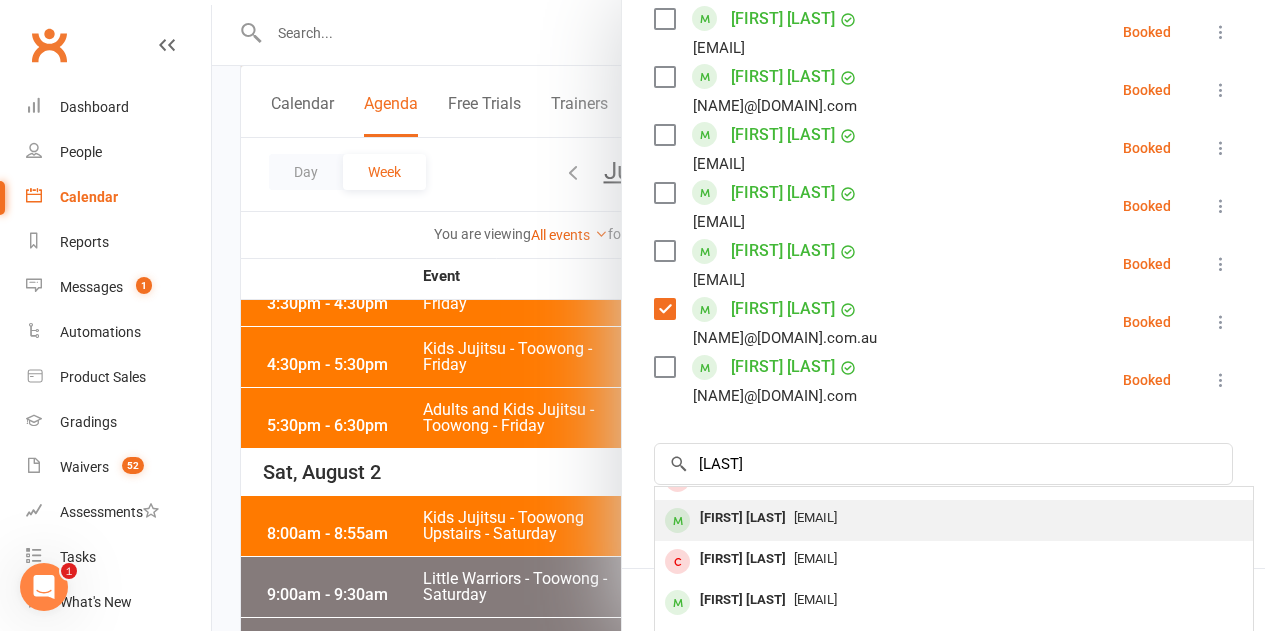 click on "Thomas Stegeman" at bounding box center [743, 518] 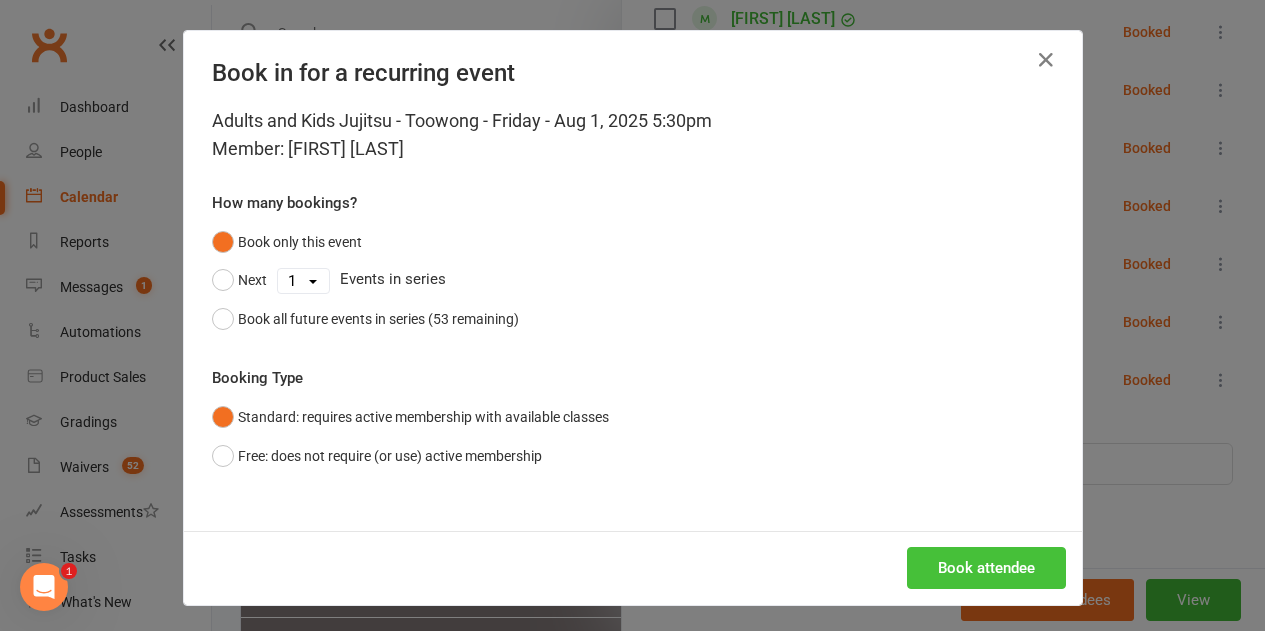 click on "Book attendee" at bounding box center (986, 568) 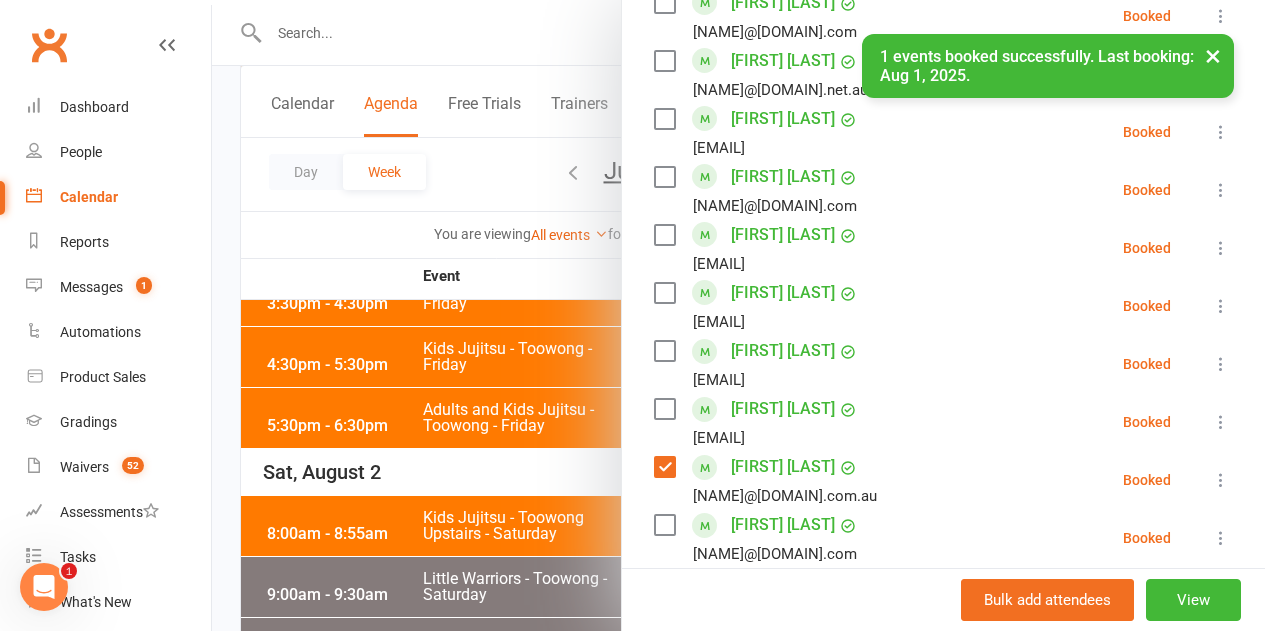 scroll, scrollTop: 1736, scrollLeft: 0, axis: vertical 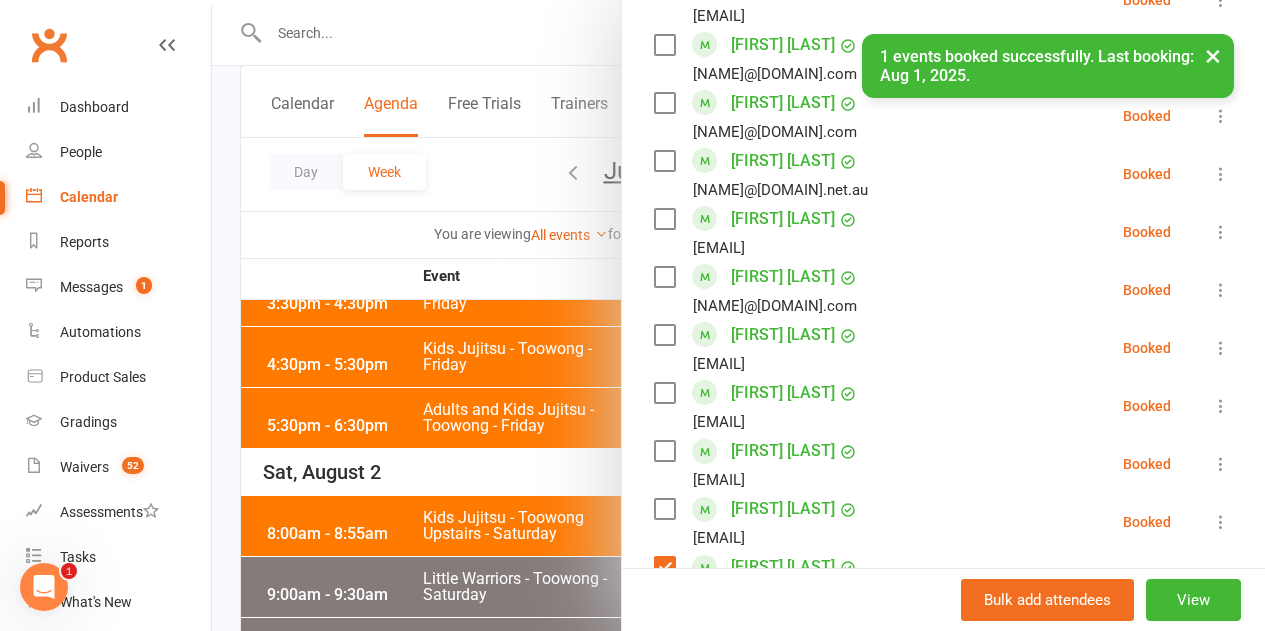 click at bounding box center (664, 335) 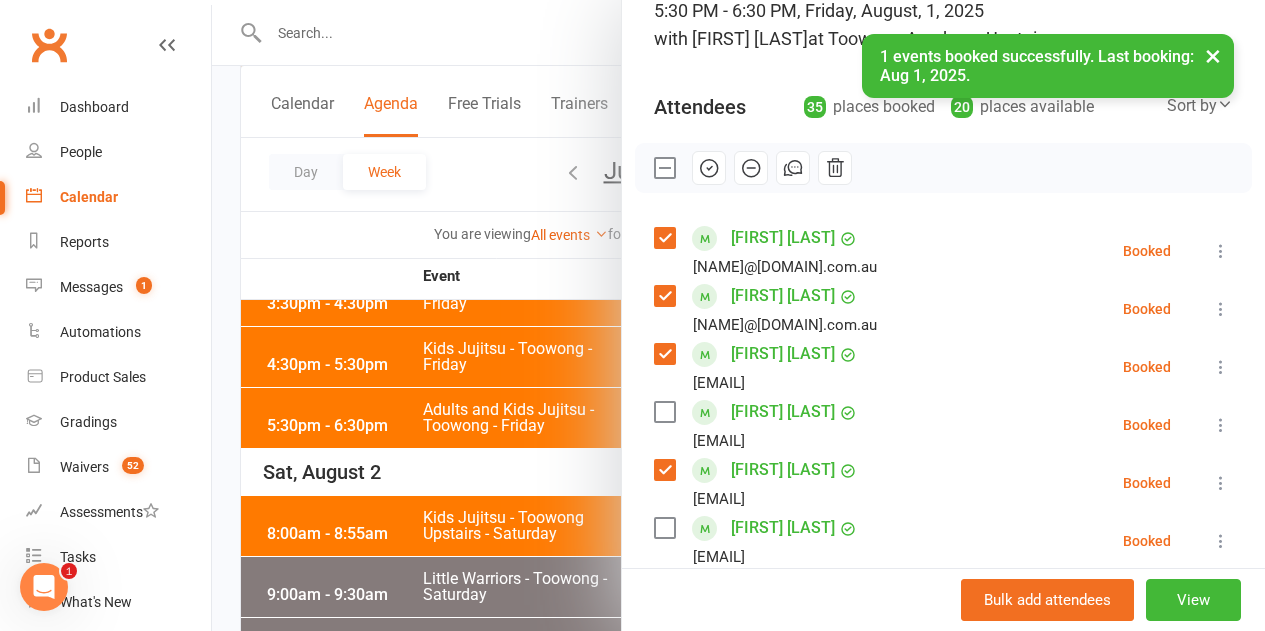 scroll, scrollTop: 36, scrollLeft: 0, axis: vertical 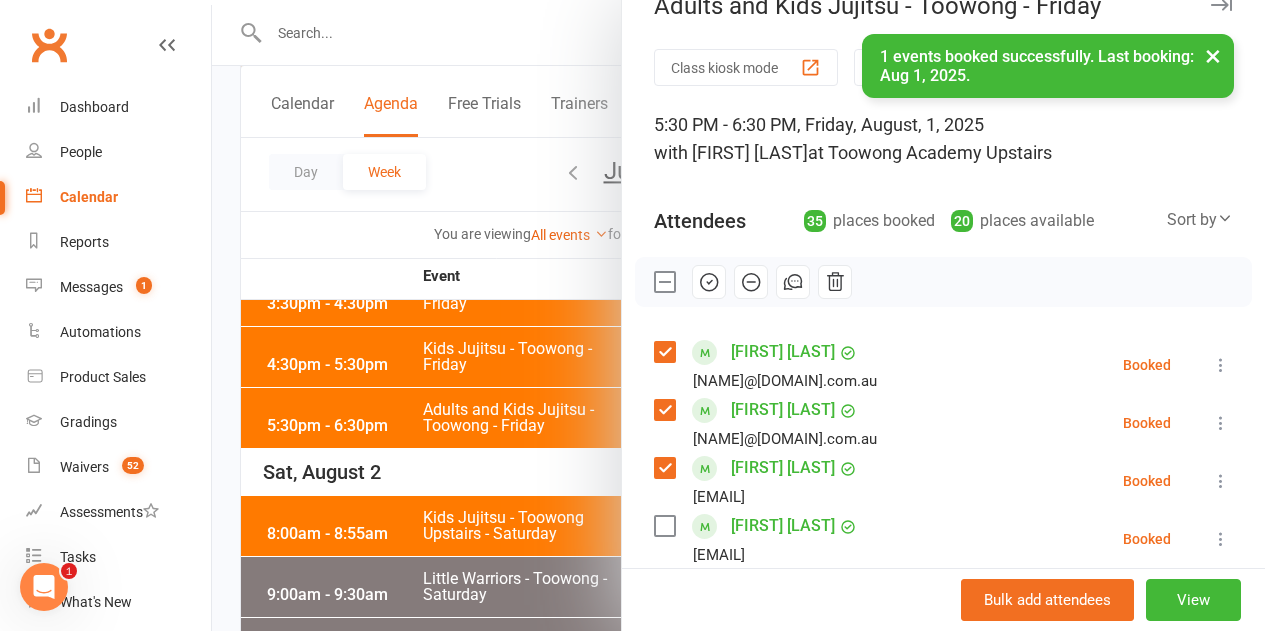 click at bounding box center [709, 282] 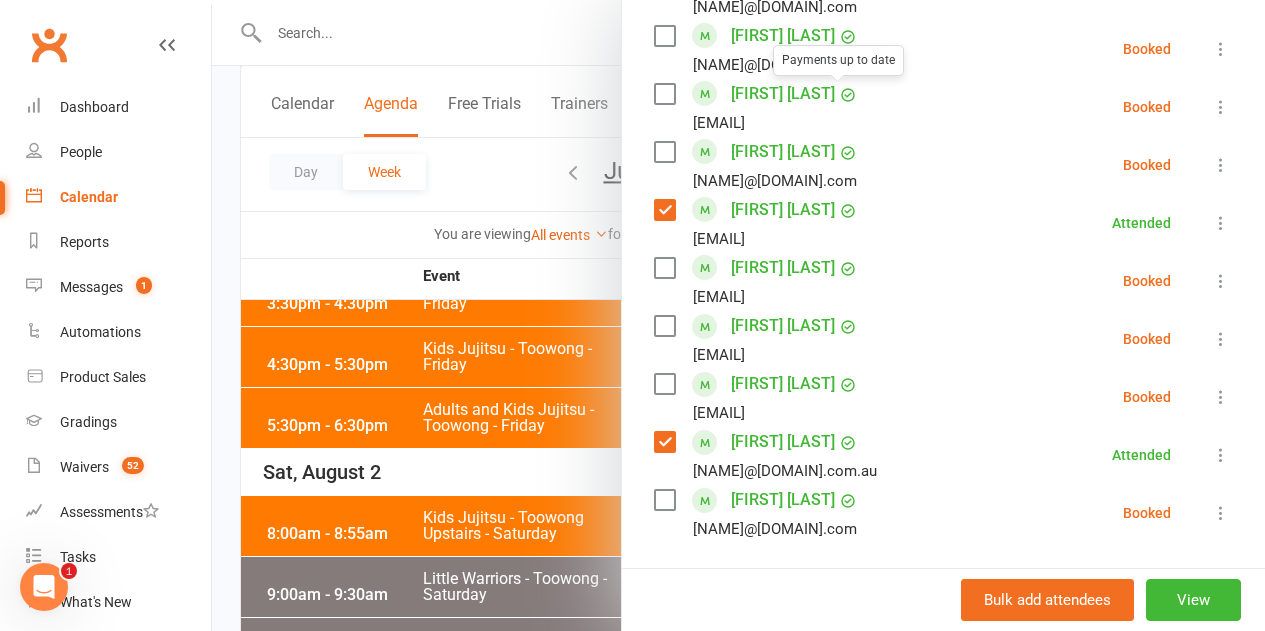 scroll, scrollTop: 2036, scrollLeft: 0, axis: vertical 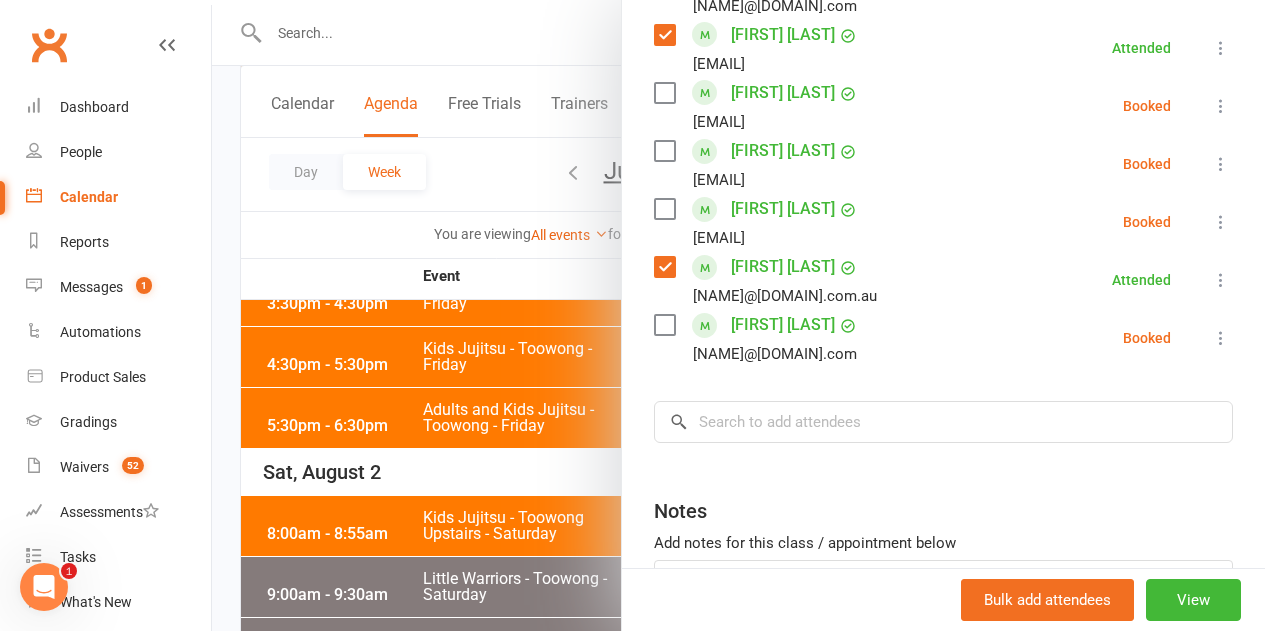 click at bounding box center (664, 325) 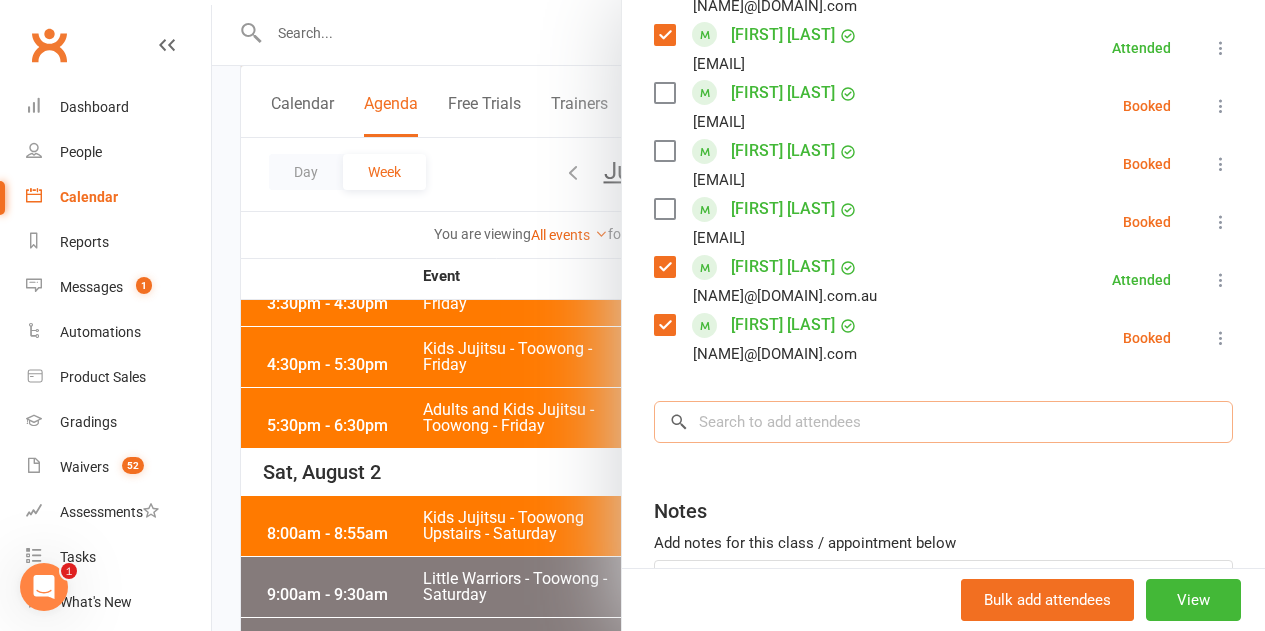 click at bounding box center [943, 422] 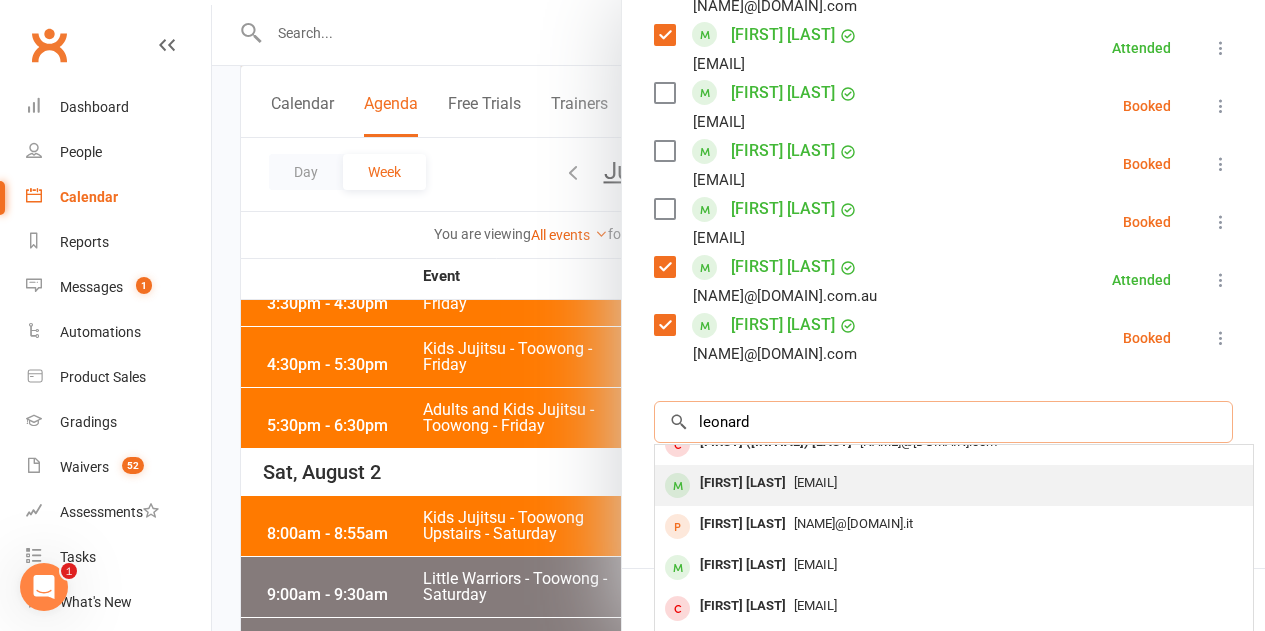 scroll, scrollTop: 110, scrollLeft: 0, axis: vertical 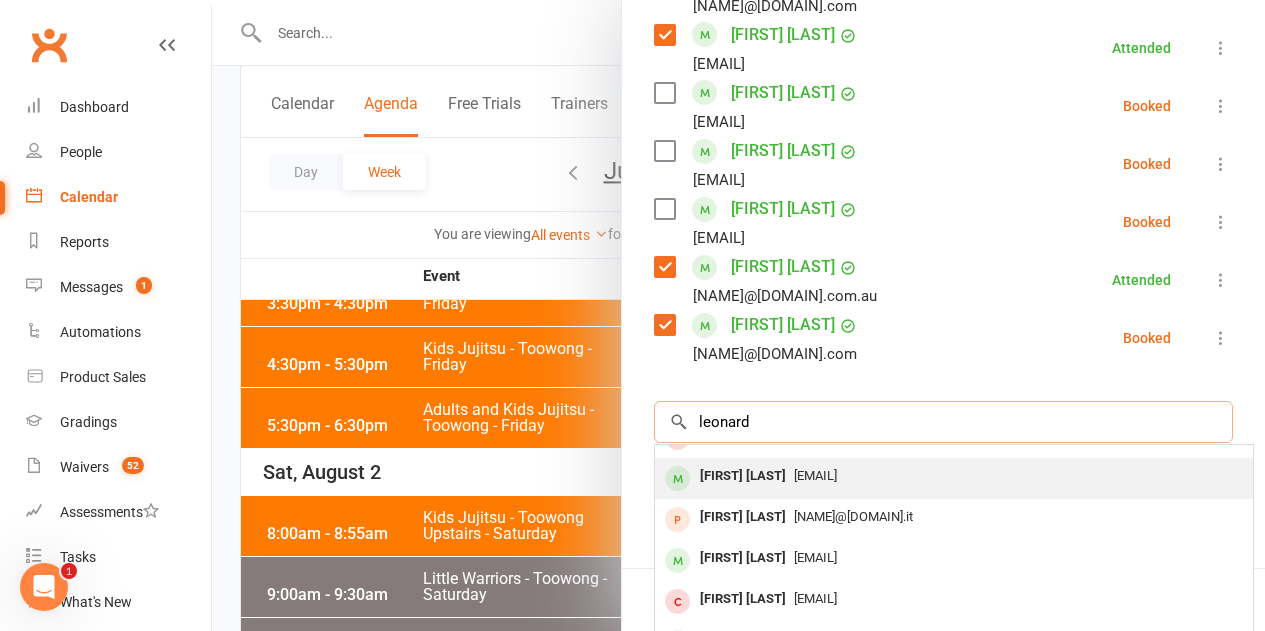 type on "leonard" 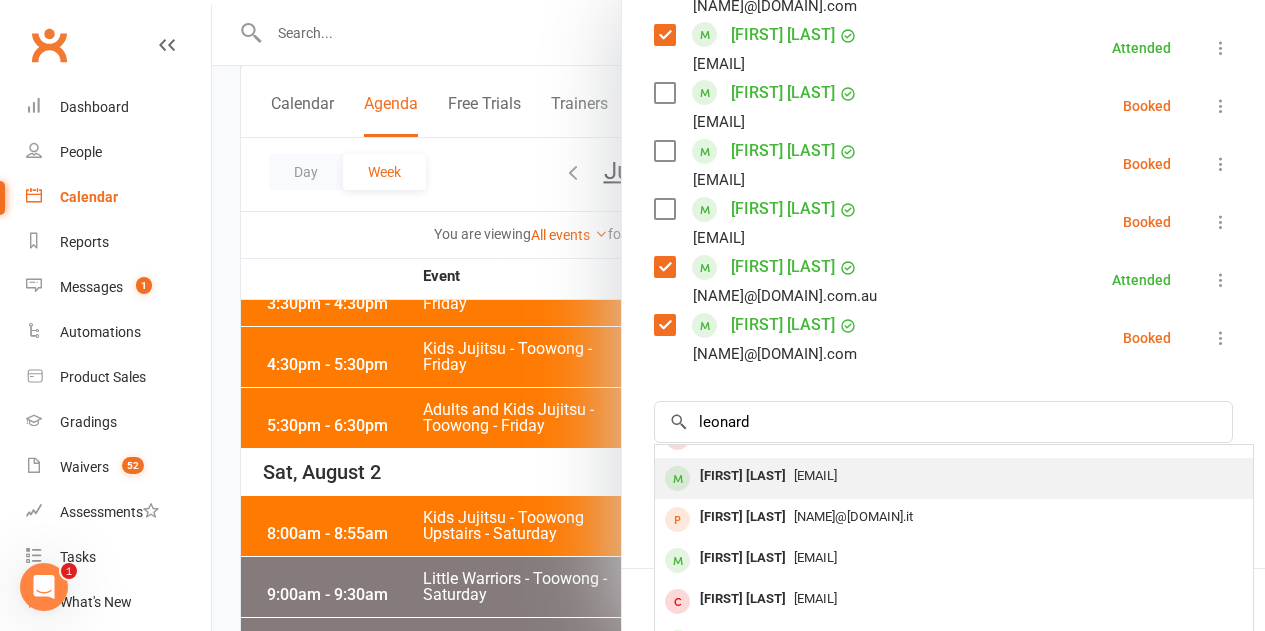 click on "Leonardo Monaco" at bounding box center [743, 476] 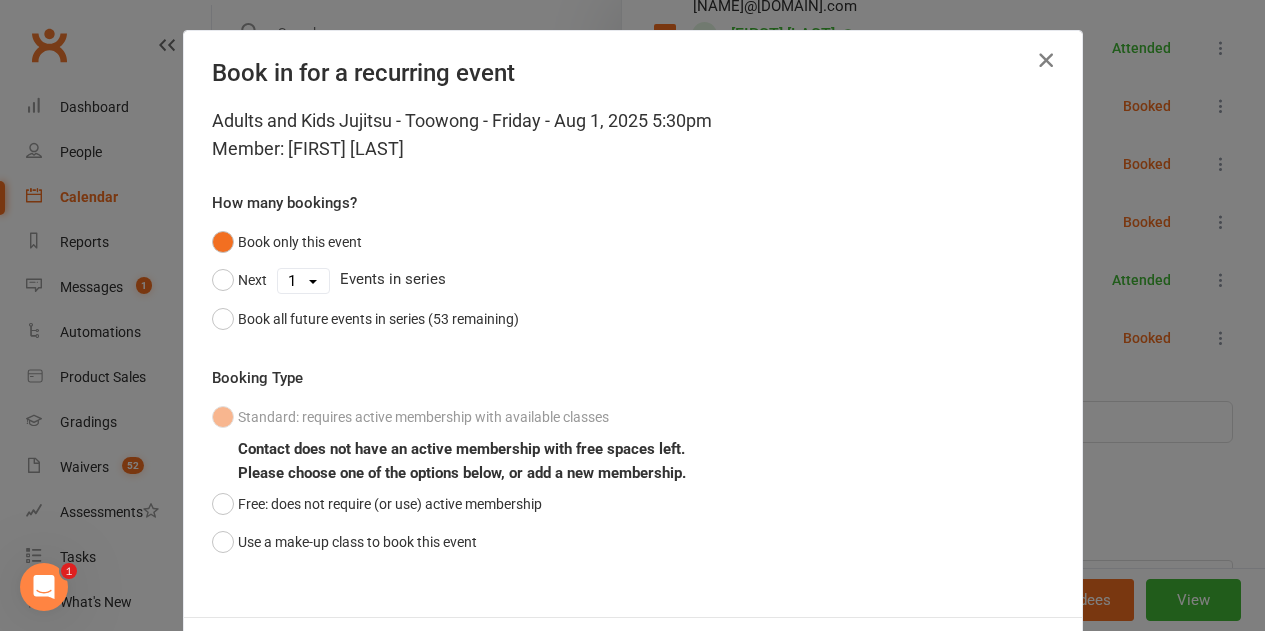 click at bounding box center [1046, 60] 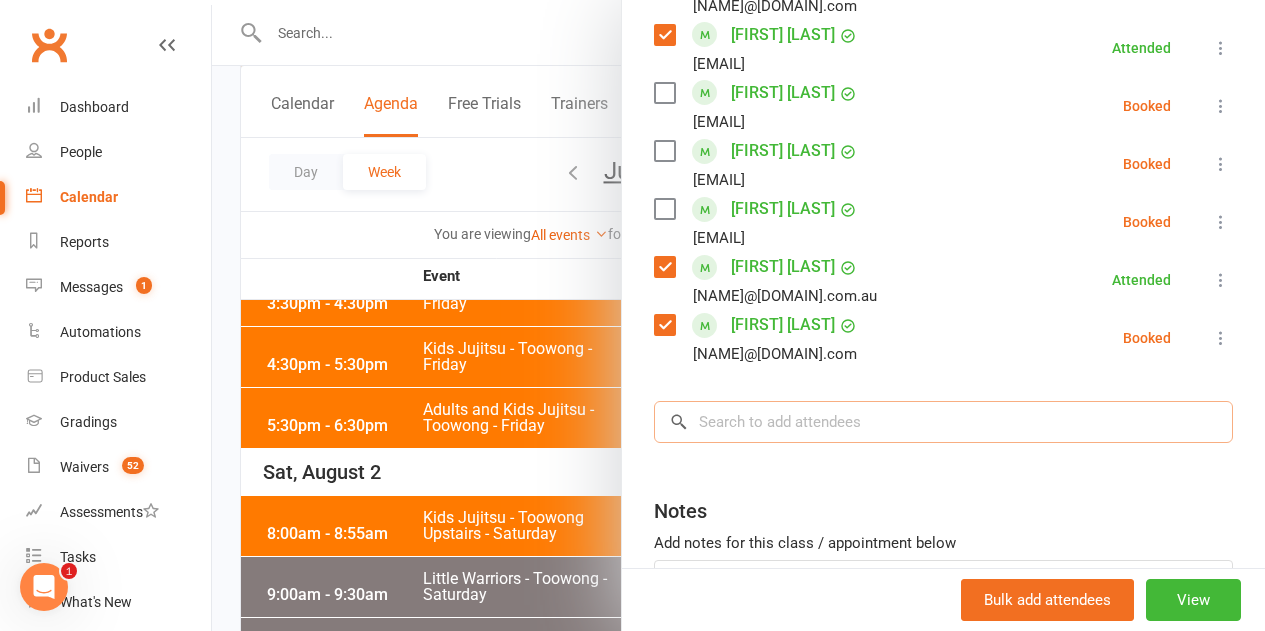 drag, startPoint x: 834, startPoint y: 439, endPoint x: 840, endPoint y: 430, distance: 10.816654 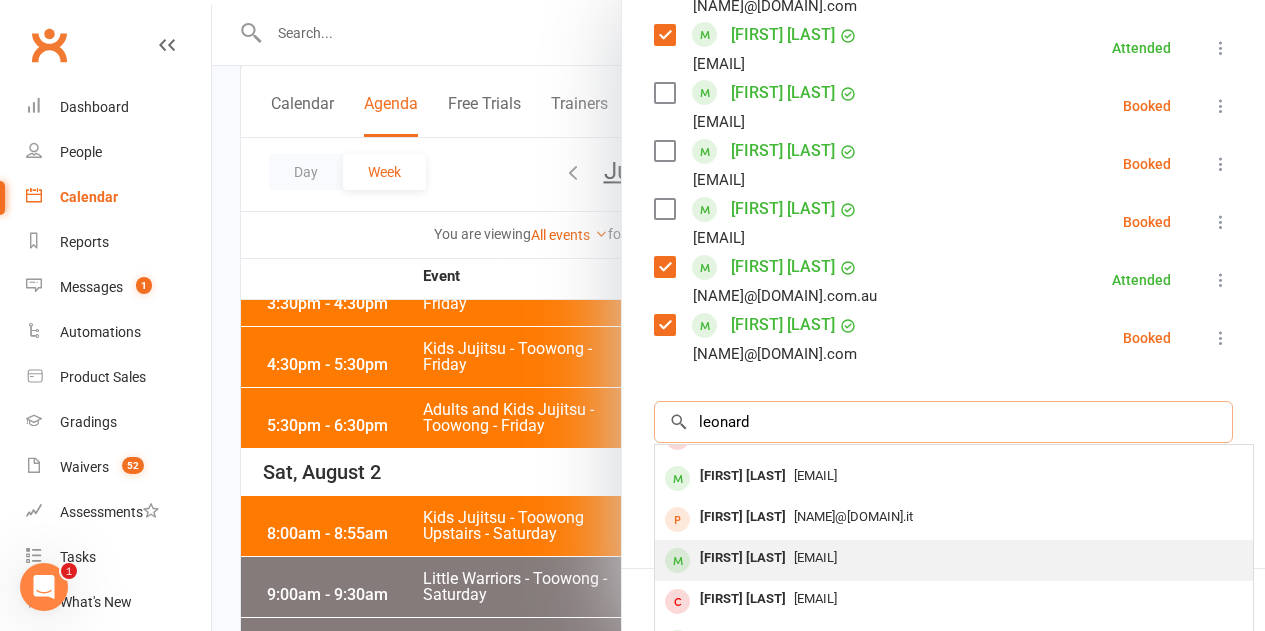type on "leonard" 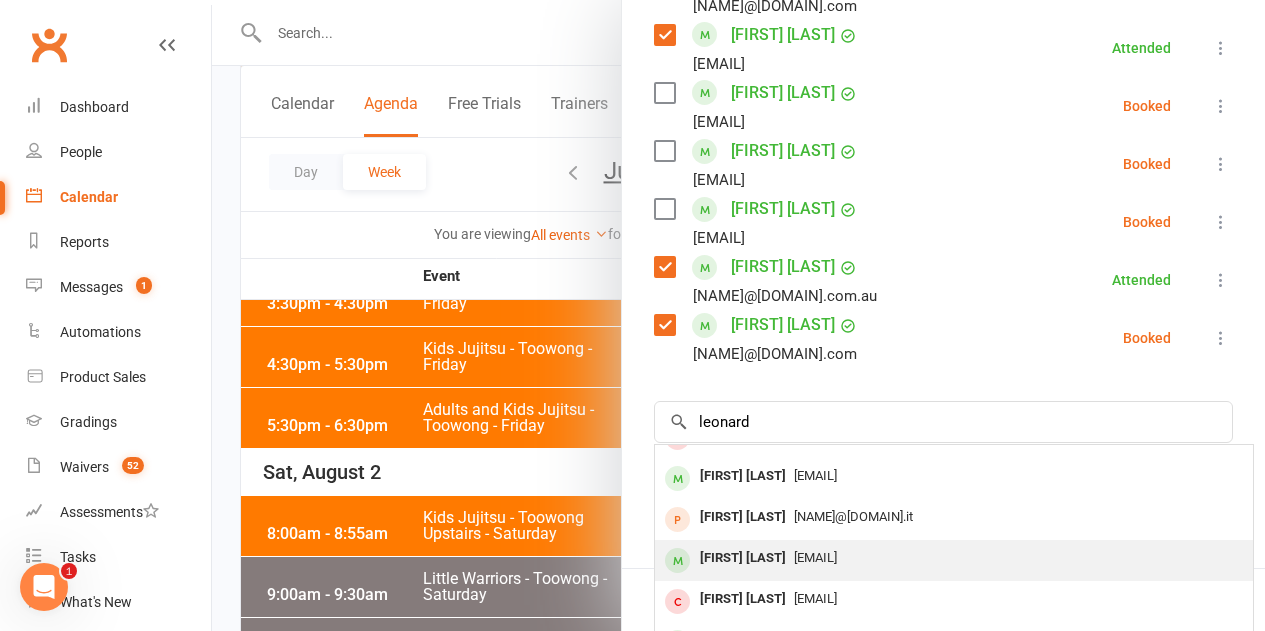 click on "[FIRST] [LAST]" at bounding box center (743, 558) 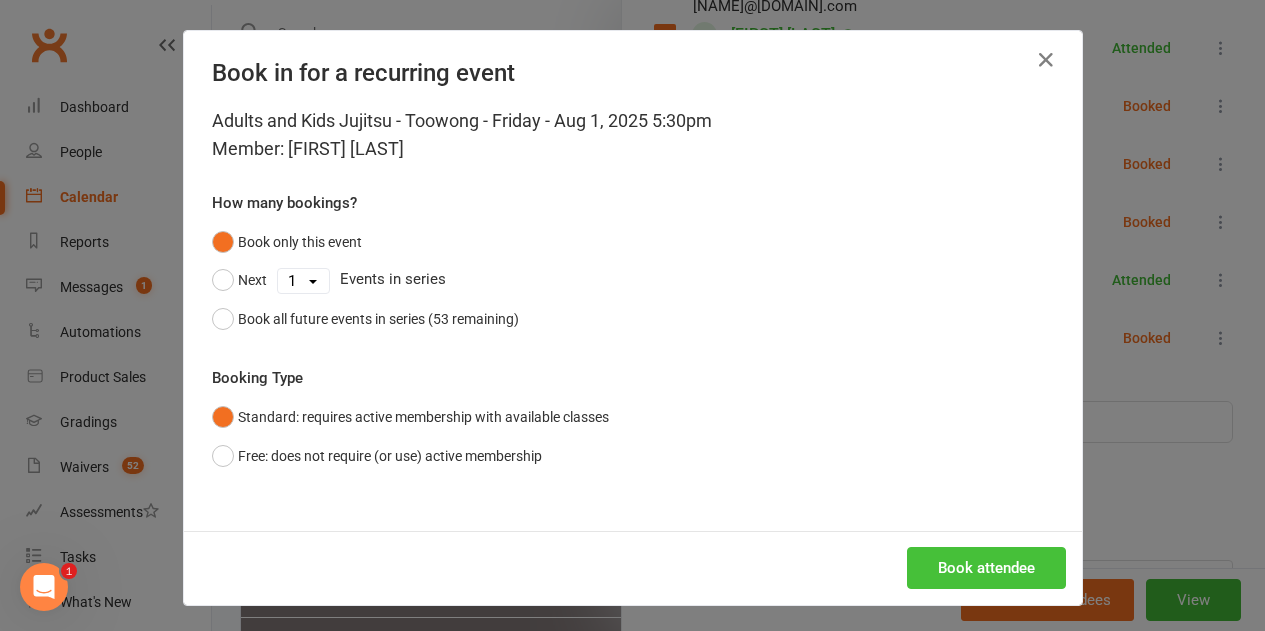 click on "Book attendee" at bounding box center (986, 568) 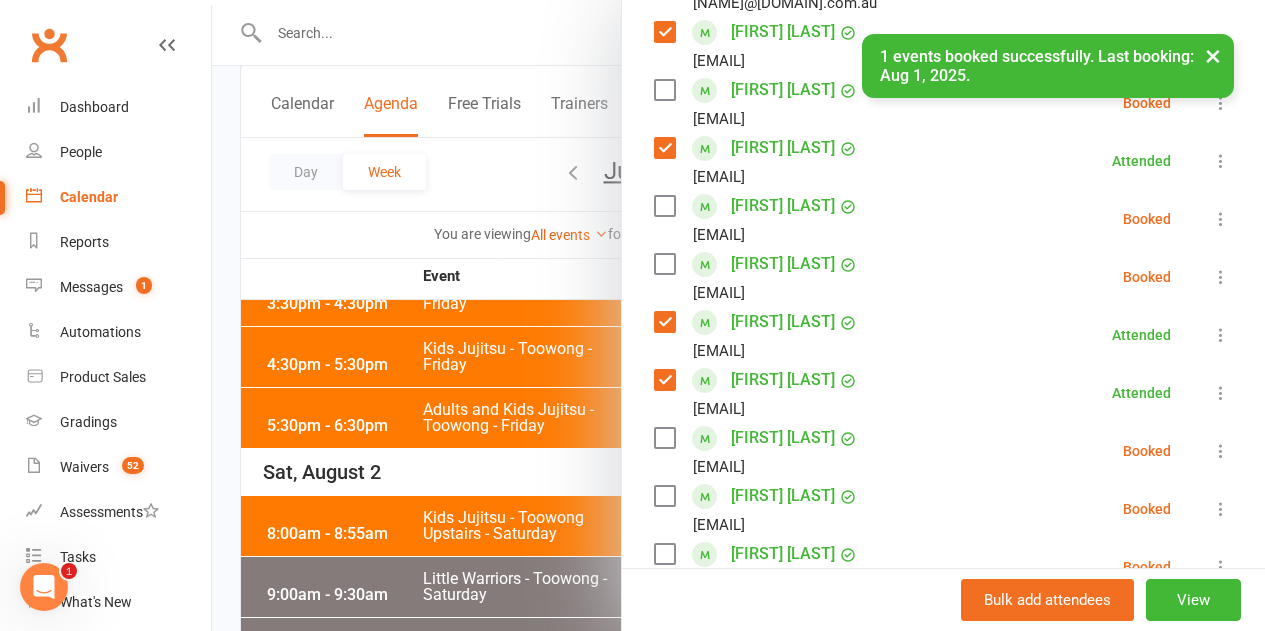 scroll, scrollTop: 294, scrollLeft: 0, axis: vertical 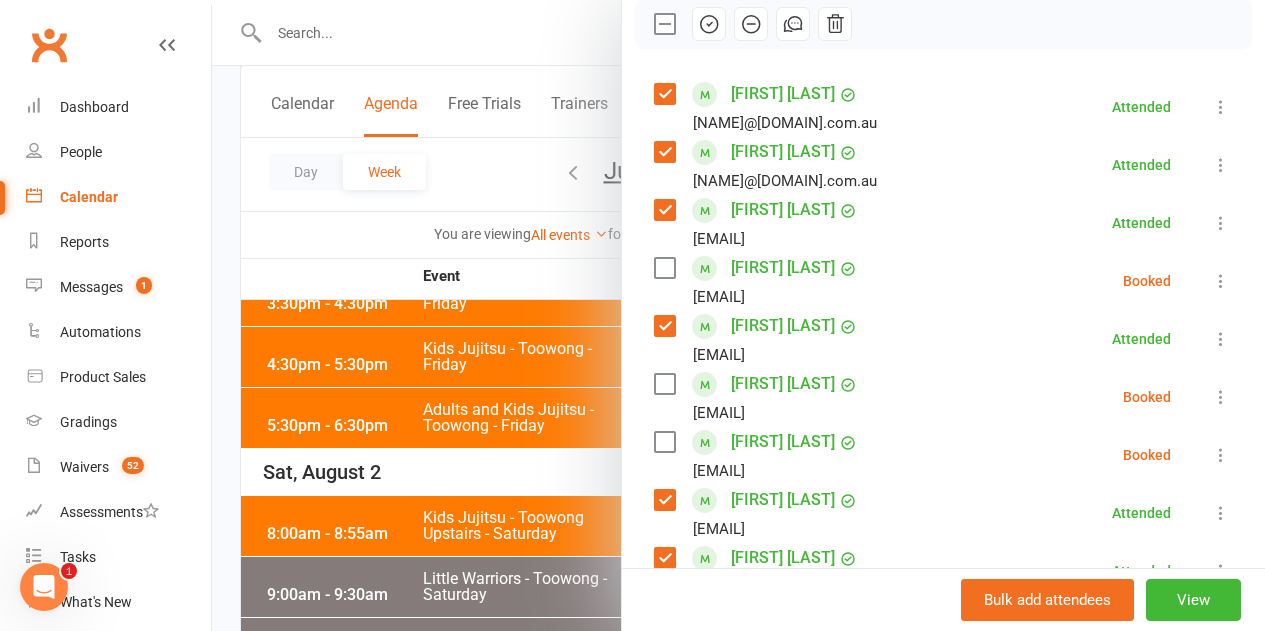 click at bounding box center (664, 384) 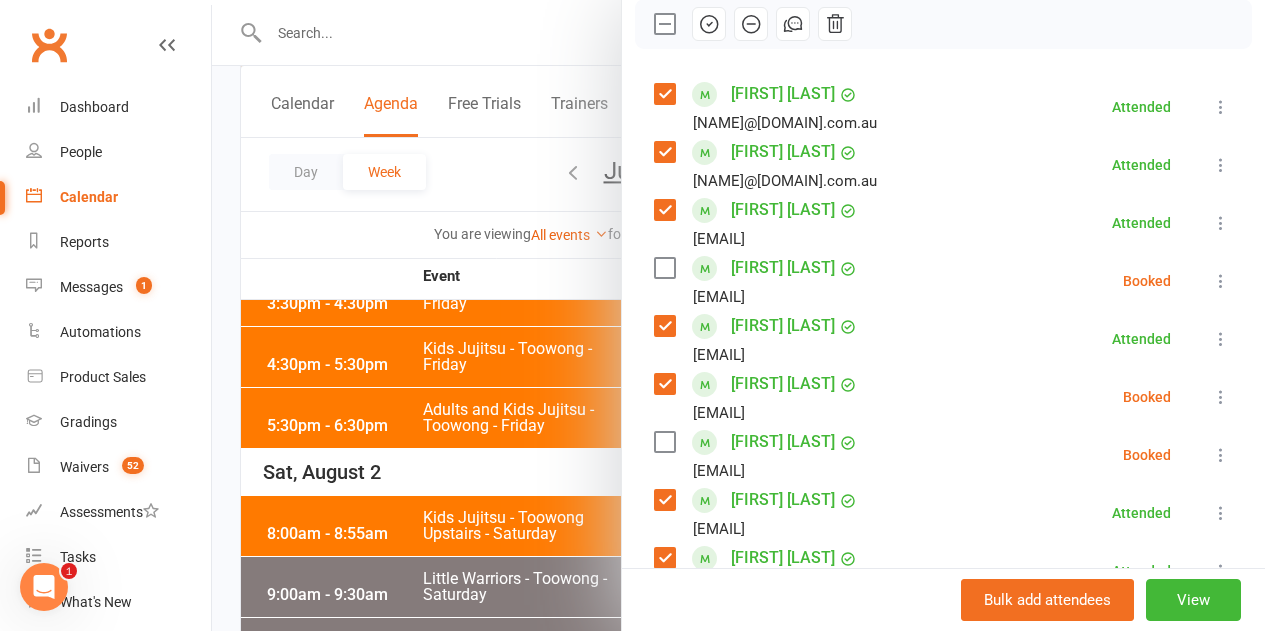click 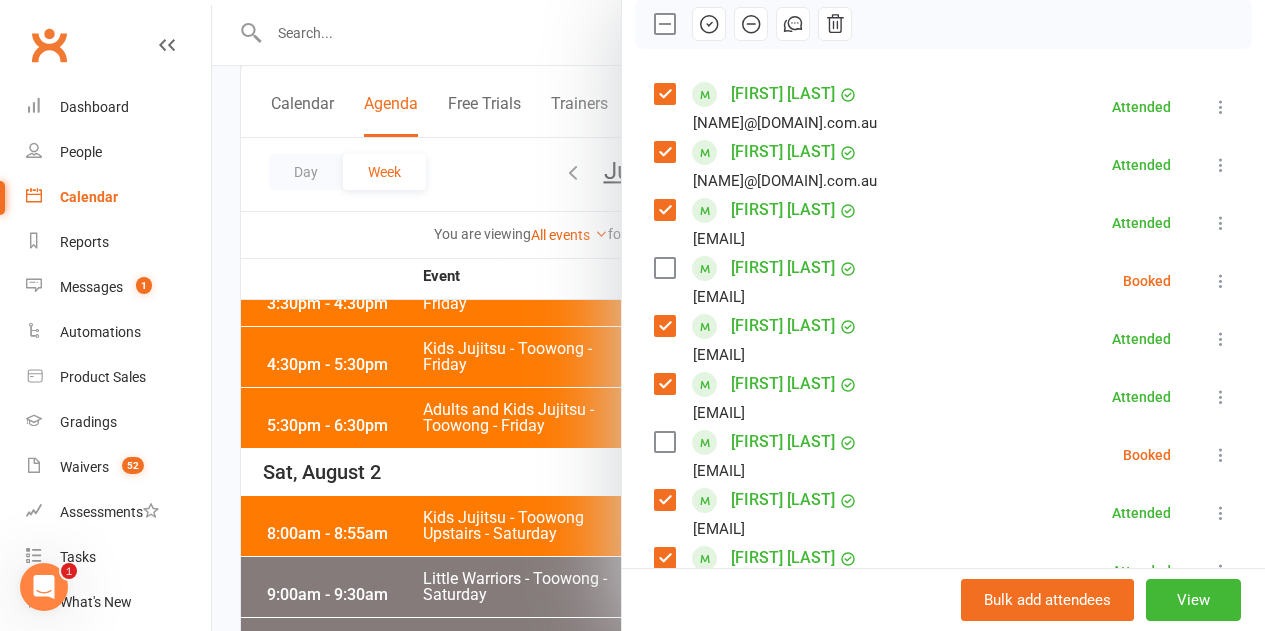 click at bounding box center (738, 315) 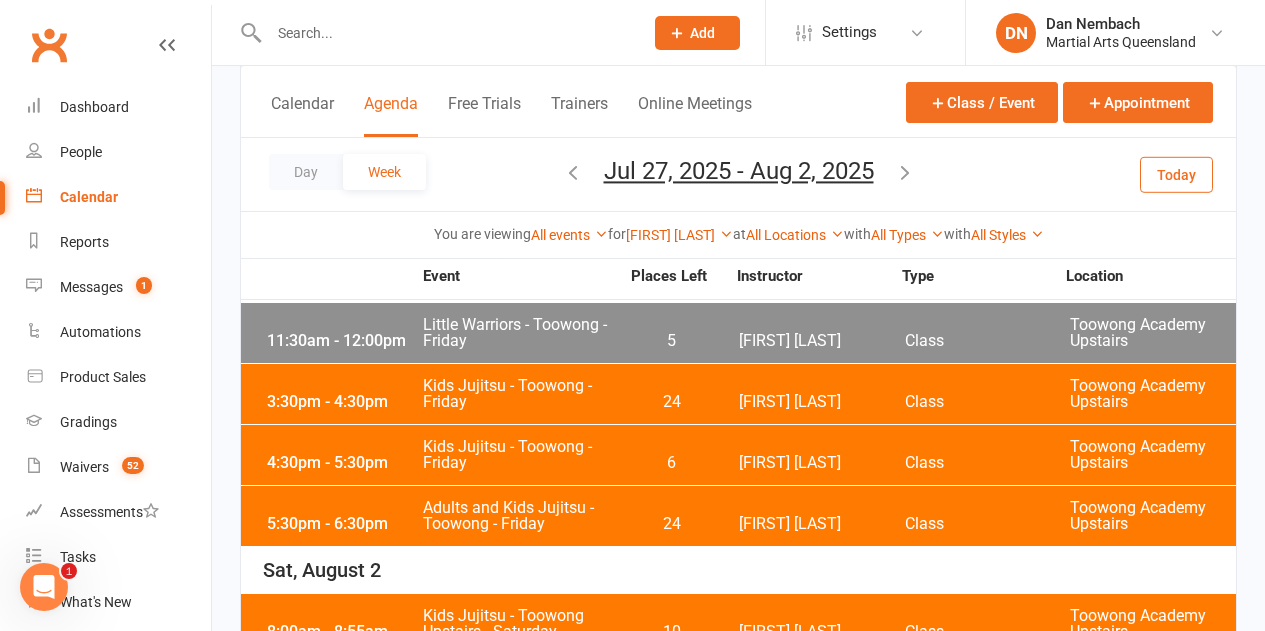 scroll, scrollTop: 1270, scrollLeft: 0, axis: vertical 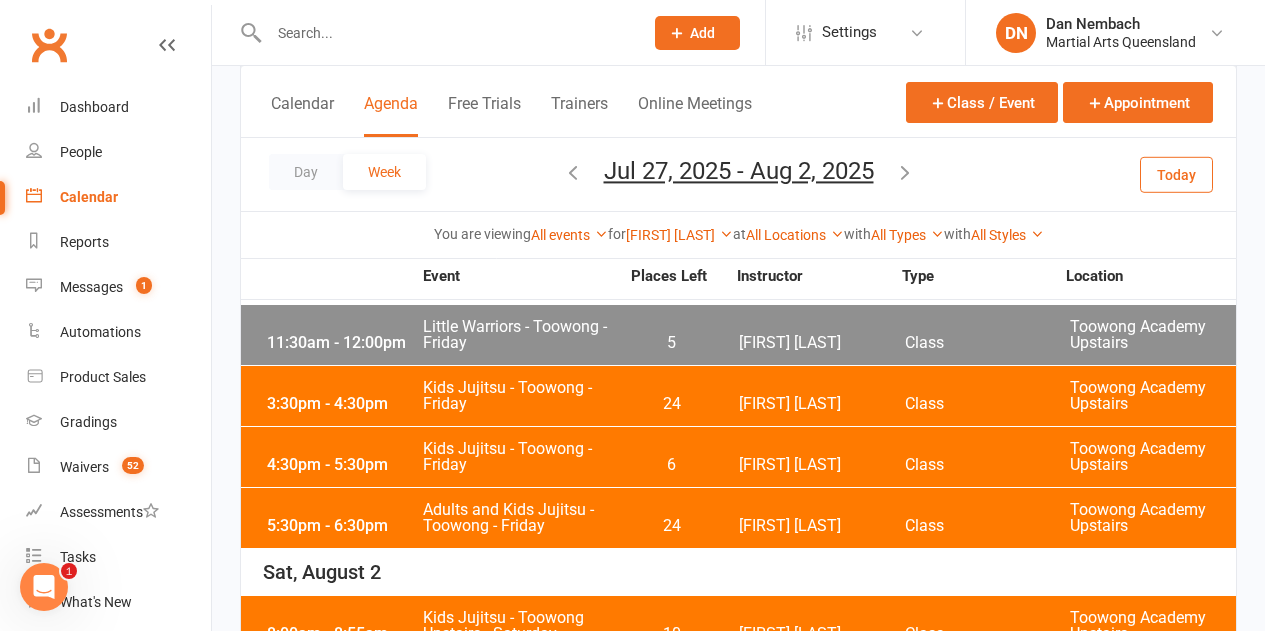 click on "6" at bounding box center (671, 465) 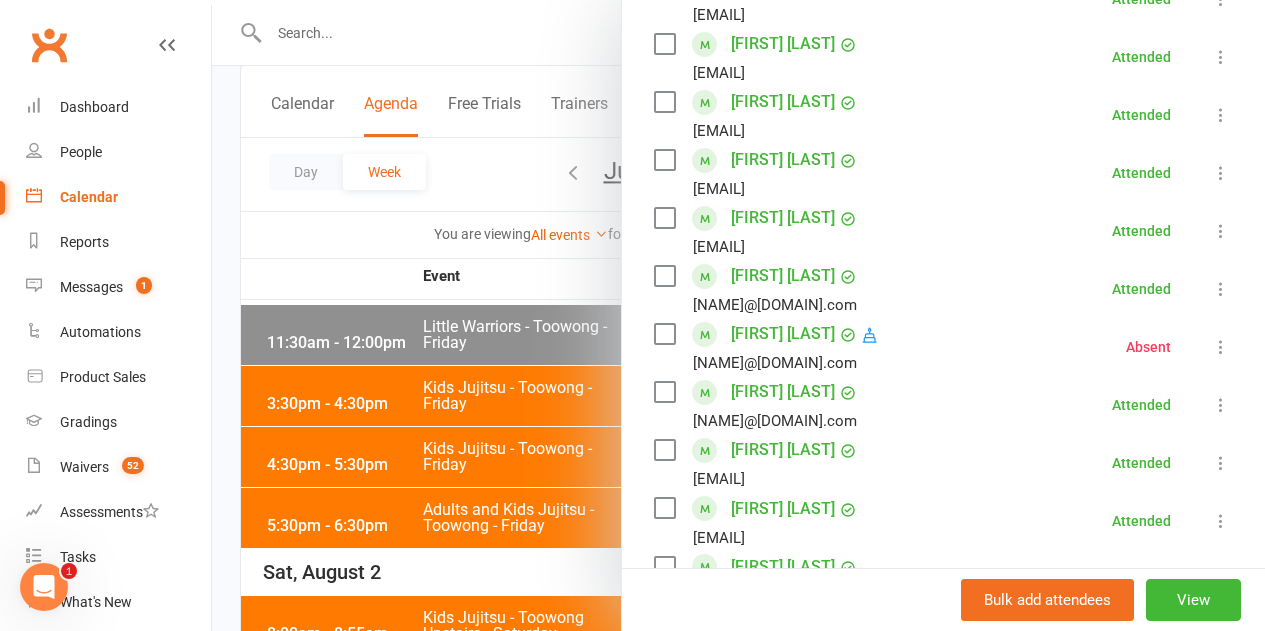 scroll, scrollTop: 600, scrollLeft: 0, axis: vertical 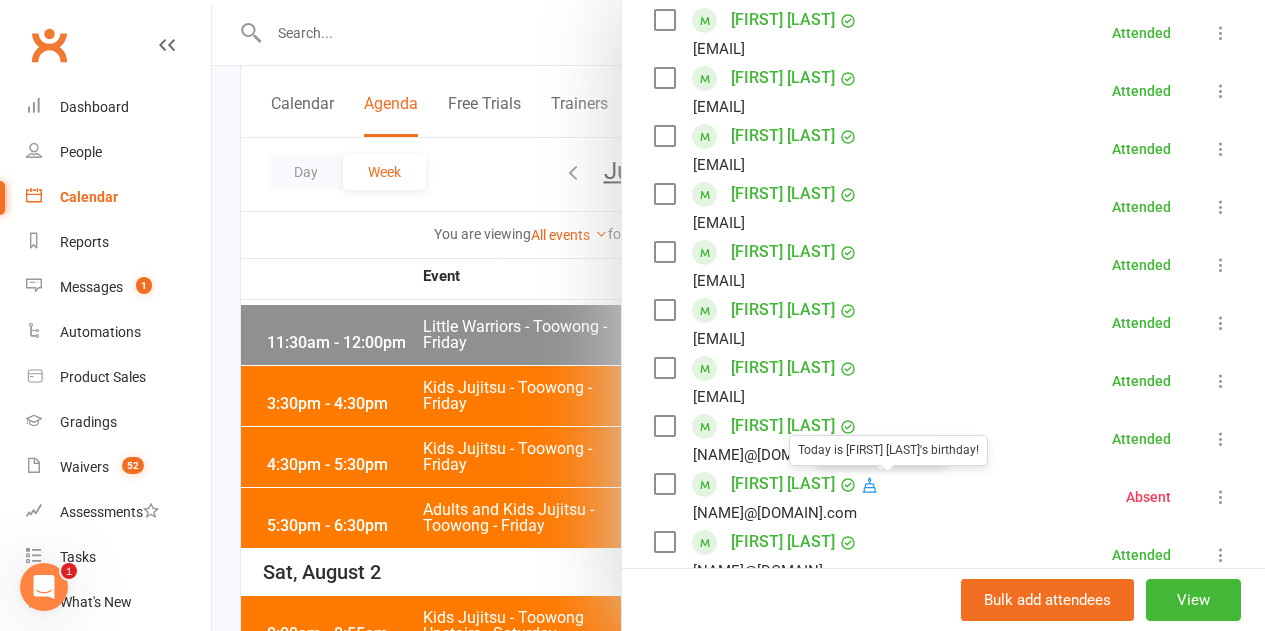 drag, startPoint x: 456, startPoint y: 438, endPoint x: 455, endPoint y: 428, distance: 10.049875 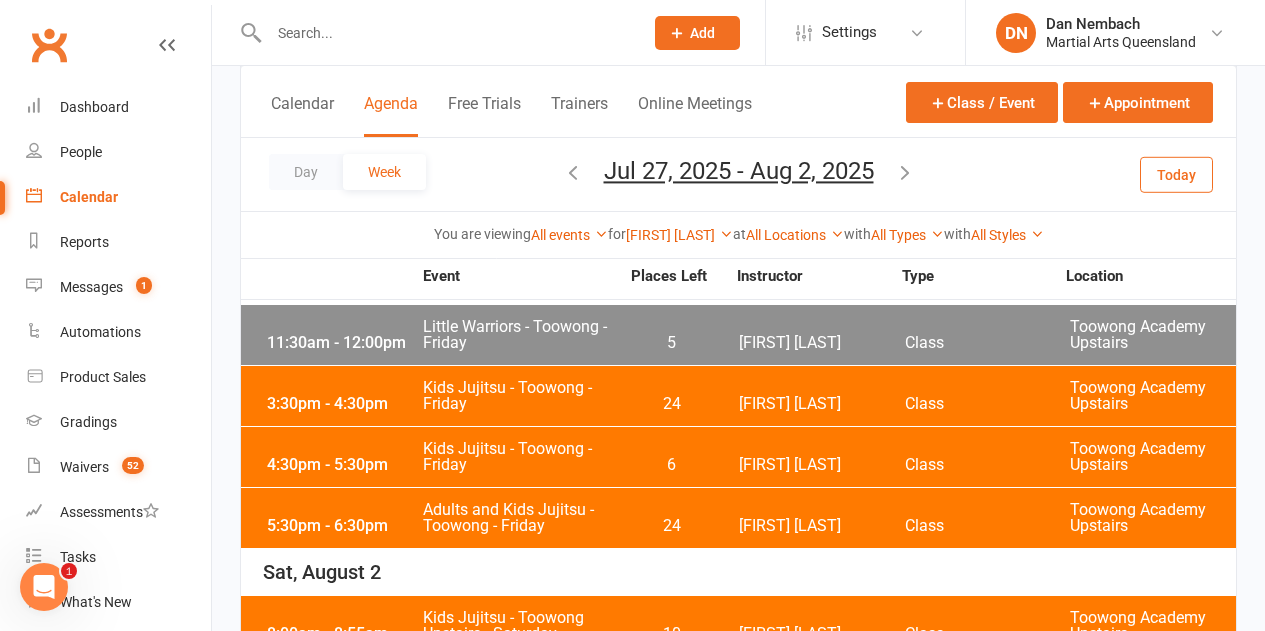 click on "Kids Jujitsu - Toowong - Friday" at bounding box center [520, 396] 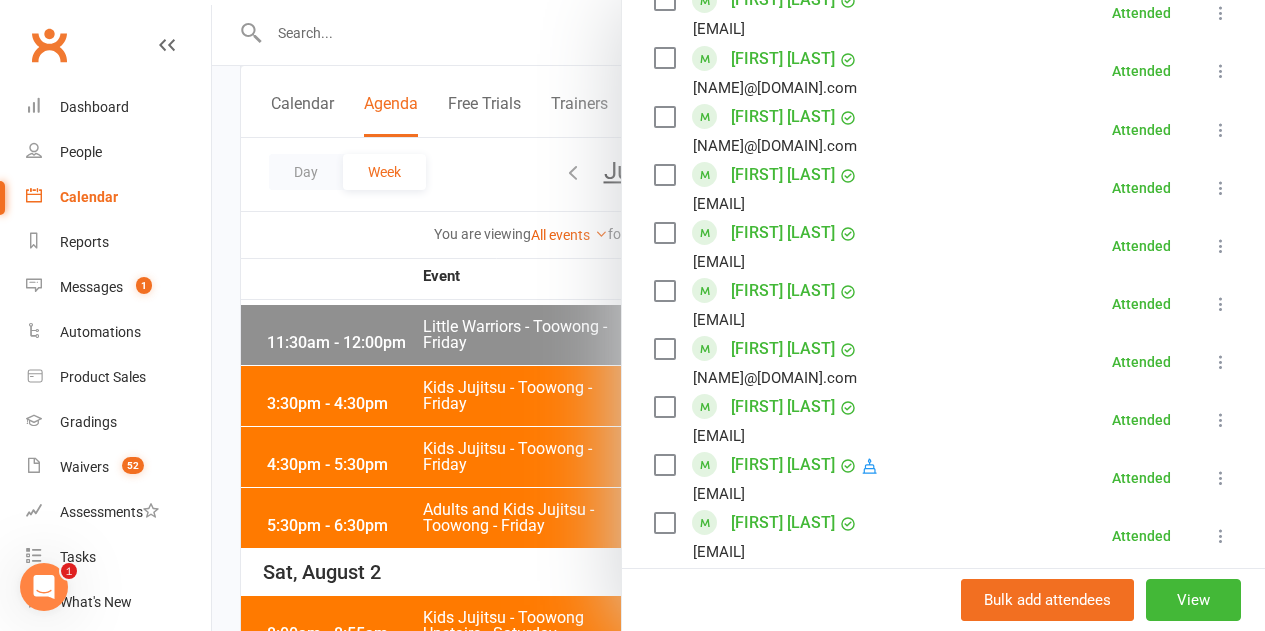 scroll, scrollTop: 1672, scrollLeft: 0, axis: vertical 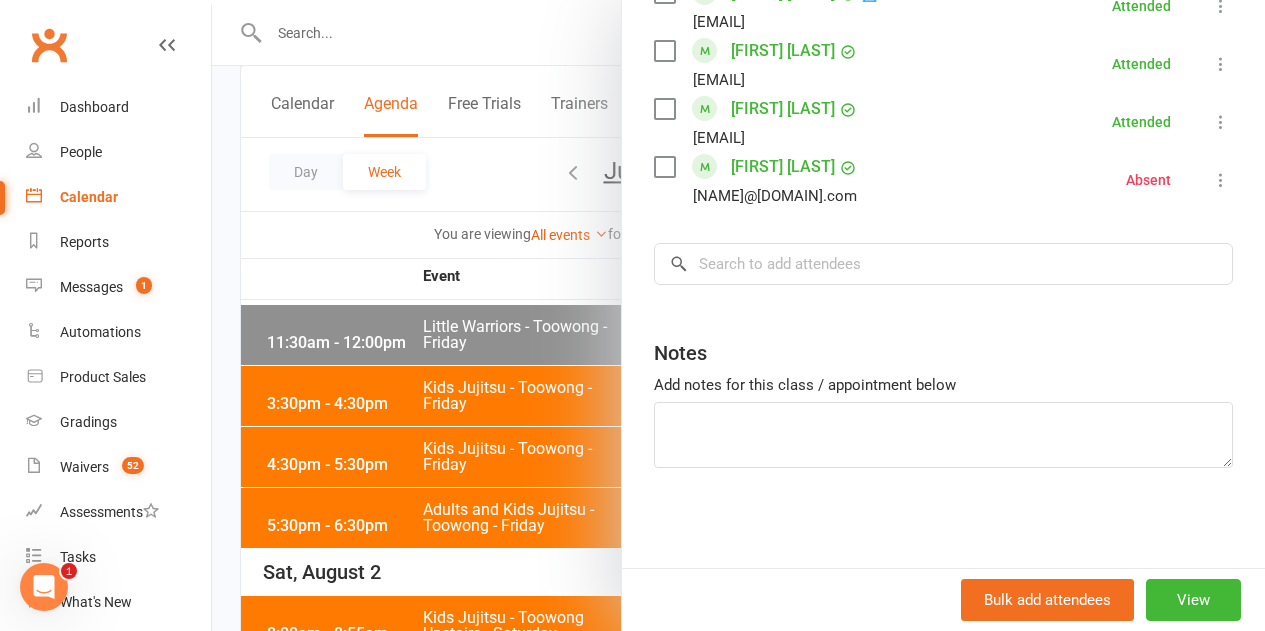 click at bounding box center [738, 315] 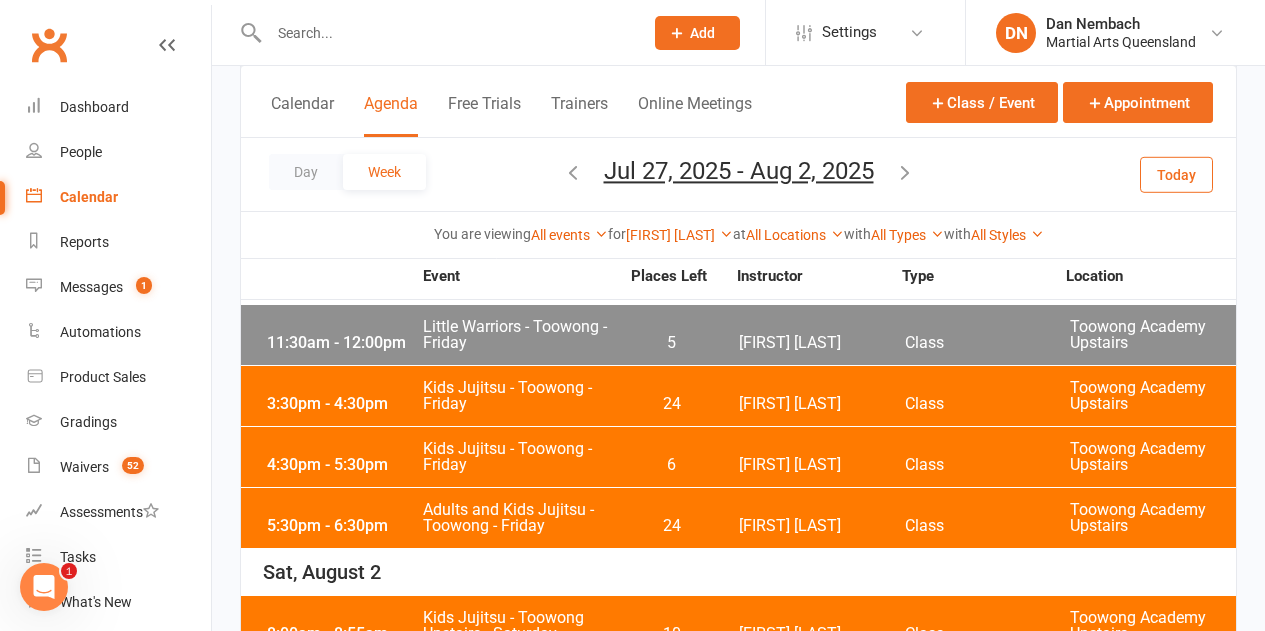 click on "Today" at bounding box center [1176, 174] 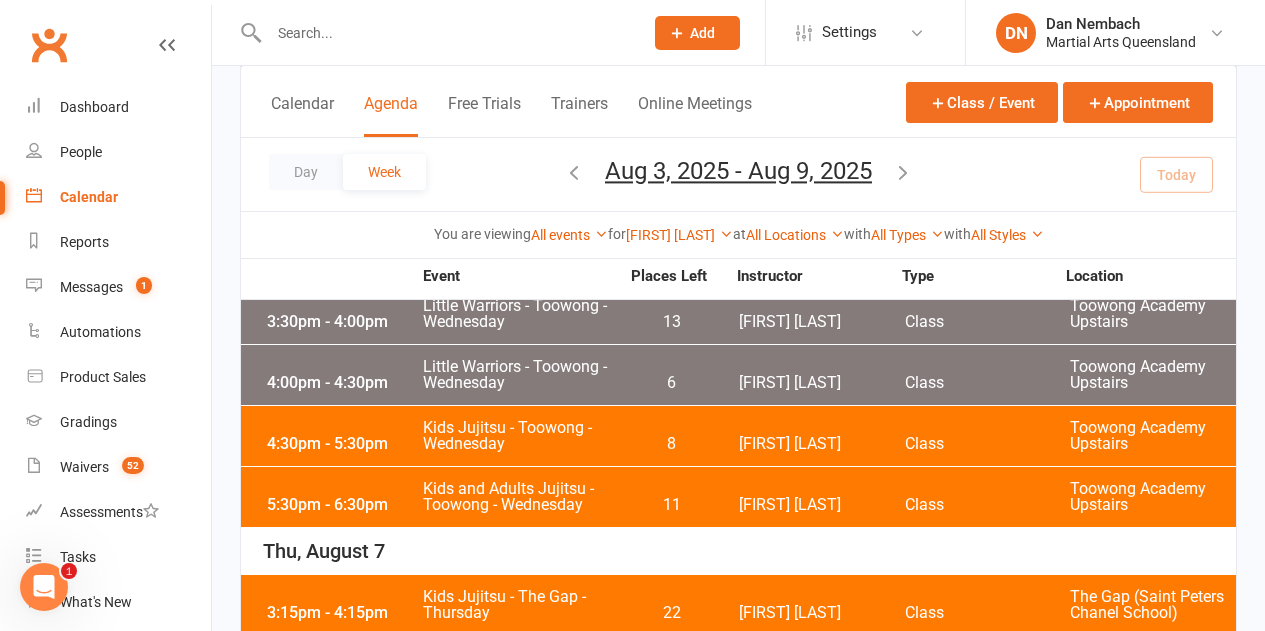 scroll, scrollTop: 670, scrollLeft: 0, axis: vertical 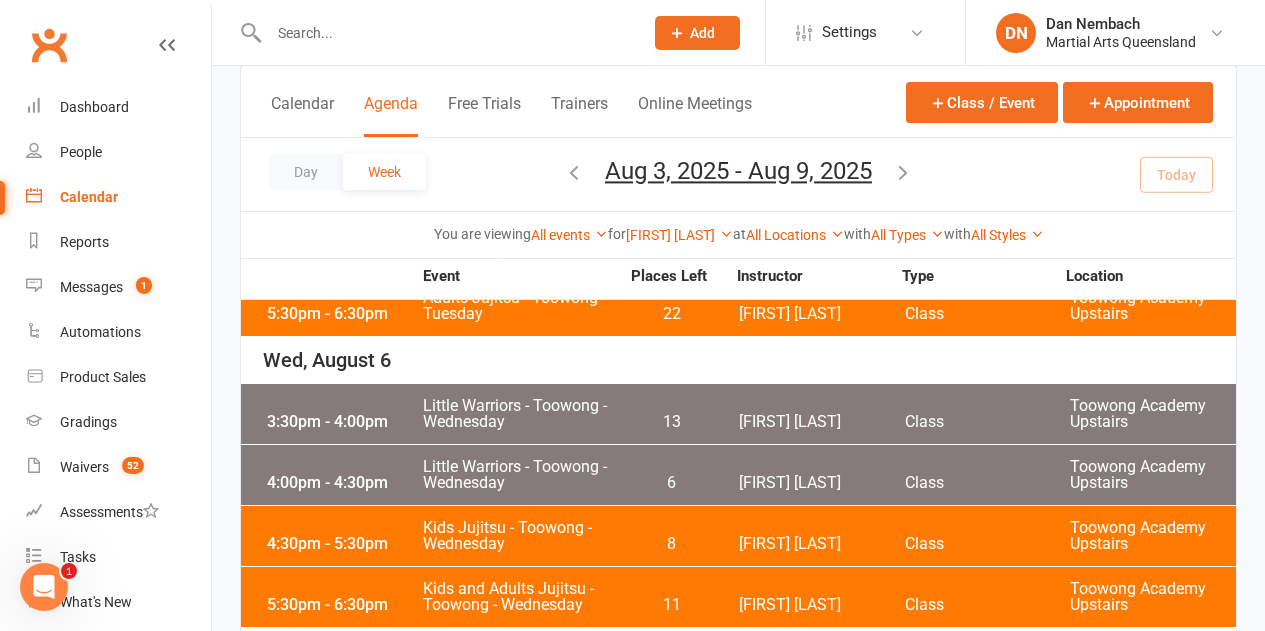 click on "Little Warriors - Toowong - Wednesday" at bounding box center [520, 414] 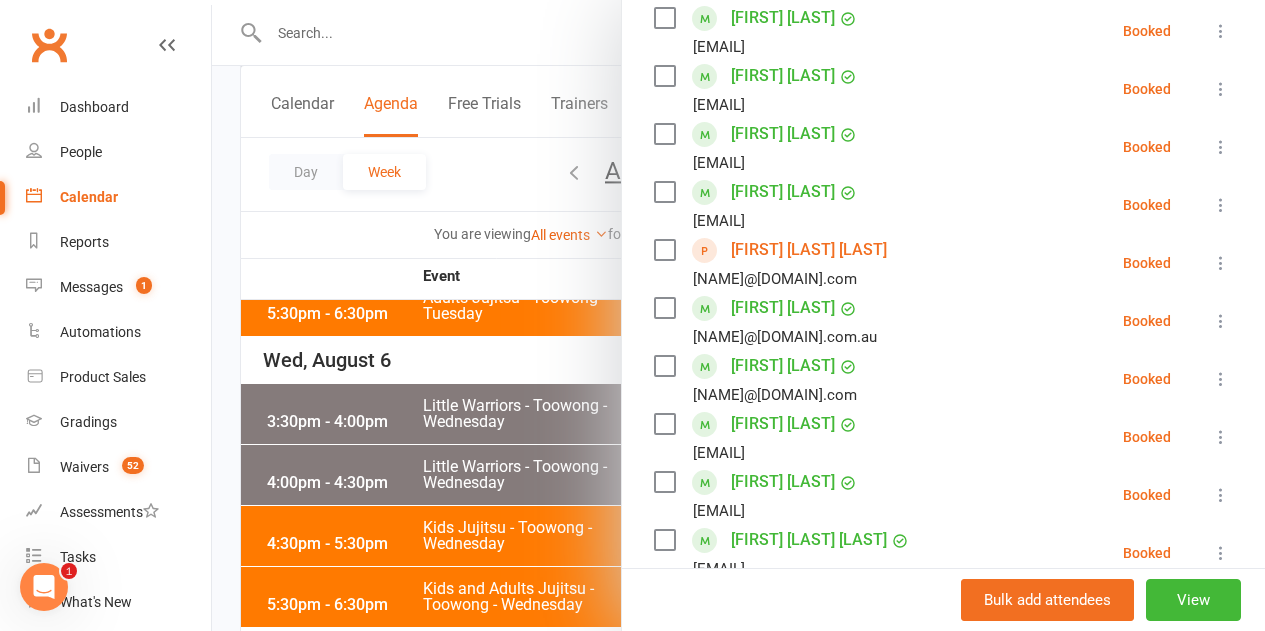 scroll, scrollTop: 600, scrollLeft: 0, axis: vertical 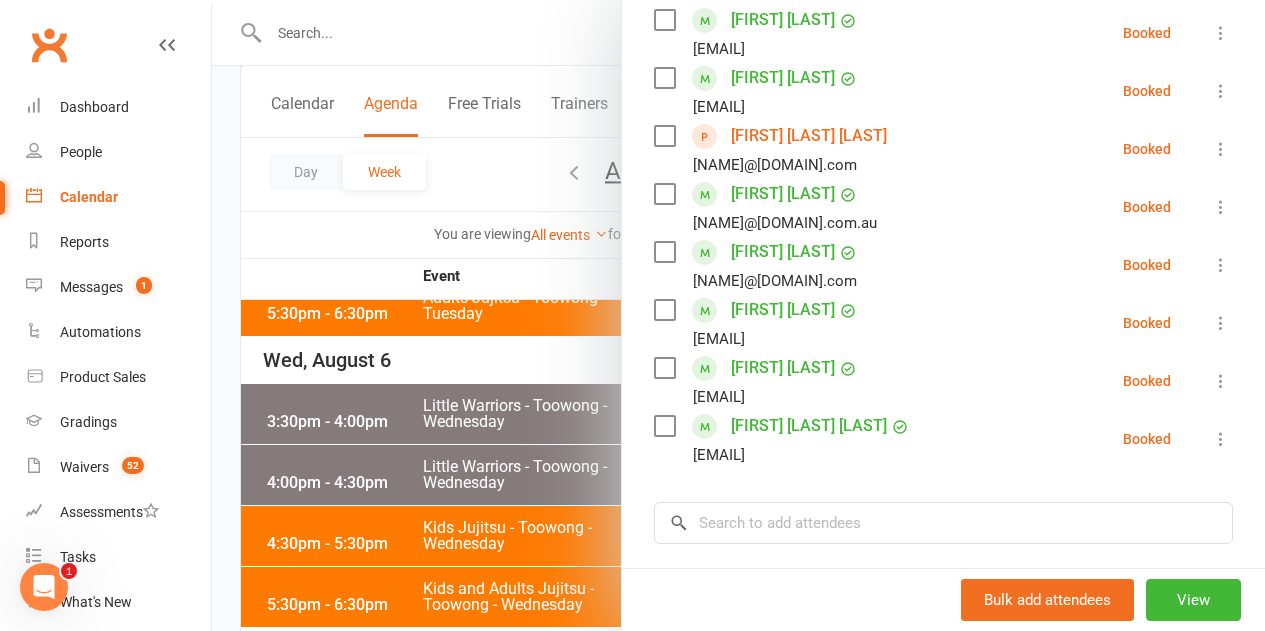 click at bounding box center [738, 315] 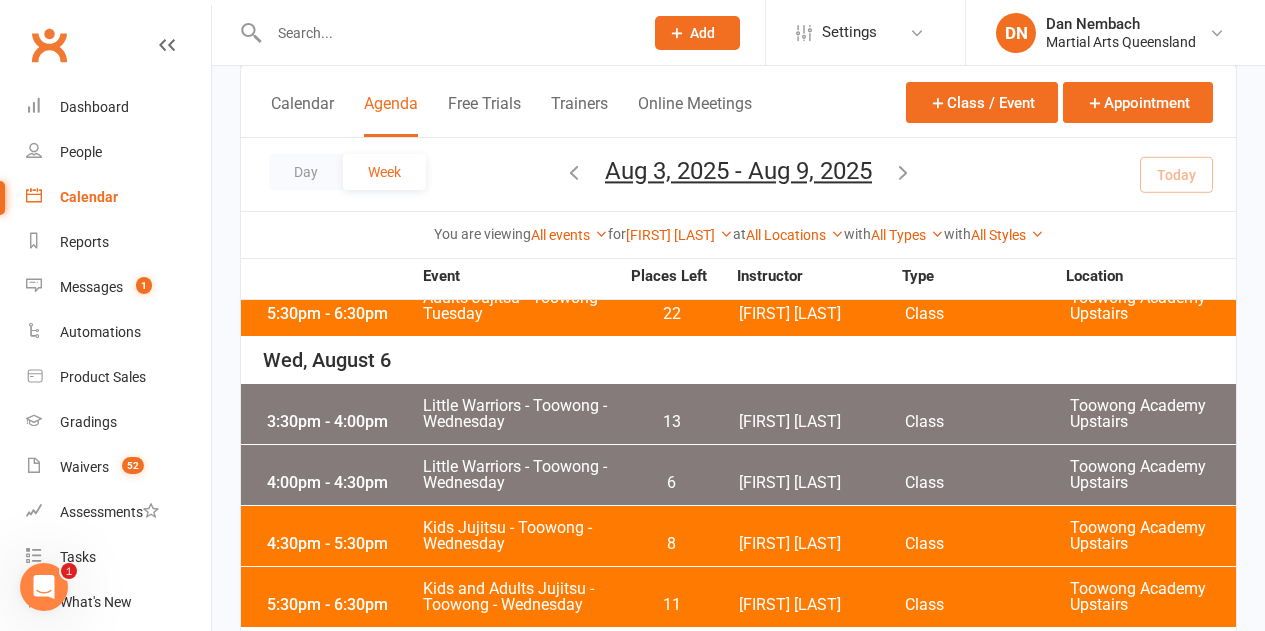 click on "Little Warriors - Toowong - Wednesday" at bounding box center (520, 475) 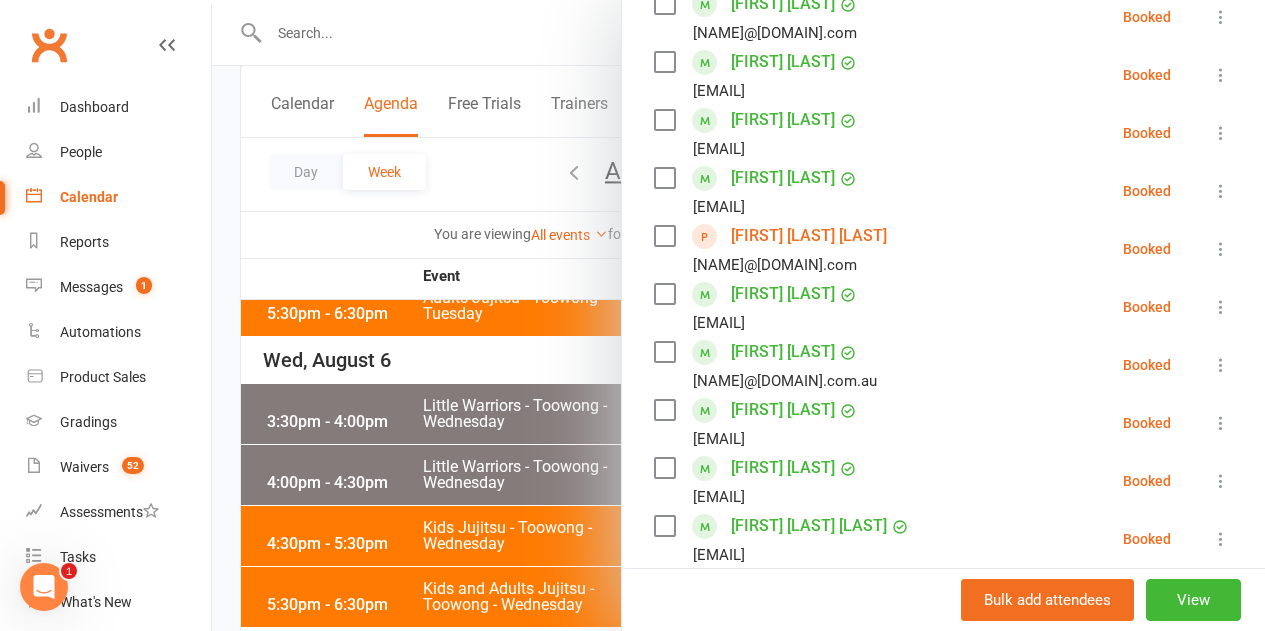 scroll, scrollTop: 800, scrollLeft: 0, axis: vertical 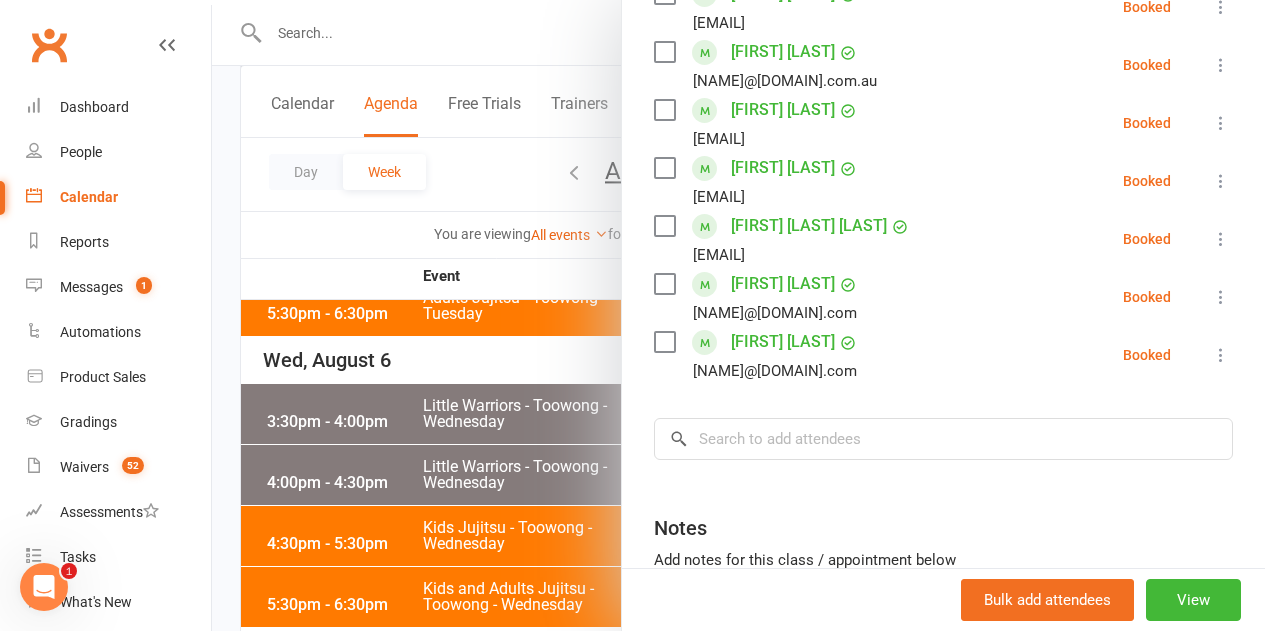 click at bounding box center [738, 315] 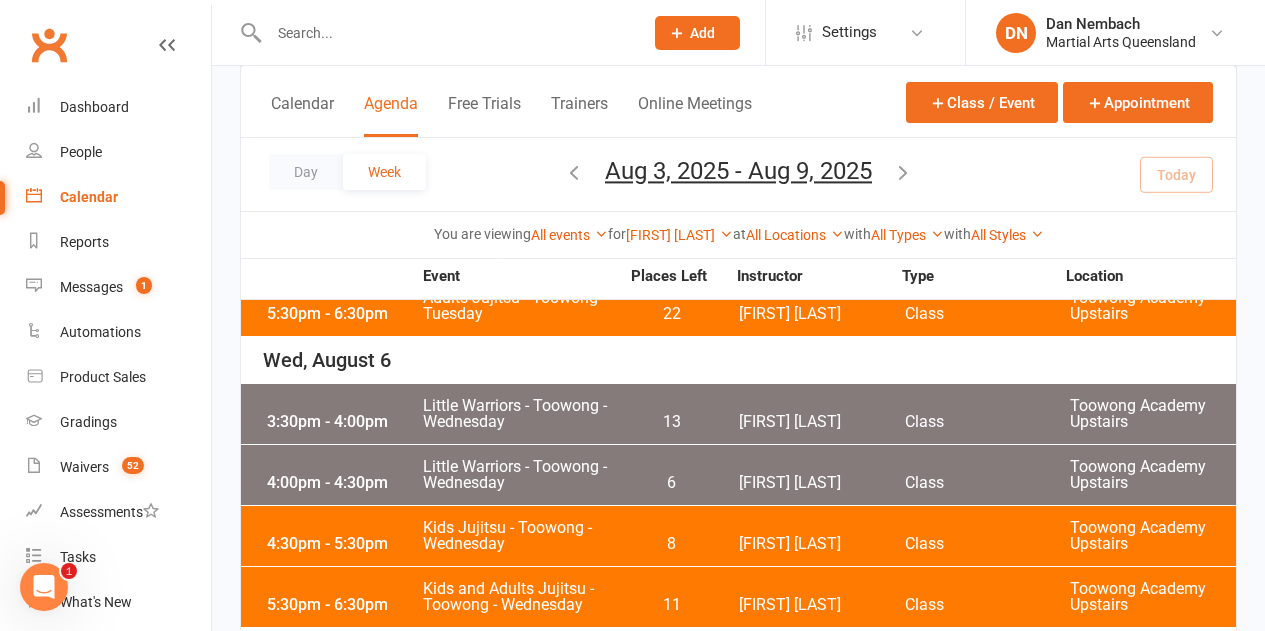 click on "4:30pm - 5:30pm Kids Jujitsu - Toowong - Wednesday 8 Quinton Cugola Class Toowong Academy Upstairs" at bounding box center (738, 536) 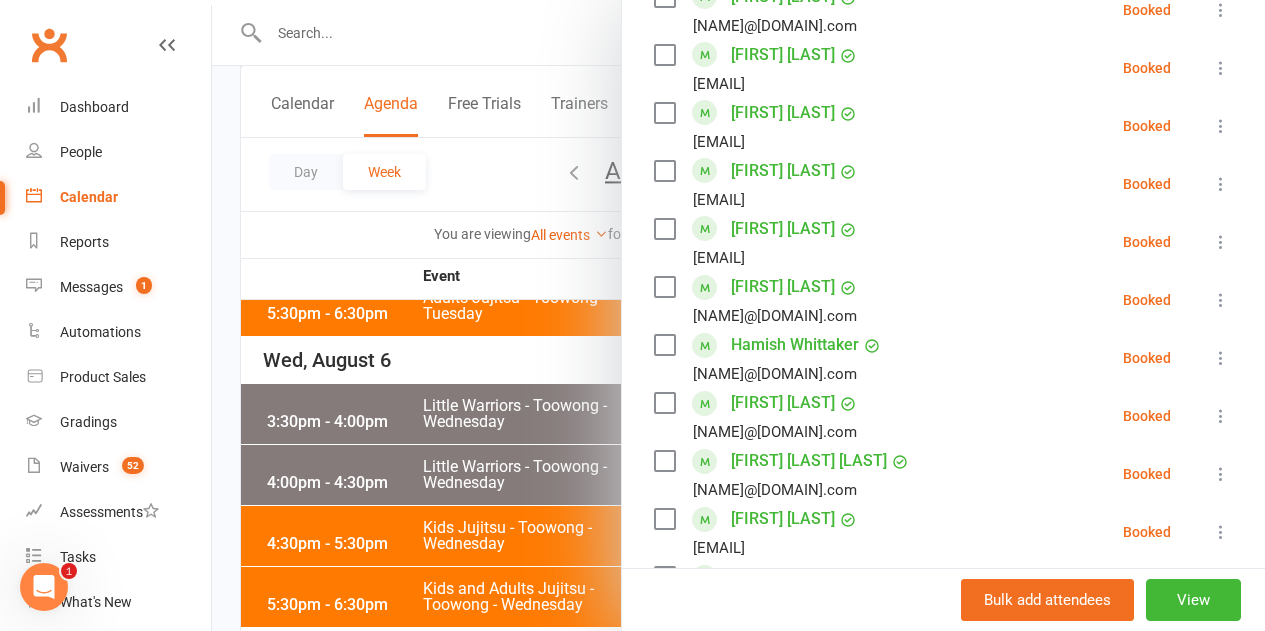 scroll, scrollTop: 2200, scrollLeft: 0, axis: vertical 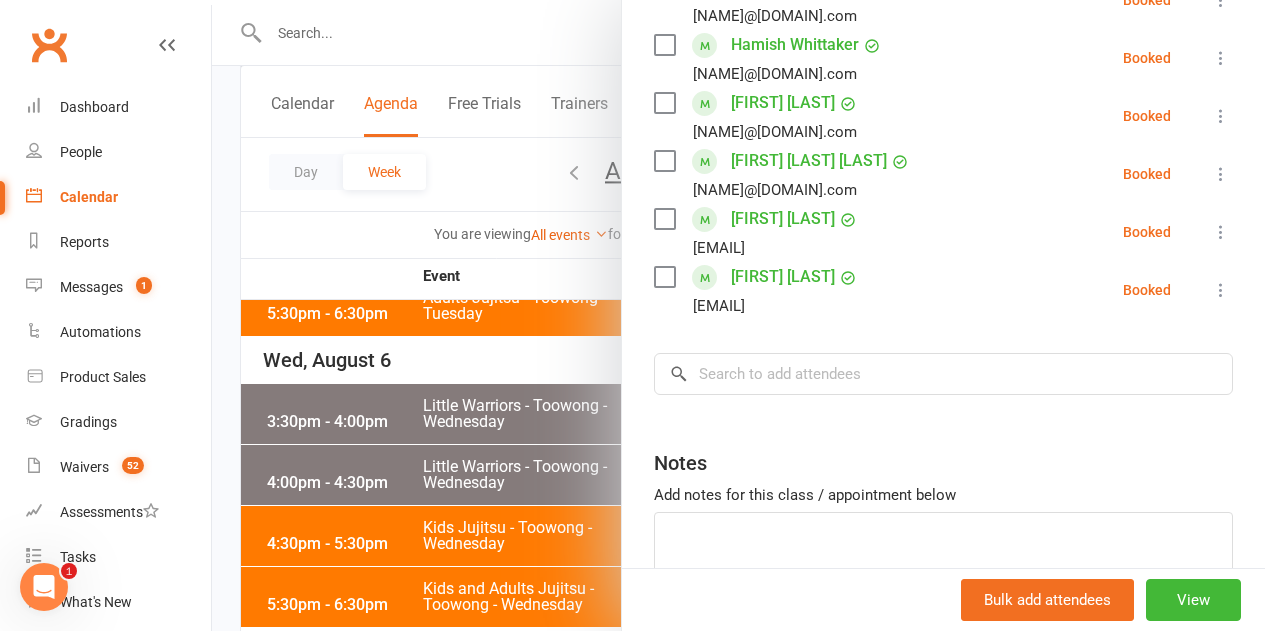 click at bounding box center [738, 315] 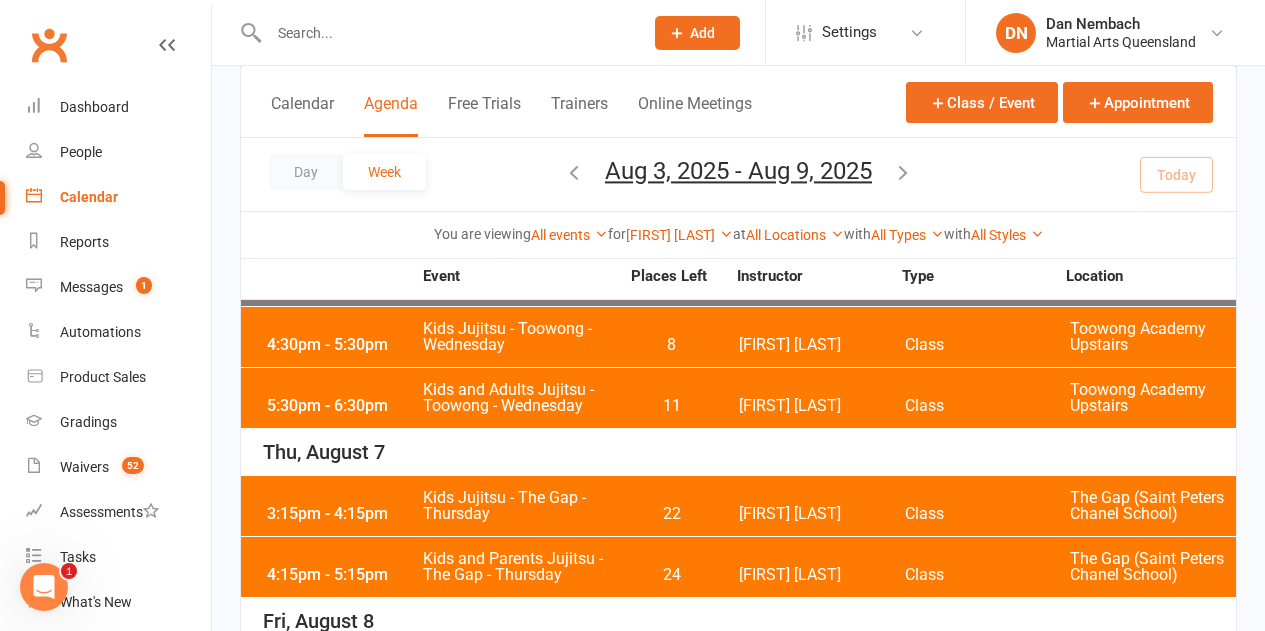 scroll, scrollTop: 870, scrollLeft: 0, axis: vertical 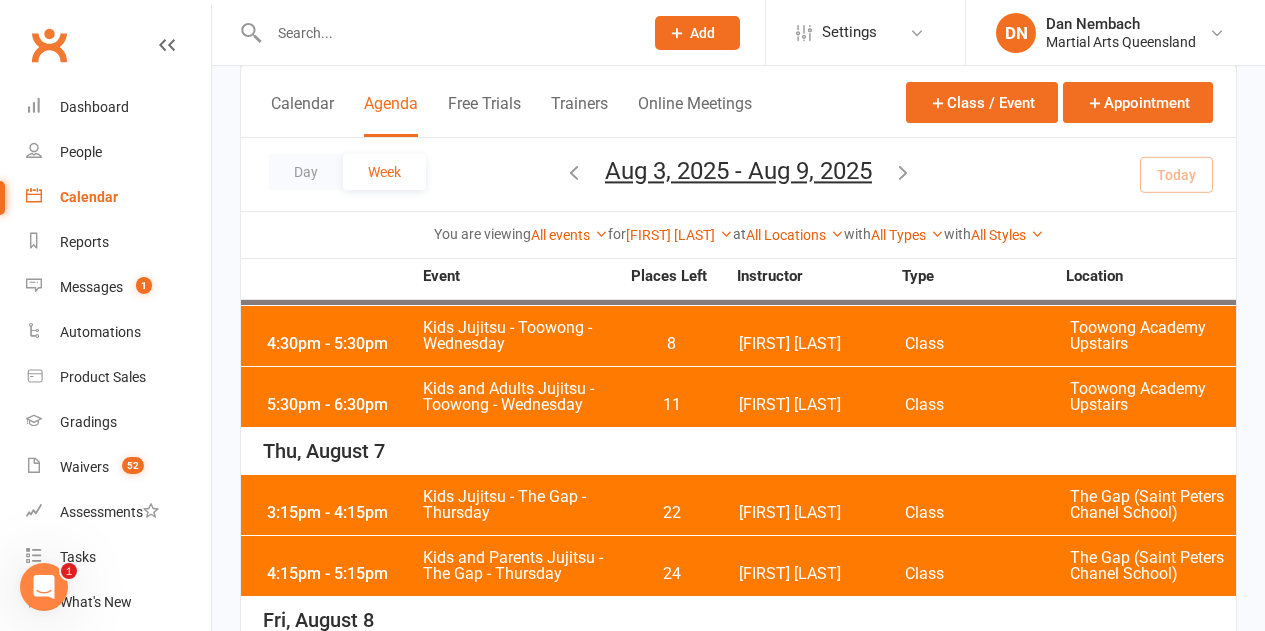 click on "5:30pm - 6:30pm Kids and Adults Jujitsu - Toowong - Wednesday 11 Quinton Cugola Class Toowong Academy Upstairs" at bounding box center (738, 397) 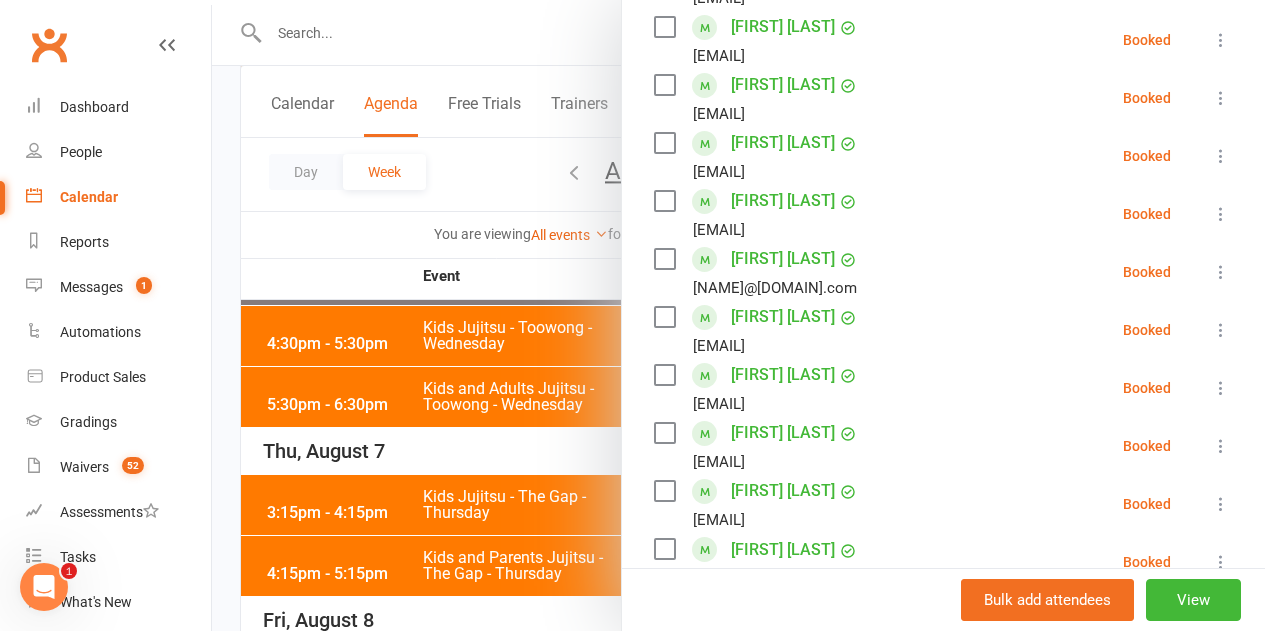 scroll, scrollTop: 1200, scrollLeft: 0, axis: vertical 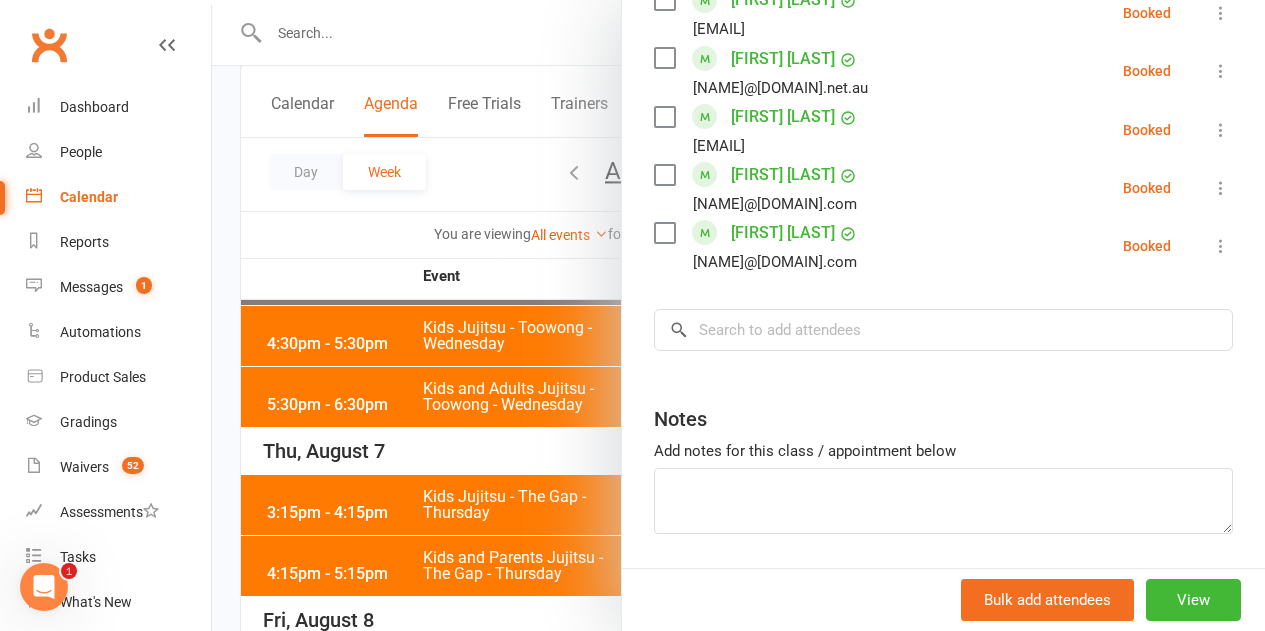 drag, startPoint x: 409, startPoint y: 461, endPoint x: 554, endPoint y: 446, distance: 145.7738 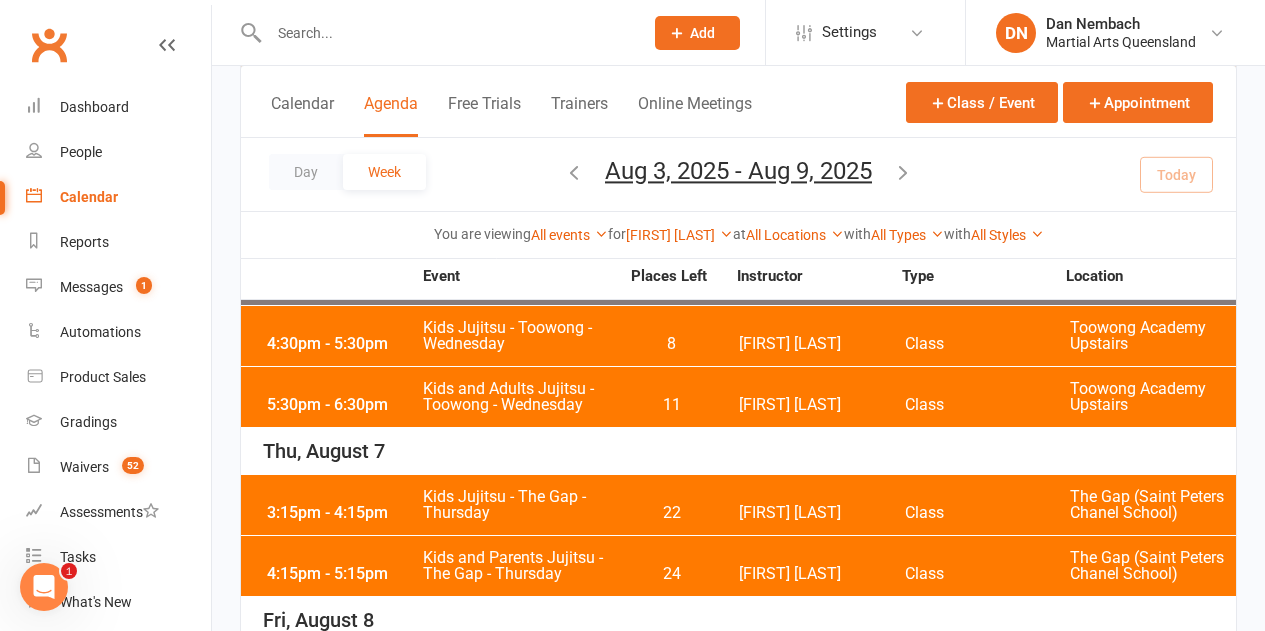 click on "3:15pm - 4:15pm Kids Jujitsu - The Gap - Thursday 22 Quinton Cugola Class The Gap  (Saint Peters Chanel School)" at bounding box center (738, 505) 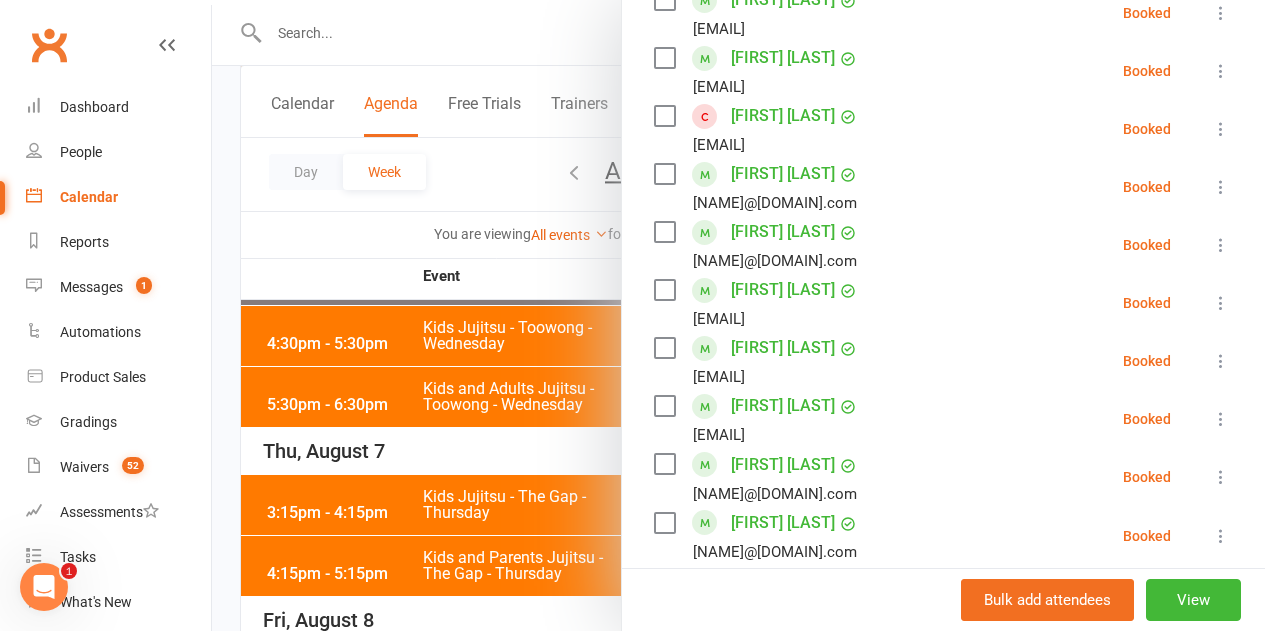 scroll, scrollTop: 1100, scrollLeft: 0, axis: vertical 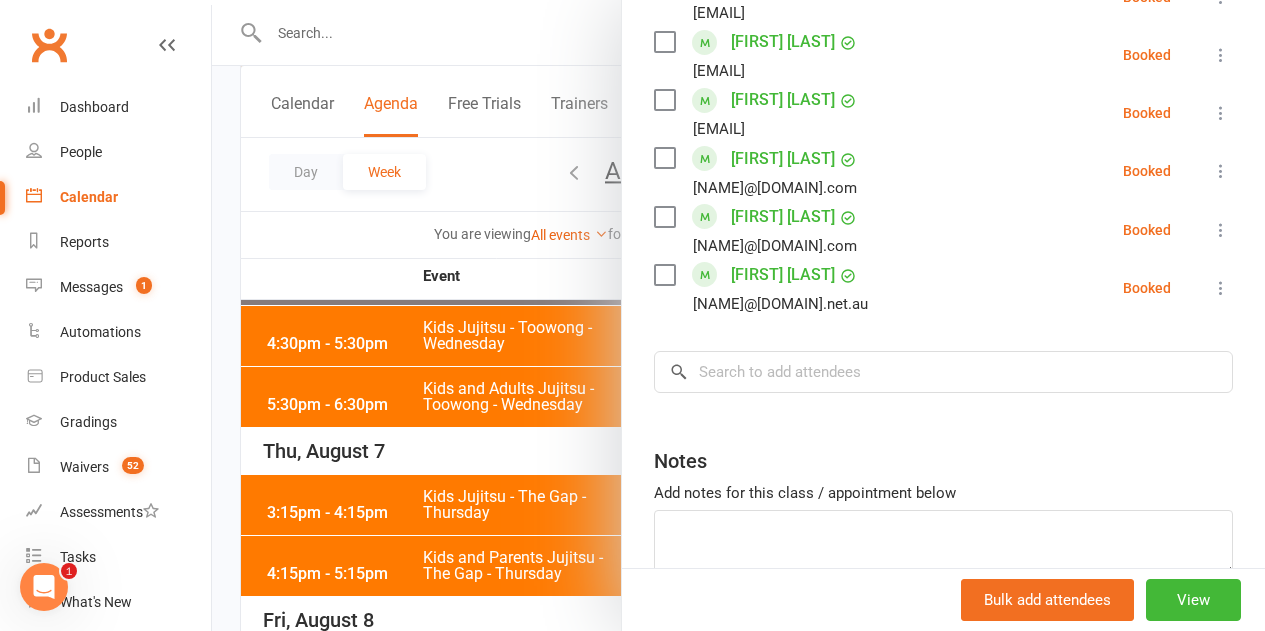 drag, startPoint x: 400, startPoint y: 502, endPoint x: 485, endPoint y: 503, distance: 85.00588 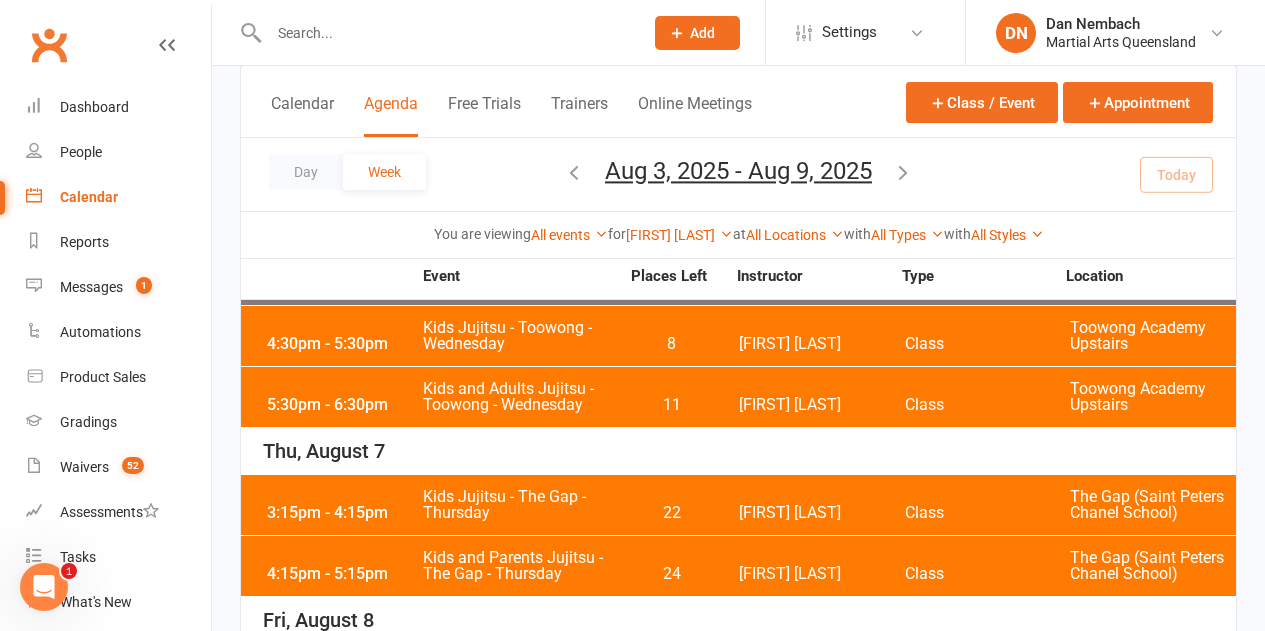 click on "Kids and Parents Jujitsu - The Gap - Thursday" at bounding box center (520, 566) 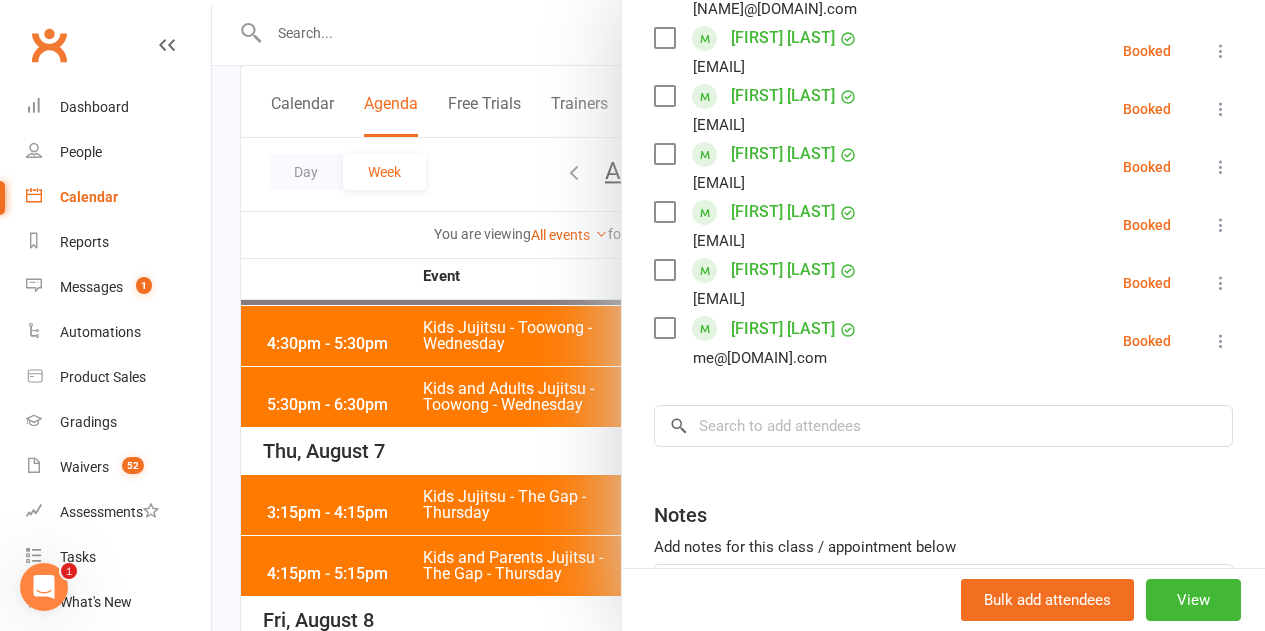 scroll, scrollTop: 1092, scrollLeft: 0, axis: vertical 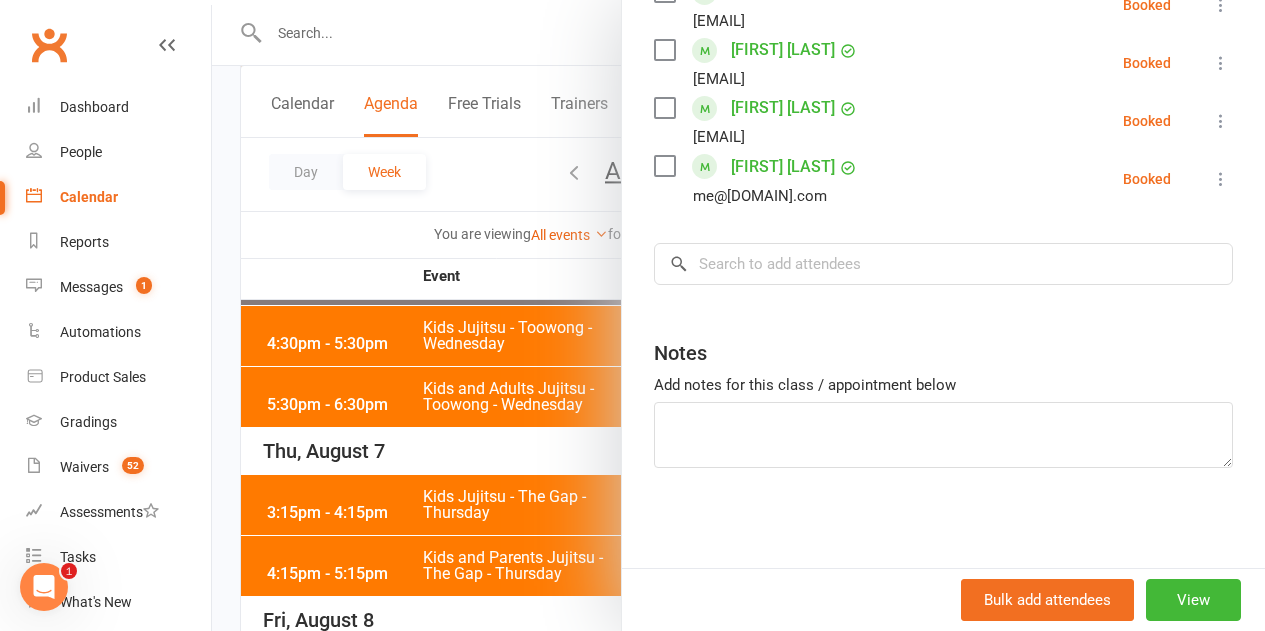drag, startPoint x: 404, startPoint y: 281, endPoint x: 526, endPoint y: 179, distance: 159.02202 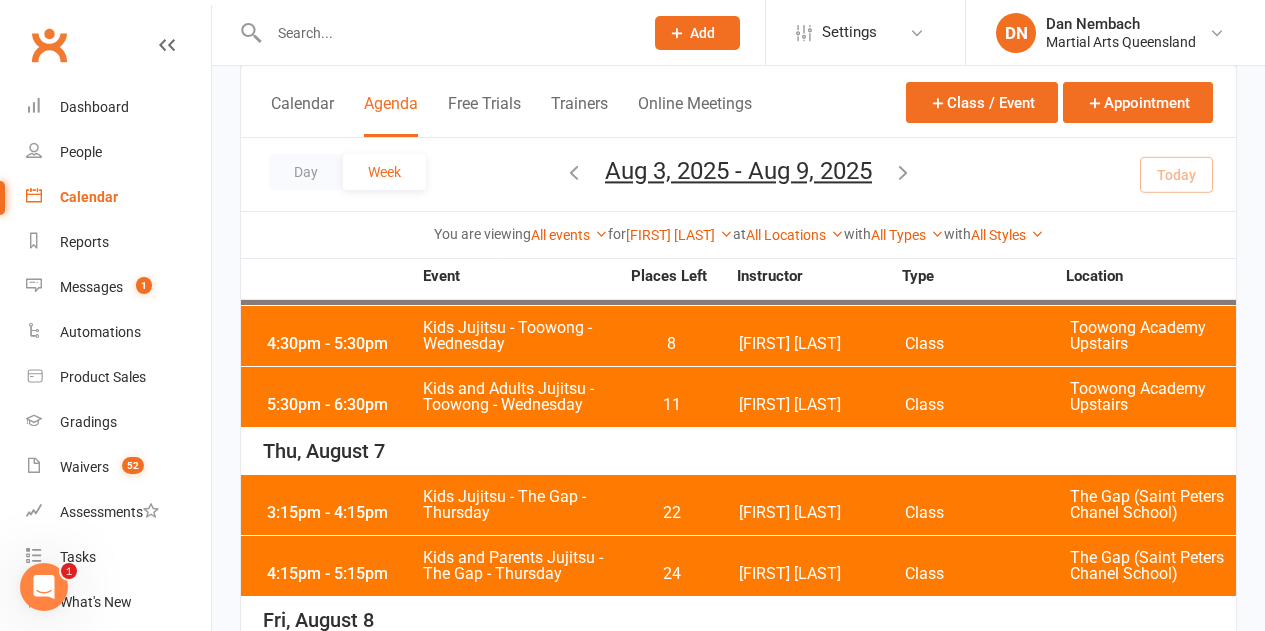 click on "Aug 3, 2025 - Aug 9, 2025
August 2025
Sun Mon Tue Wed Thu Fri Sat
27
28
29
30
31
01
02
03
04
05
06
07
08
09
10
11
12
13
14
15
16
17
18
19
20
21
22
23
24
25
26
27
28
29
30" at bounding box center [738, 174] 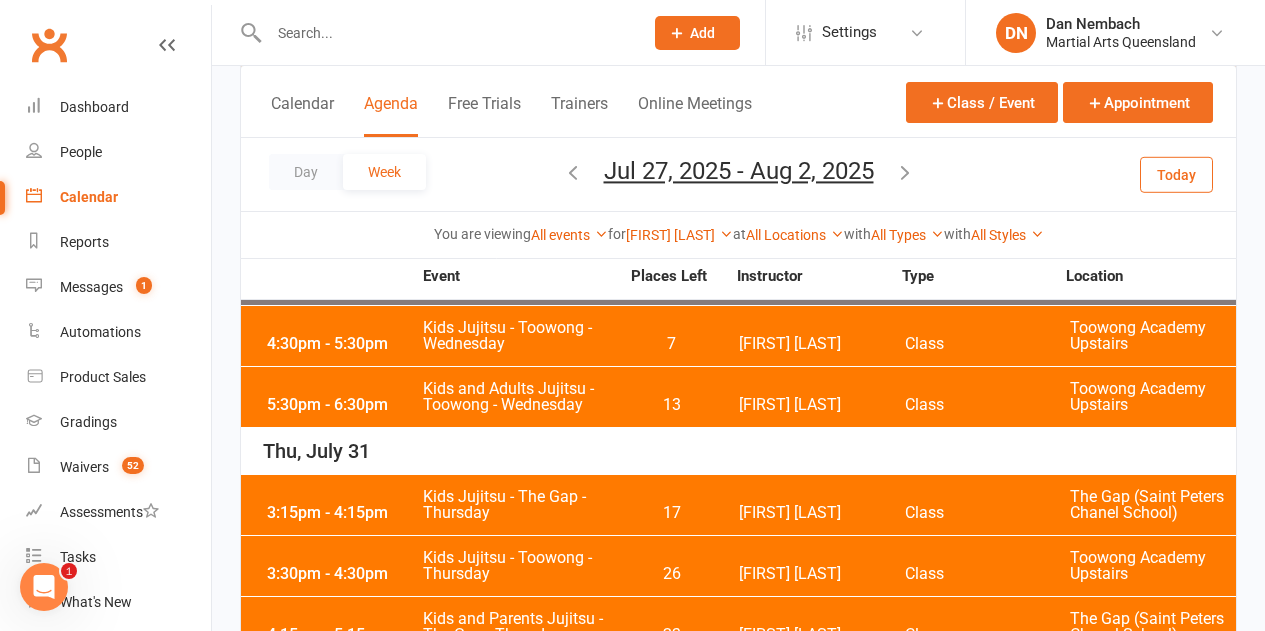 click on "Kids Jujitsu - The Gap - Thursday" at bounding box center (520, 505) 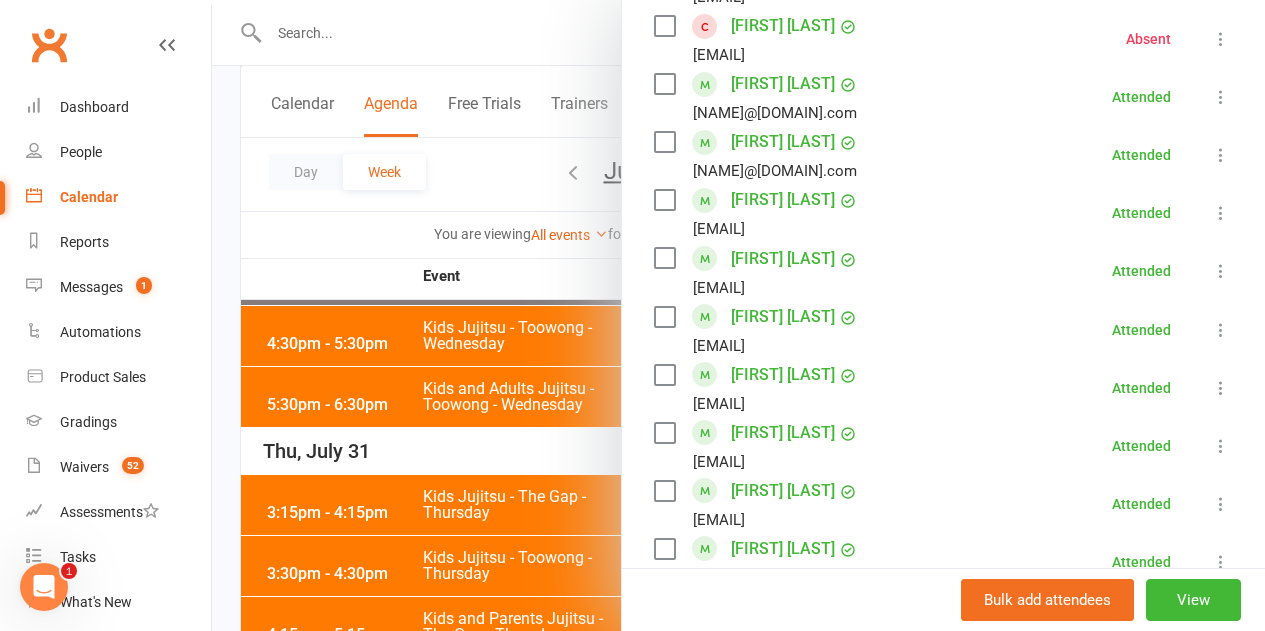 scroll, scrollTop: 1498, scrollLeft: 0, axis: vertical 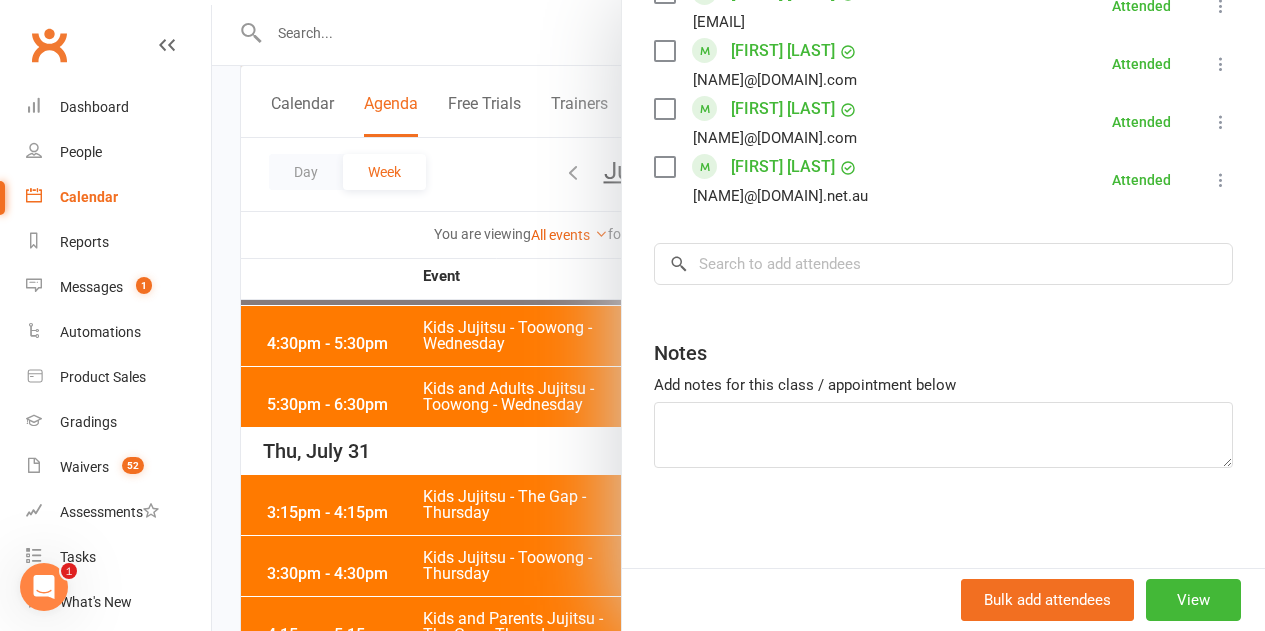 drag, startPoint x: 345, startPoint y: 458, endPoint x: 448, endPoint y: 425, distance: 108.157295 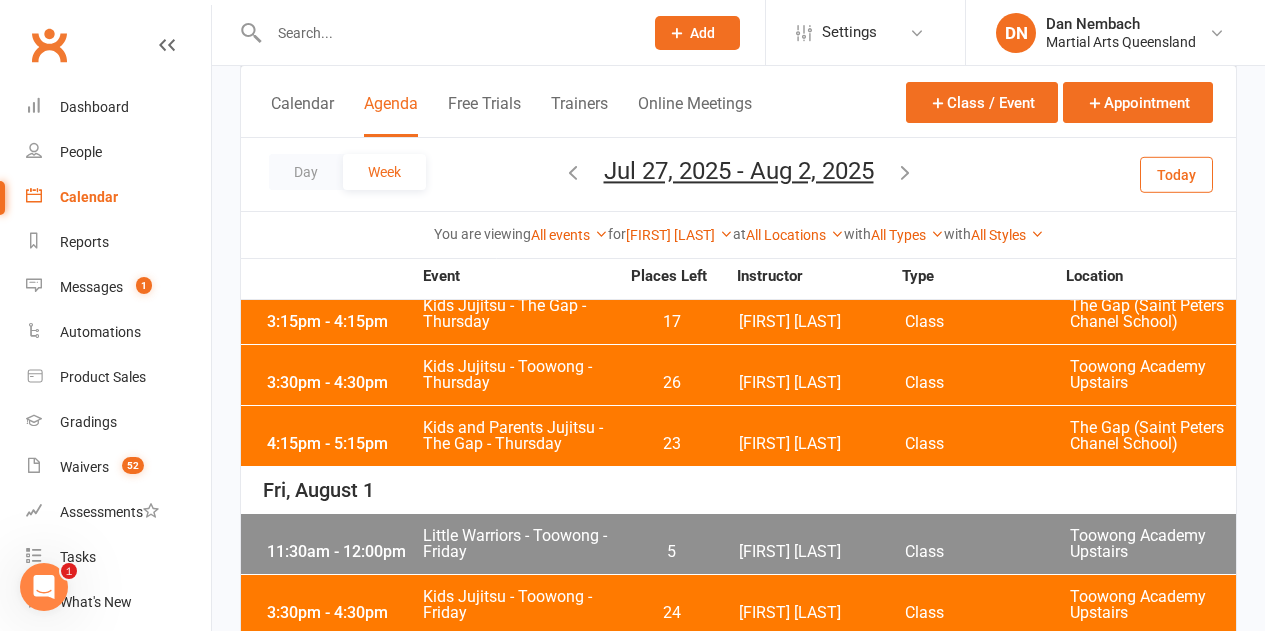scroll, scrollTop: 1070, scrollLeft: 0, axis: vertical 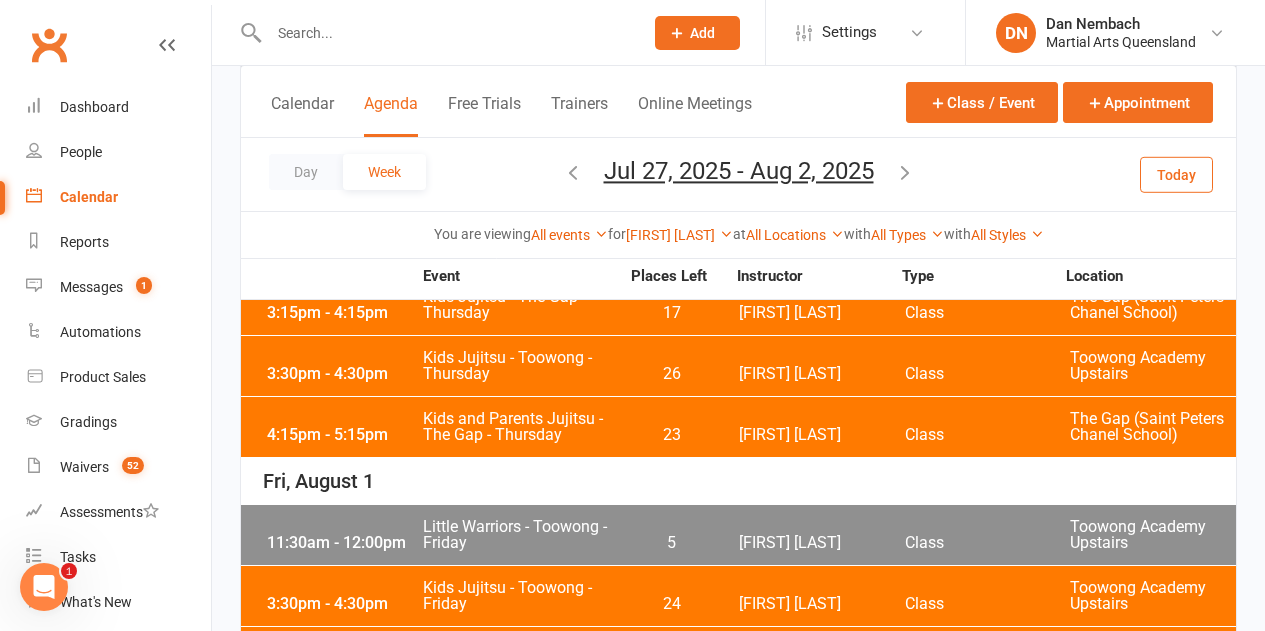 click on "4:15pm - 5:15pm Kids and Parents Jujitsu - The Gap - Thursday 23 Quinton Cugola Class The Gap  (Saint Peters Chanel School)" at bounding box center (738, 427) 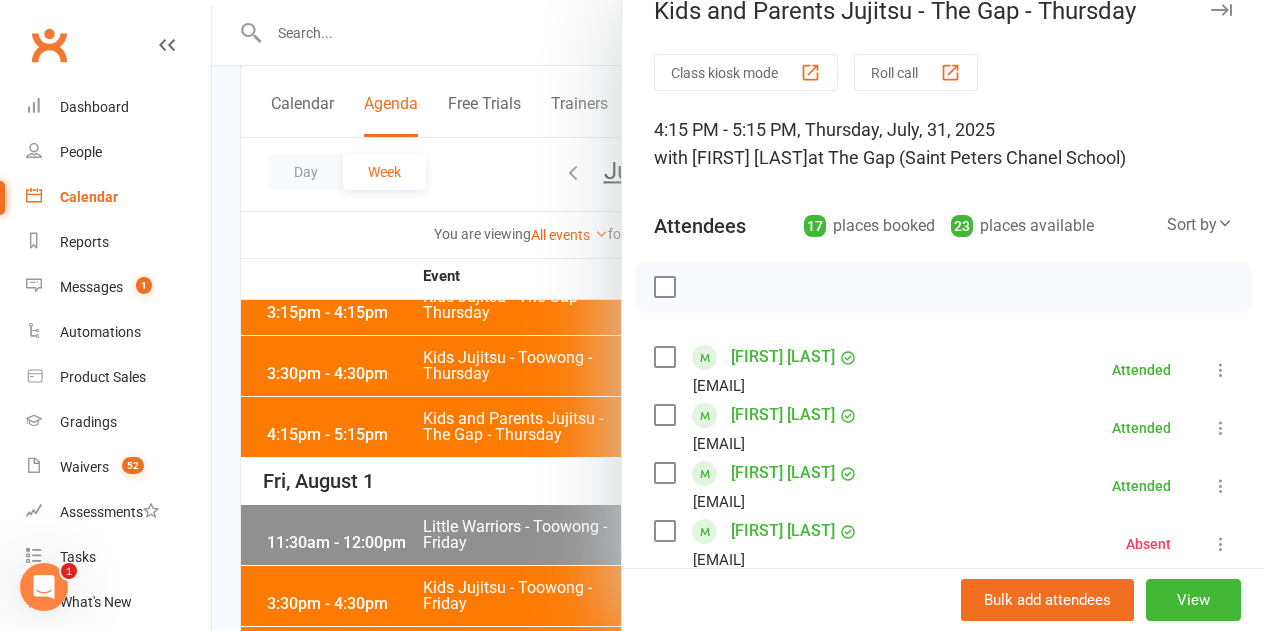 scroll, scrollTop: 0, scrollLeft: 0, axis: both 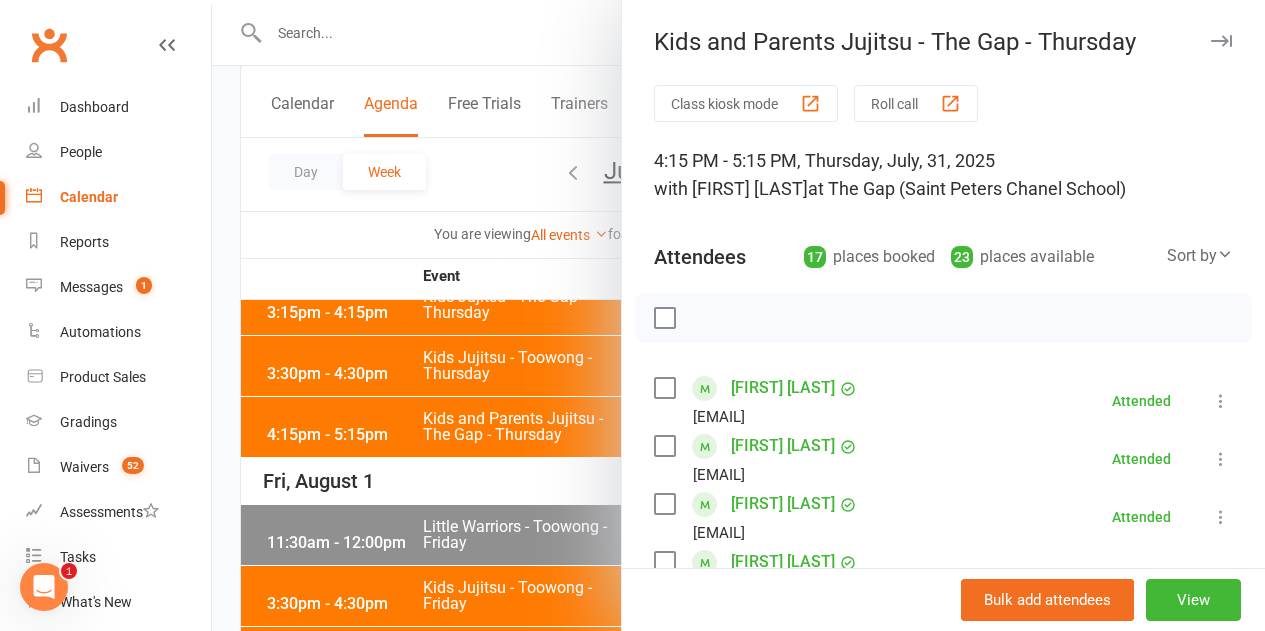 click at bounding box center [738, 315] 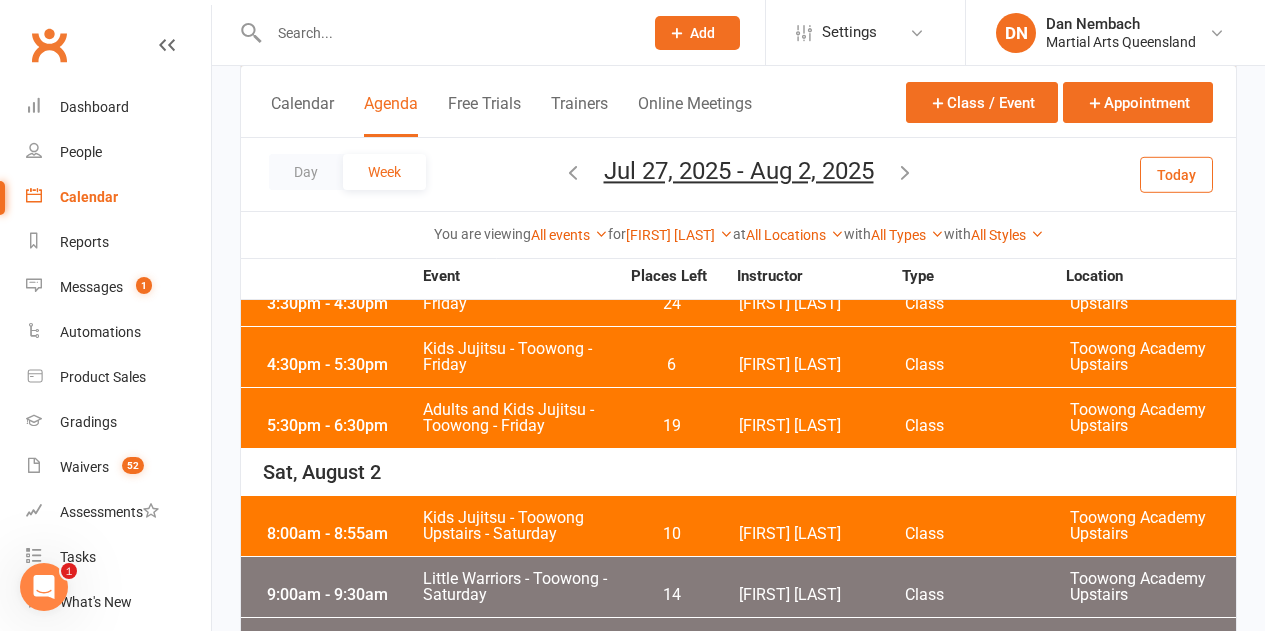 scroll, scrollTop: 1170, scrollLeft: 0, axis: vertical 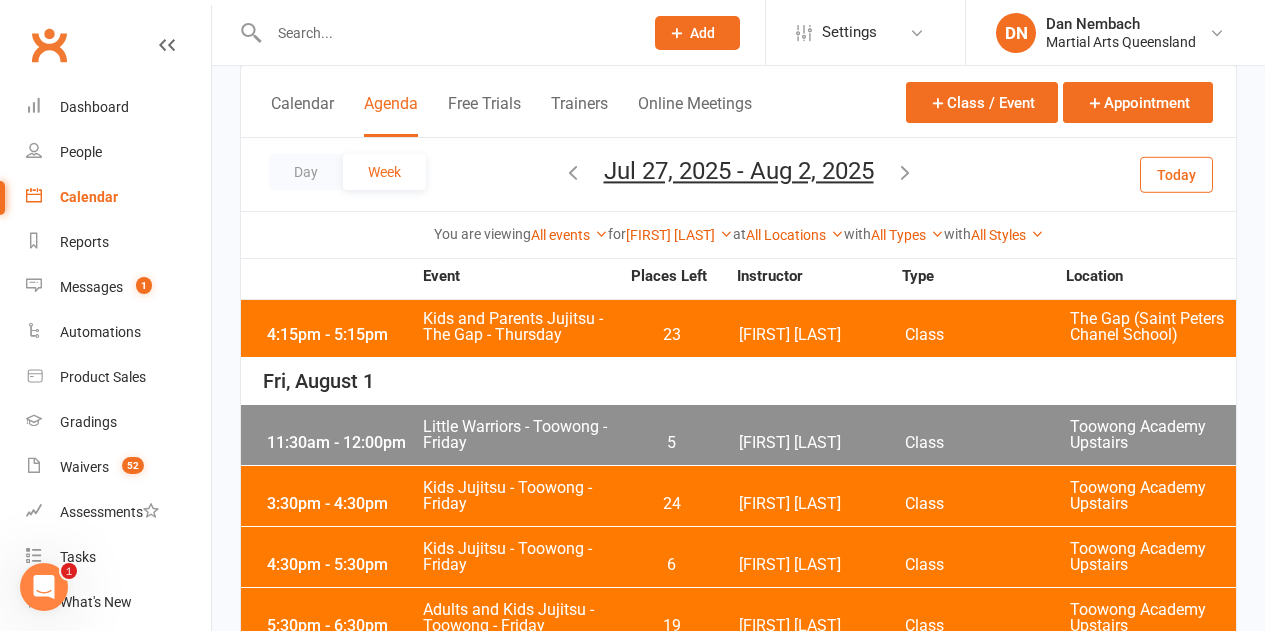 click on "Today" at bounding box center [1176, 174] 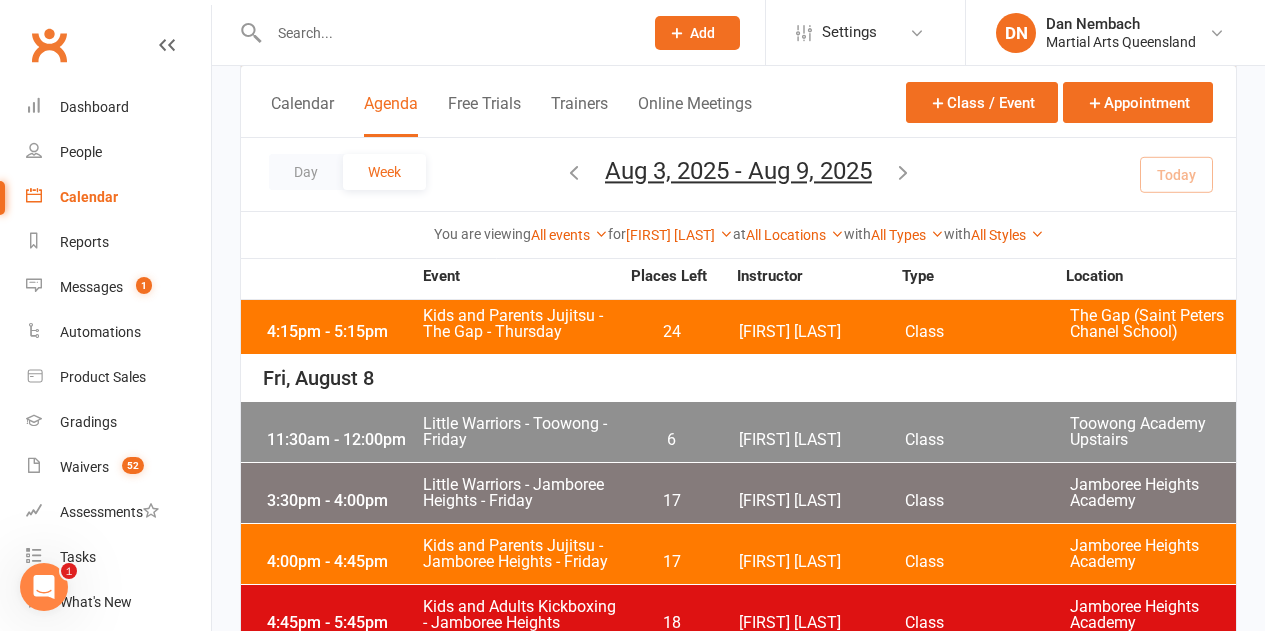 scroll, scrollTop: 1170, scrollLeft: 0, axis: vertical 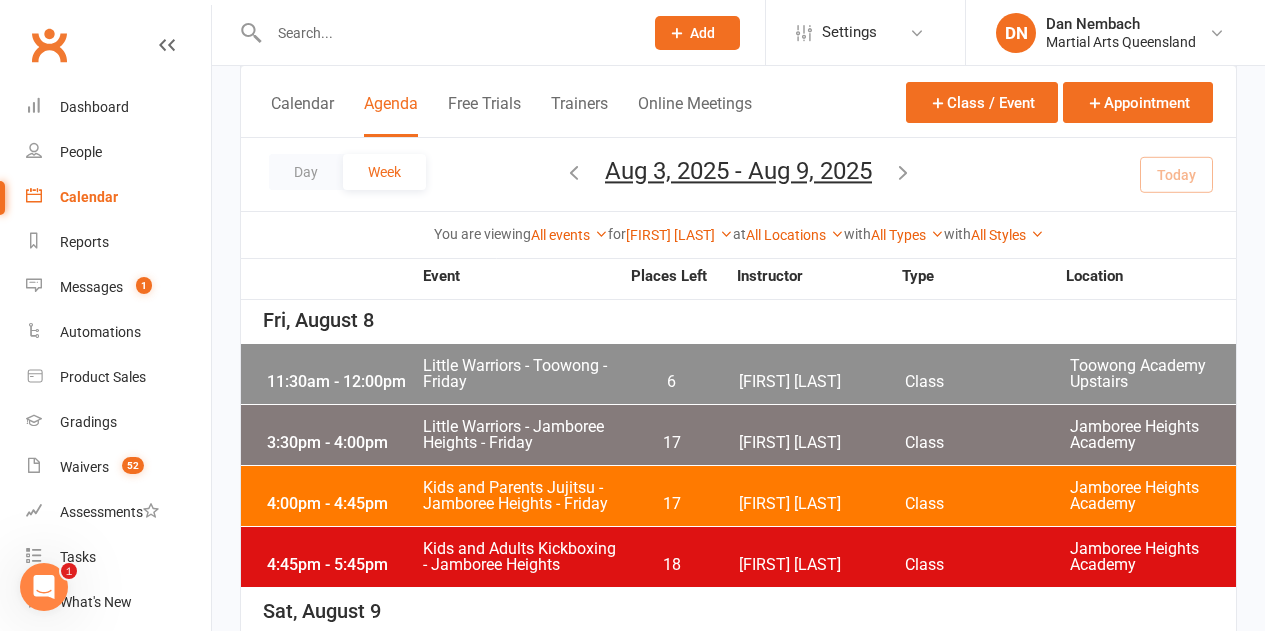 click on "11:30am - 12:00pm Little Warriors - Toowong - Friday 6 Quinton Cugola Class Toowong Academy Upstairs" at bounding box center (738, 374) 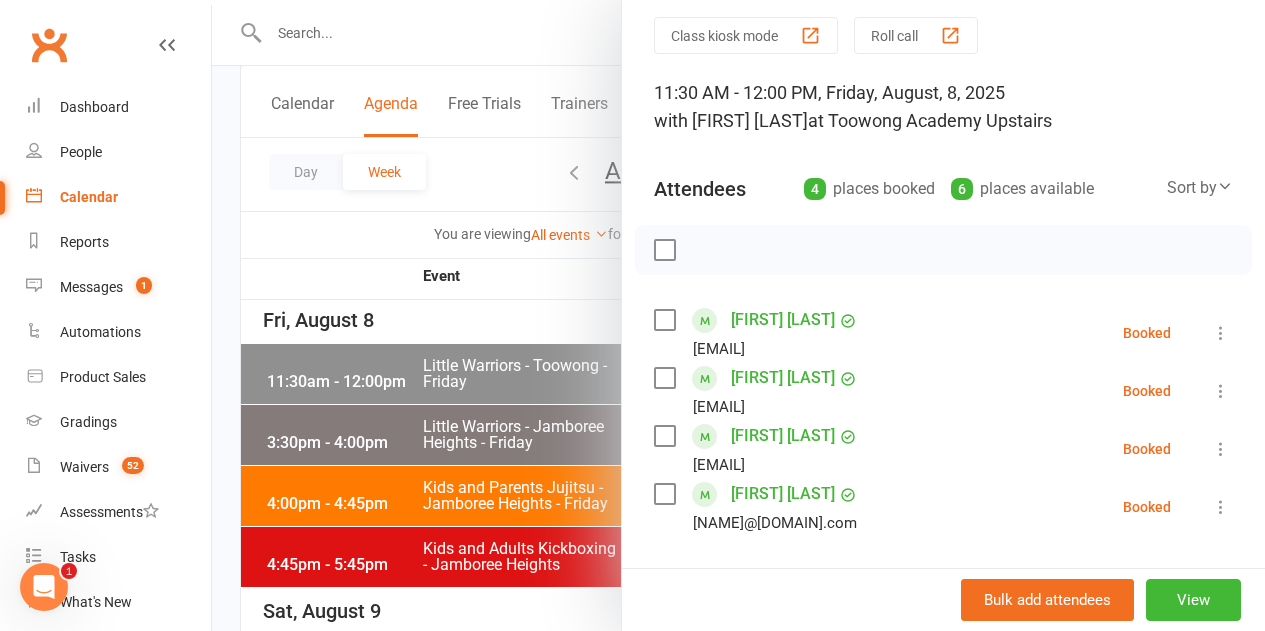 scroll, scrollTop: 100, scrollLeft: 0, axis: vertical 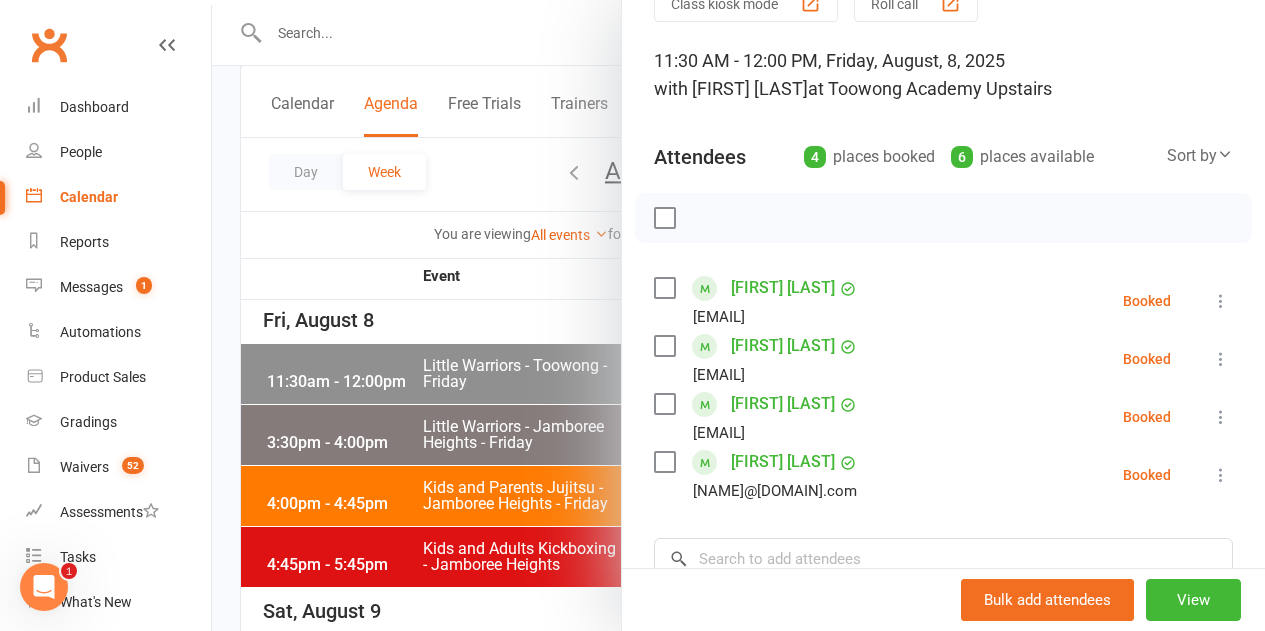 click at bounding box center [738, 315] 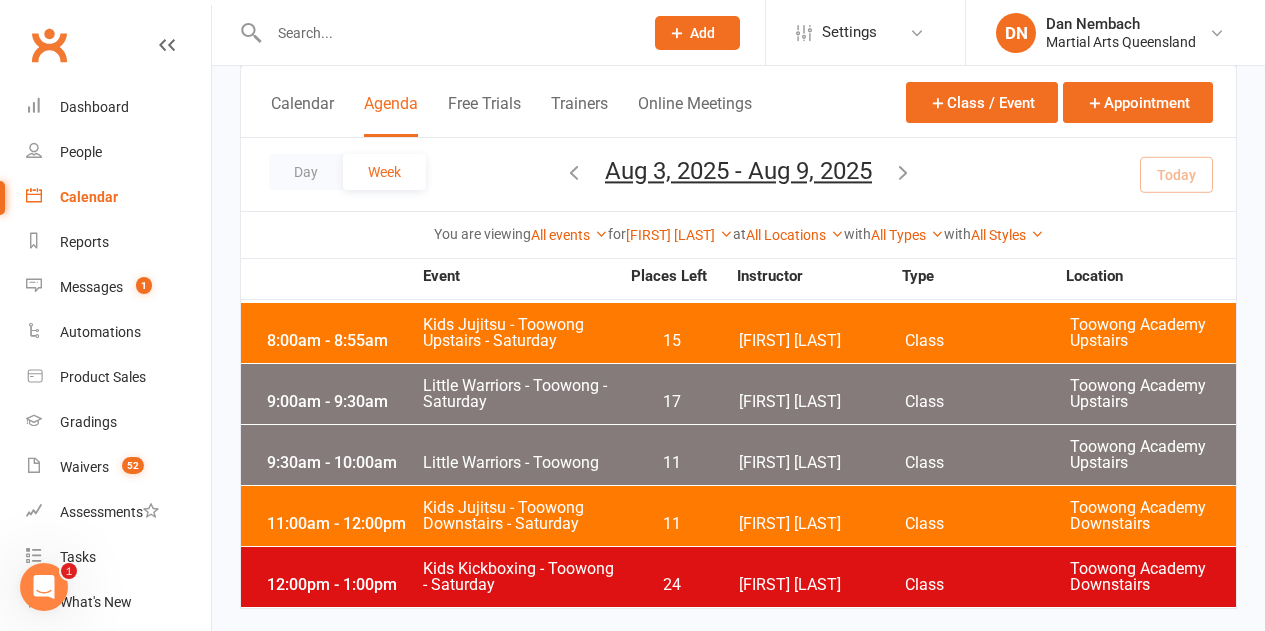 scroll, scrollTop: 1509, scrollLeft: 0, axis: vertical 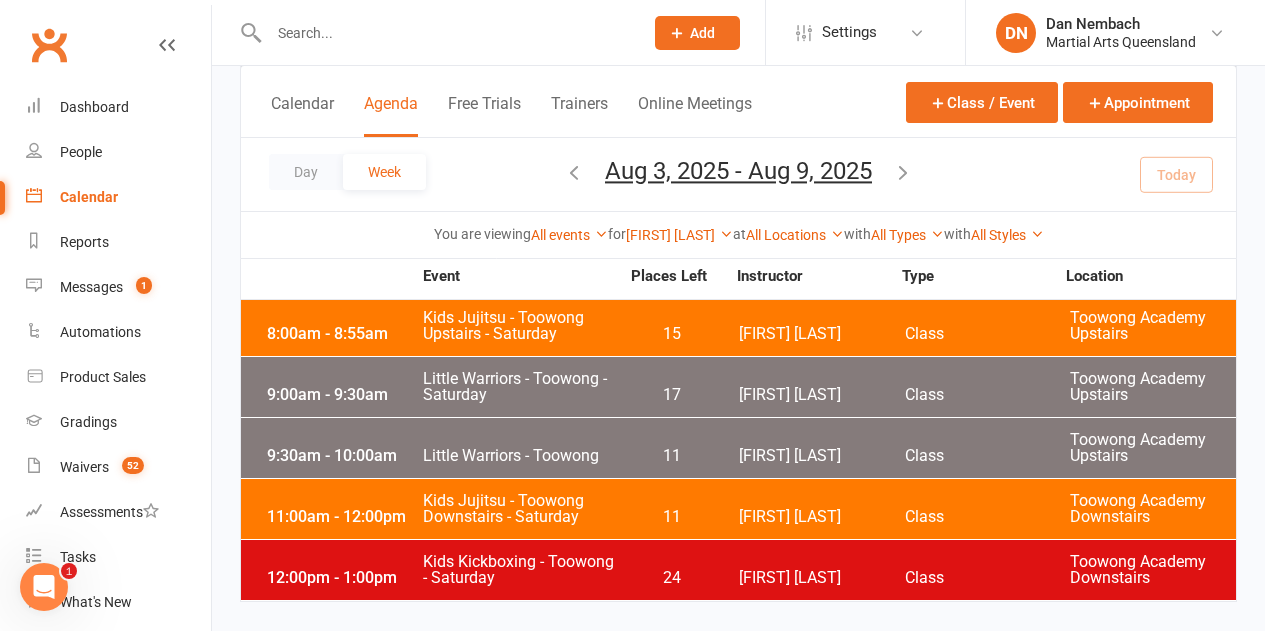 click on "15" at bounding box center [671, 334] 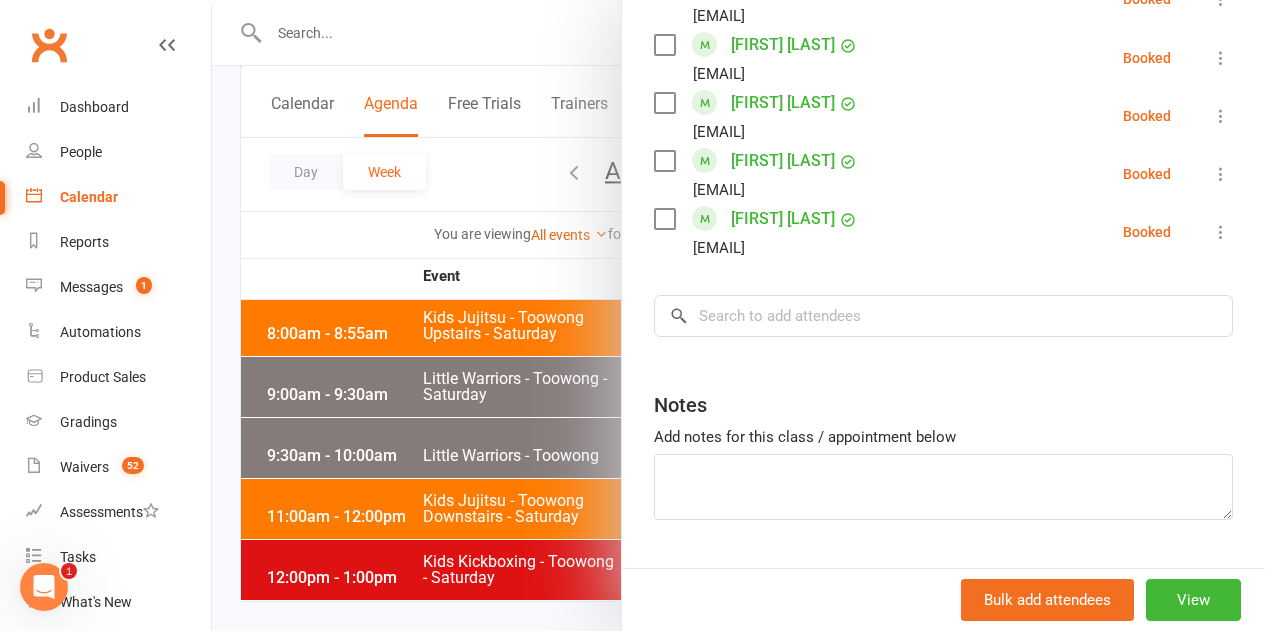scroll, scrollTop: 1324, scrollLeft: 0, axis: vertical 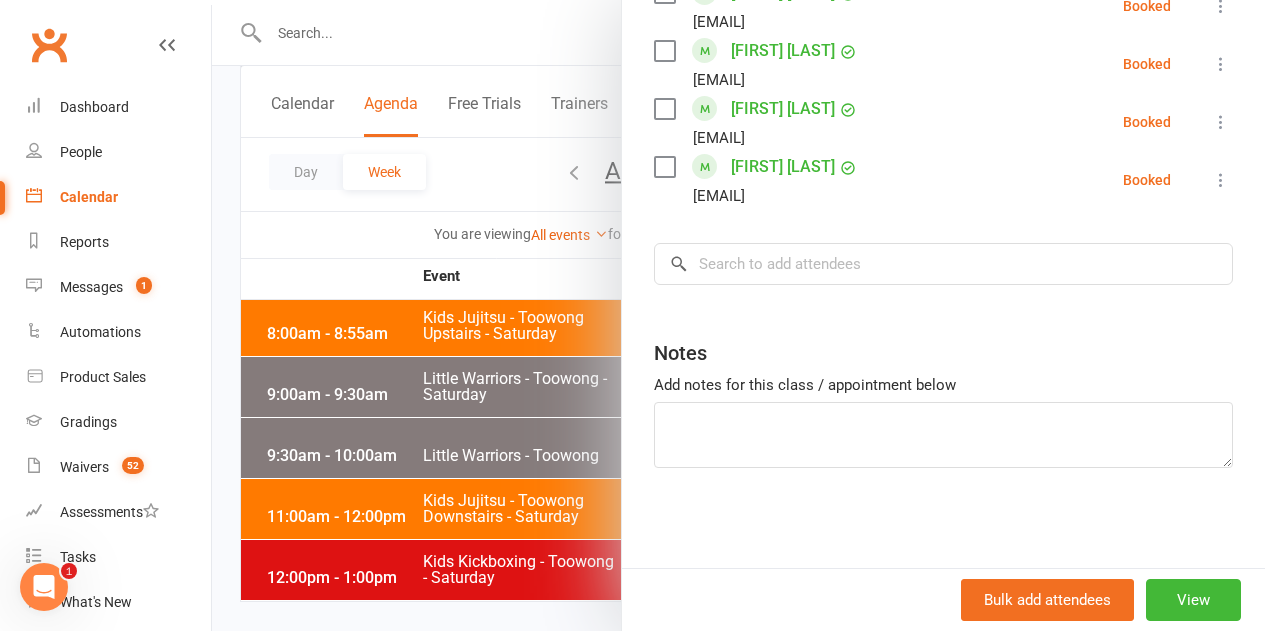 click at bounding box center [738, 315] 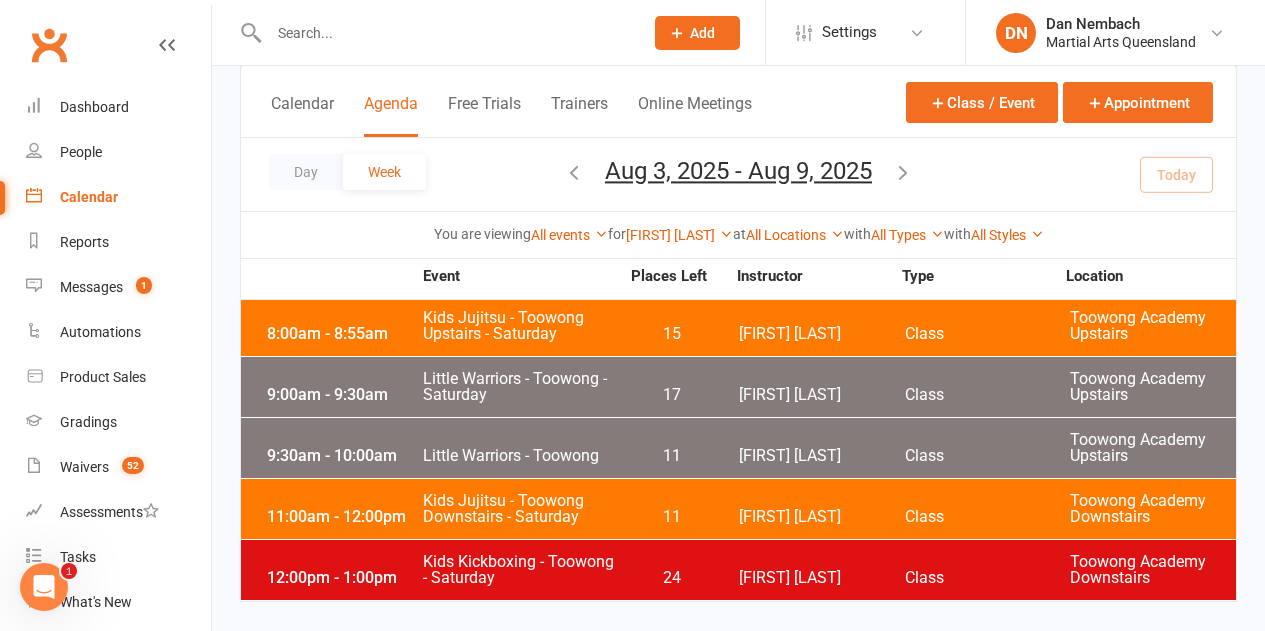 click on "Little Warriors - Toowong - Saturday" at bounding box center [520, 387] 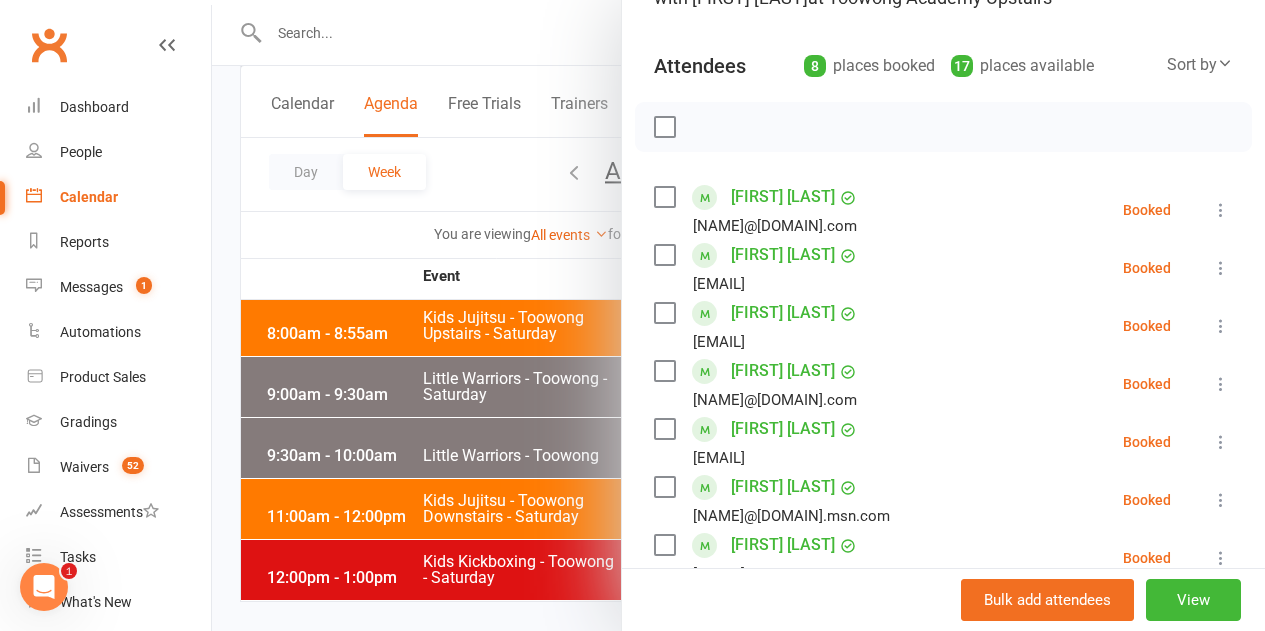 scroll, scrollTop: 500, scrollLeft: 0, axis: vertical 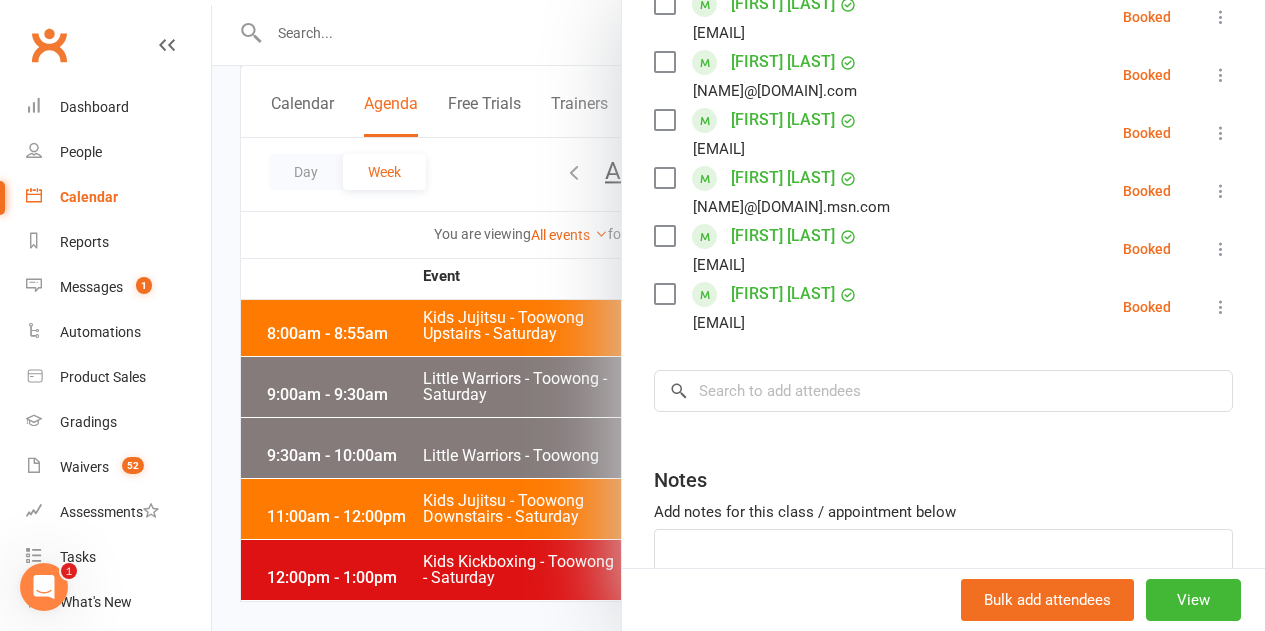 click at bounding box center [738, 315] 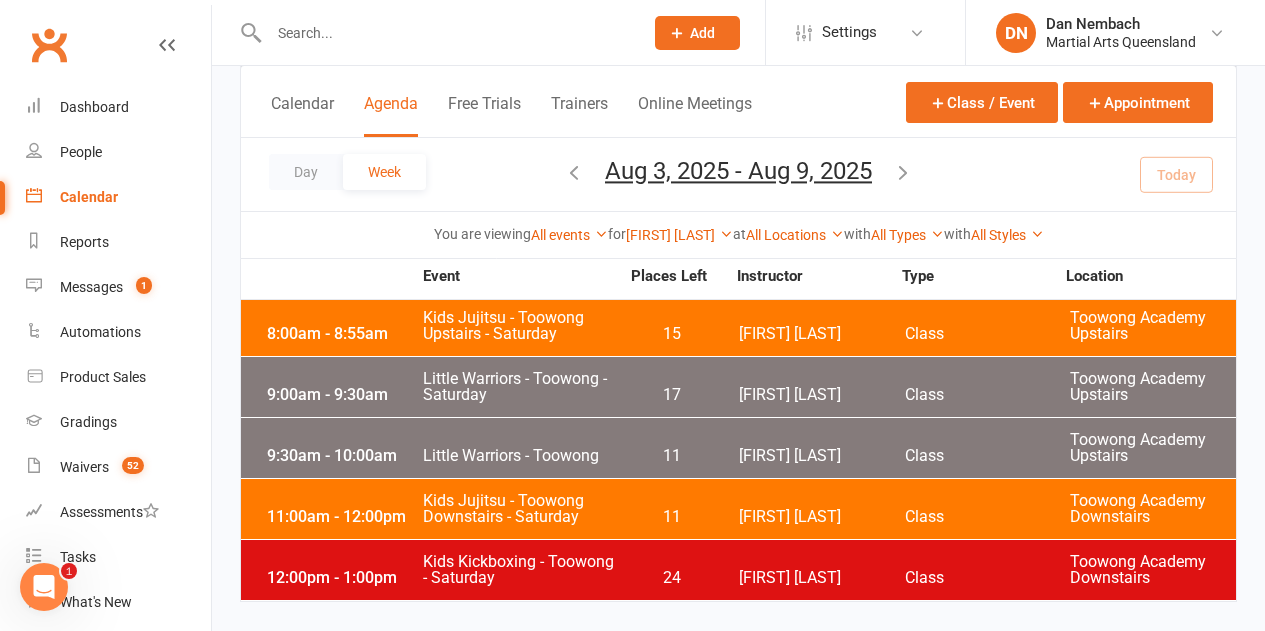 click on "9:30am - 10:00am Little Warriors - Toowong 11 Quinton Cugola Class Toowong Academy Upstairs" at bounding box center (738, 448) 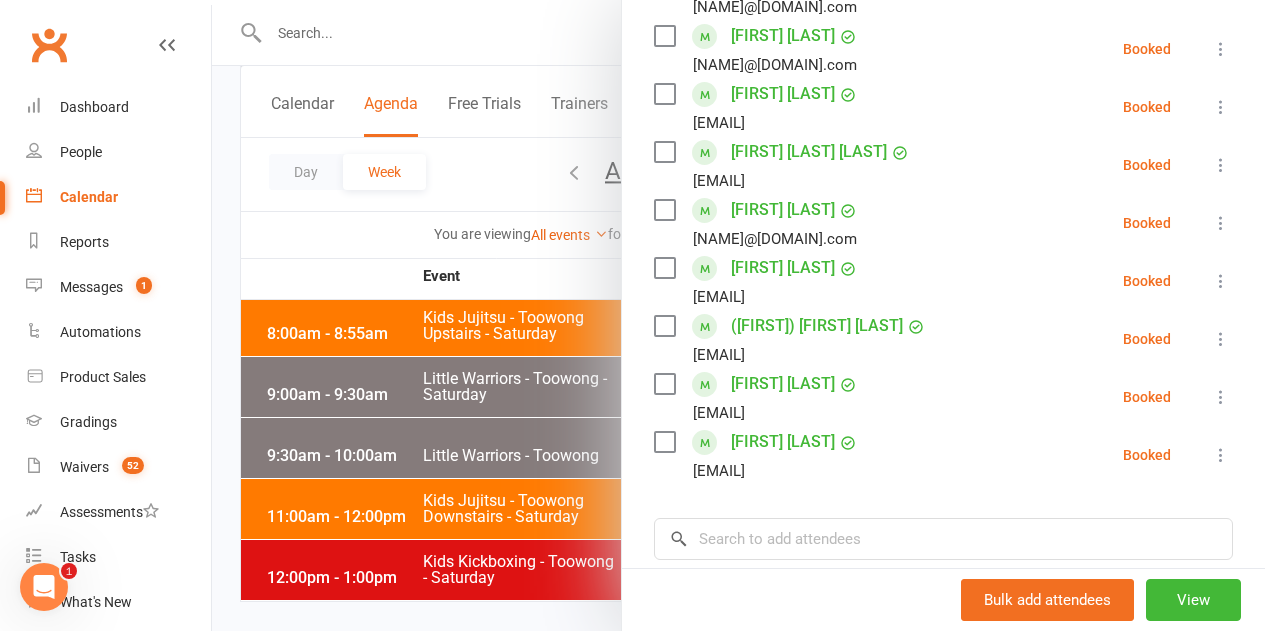 scroll, scrollTop: 975, scrollLeft: 0, axis: vertical 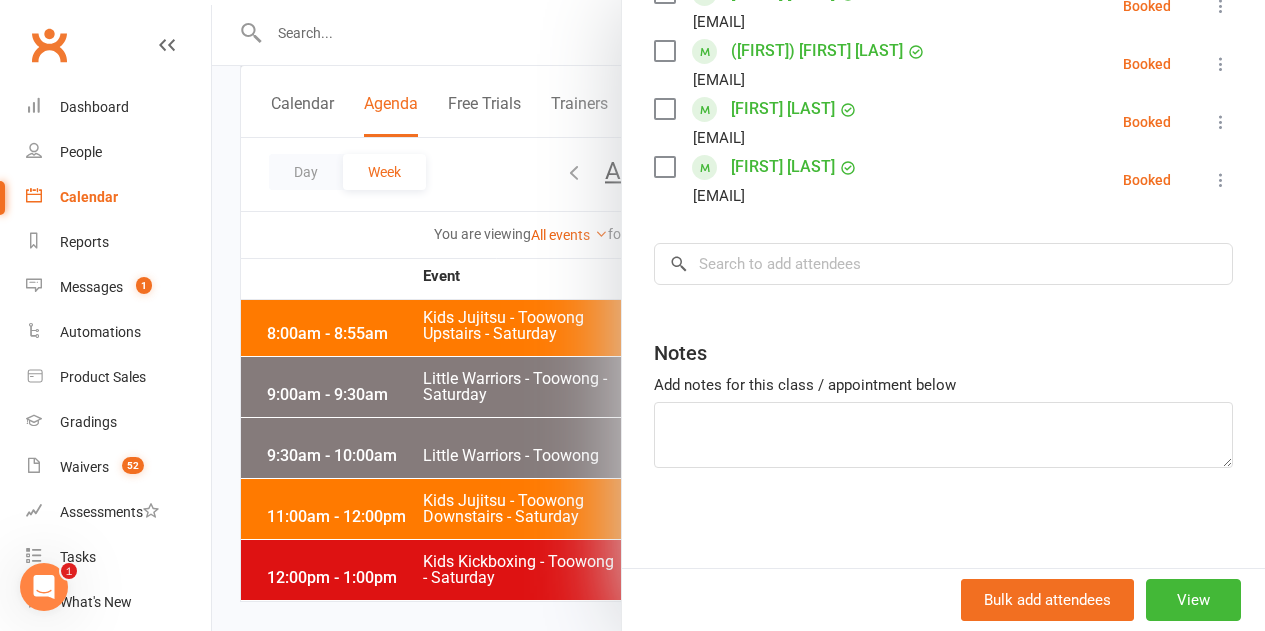 click at bounding box center [738, 315] 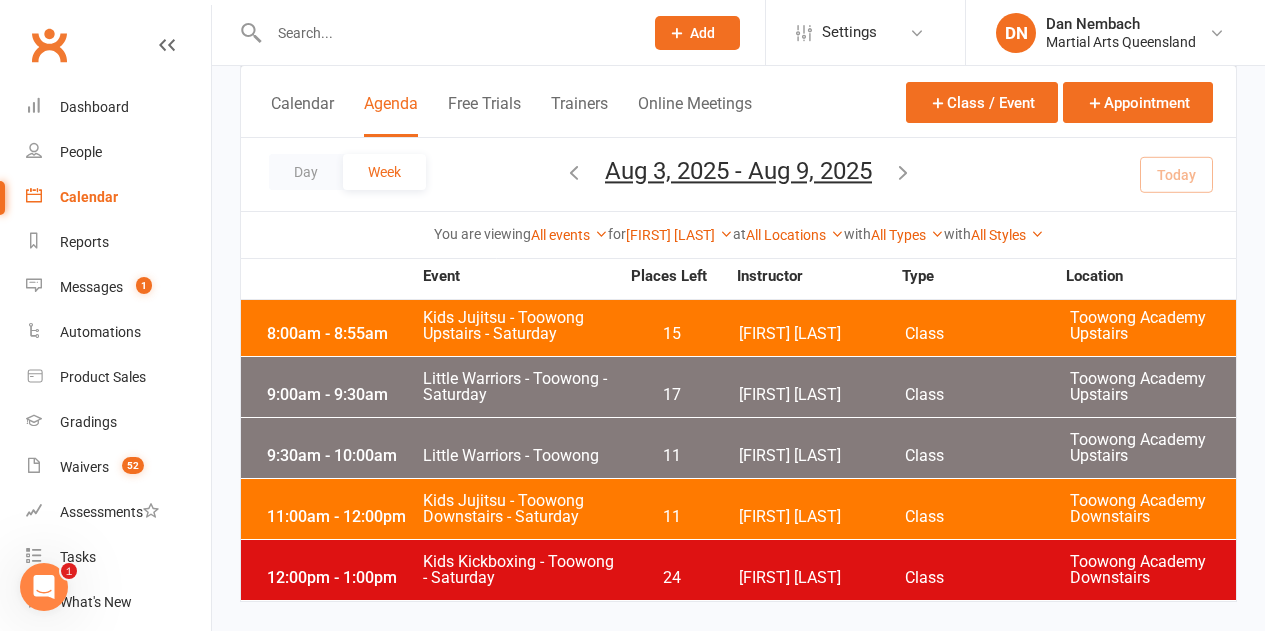 click on "Kids Jujitsu - Toowong Downstairs - Saturday" at bounding box center (520, 509) 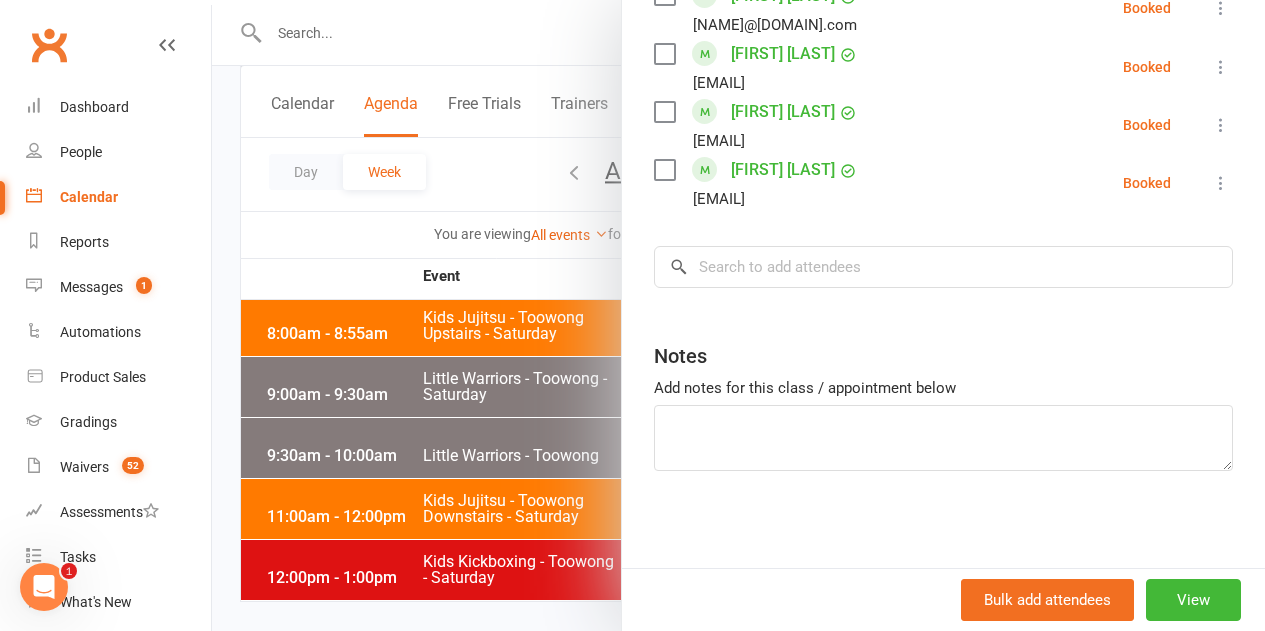 scroll, scrollTop: 1266, scrollLeft: 0, axis: vertical 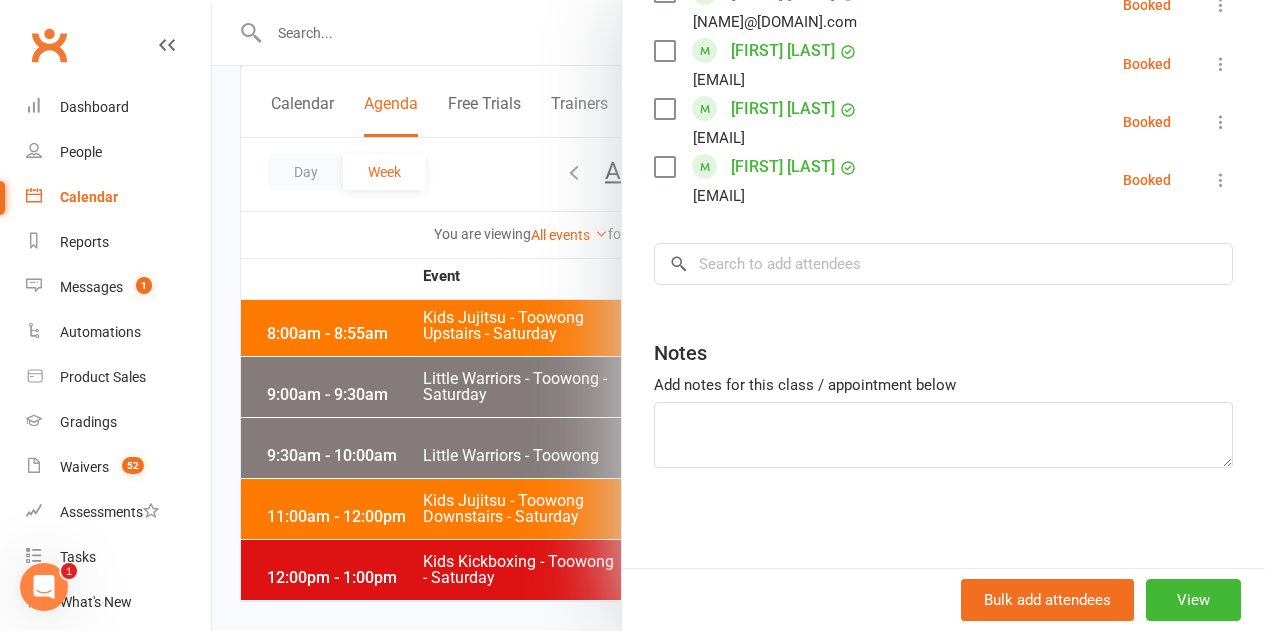 click at bounding box center (738, 315) 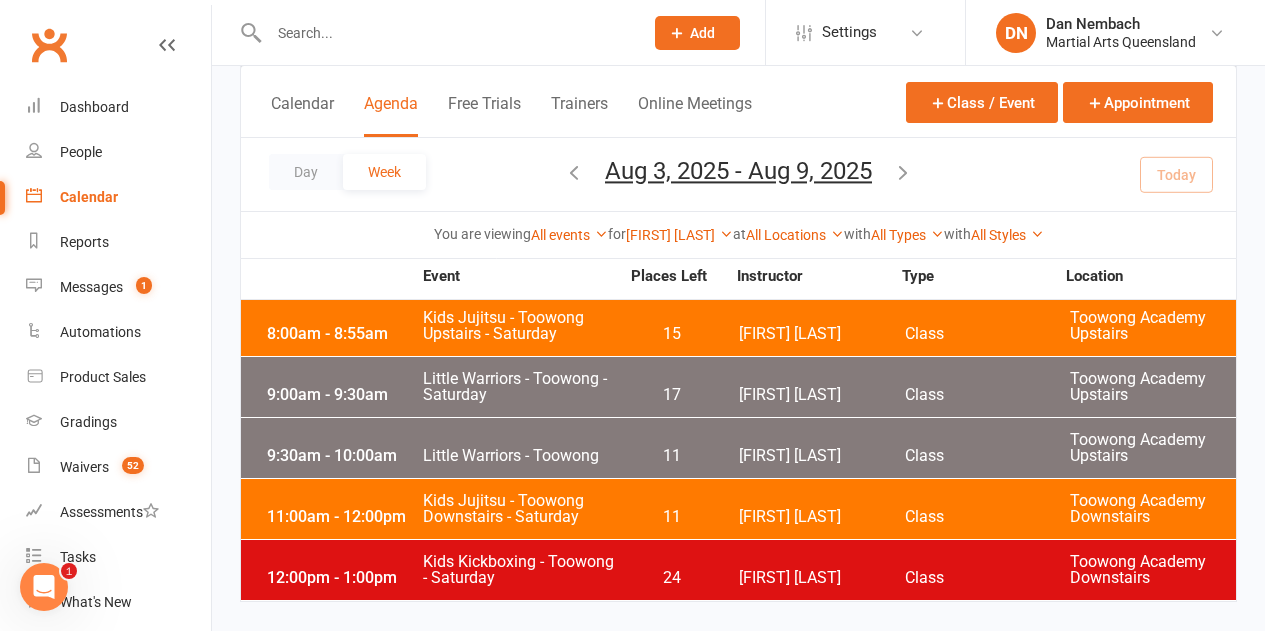 click on "24" at bounding box center [671, 578] 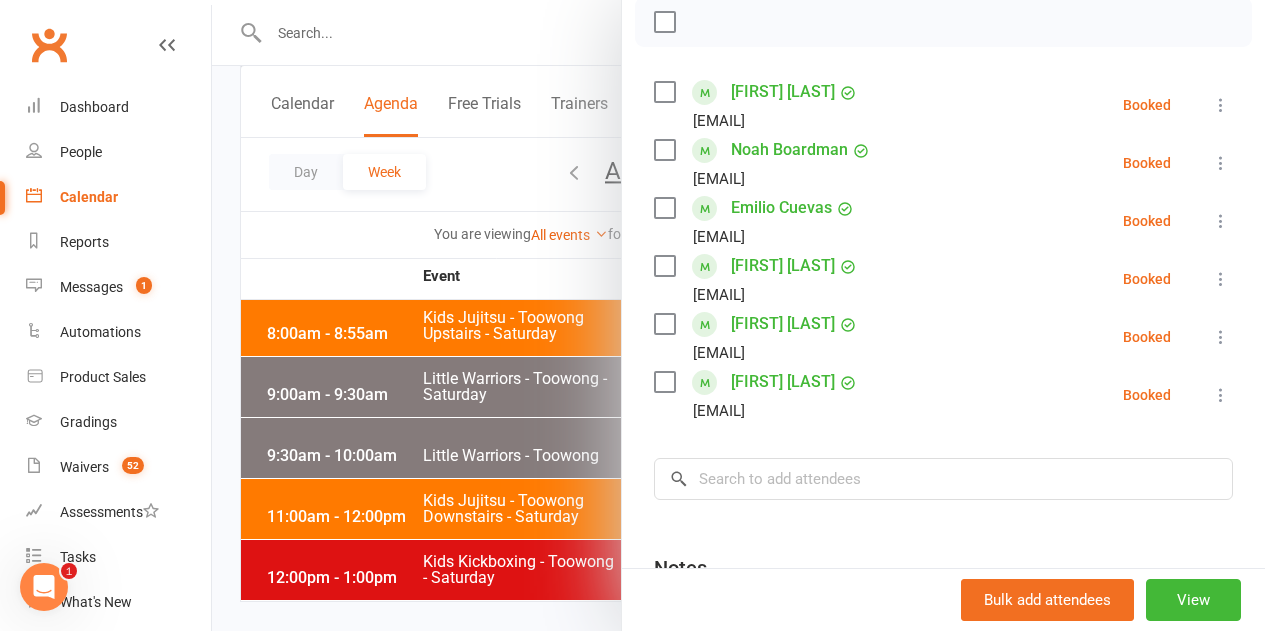 scroll, scrollTop: 300, scrollLeft: 0, axis: vertical 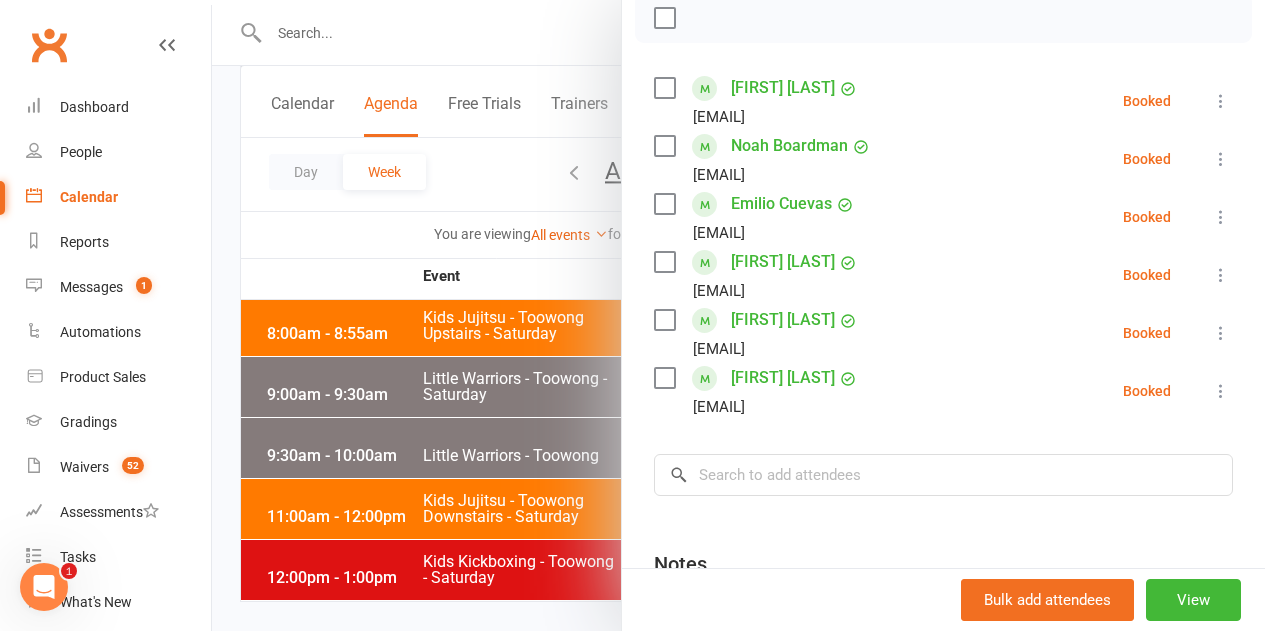 click at bounding box center (738, 315) 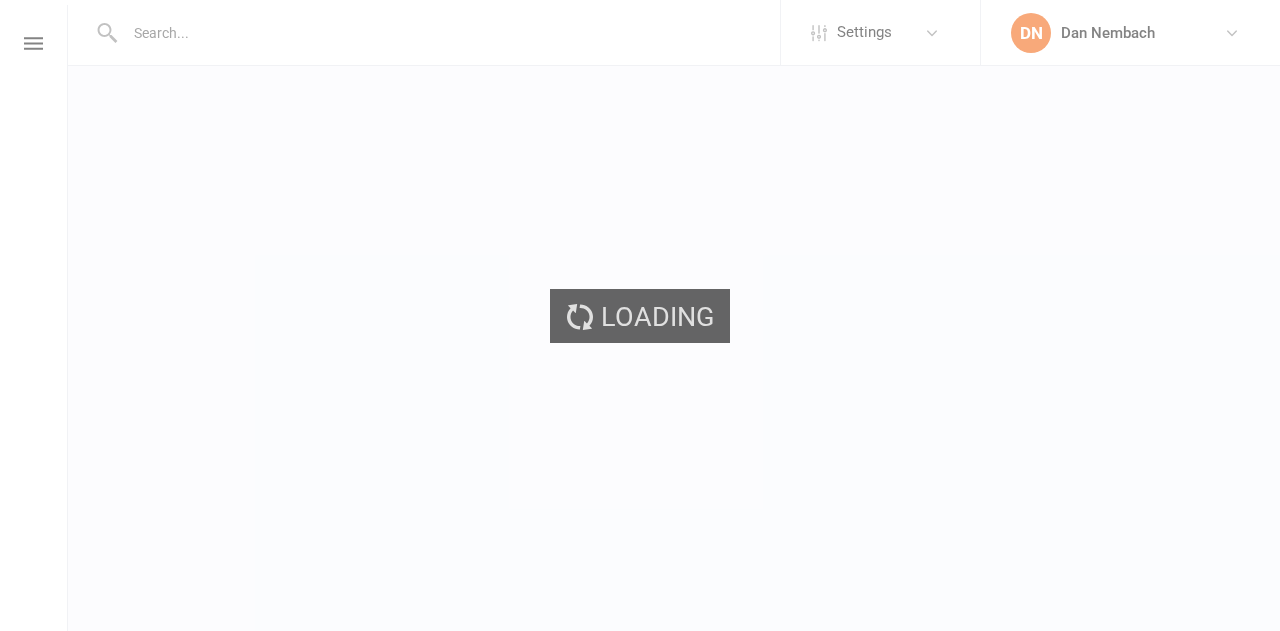 scroll, scrollTop: 0, scrollLeft: 0, axis: both 